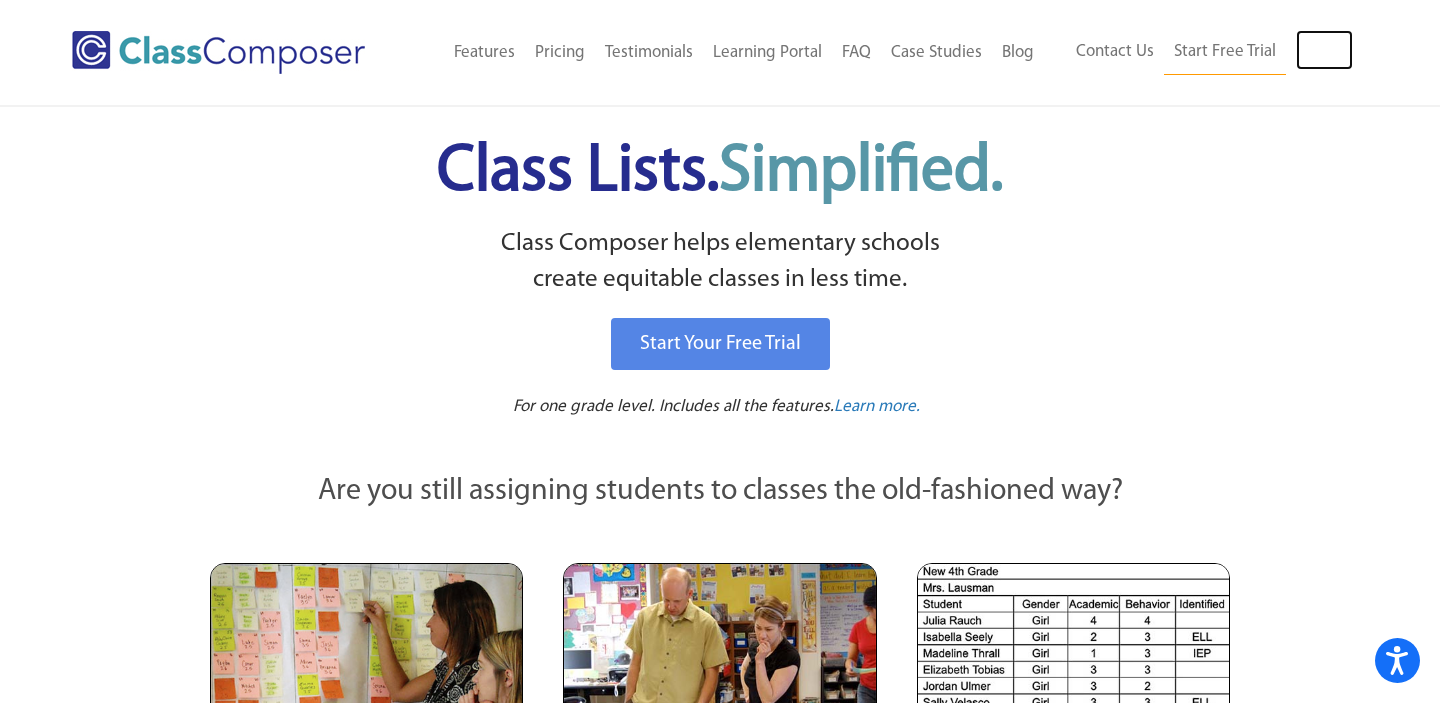 scroll, scrollTop: 0, scrollLeft: 0, axis: both 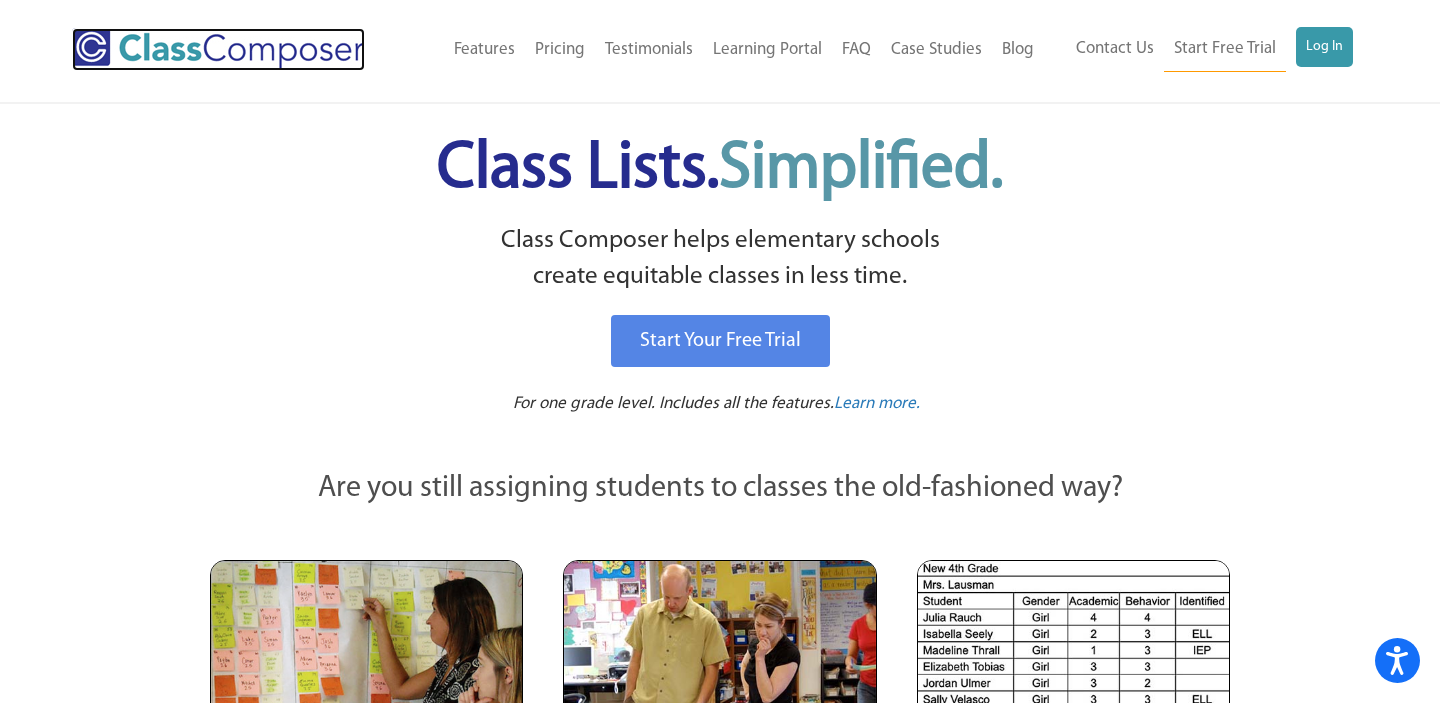 click at bounding box center [218, 49] 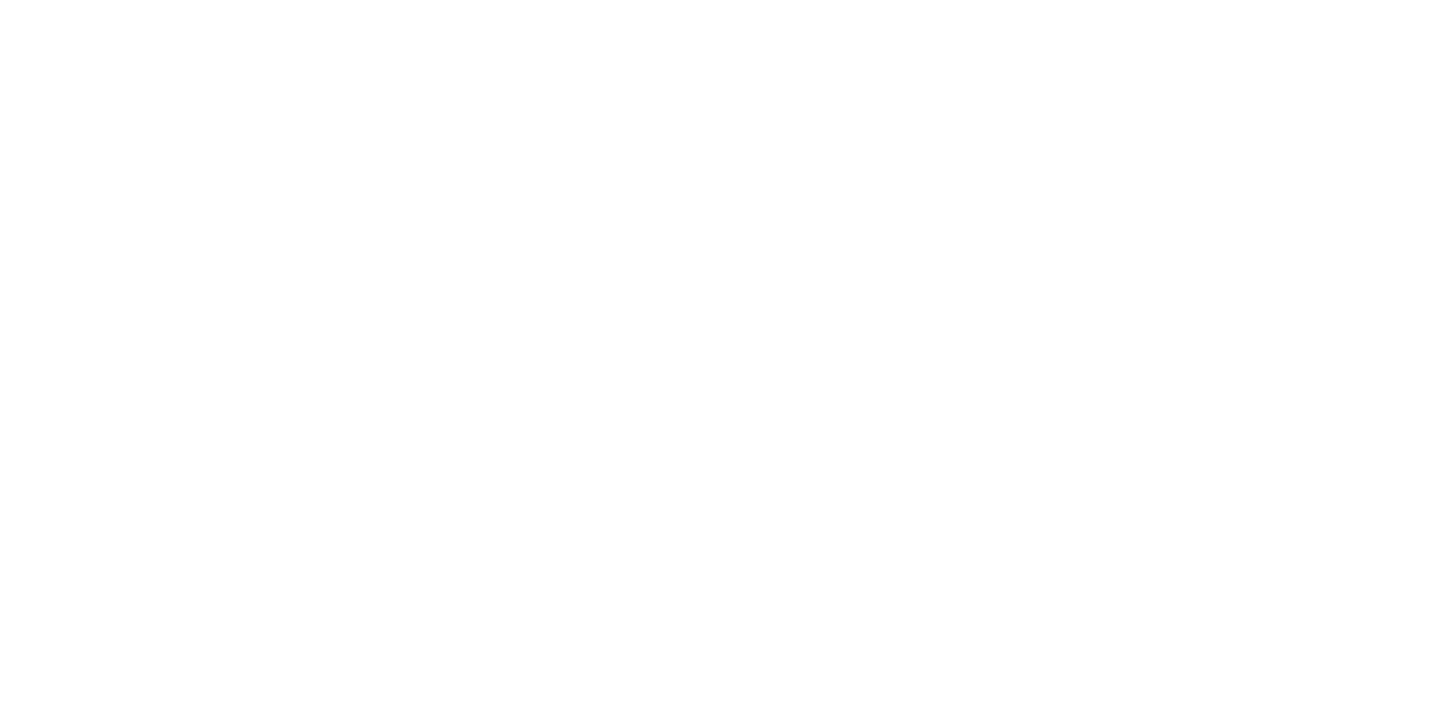 scroll, scrollTop: 0, scrollLeft: 0, axis: both 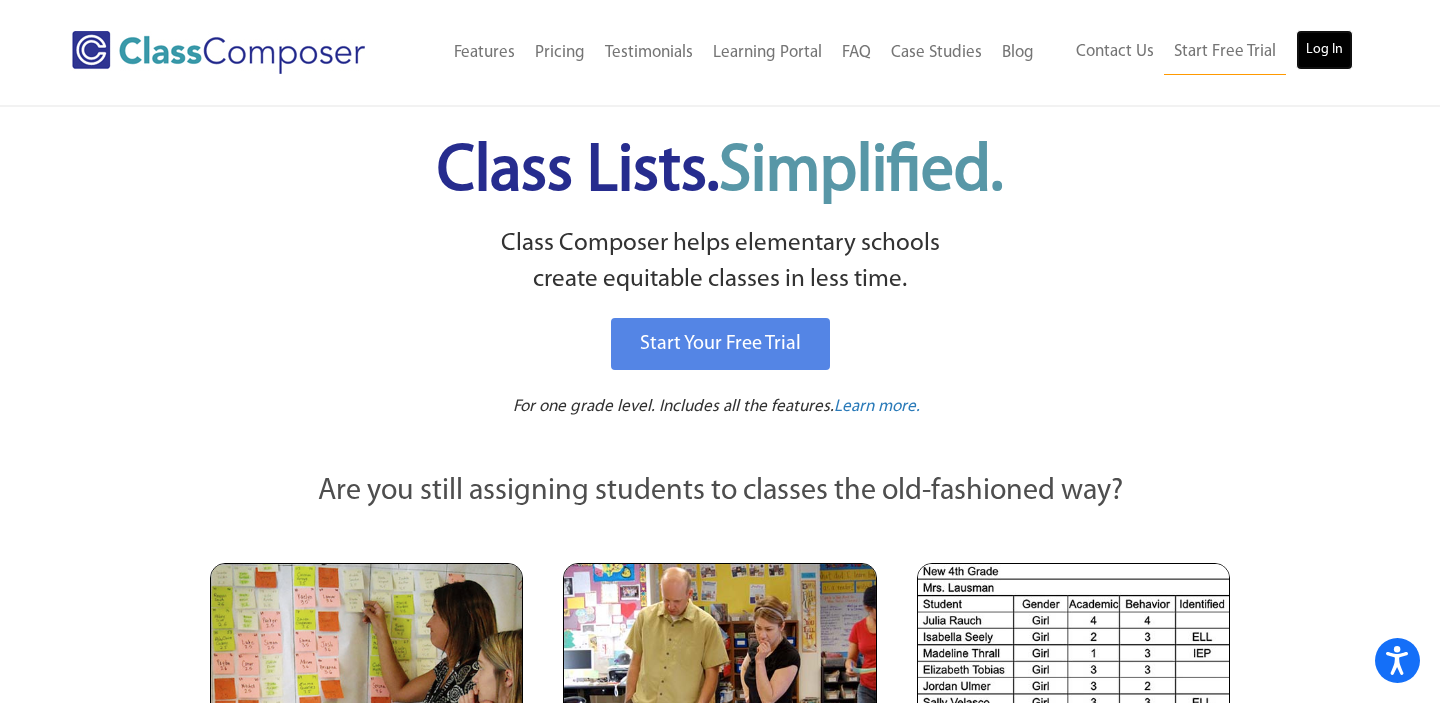 click on "Log In" at bounding box center [1324, 50] 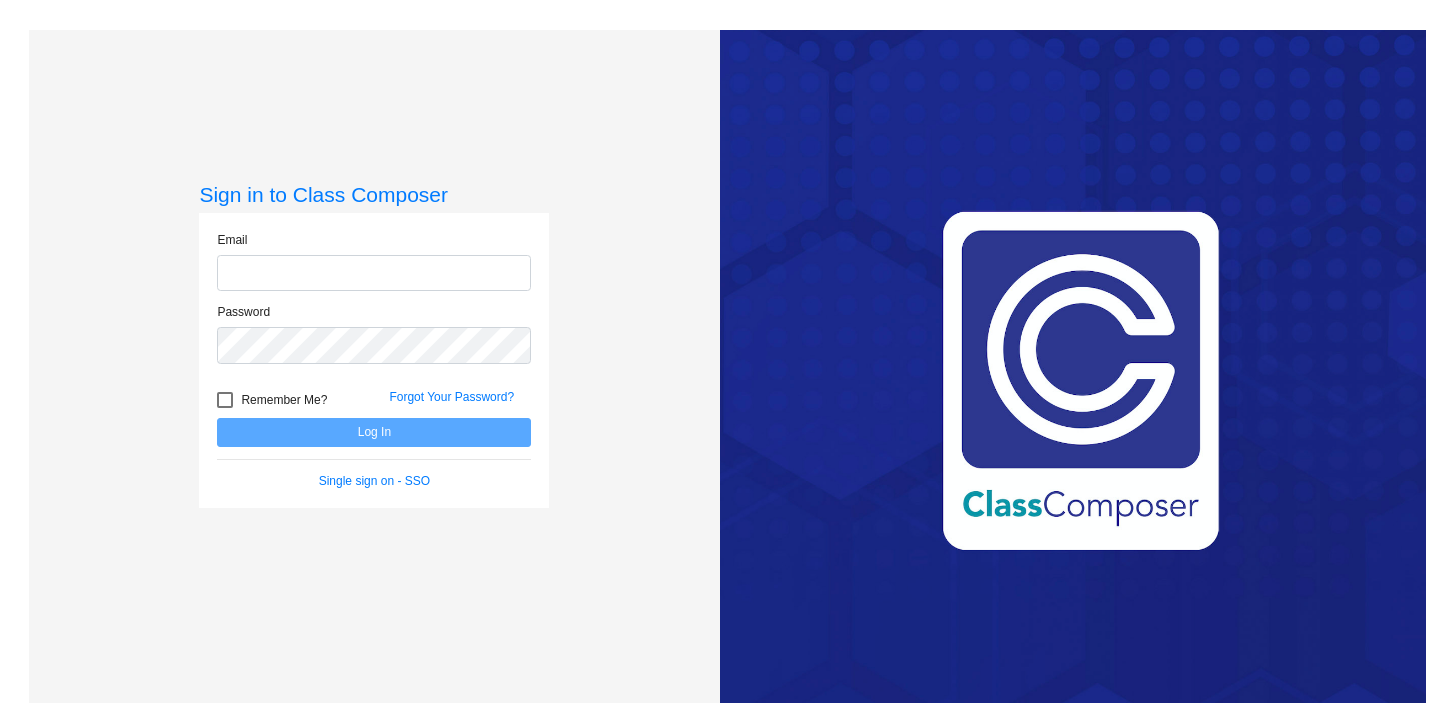 scroll, scrollTop: 0, scrollLeft: 0, axis: both 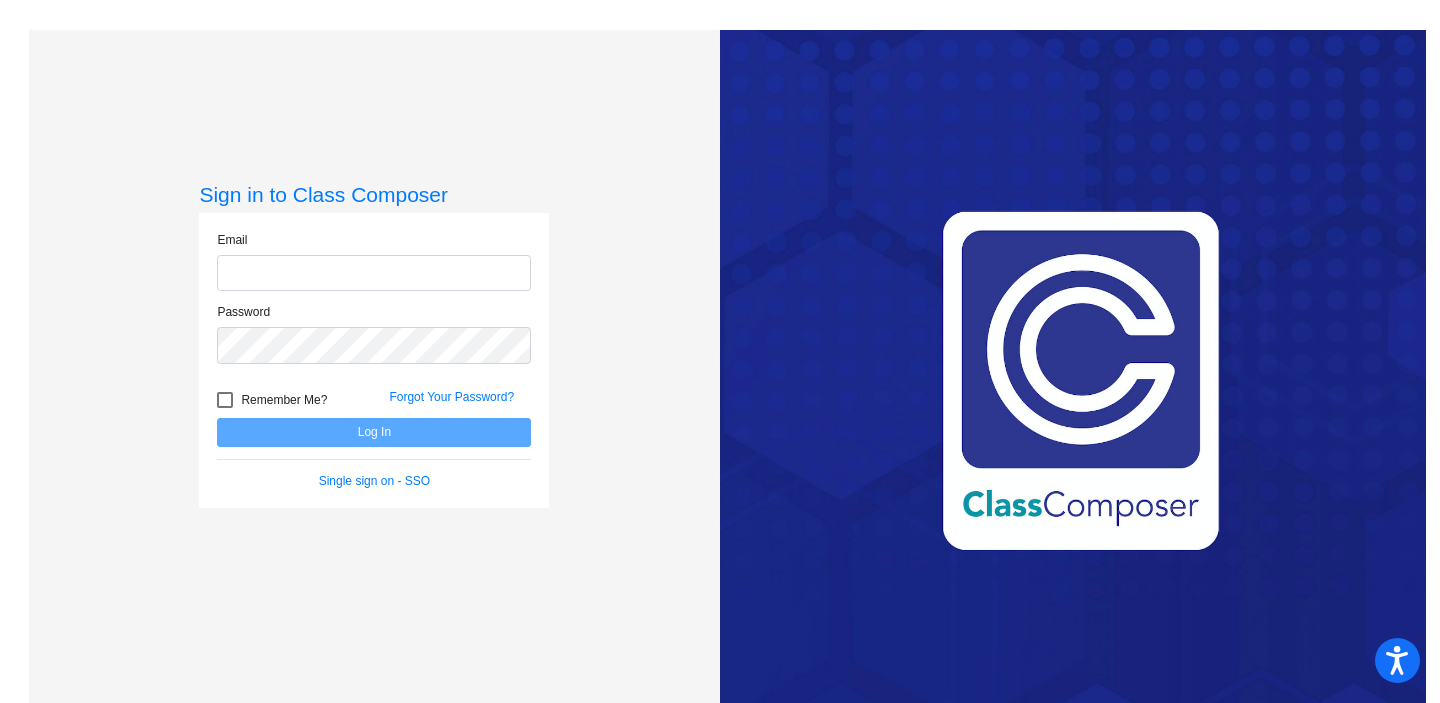type on "[EMAIL]" 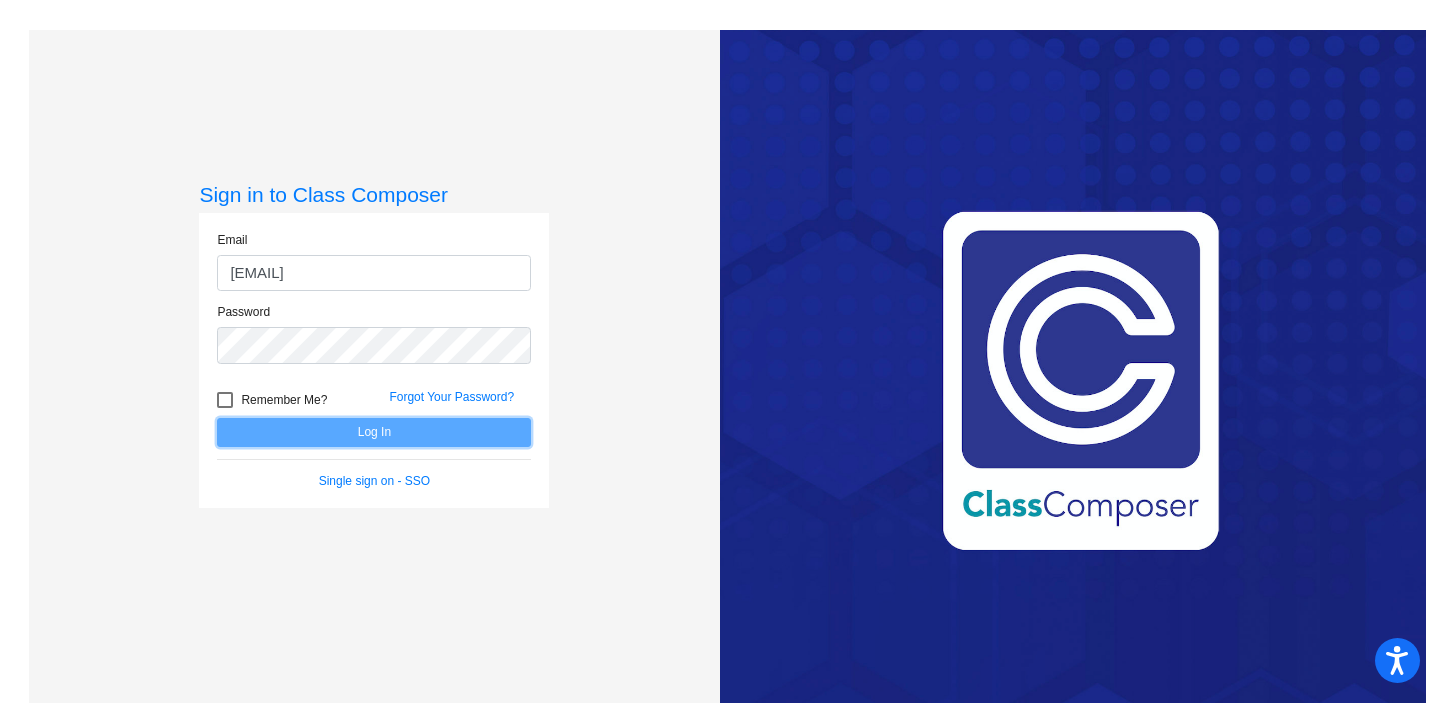 click on "Log In" 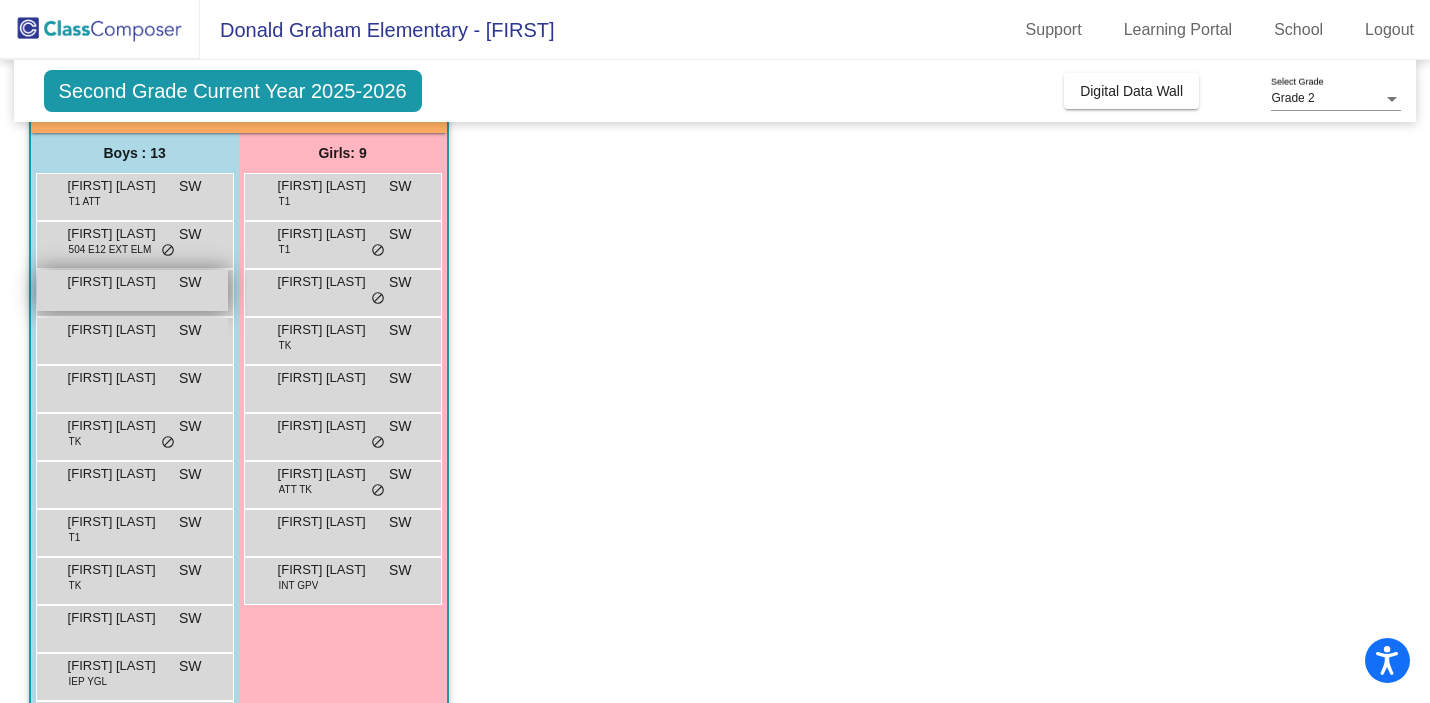 scroll, scrollTop: 145, scrollLeft: 0, axis: vertical 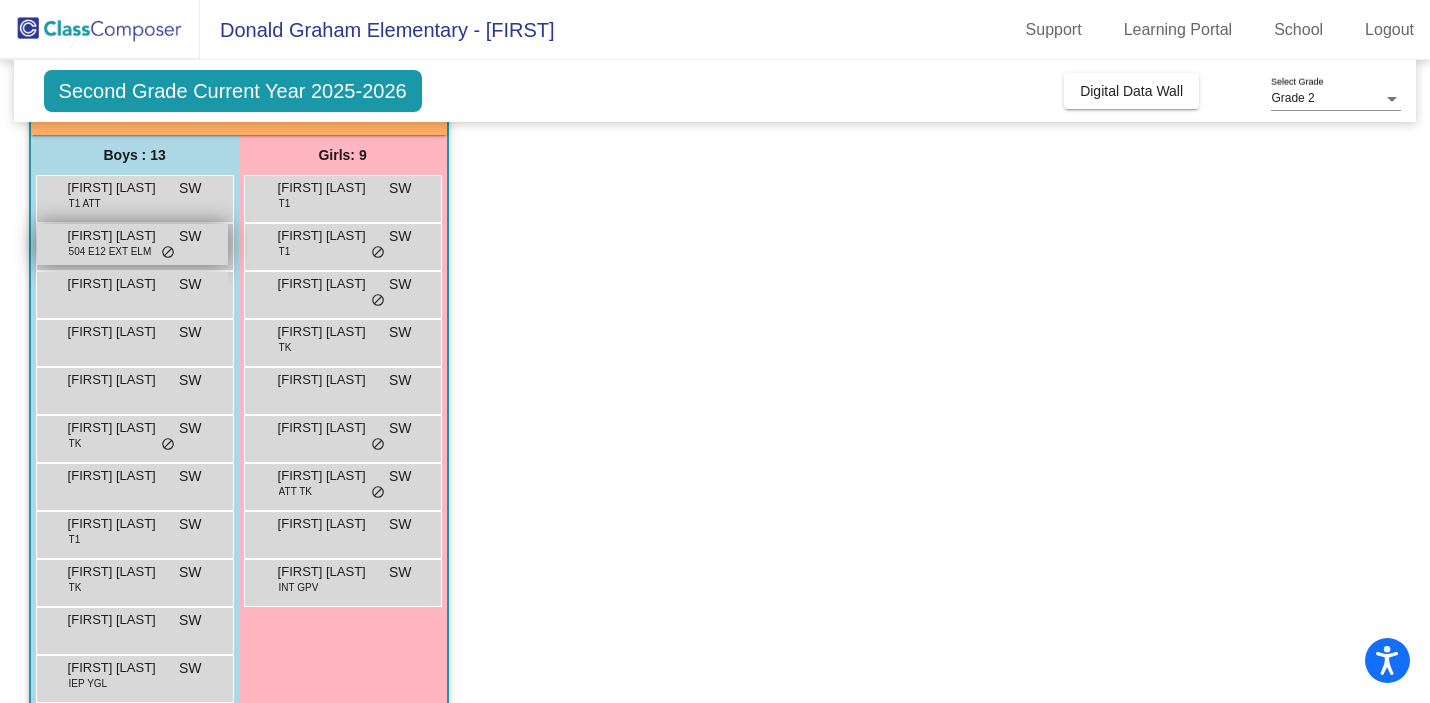 click on "[NUMBER] [LETTER][NUMBER] EXT [LETTER][LETTER]" at bounding box center [197, 251] 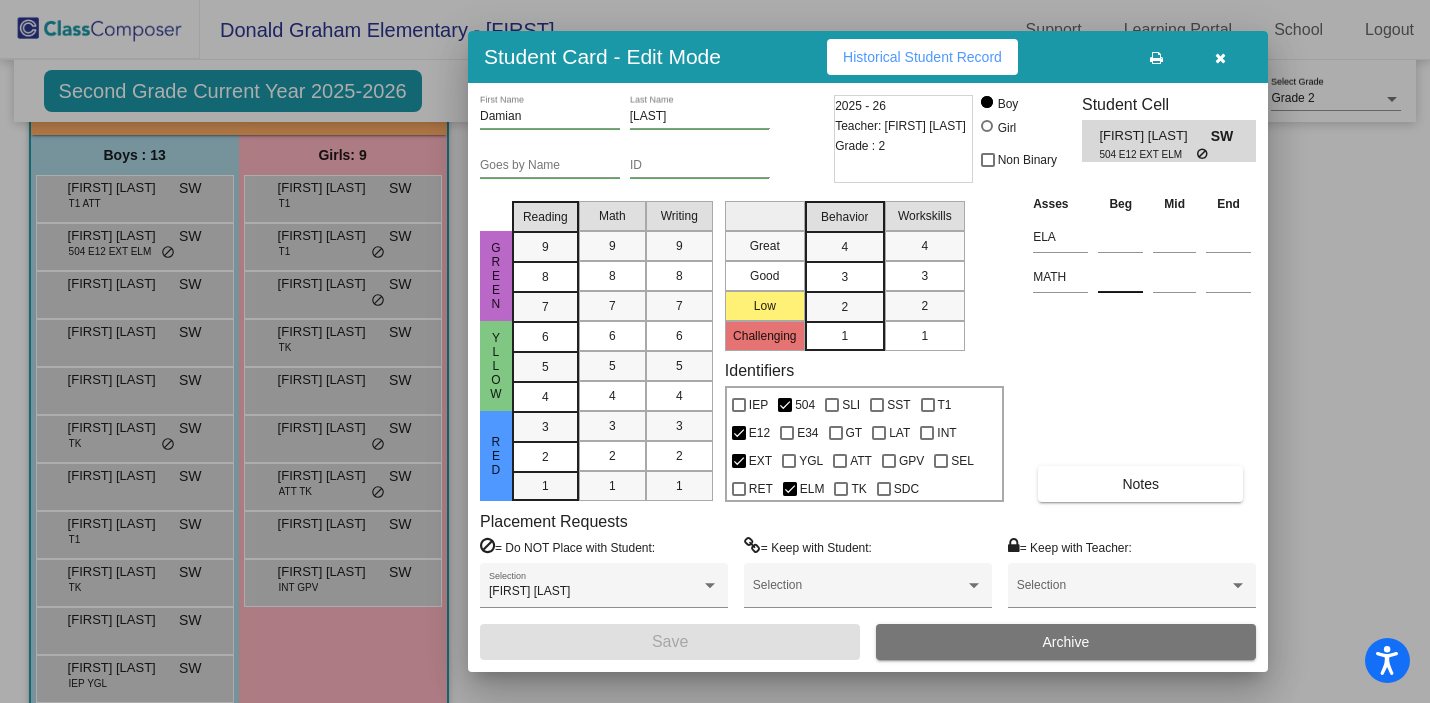 scroll, scrollTop: 0, scrollLeft: 0, axis: both 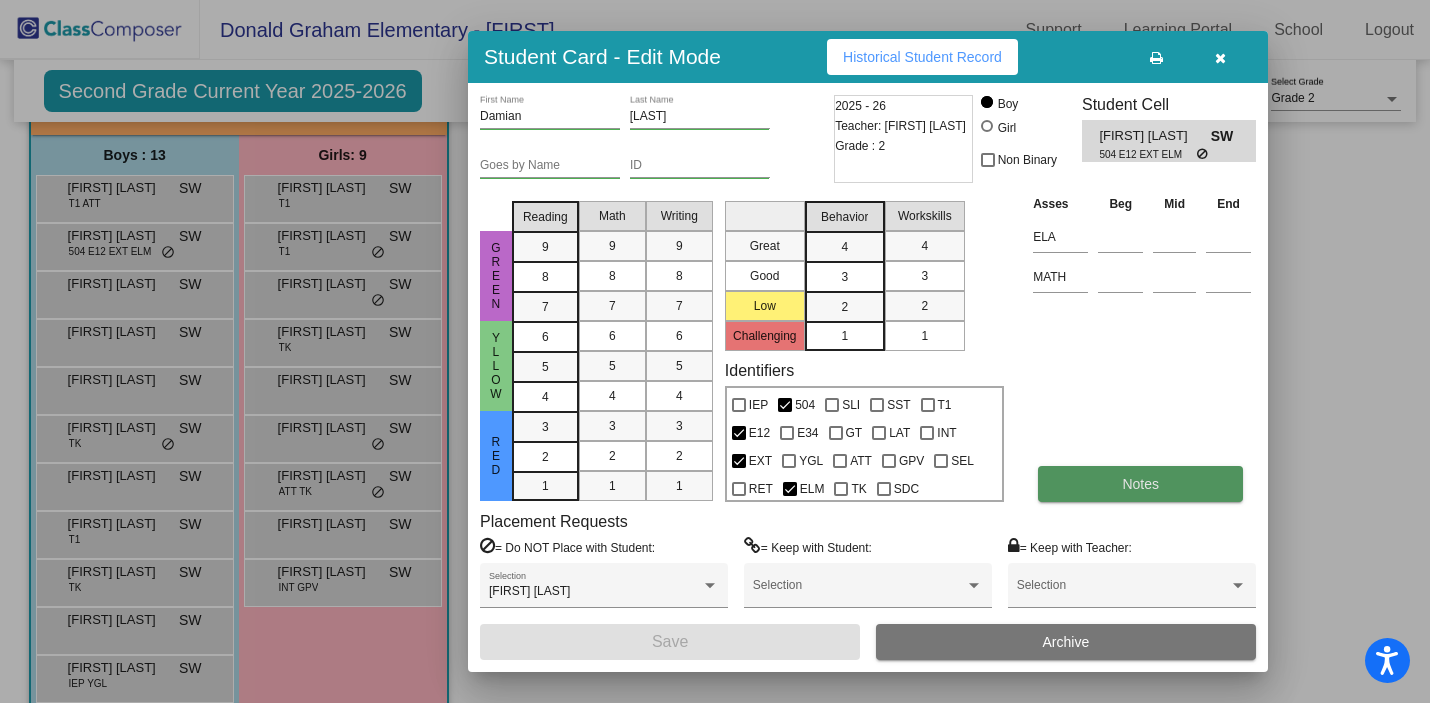 click on "Notes" at bounding box center (1140, 484) 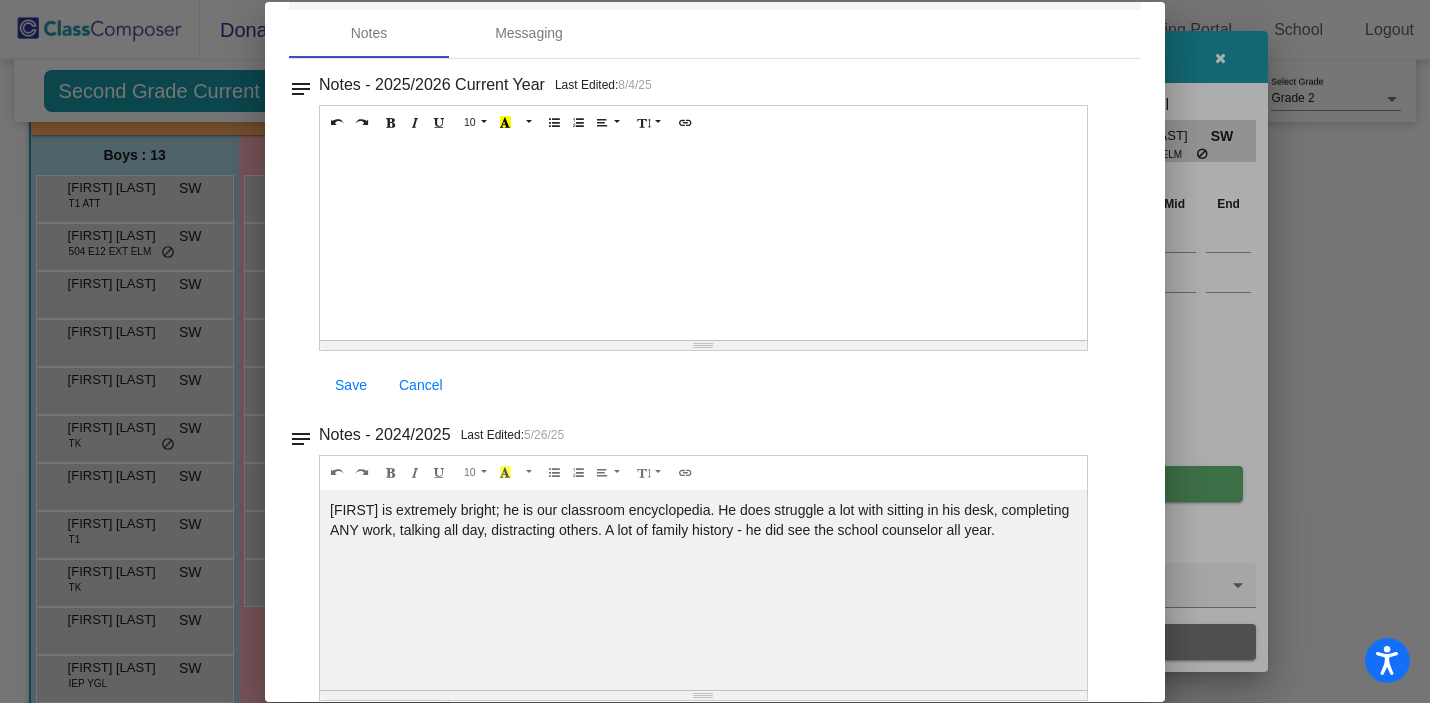 scroll, scrollTop: 0, scrollLeft: 0, axis: both 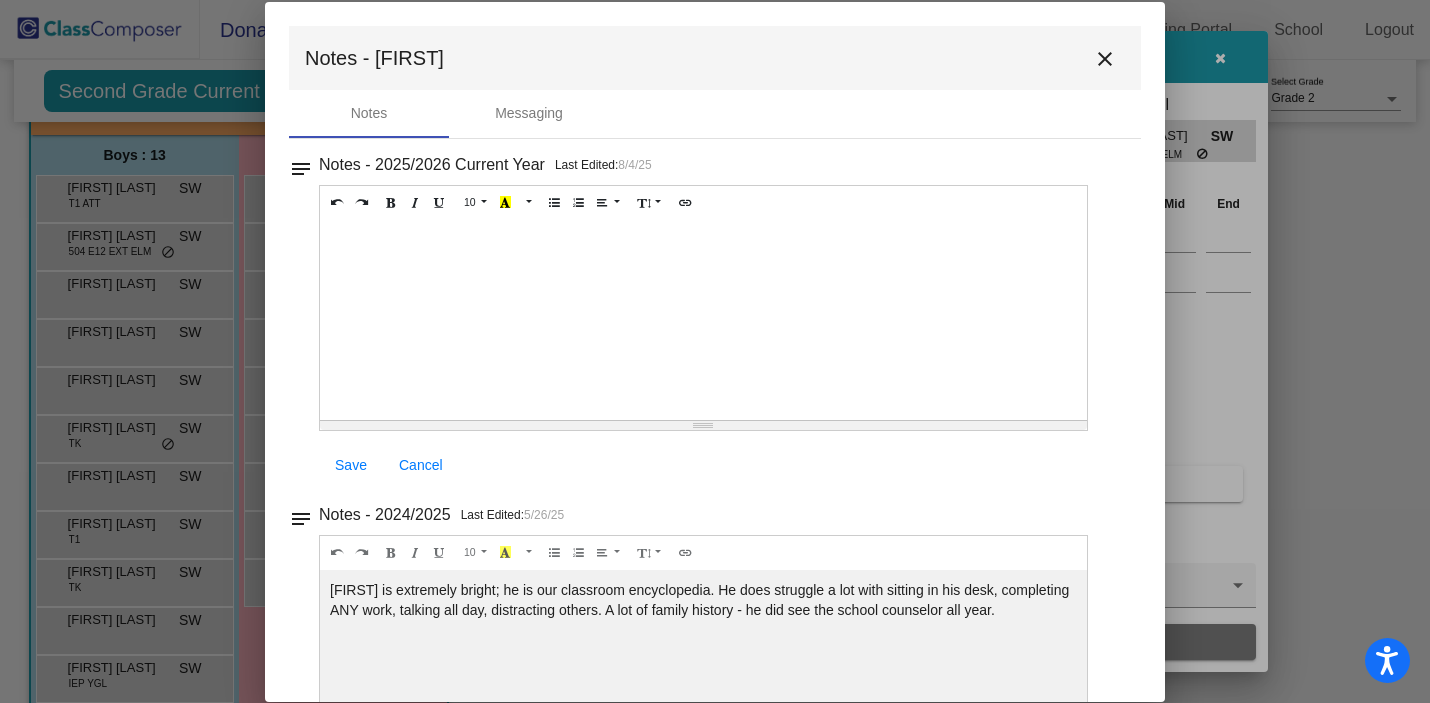 click on "close" at bounding box center (1105, 59) 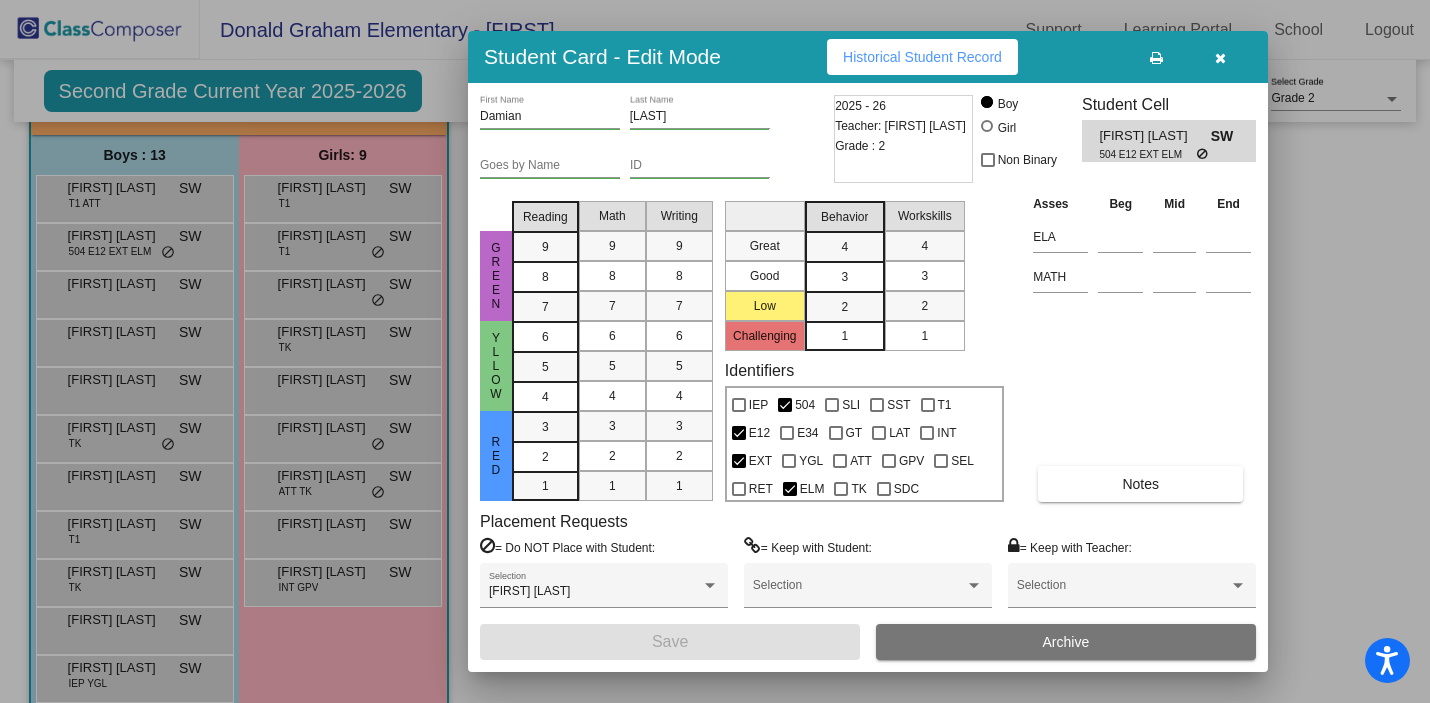 click at bounding box center [715, 351] 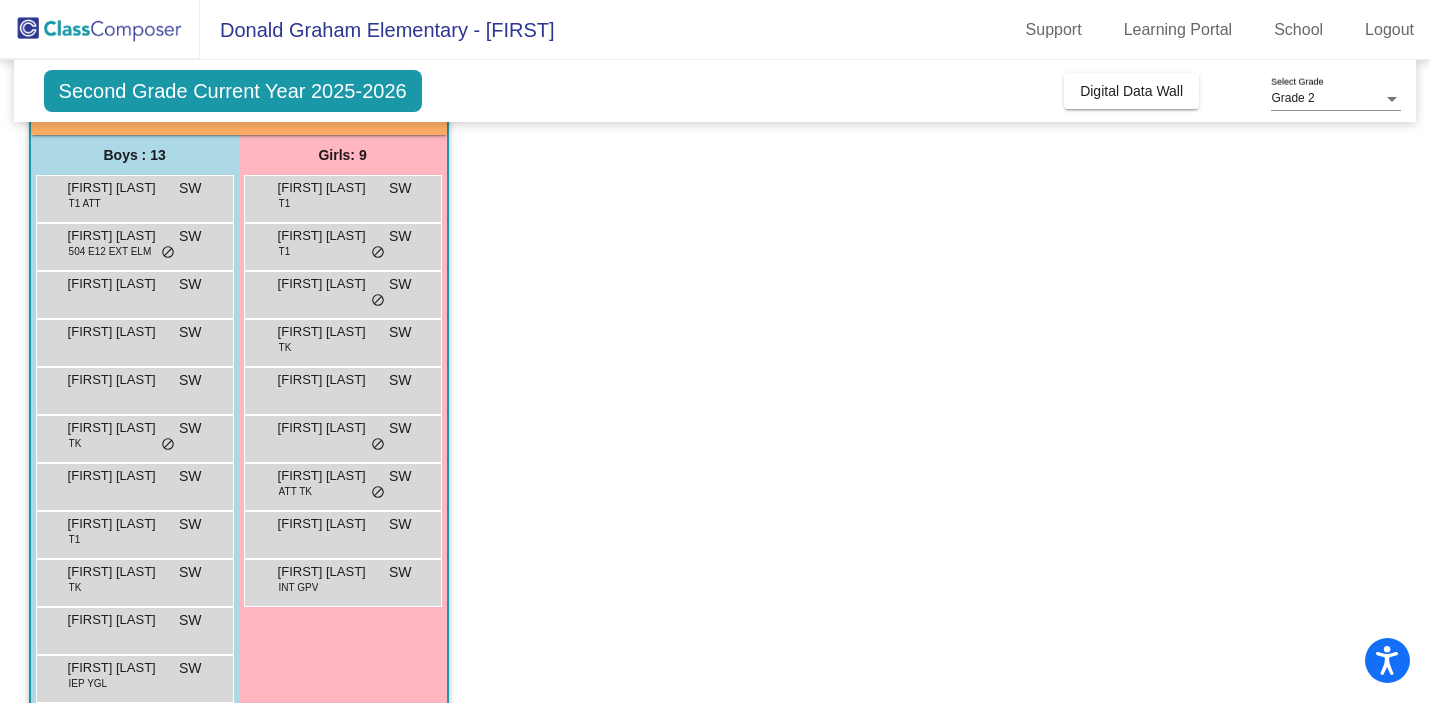click on "[FIRST] [LAST] T1 ATT SW lock do_not_disturb_alt" at bounding box center [132, 196] 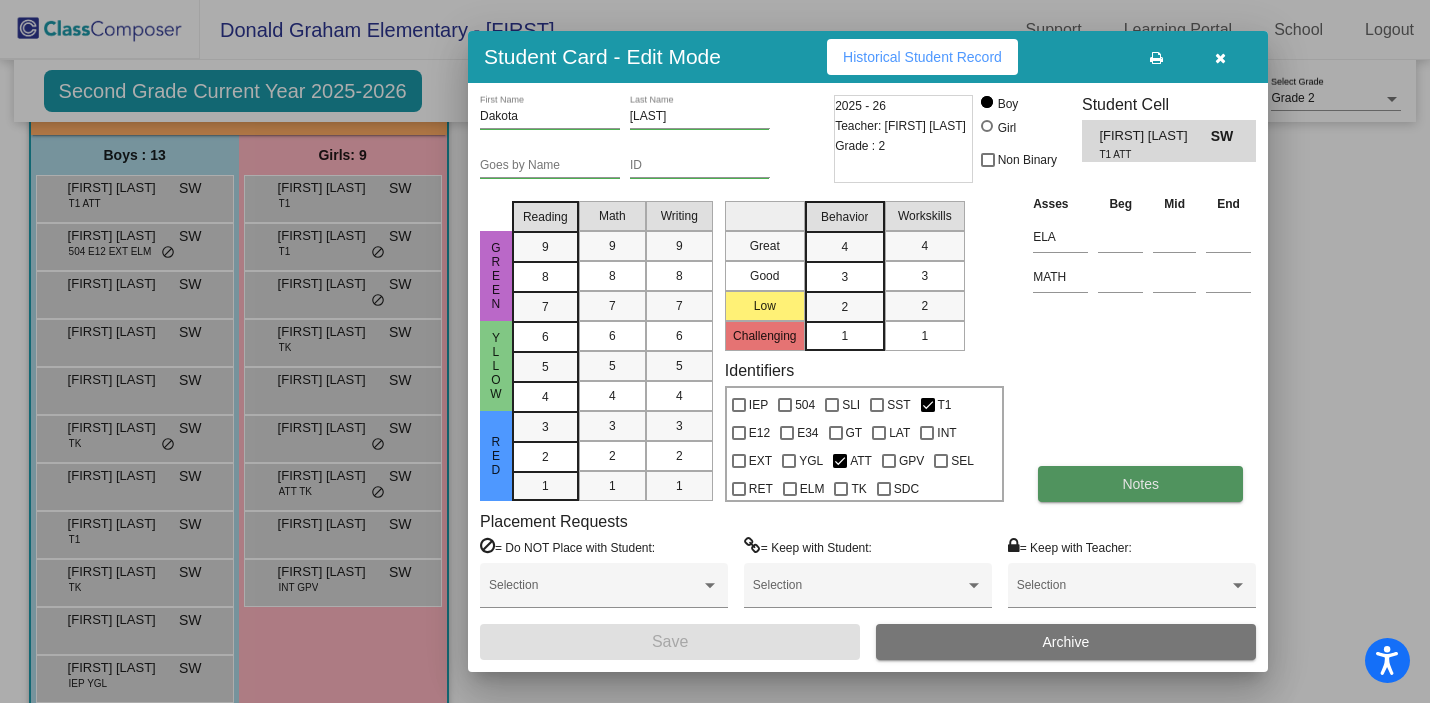 click on "Notes" at bounding box center (1140, 484) 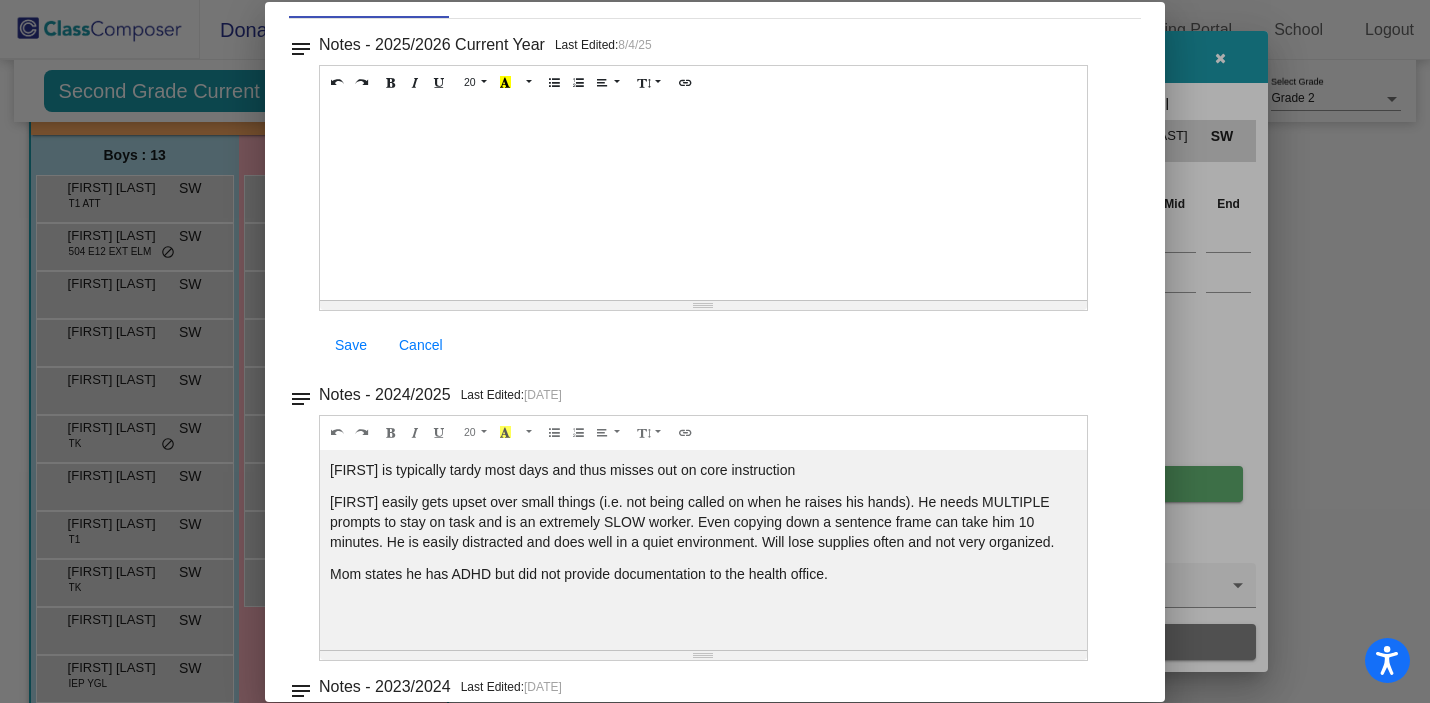 scroll, scrollTop: 0, scrollLeft: 0, axis: both 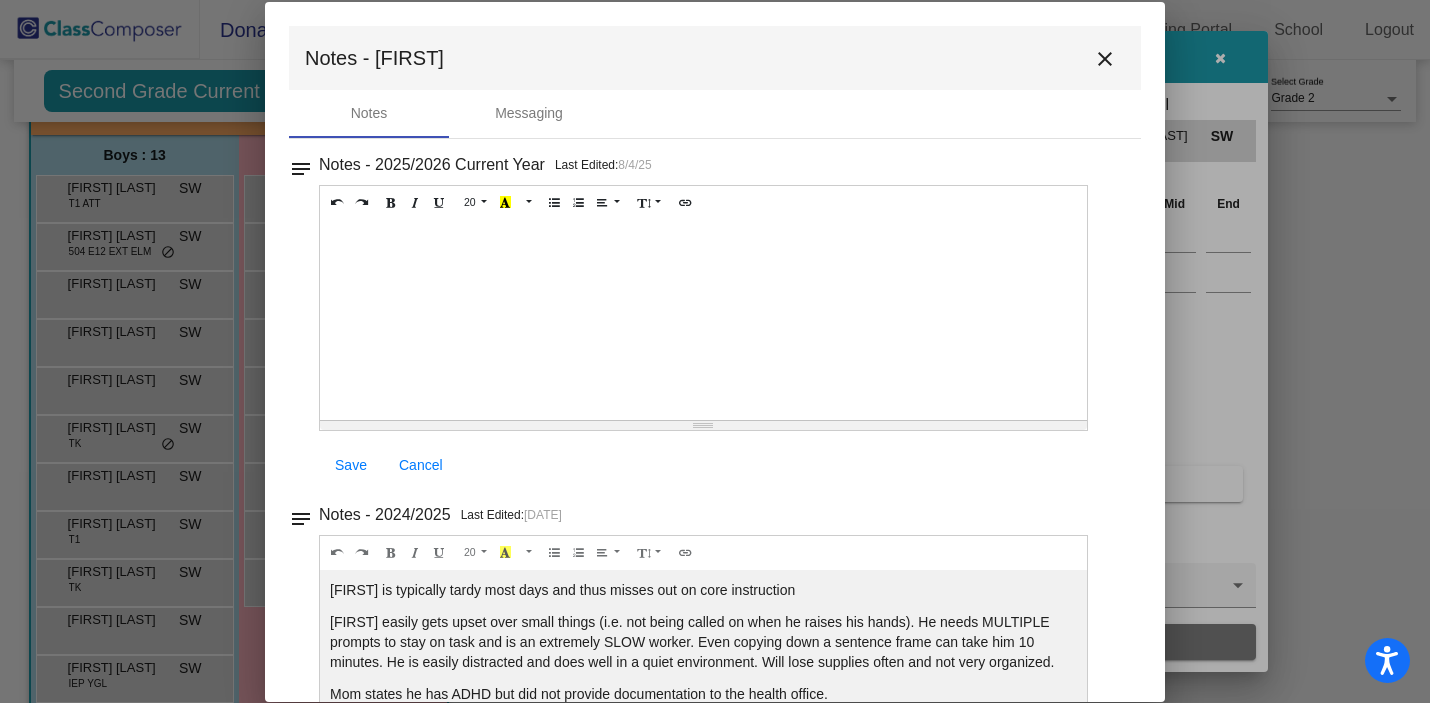 click on "close" at bounding box center (1105, 59) 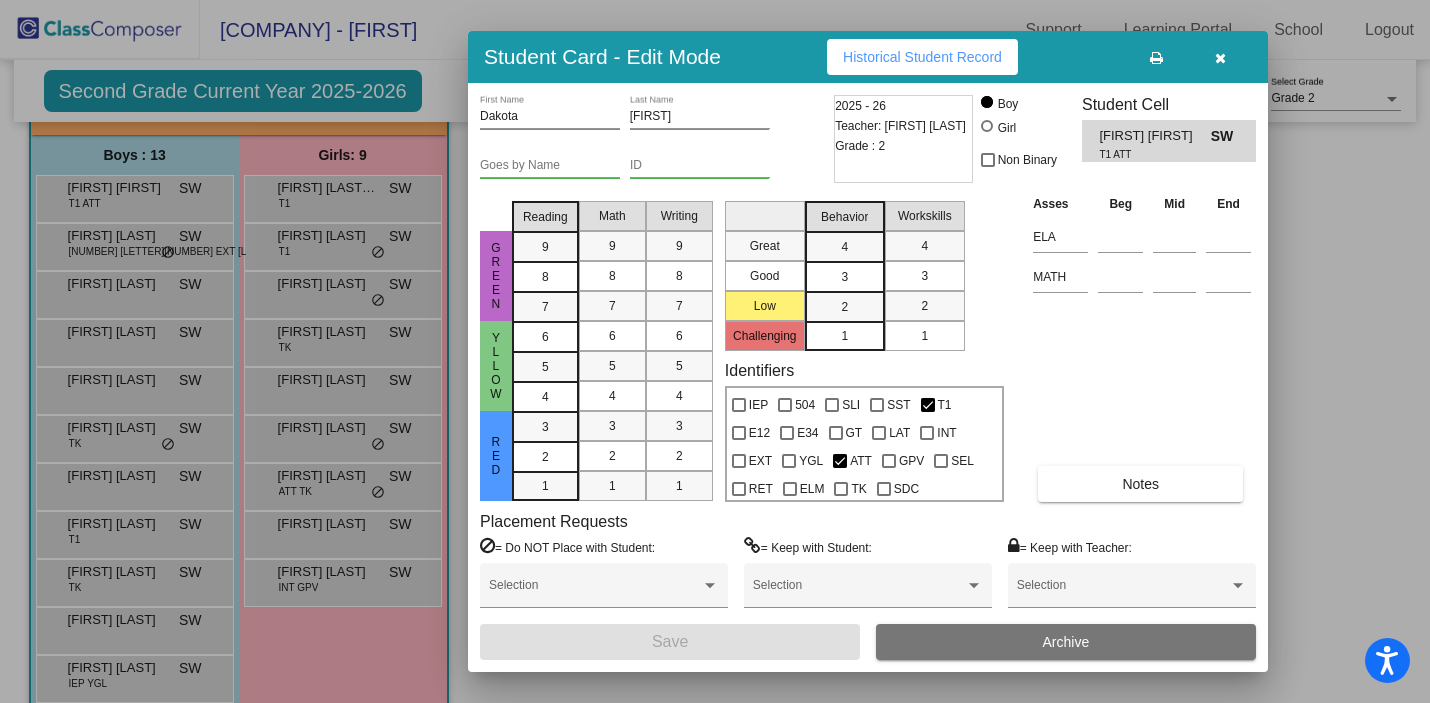 click at bounding box center [715, 351] 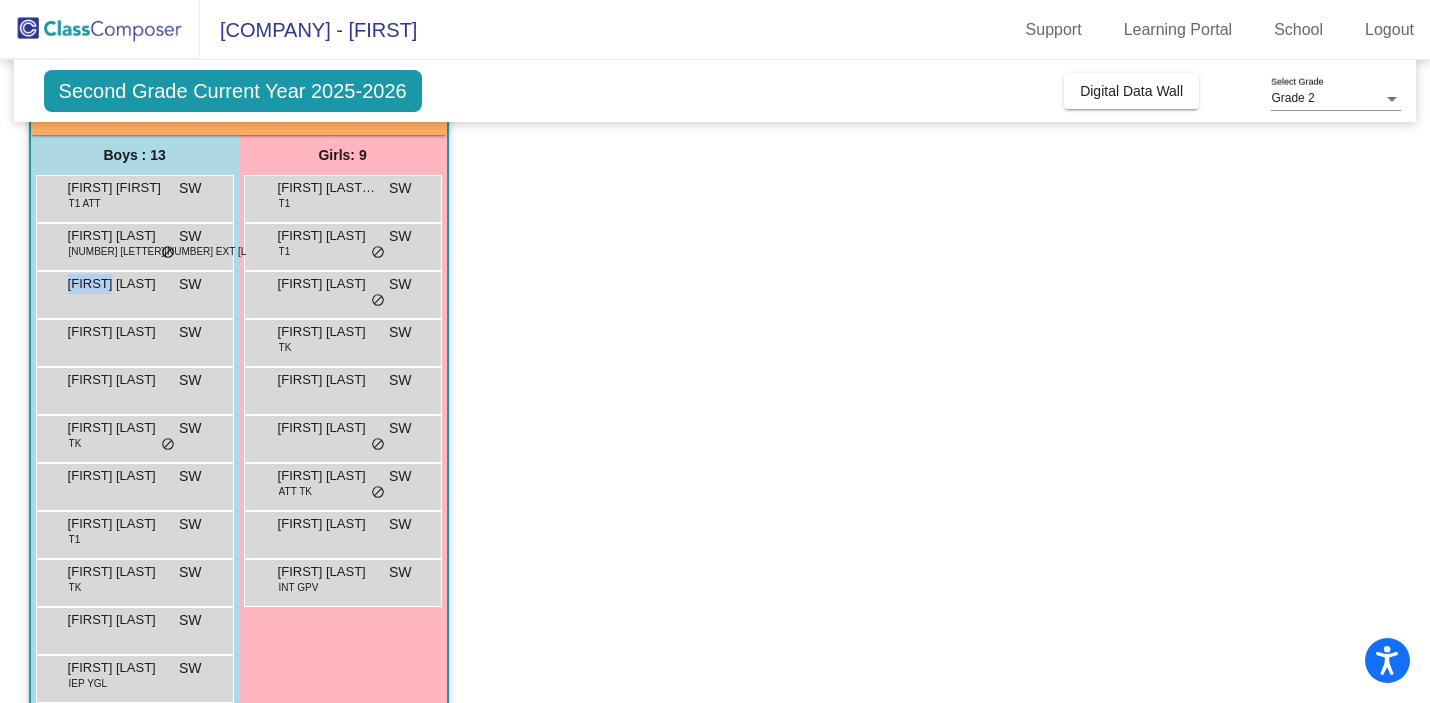 click on "[FIRST] [LAST] [LAST] [LAST] [LAST] [LAST]" at bounding box center [132, 292] 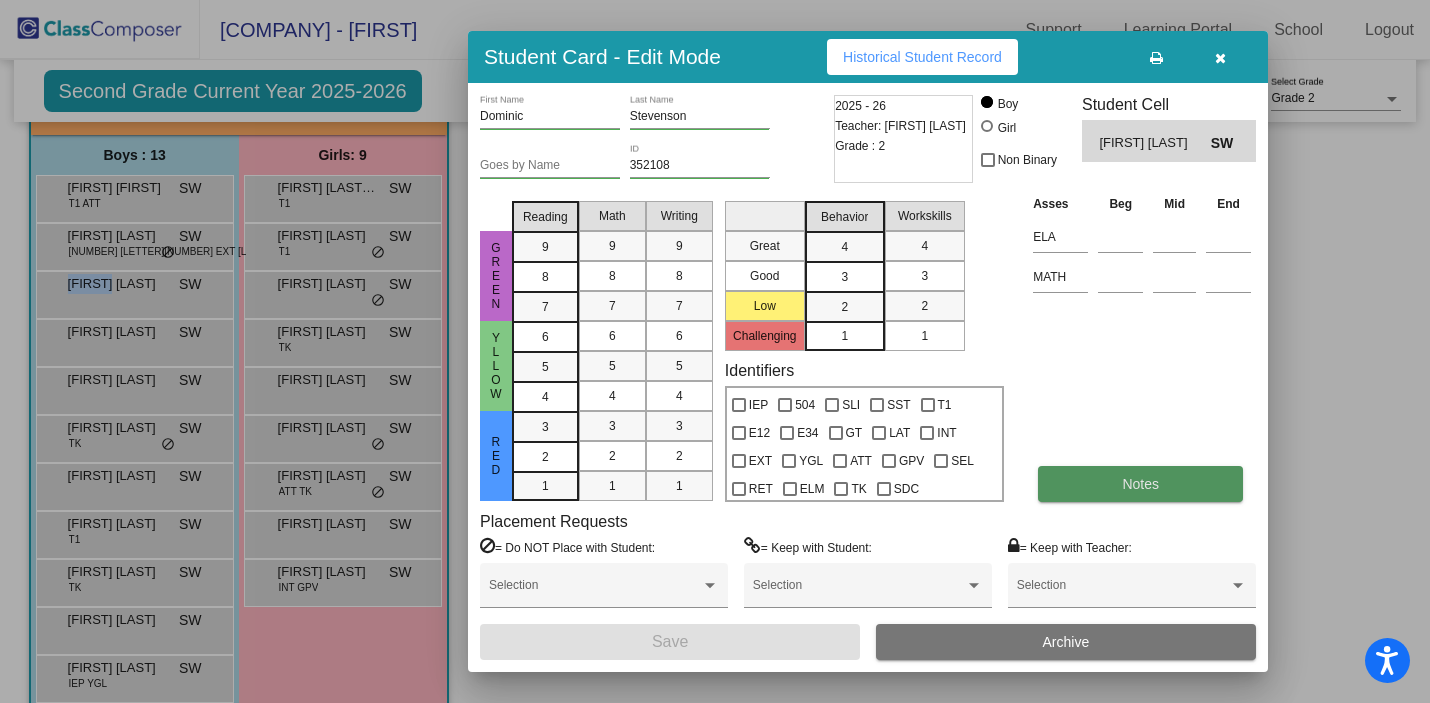 click on "Notes" at bounding box center (1140, 484) 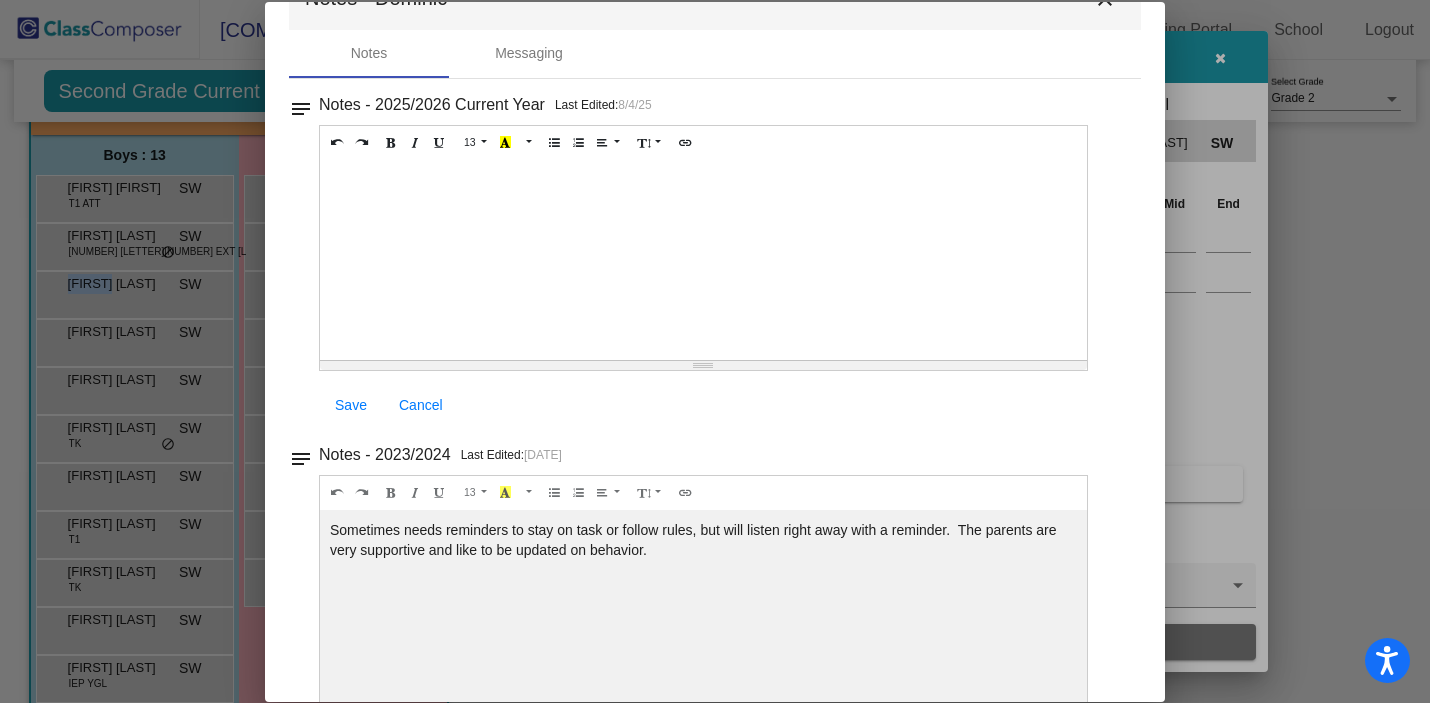 scroll, scrollTop: 0, scrollLeft: 0, axis: both 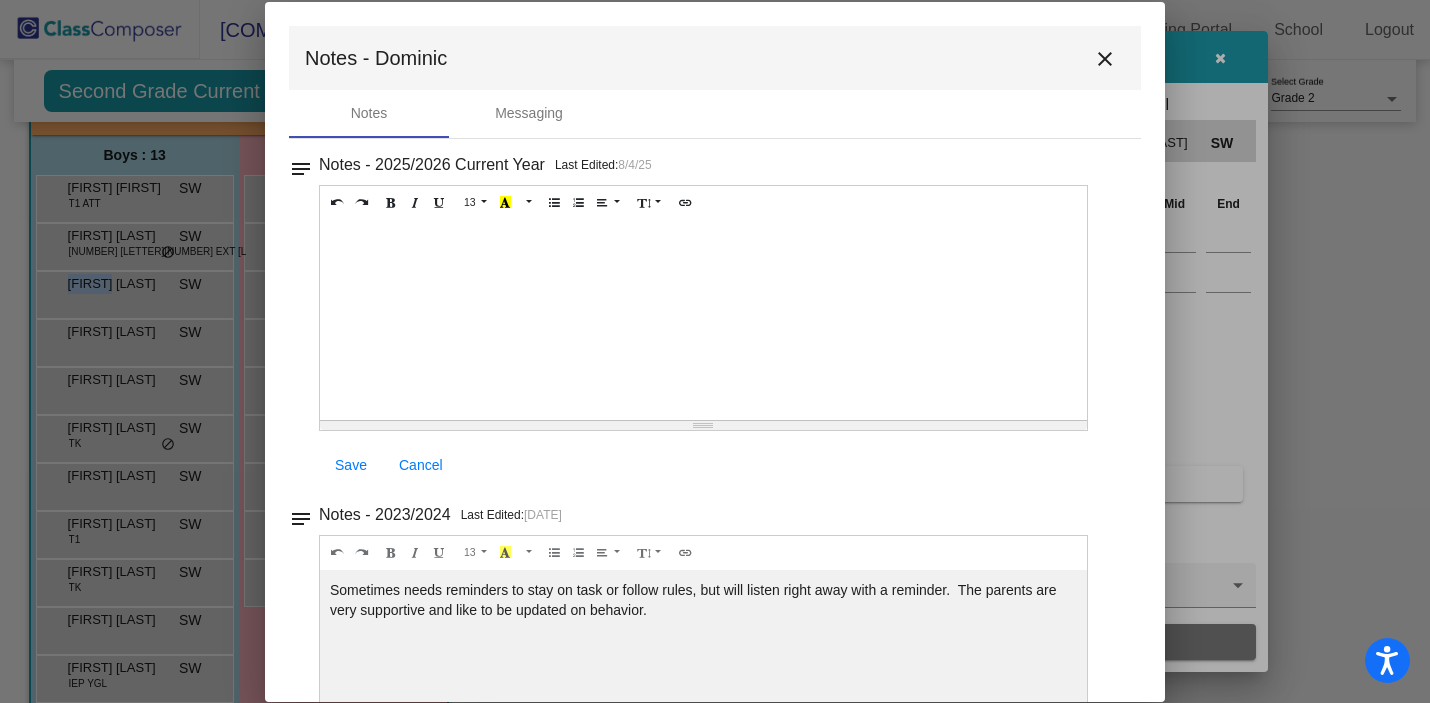 click on "close" at bounding box center [1105, 59] 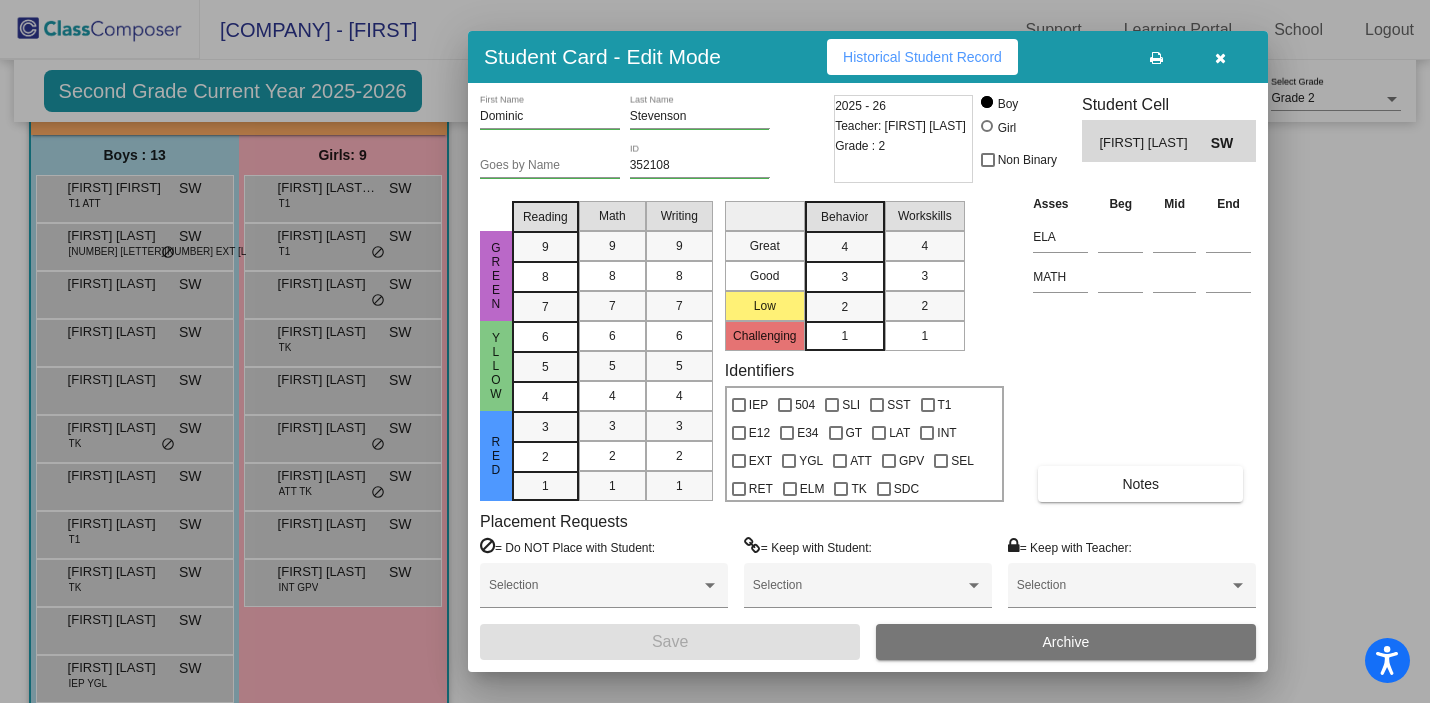click at bounding box center (715, 351) 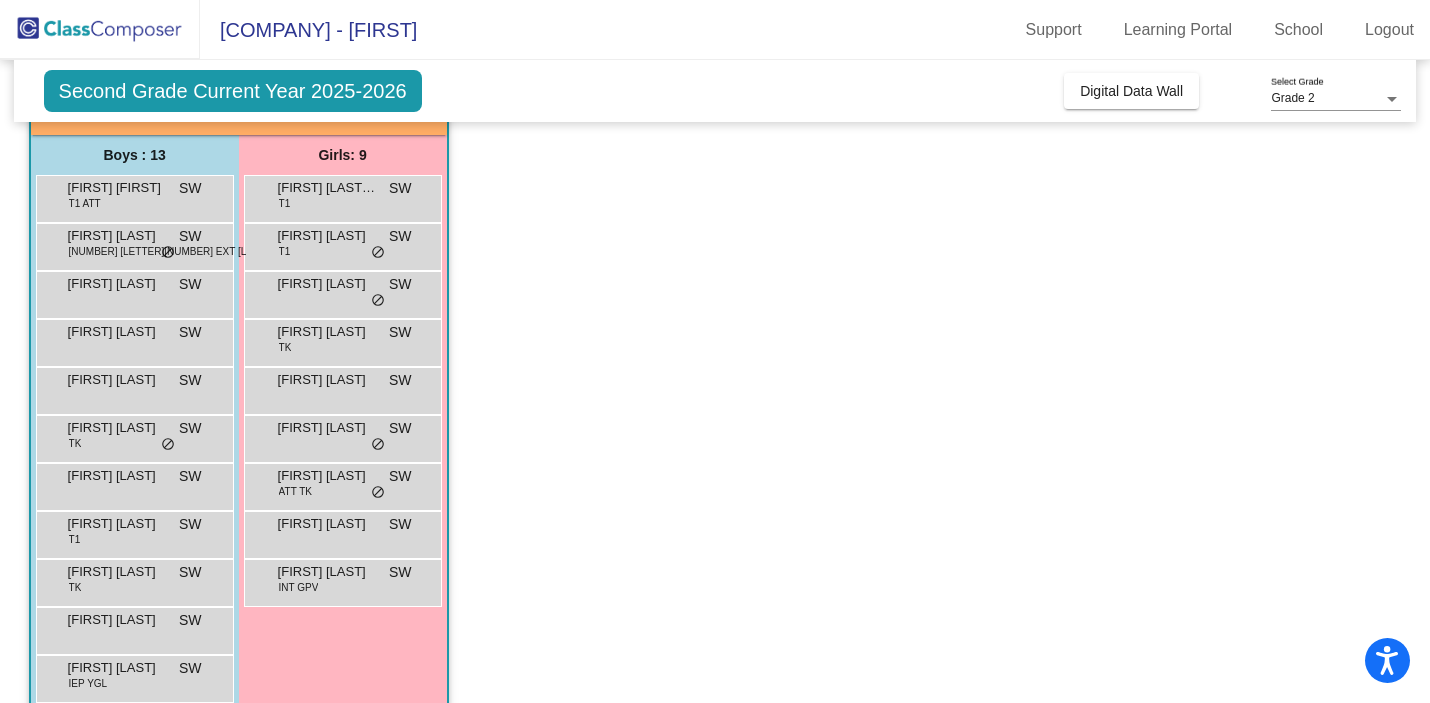 click on "[FIRST] [LAST] [LAST] [LAST] [LAST] [LAST]" at bounding box center [132, 340] 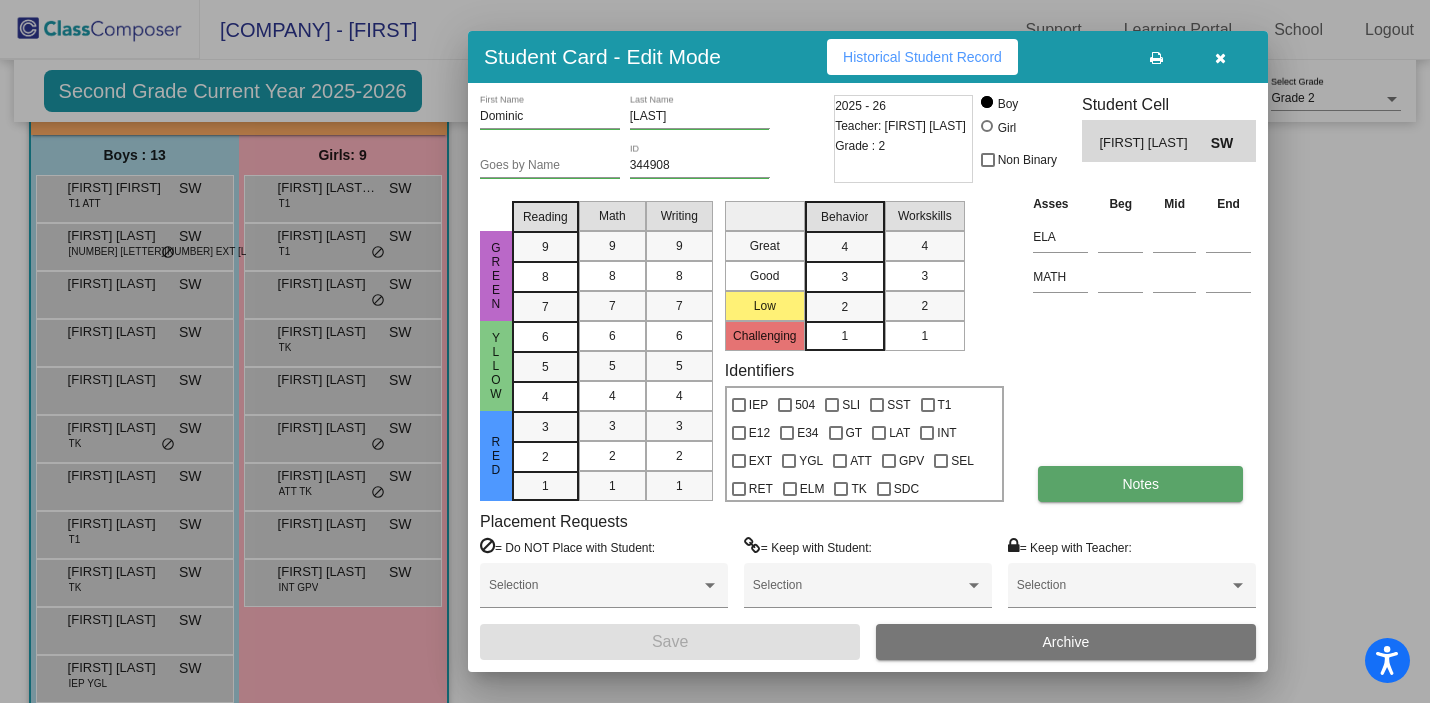 click on "Notes" at bounding box center [1140, 484] 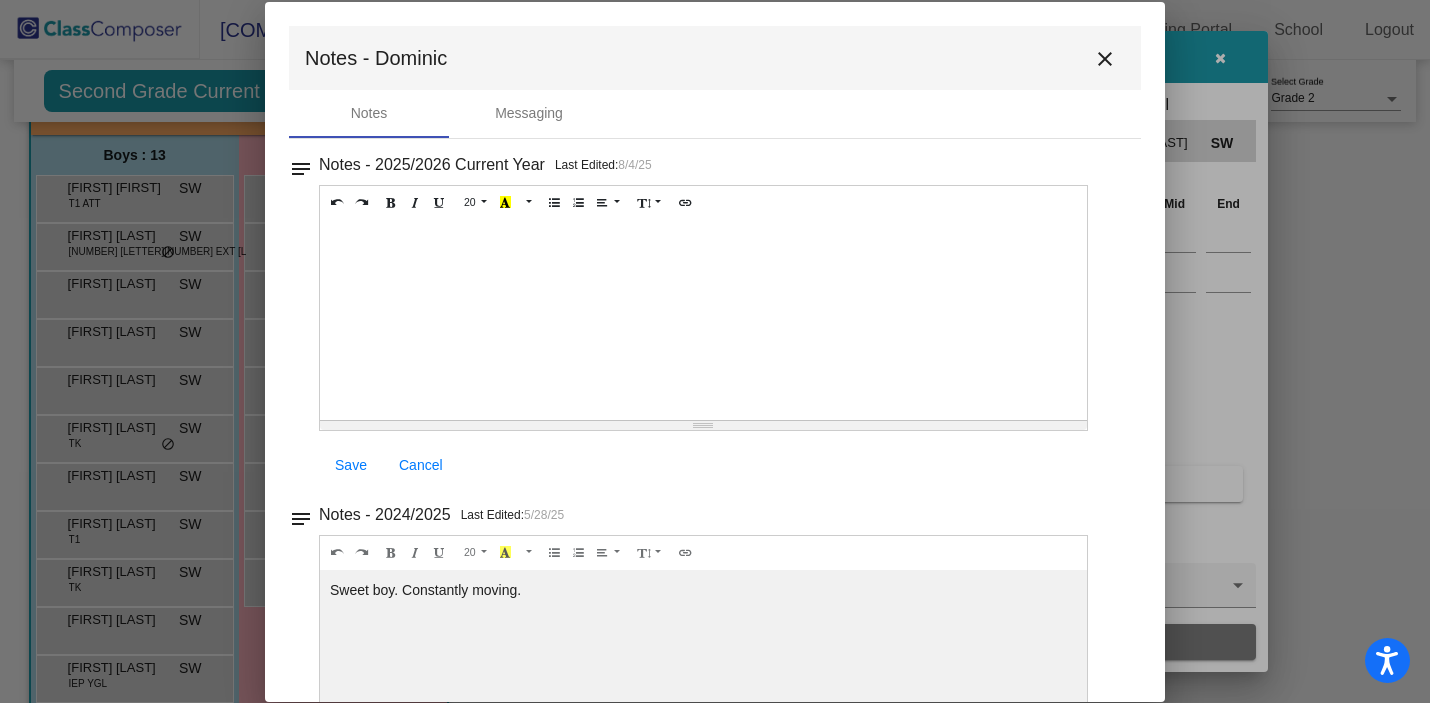 click on "close" at bounding box center (1105, 59) 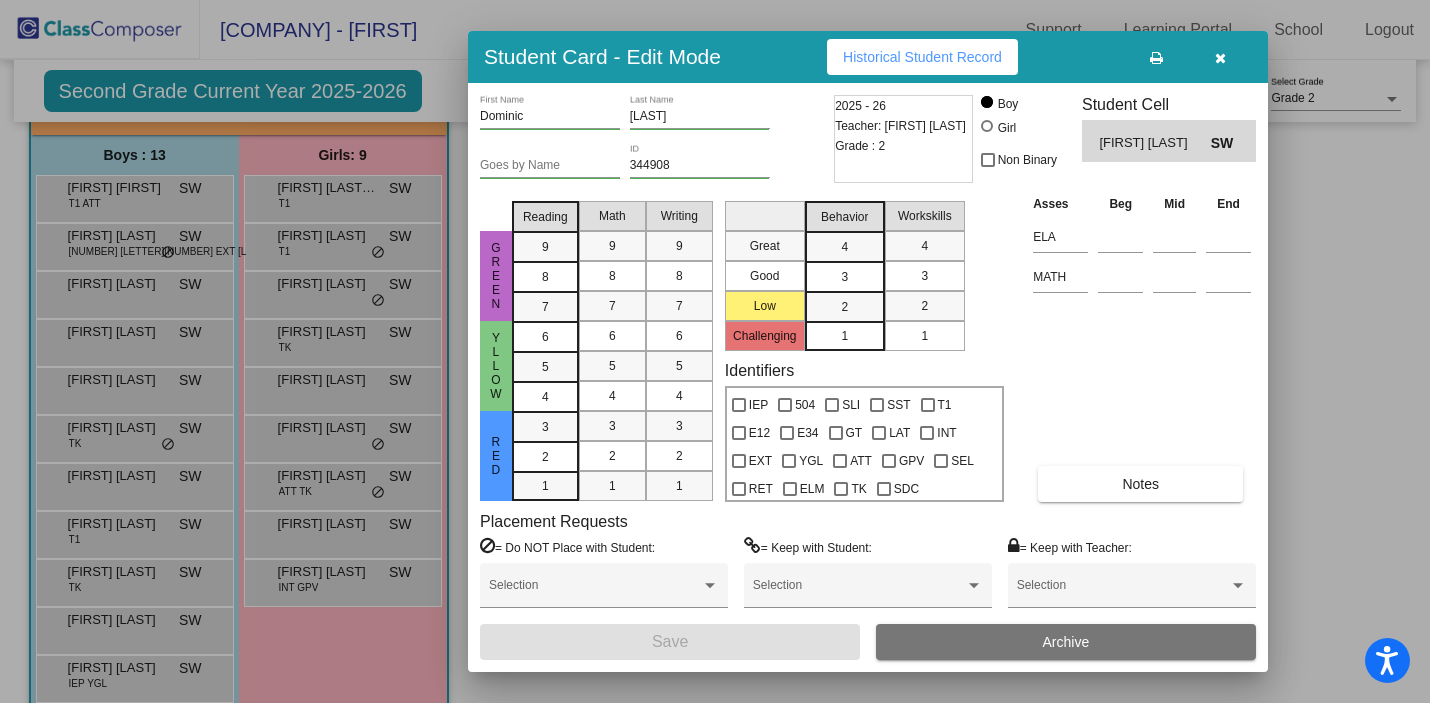 click at bounding box center [715, 351] 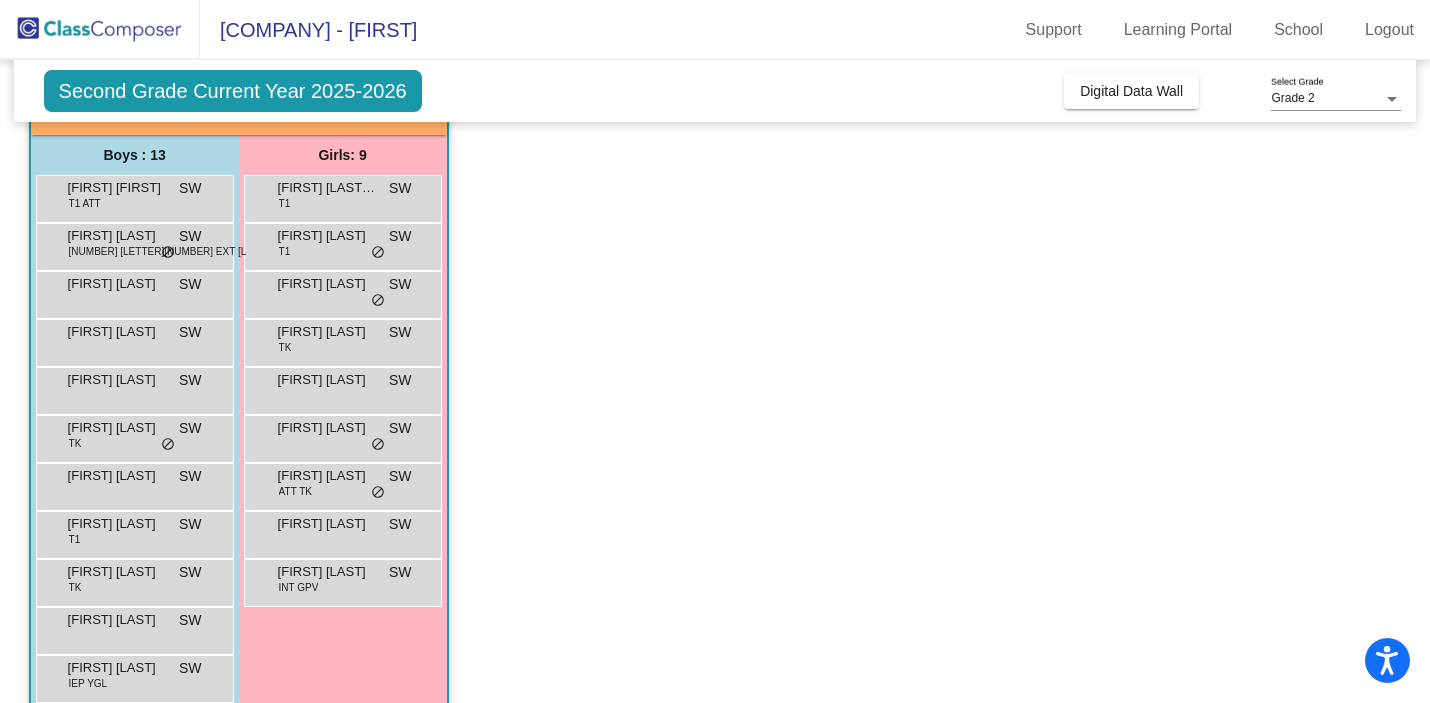 click on "[FIRST] [LAST] [LAST] [LAST] [LAST] [LAST]" at bounding box center (132, 388) 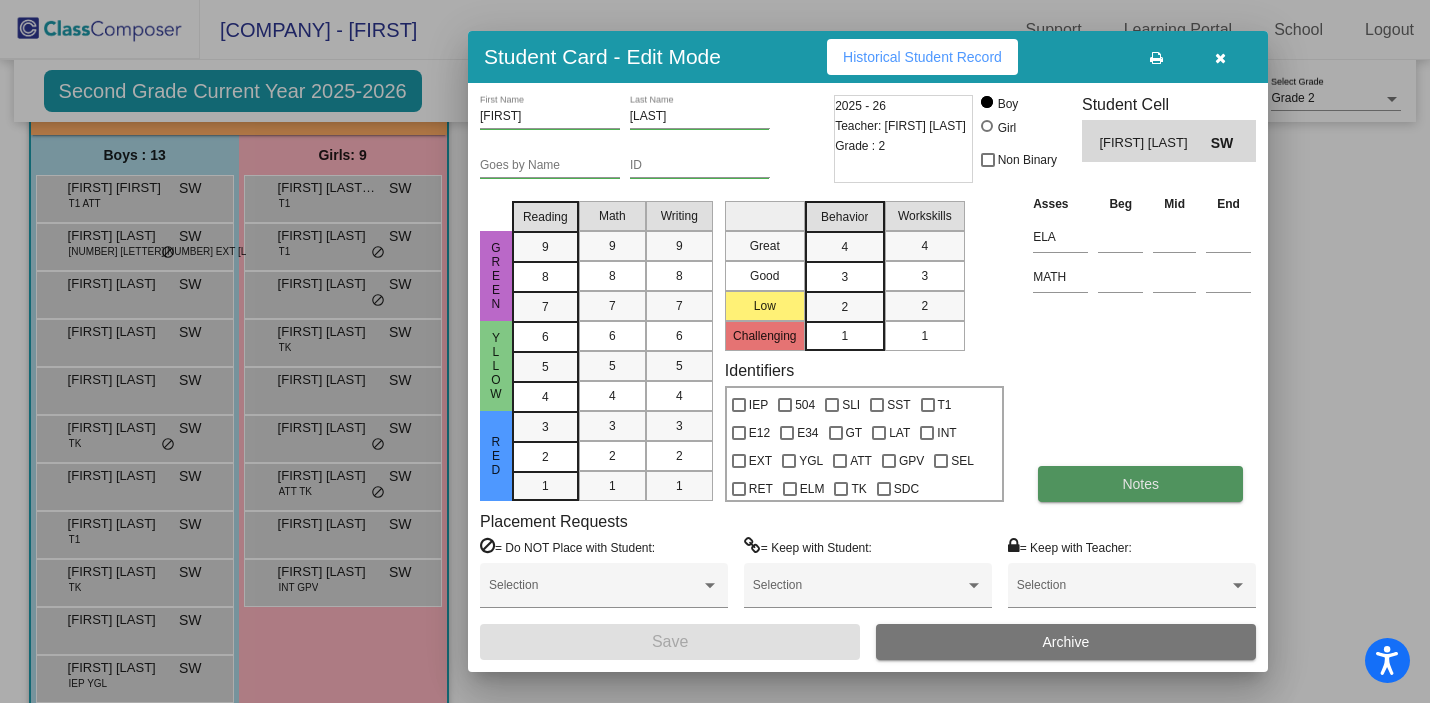 click on "Notes" at bounding box center [1140, 484] 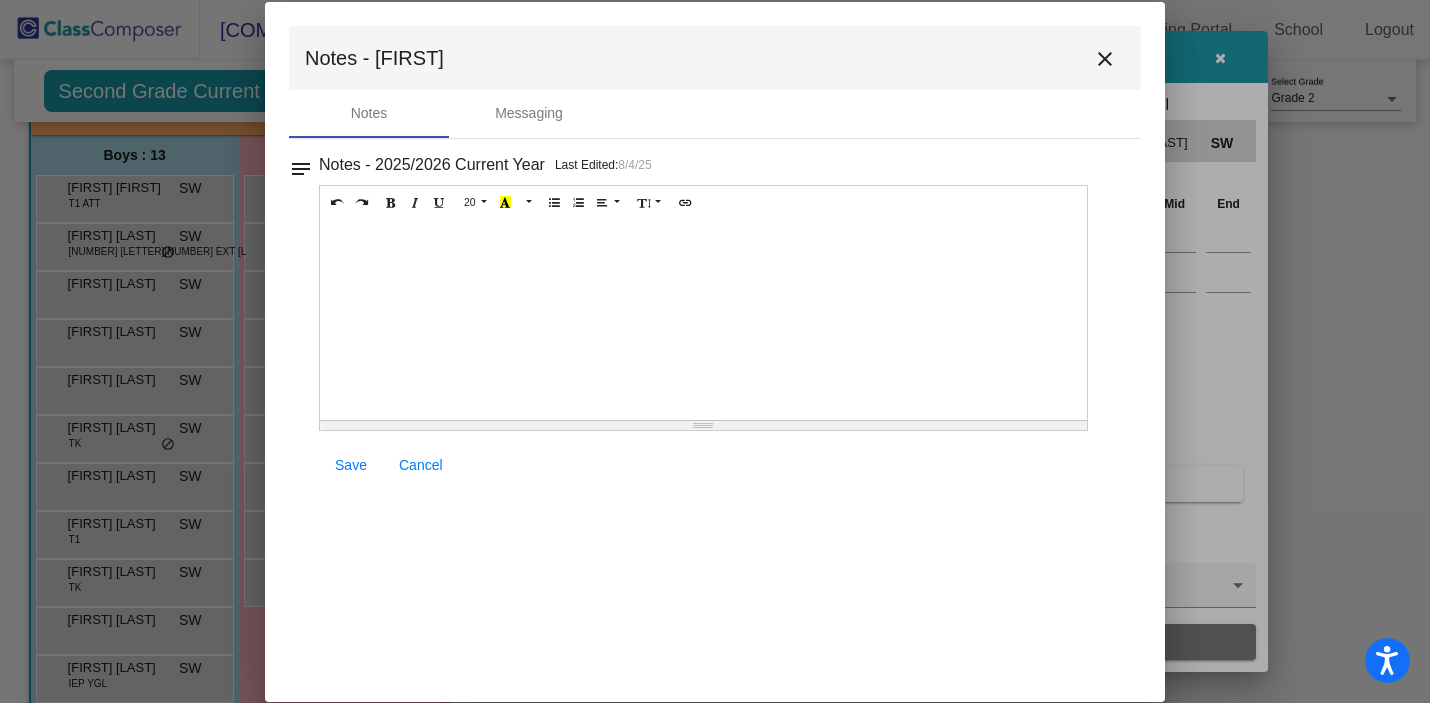 scroll, scrollTop: 0, scrollLeft: 0, axis: both 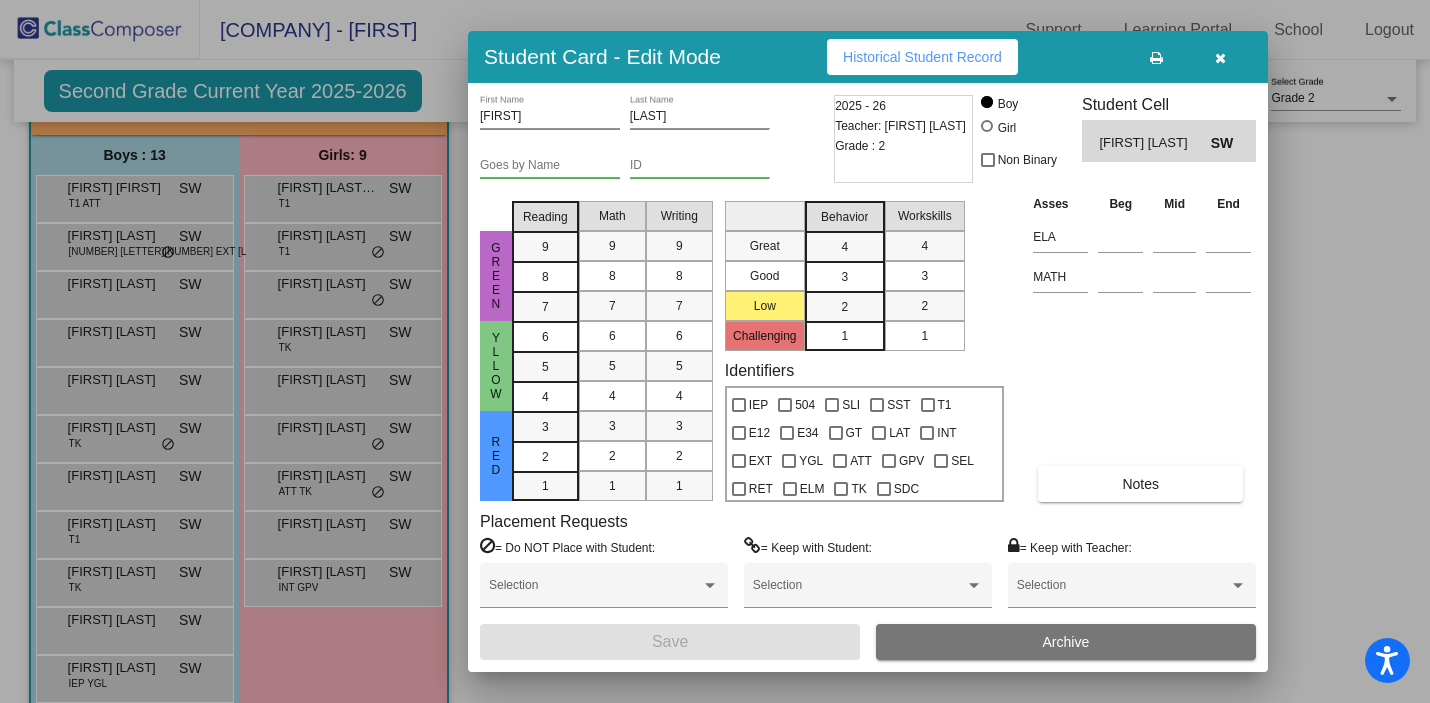click at bounding box center [715, 351] 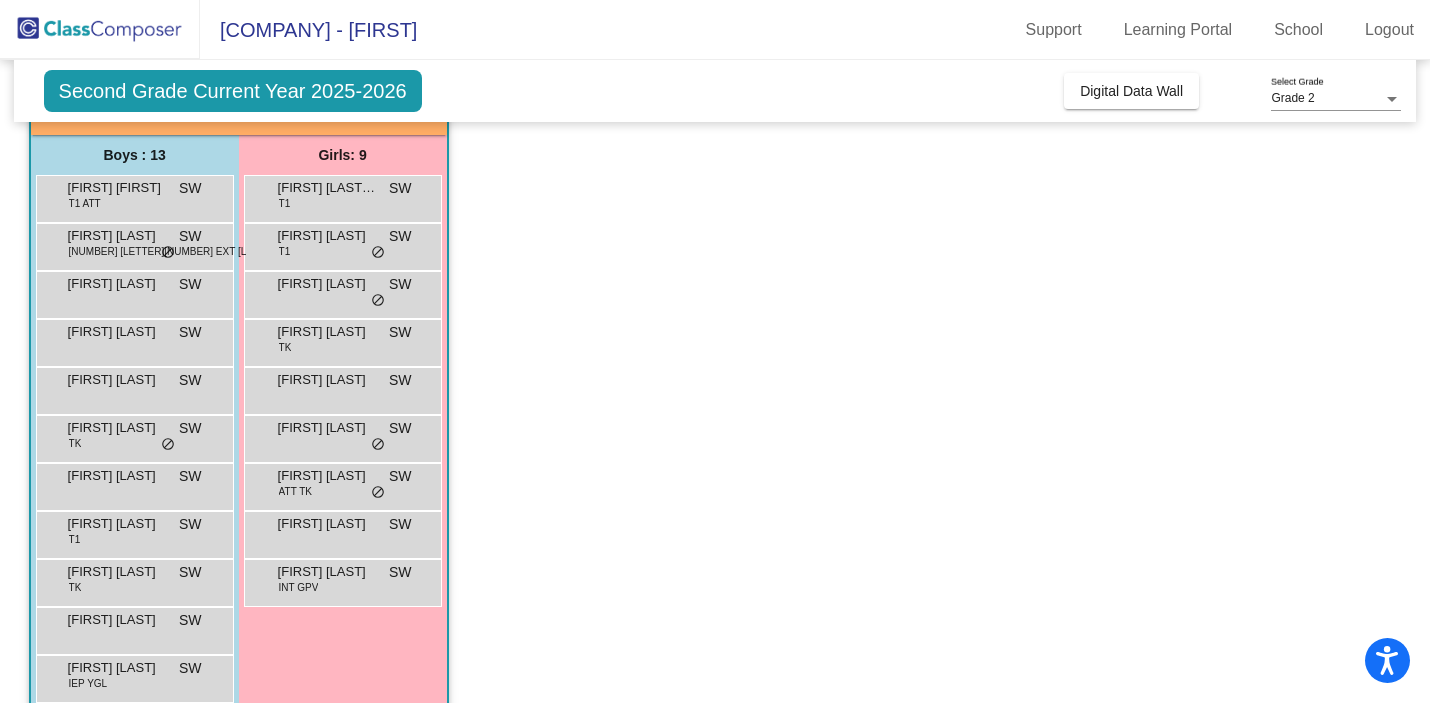 click on "[FIRST] [LAST]" at bounding box center [118, 428] 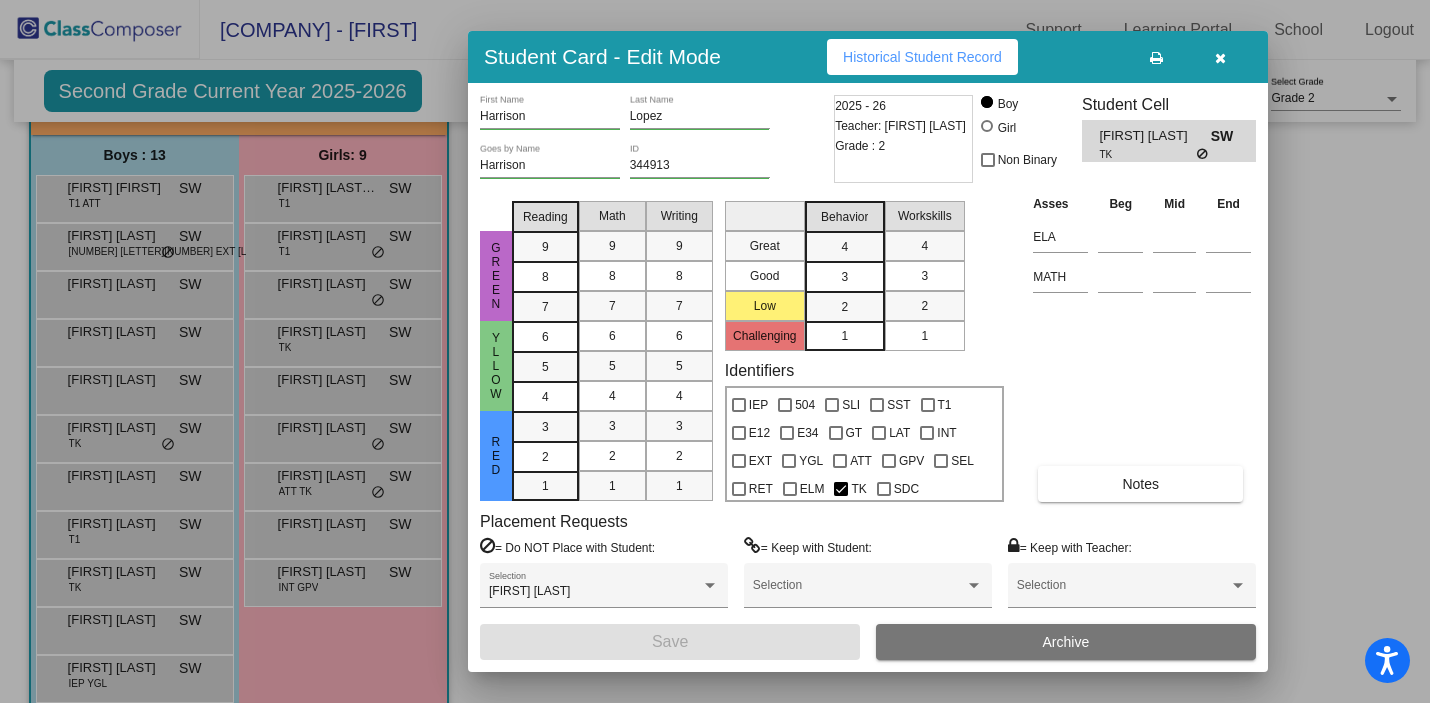 scroll, scrollTop: 0, scrollLeft: 0, axis: both 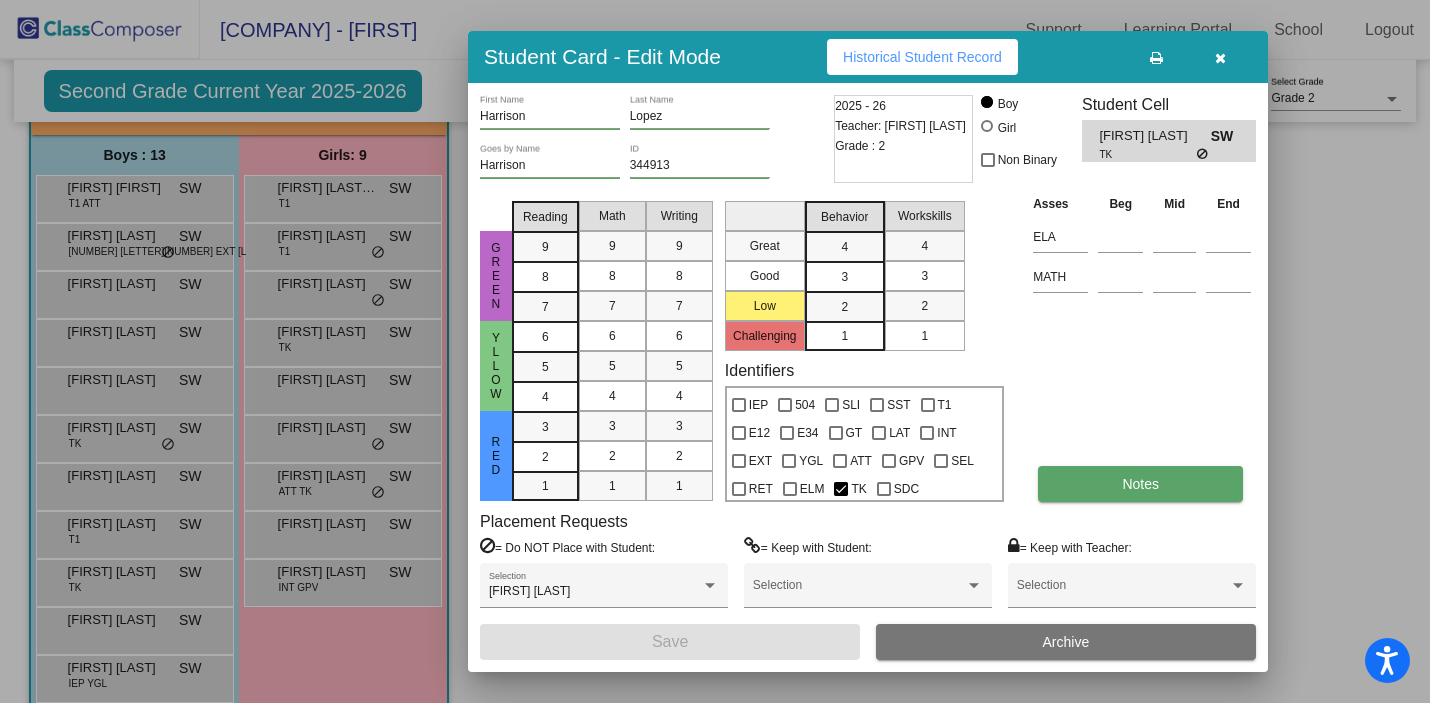 click on "Notes" at bounding box center [1140, 484] 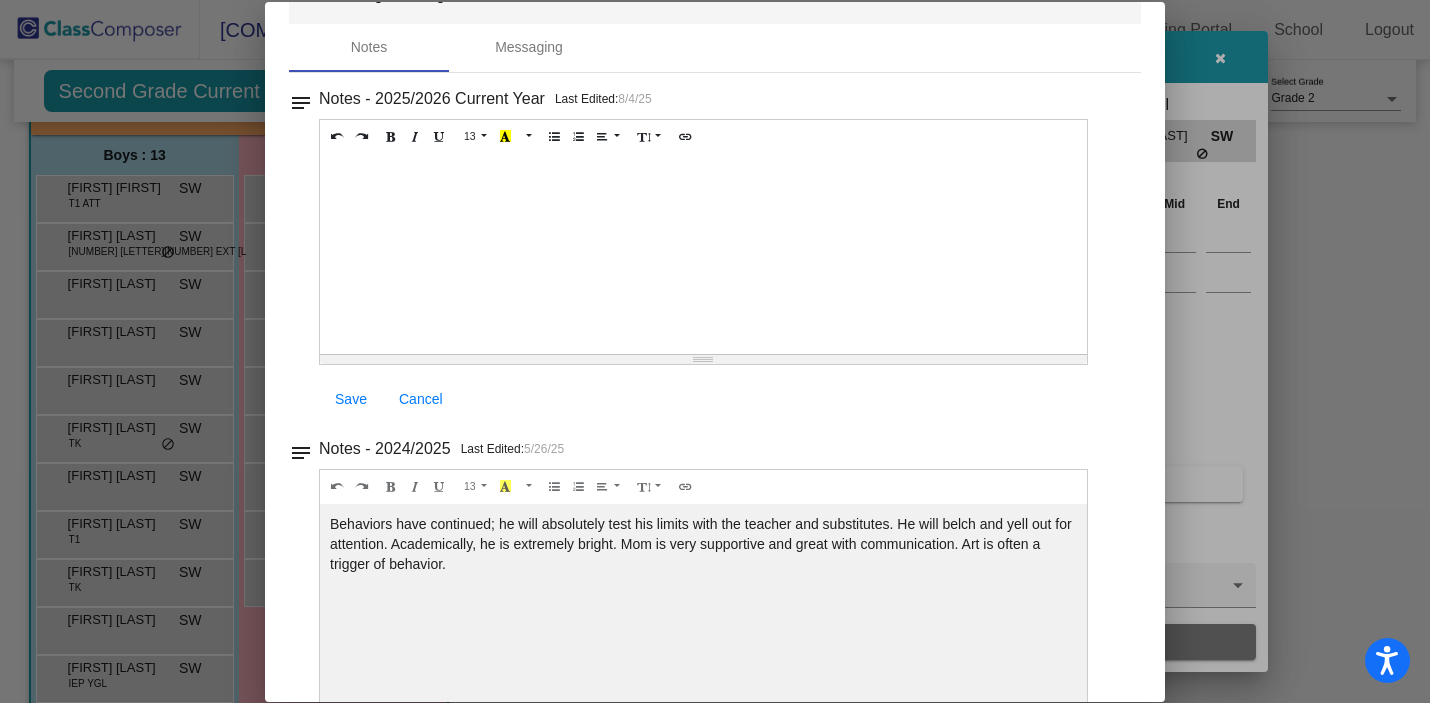 scroll, scrollTop: 0, scrollLeft: 0, axis: both 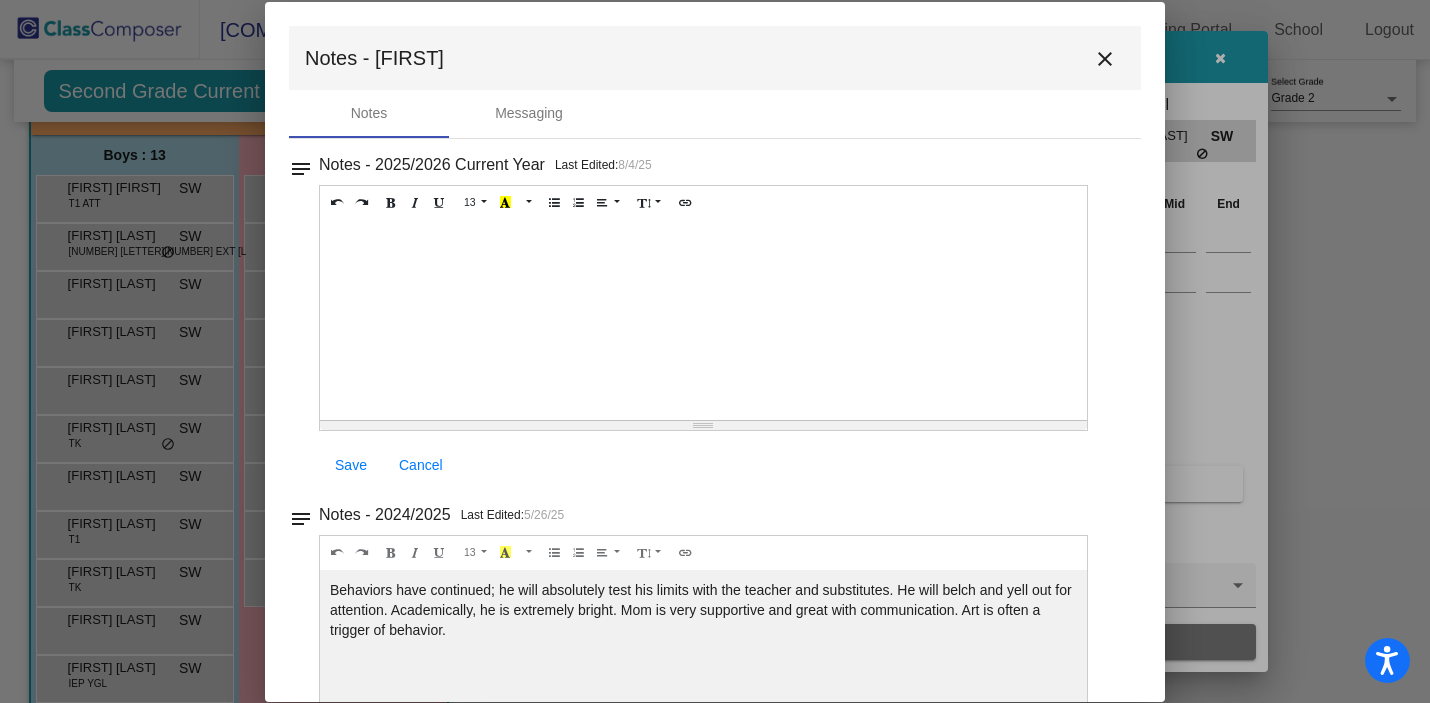 click on "close" at bounding box center (1105, 59) 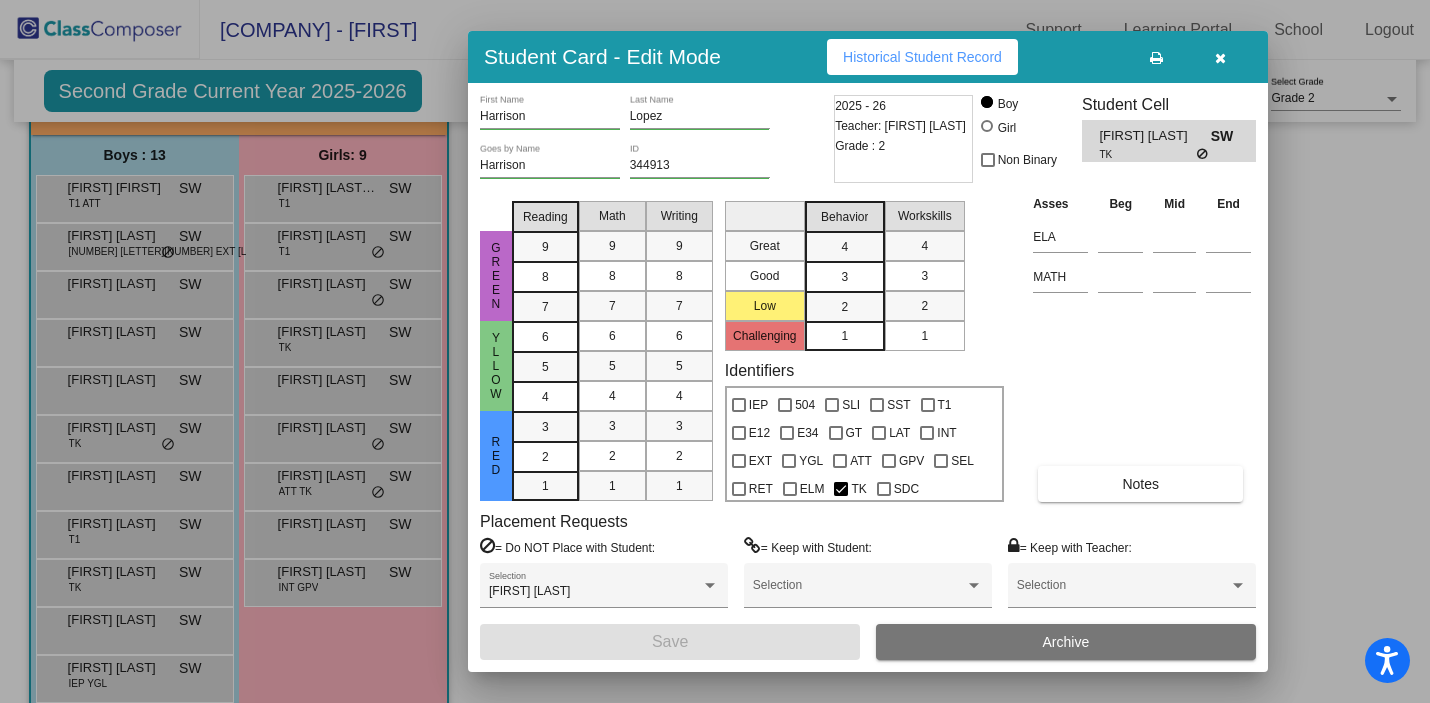 click at bounding box center (715, 351) 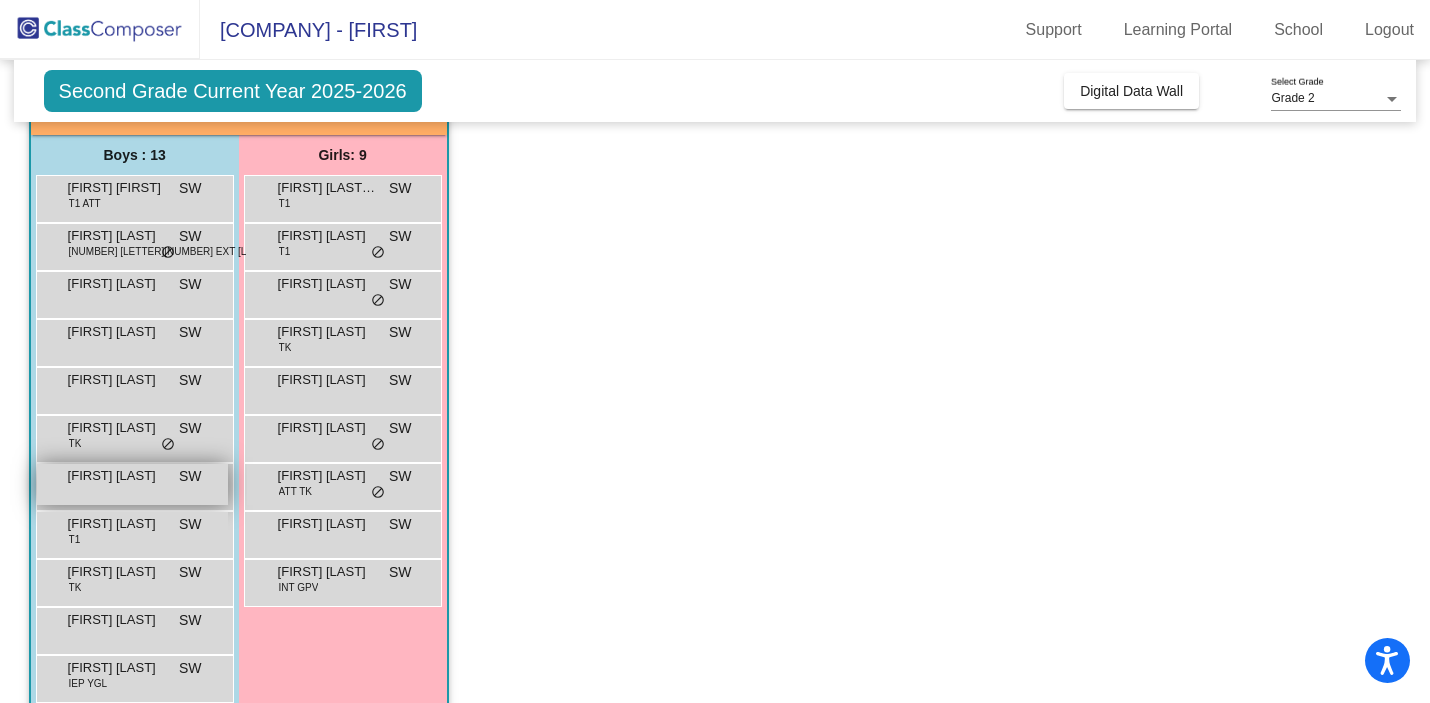 click on "[FIRST] [LAST] [LAST] [LAST] [LAST] [LAST]" at bounding box center (132, 484) 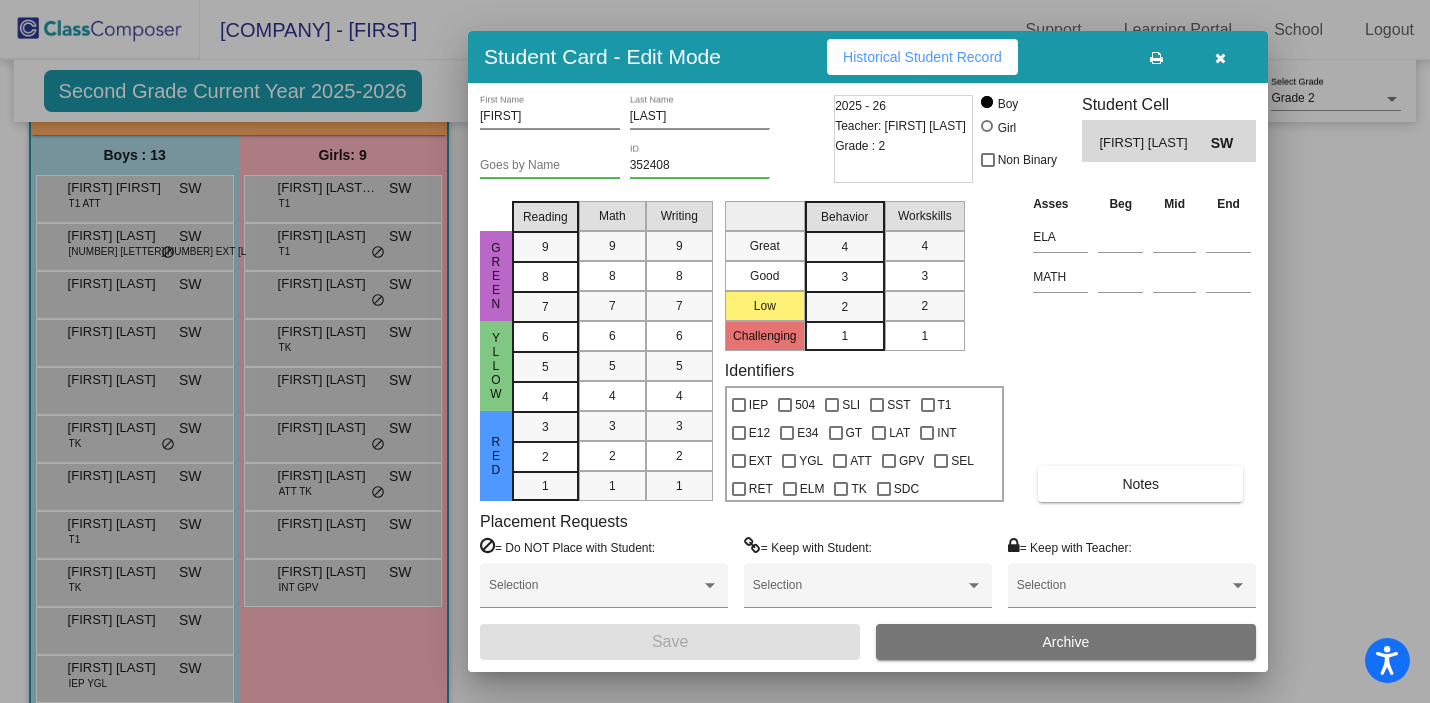 click at bounding box center [715, 351] 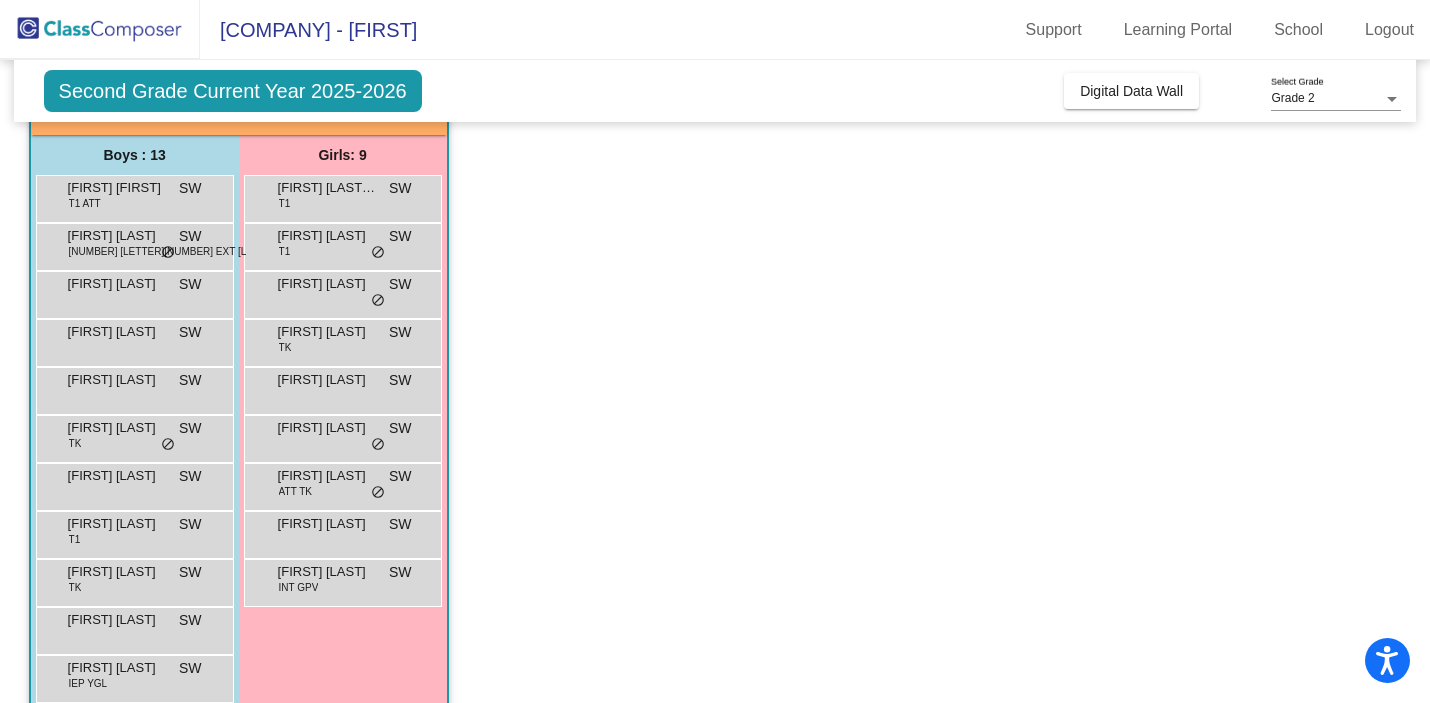 click on "[FIRST] [LAST]" at bounding box center [118, 524] 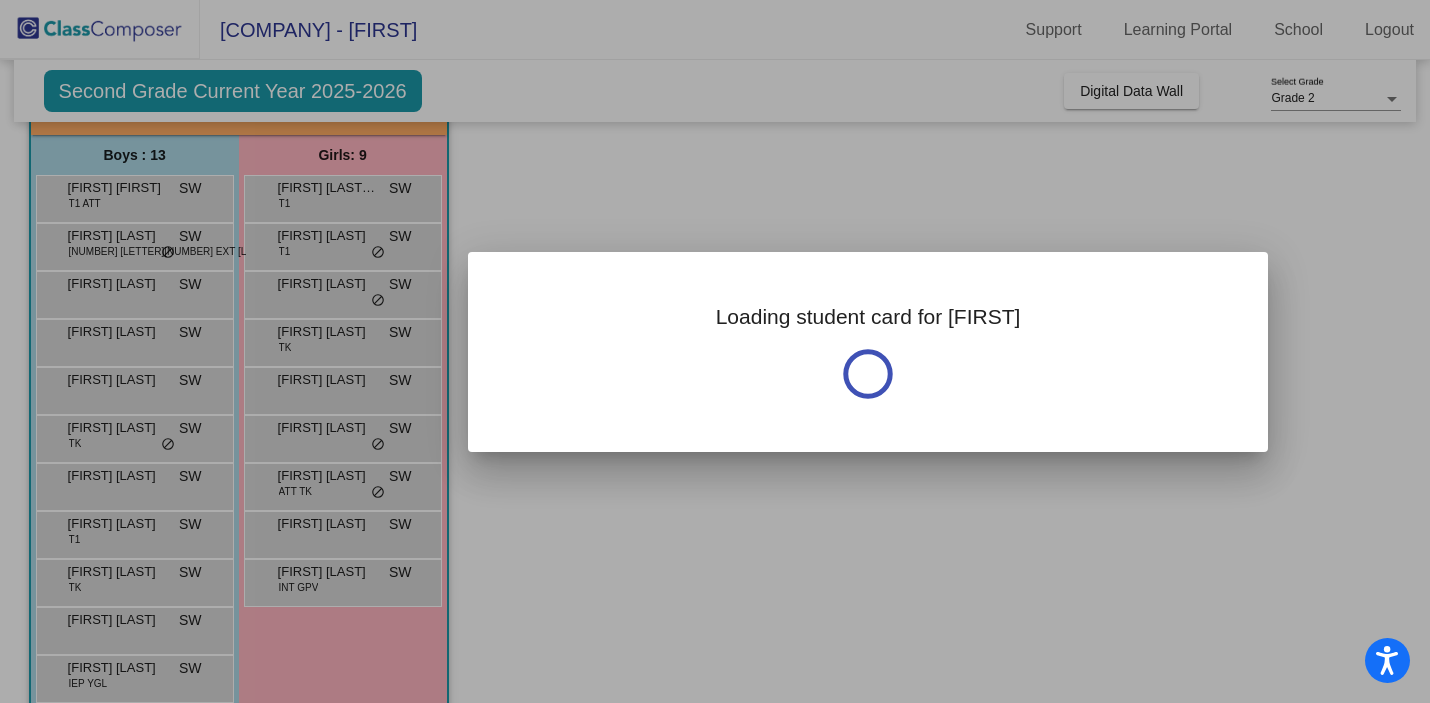 click at bounding box center [715, 351] 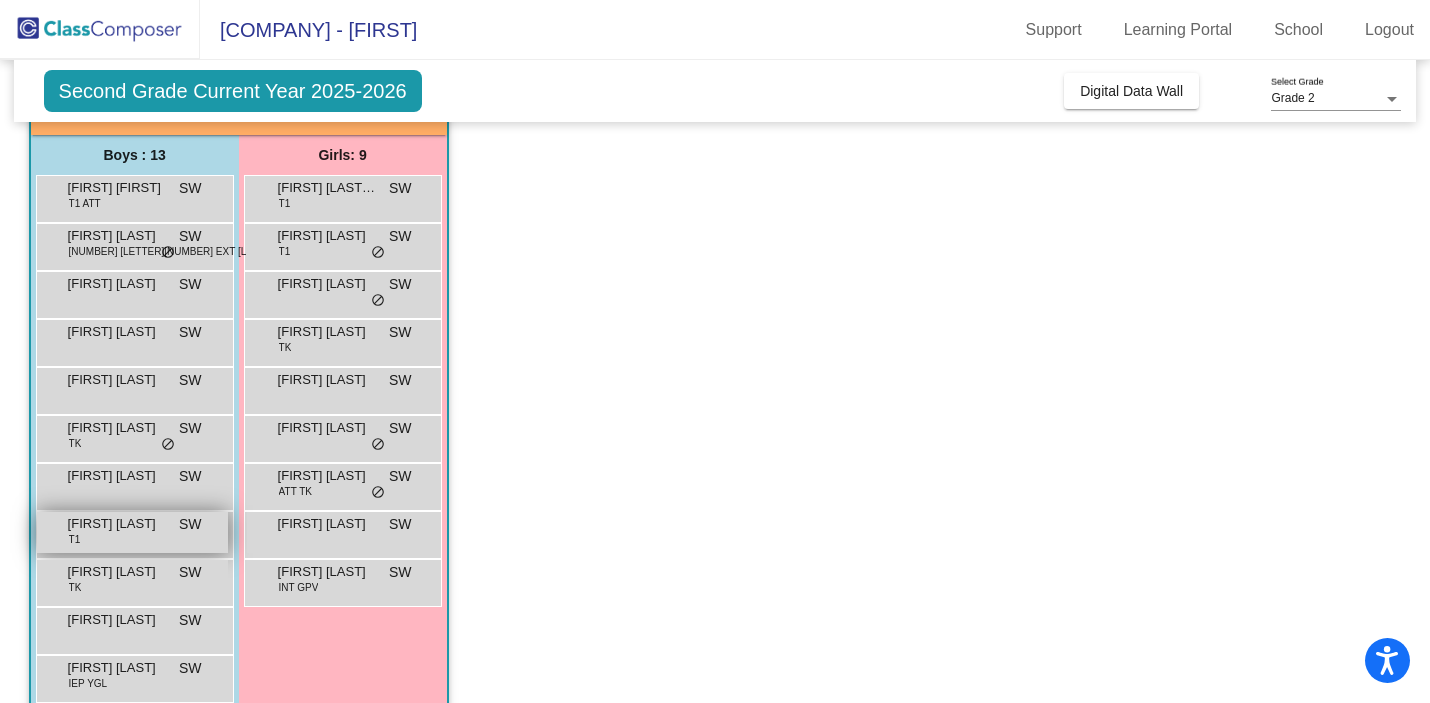 click on "[FIRST] [LAST] [LAST] [LAST] [LAST] [LAST]" at bounding box center [132, 532] 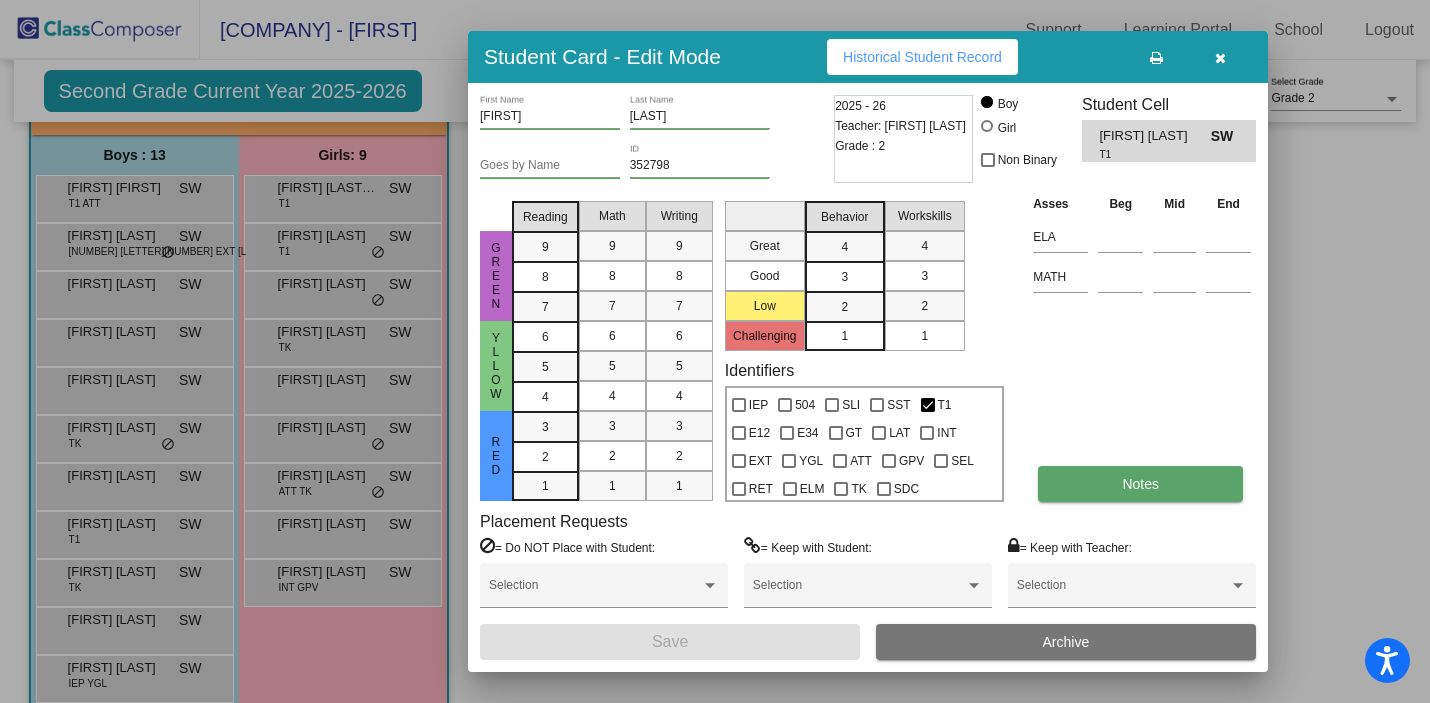 click on "Notes" at bounding box center [1140, 484] 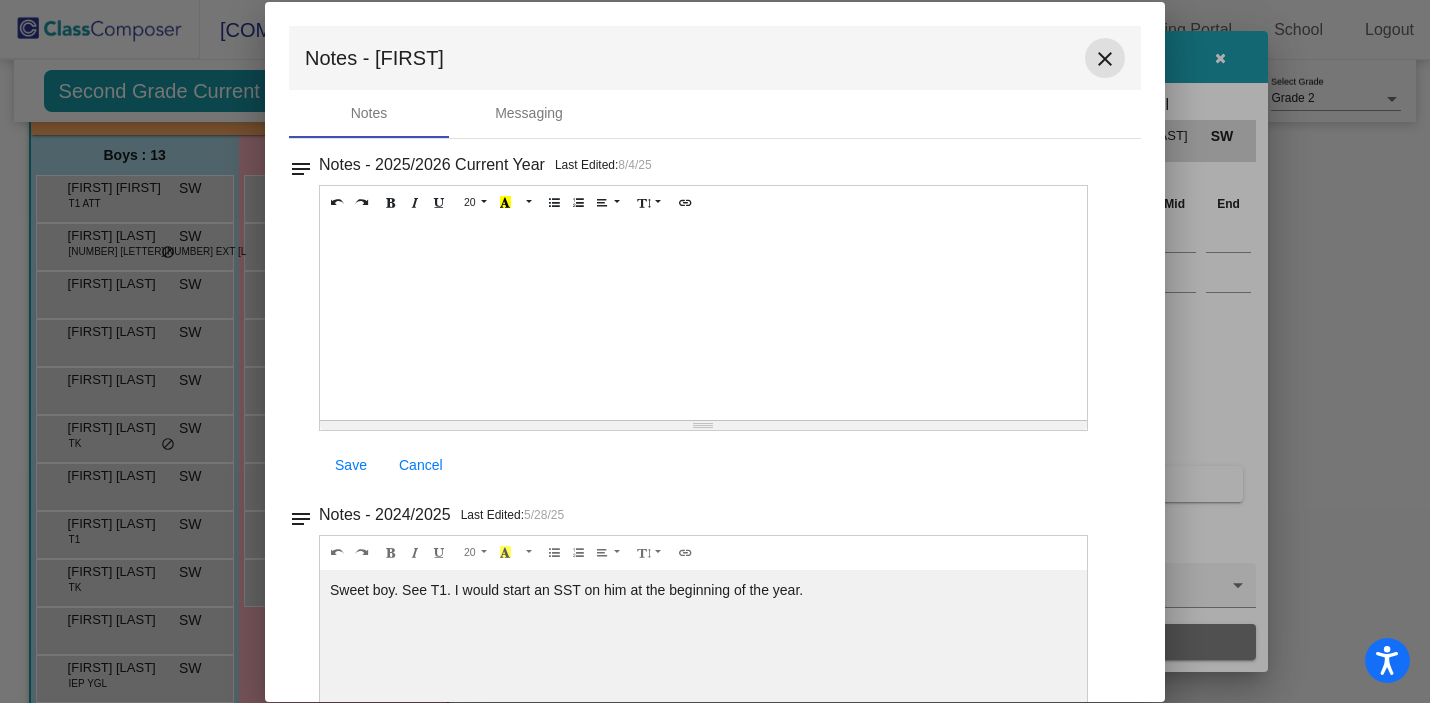 click on "close" at bounding box center [1105, 59] 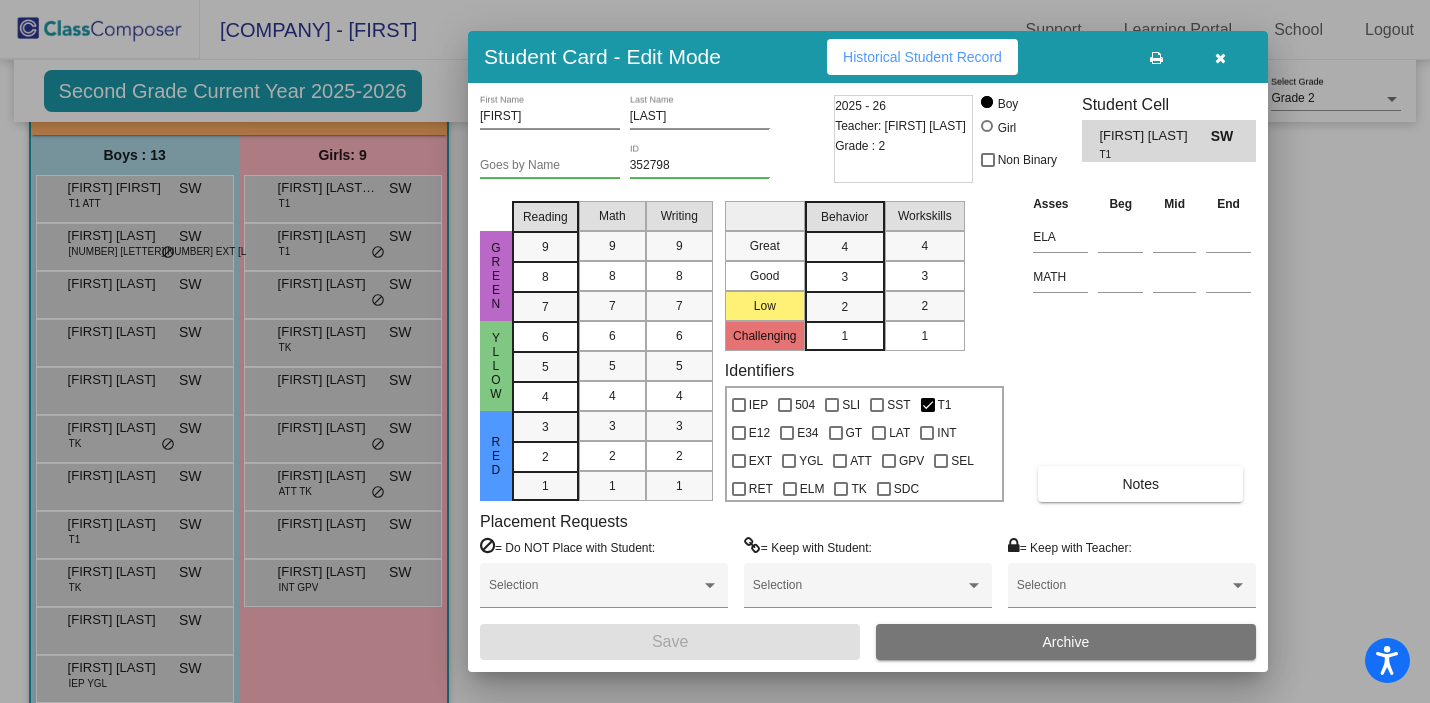 click at bounding box center (715, 351) 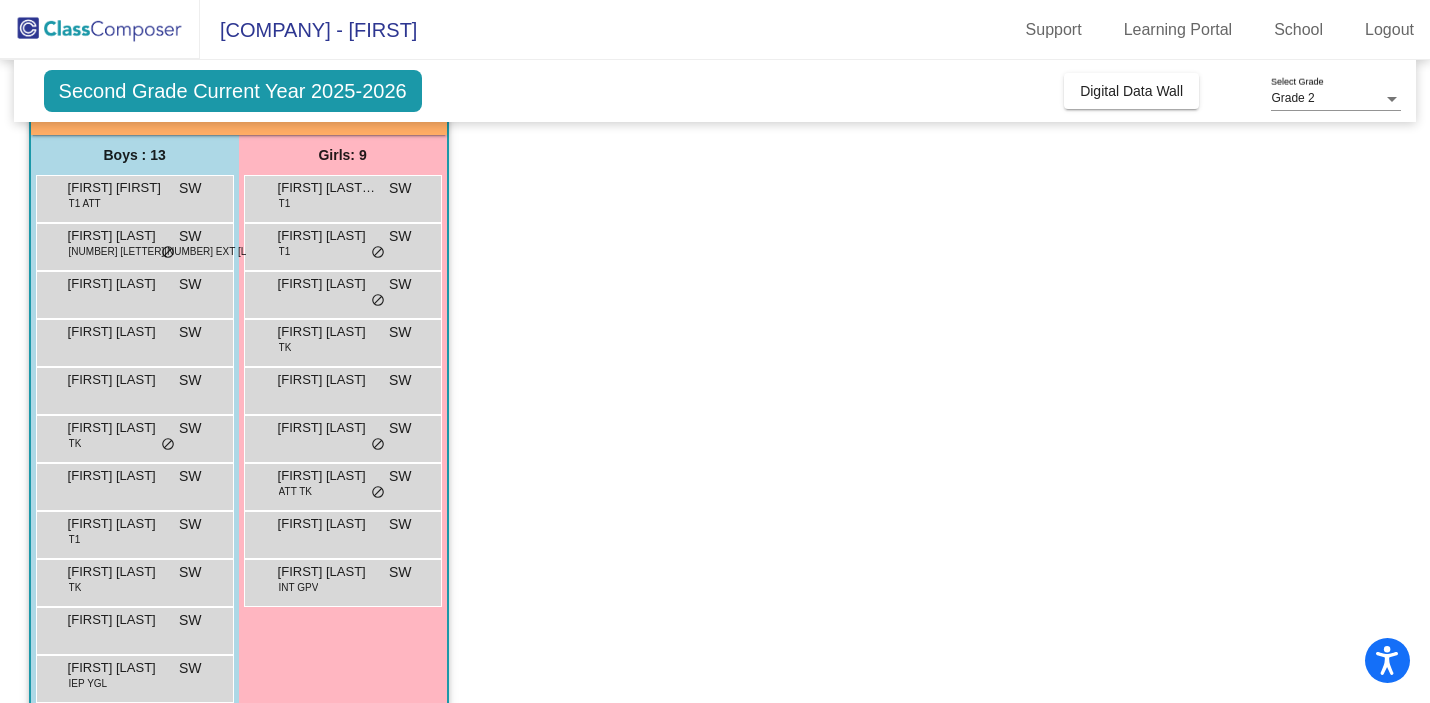 click on "[FIRST] [LAST]" at bounding box center (118, 572) 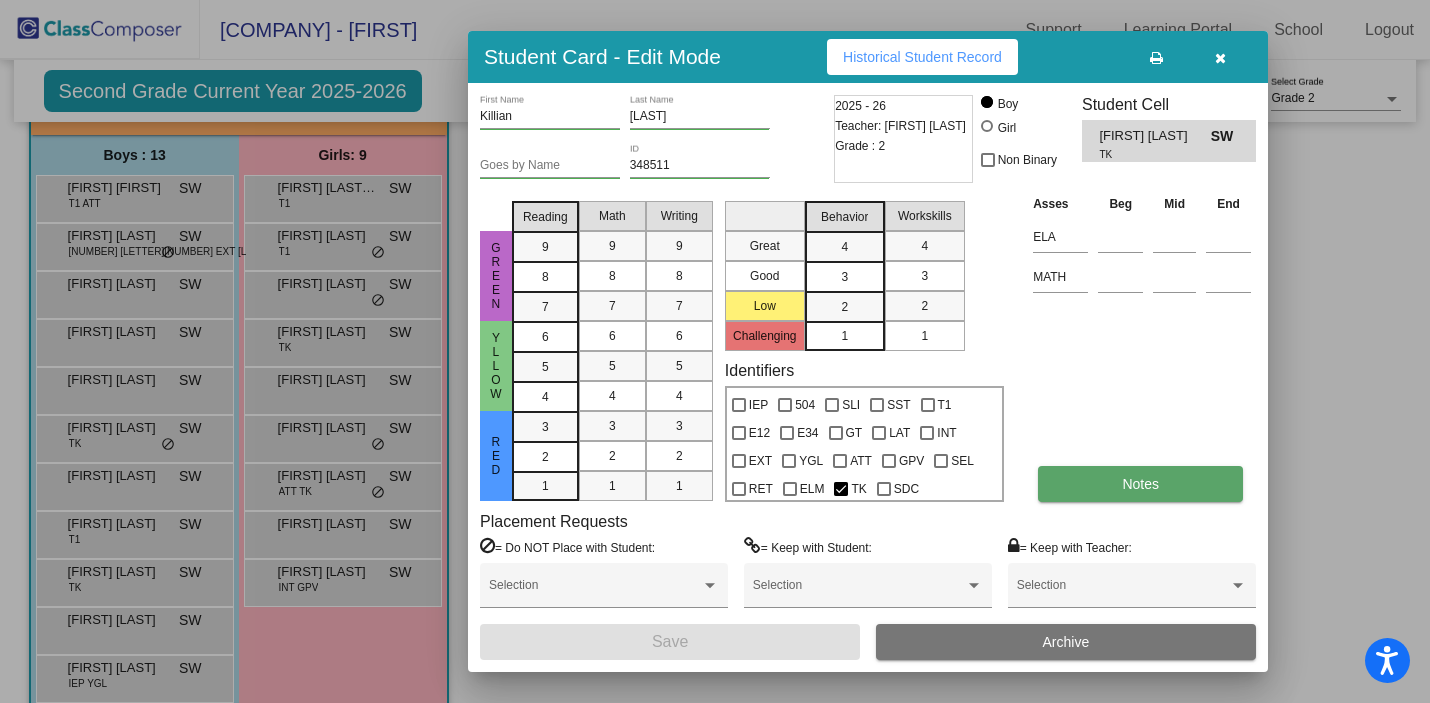 click on "Notes" at bounding box center [1140, 484] 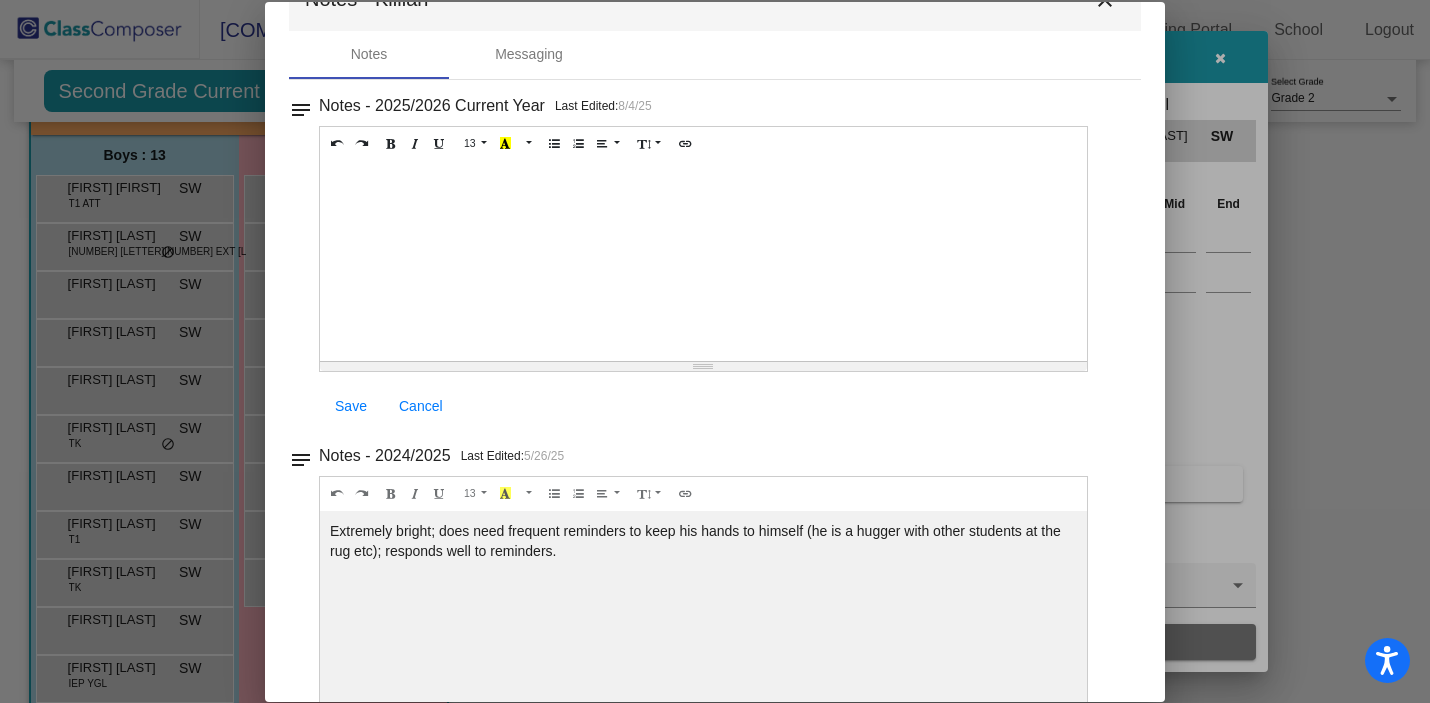 scroll, scrollTop: 0, scrollLeft: 0, axis: both 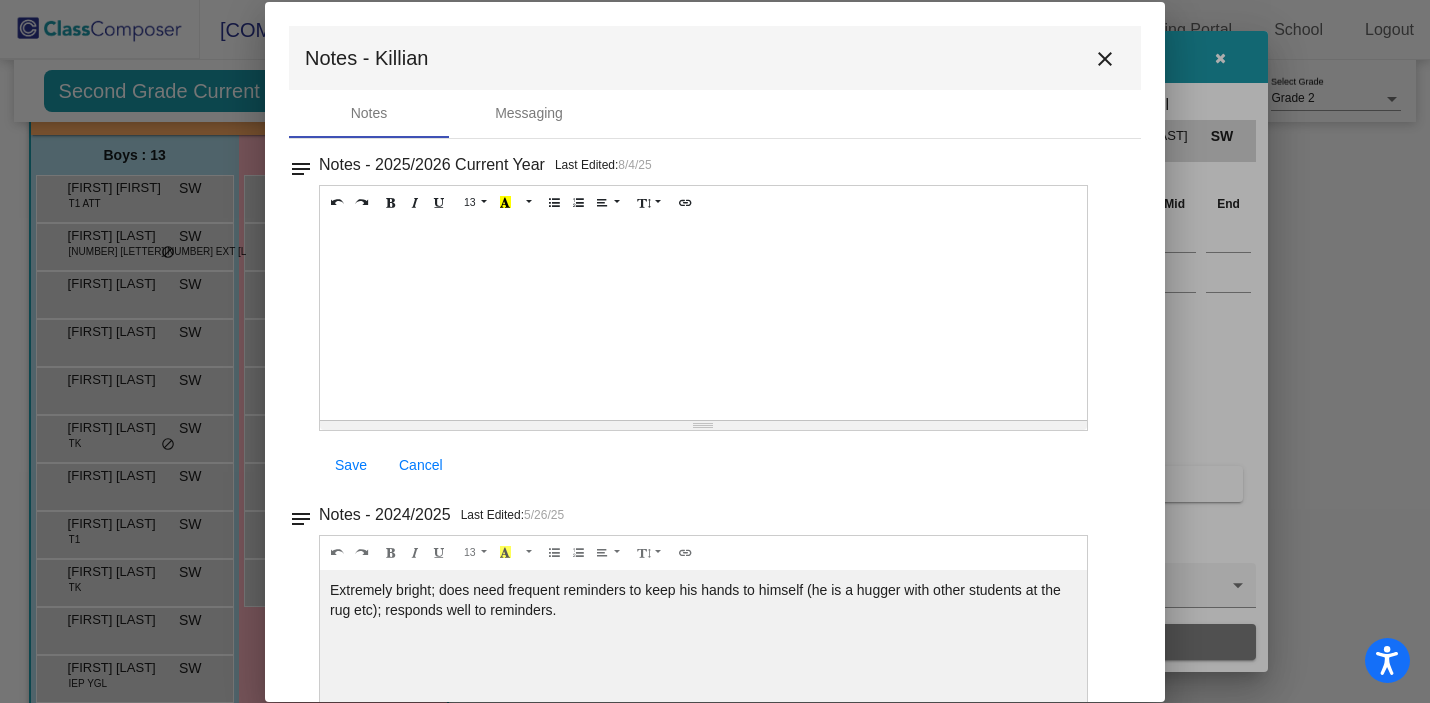 click on "close" at bounding box center [1105, 59] 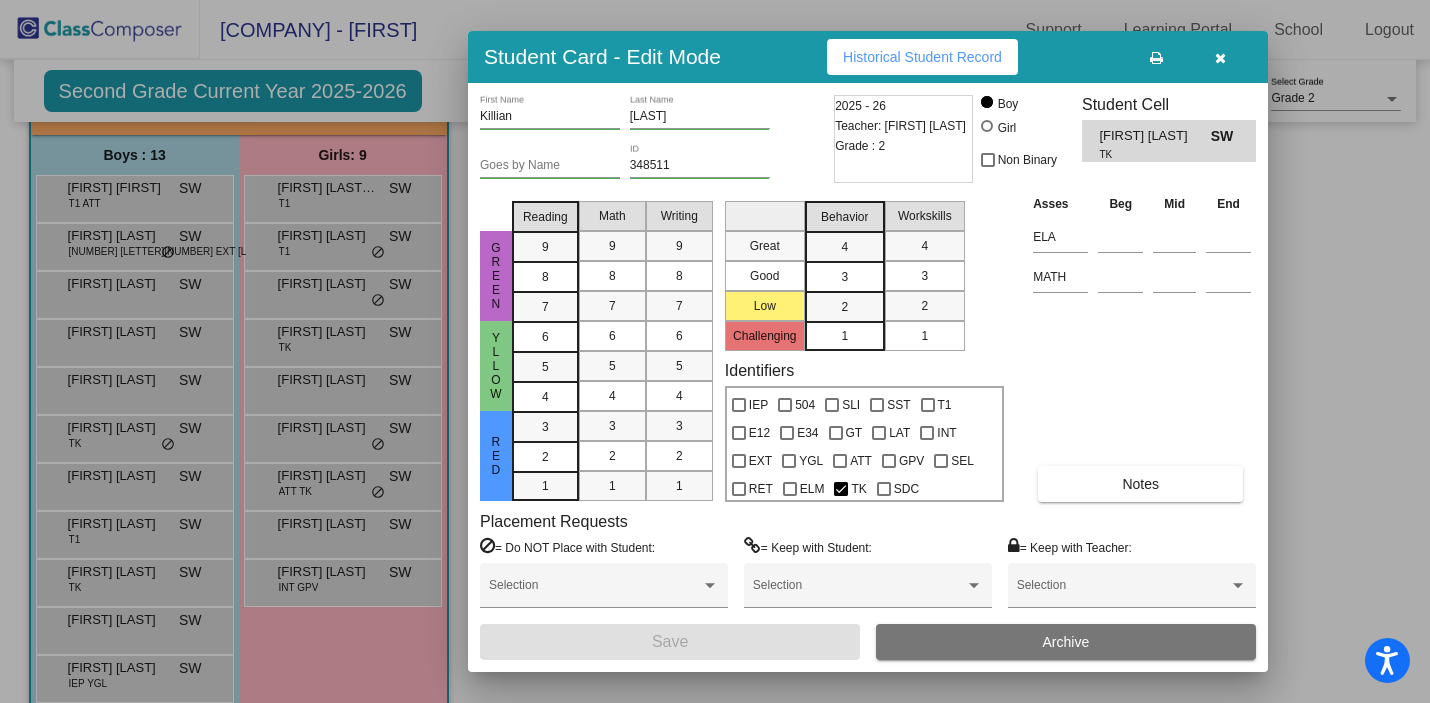click at bounding box center (715, 351) 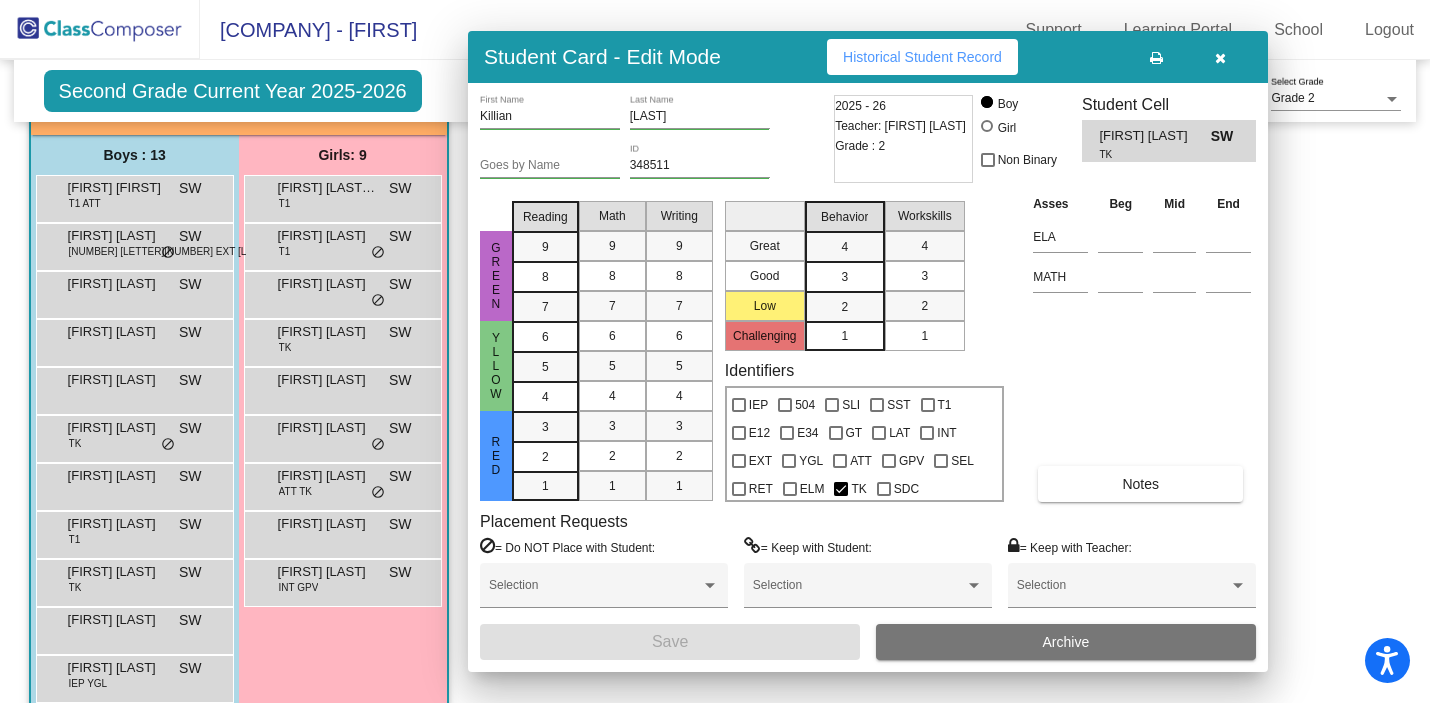 click on "[FIRST] [LAST] [LAST] [LAST] [LAST] [LAST]" at bounding box center [132, 628] 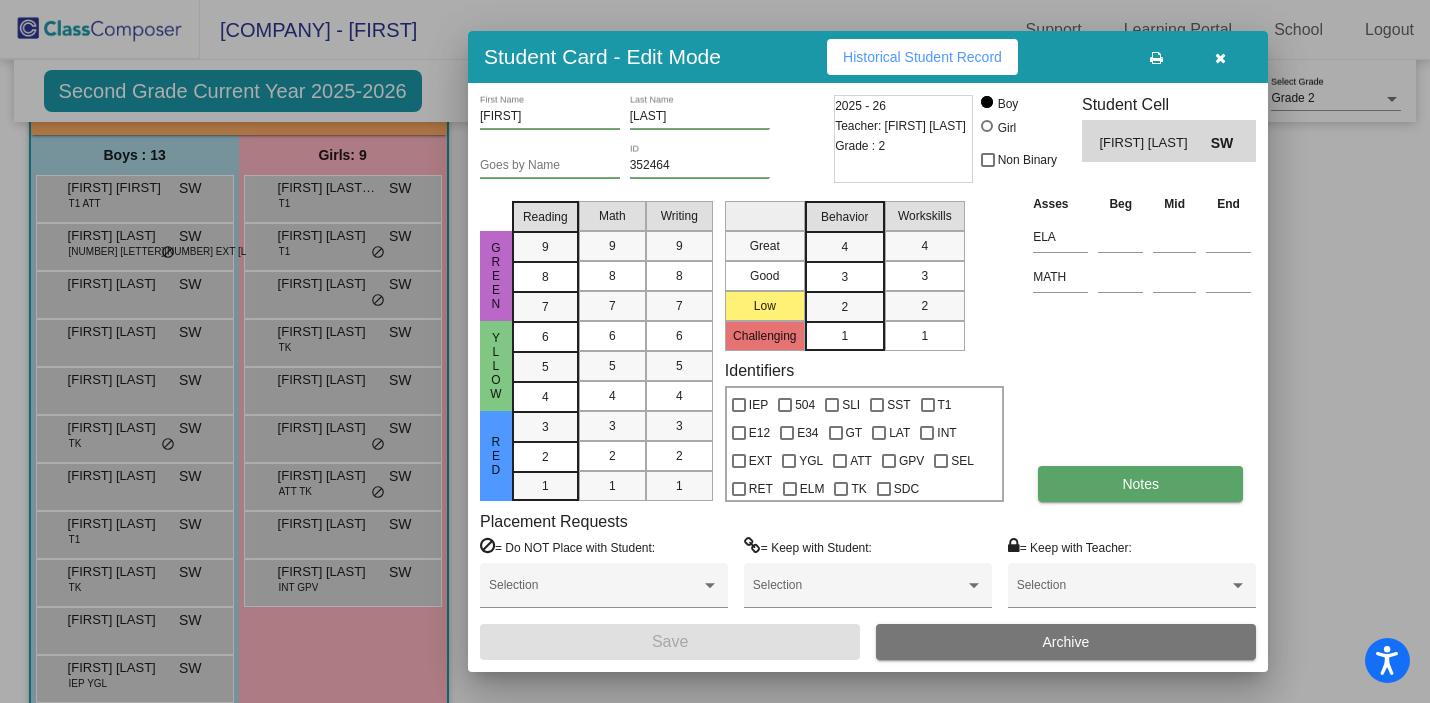 click on "Notes" at bounding box center [1140, 484] 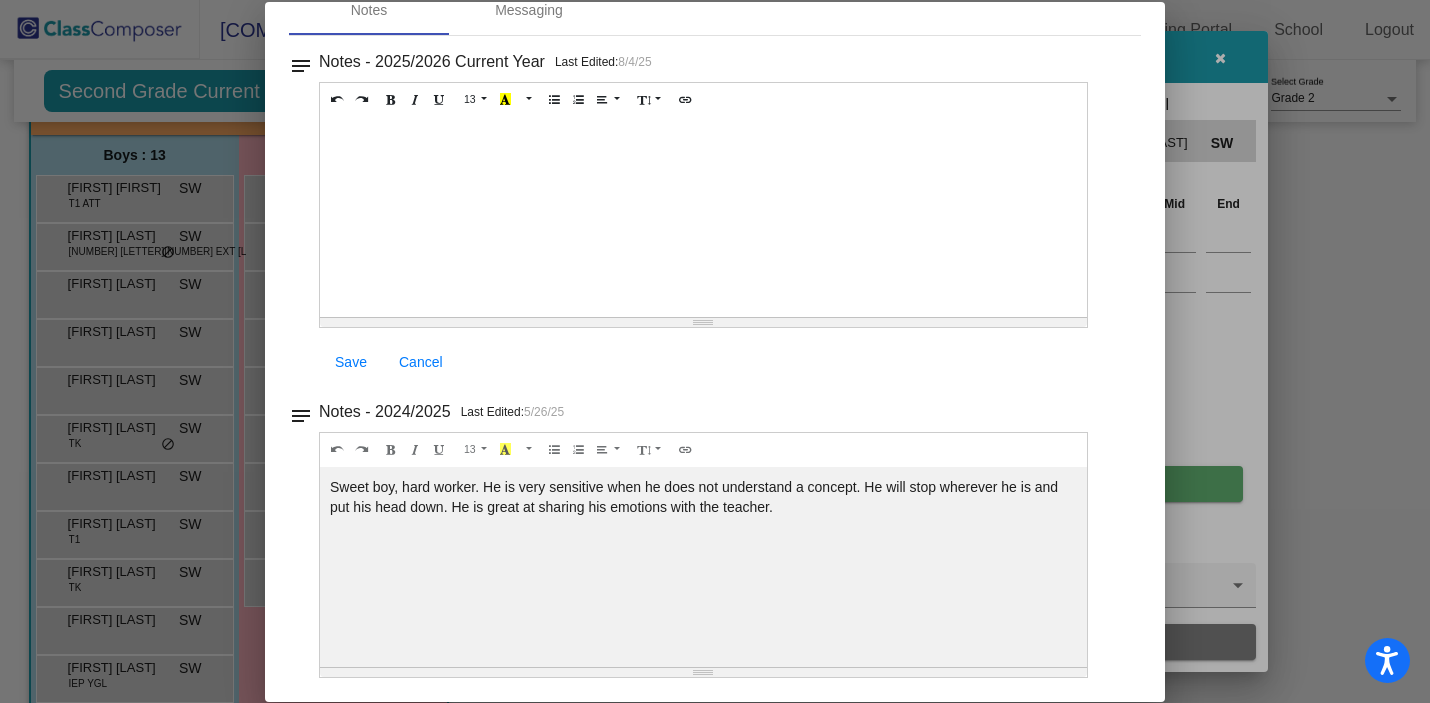 scroll, scrollTop: 0, scrollLeft: 0, axis: both 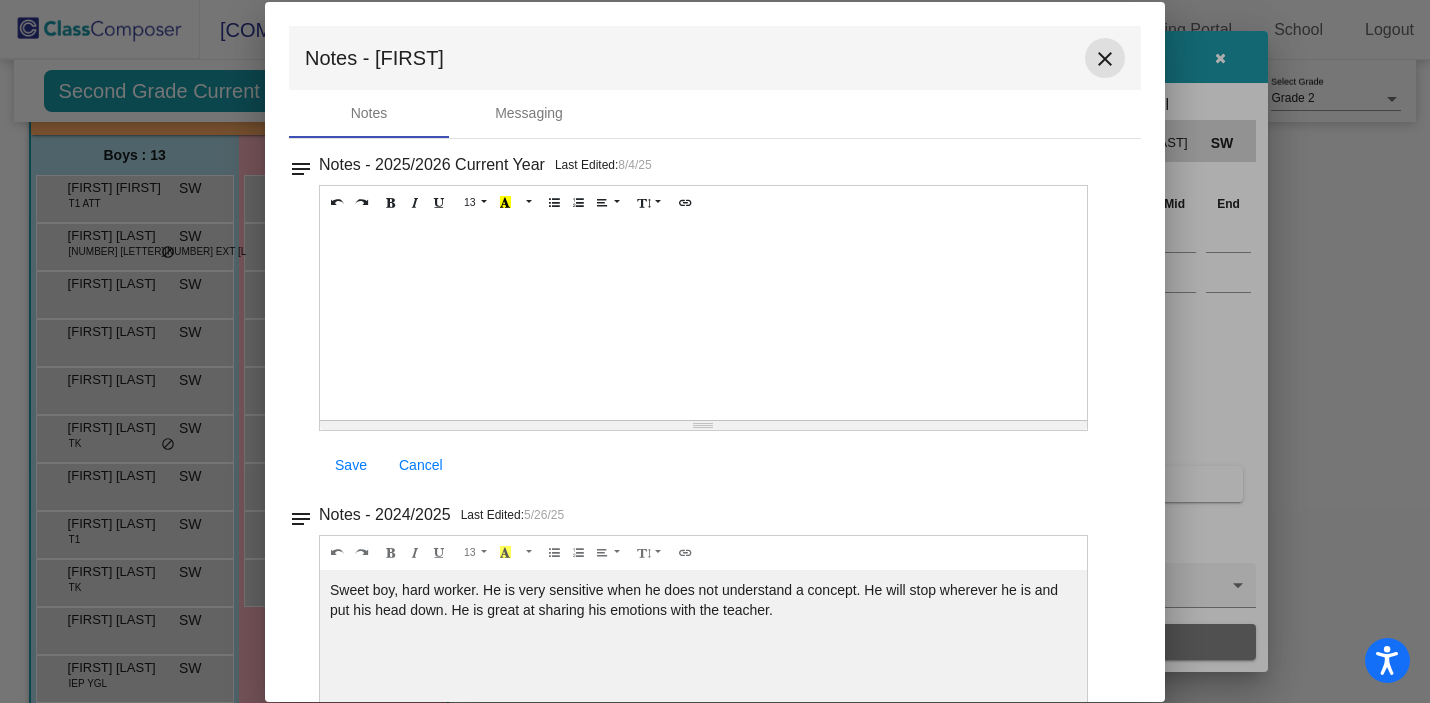 click on "close" at bounding box center [1105, 59] 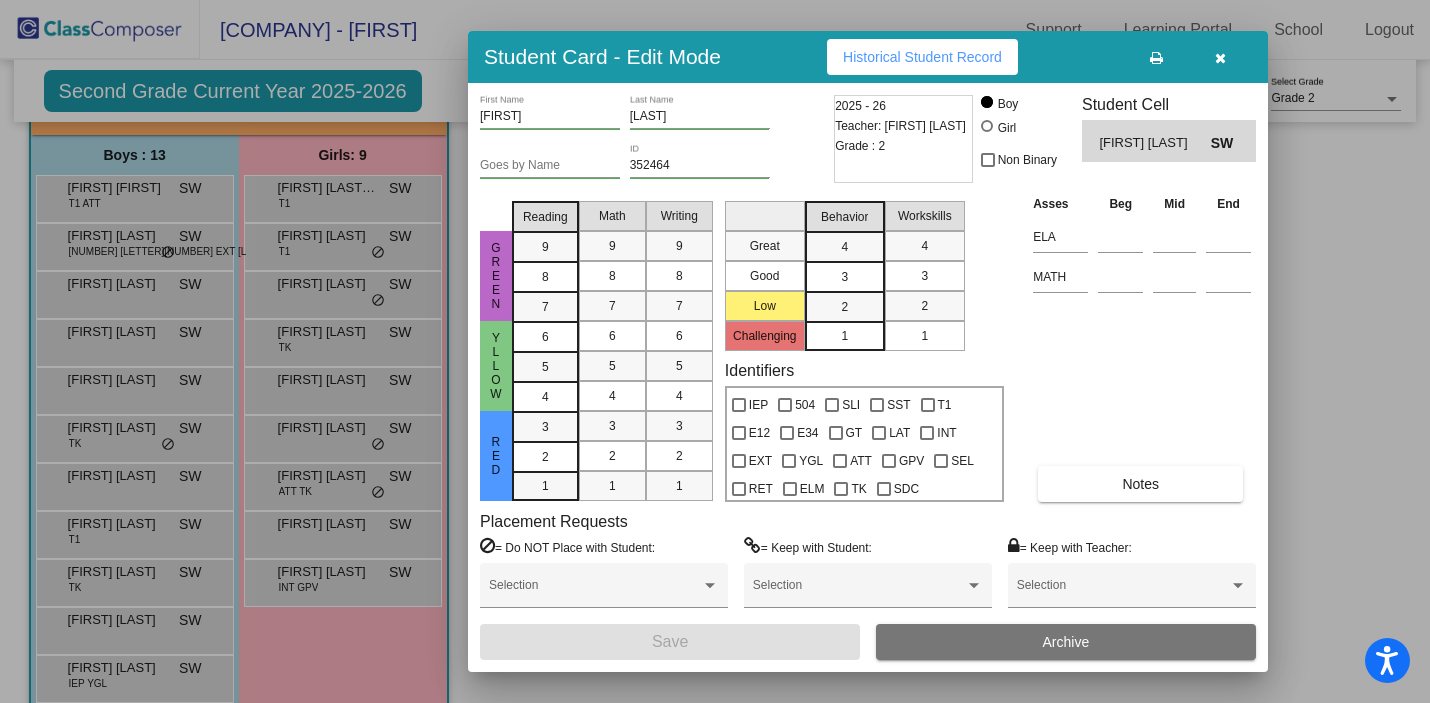 click at bounding box center (715, 351) 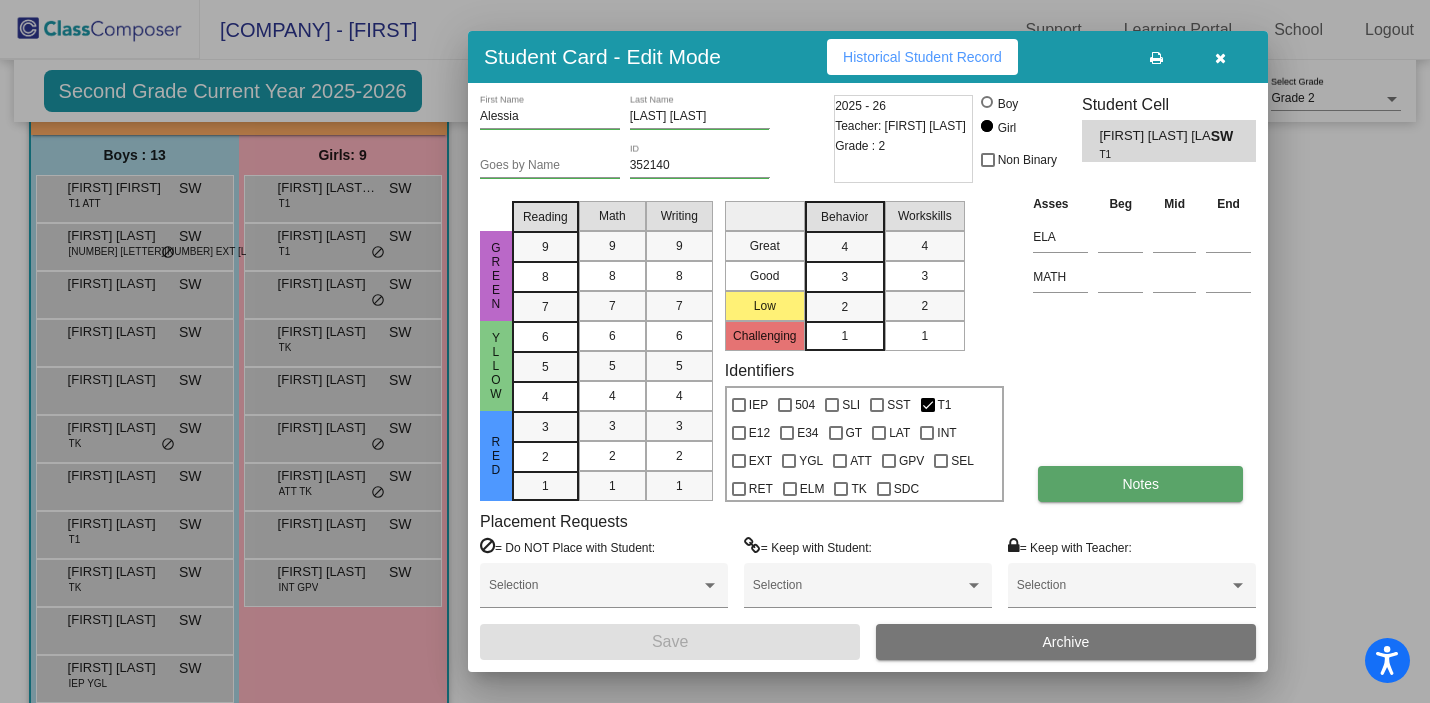 click on "Notes" at bounding box center [1140, 484] 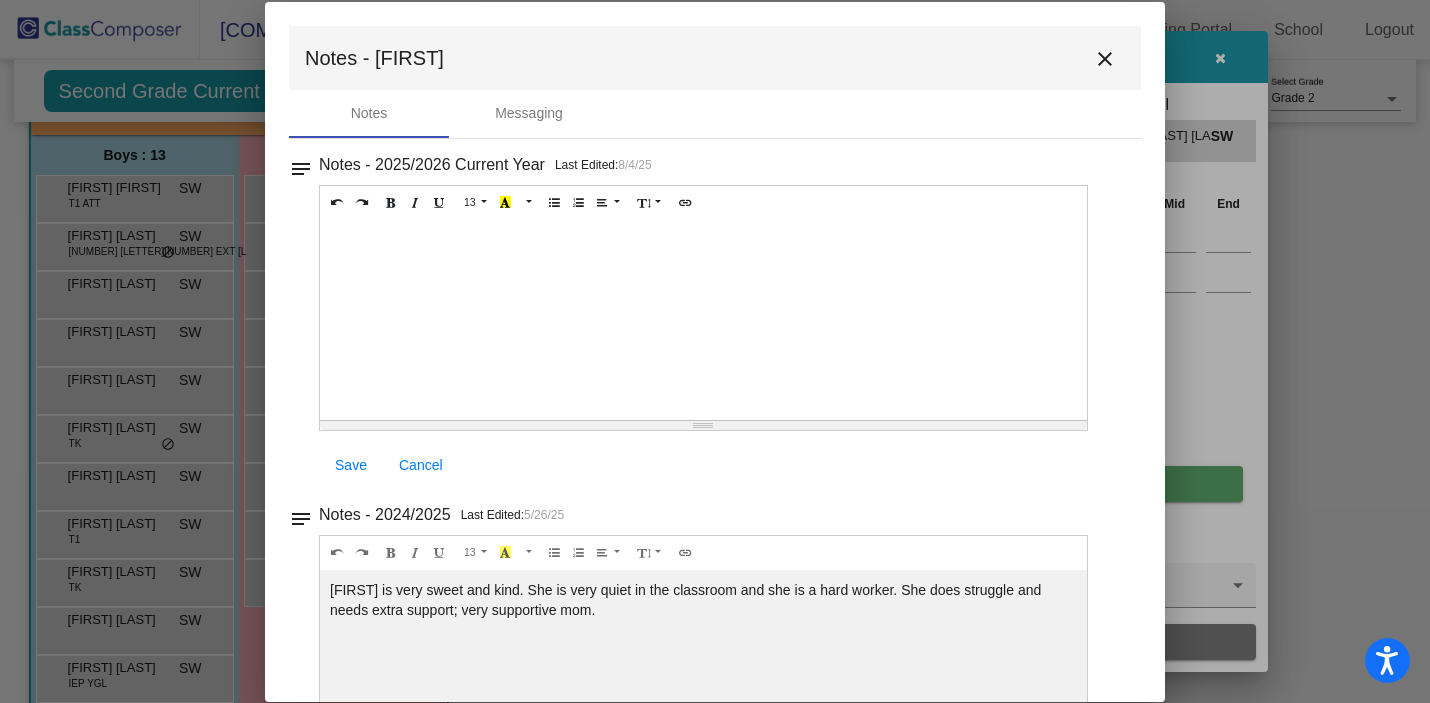 scroll, scrollTop: 46, scrollLeft: 0, axis: vertical 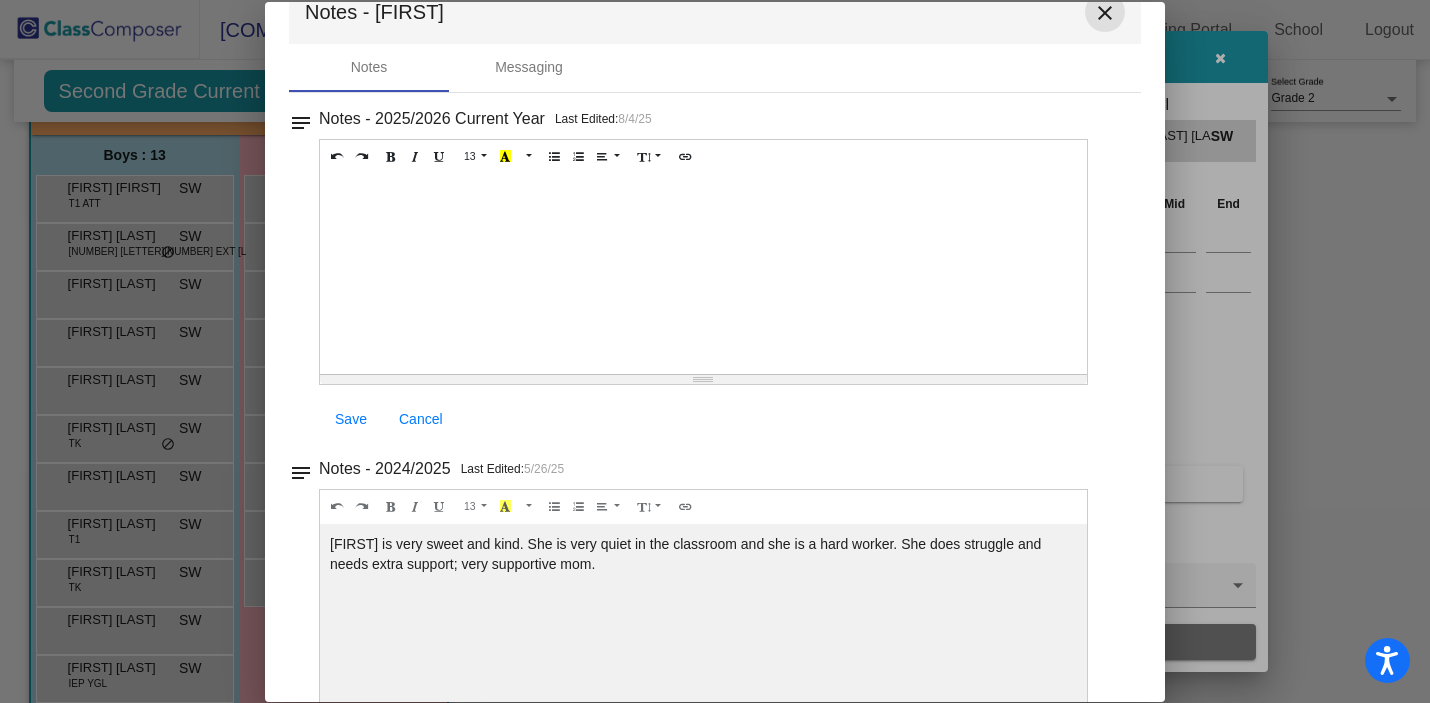 click on "close" at bounding box center [1105, 13] 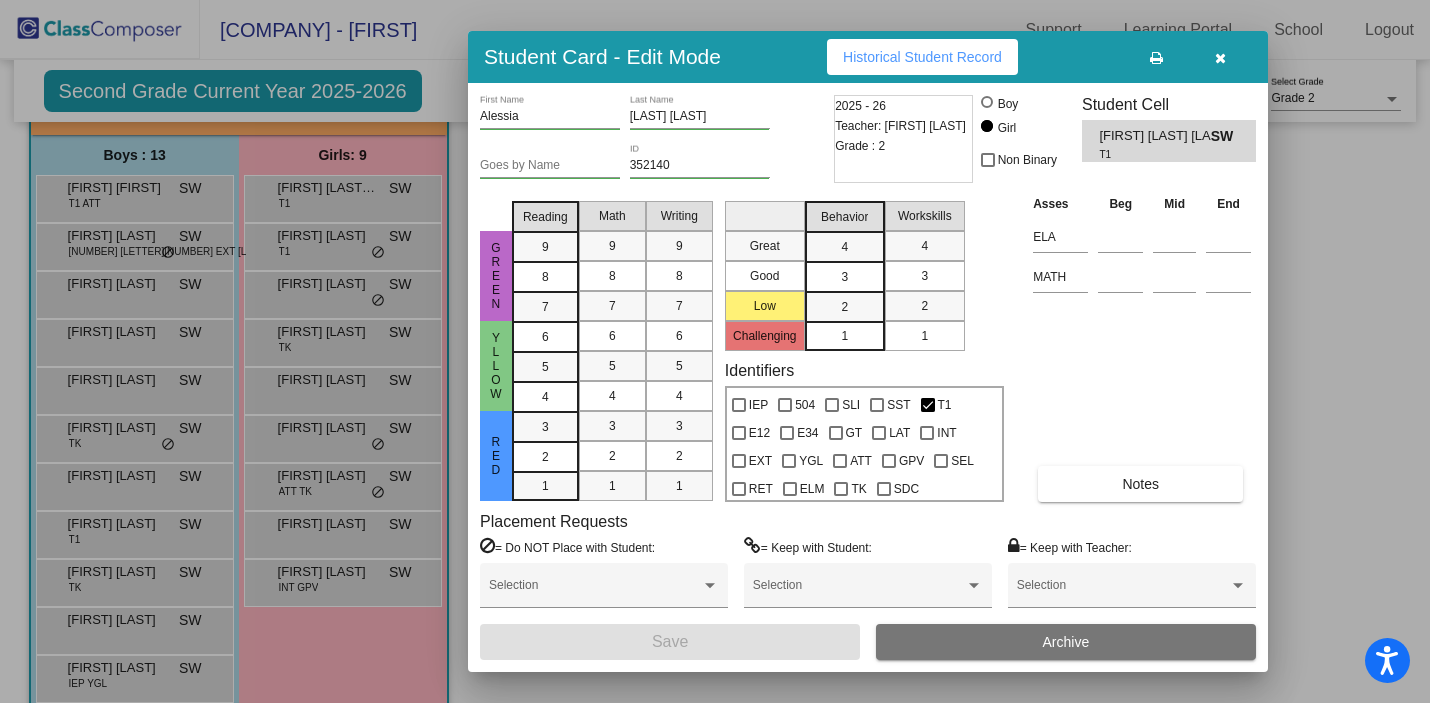 click at bounding box center [715, 351] 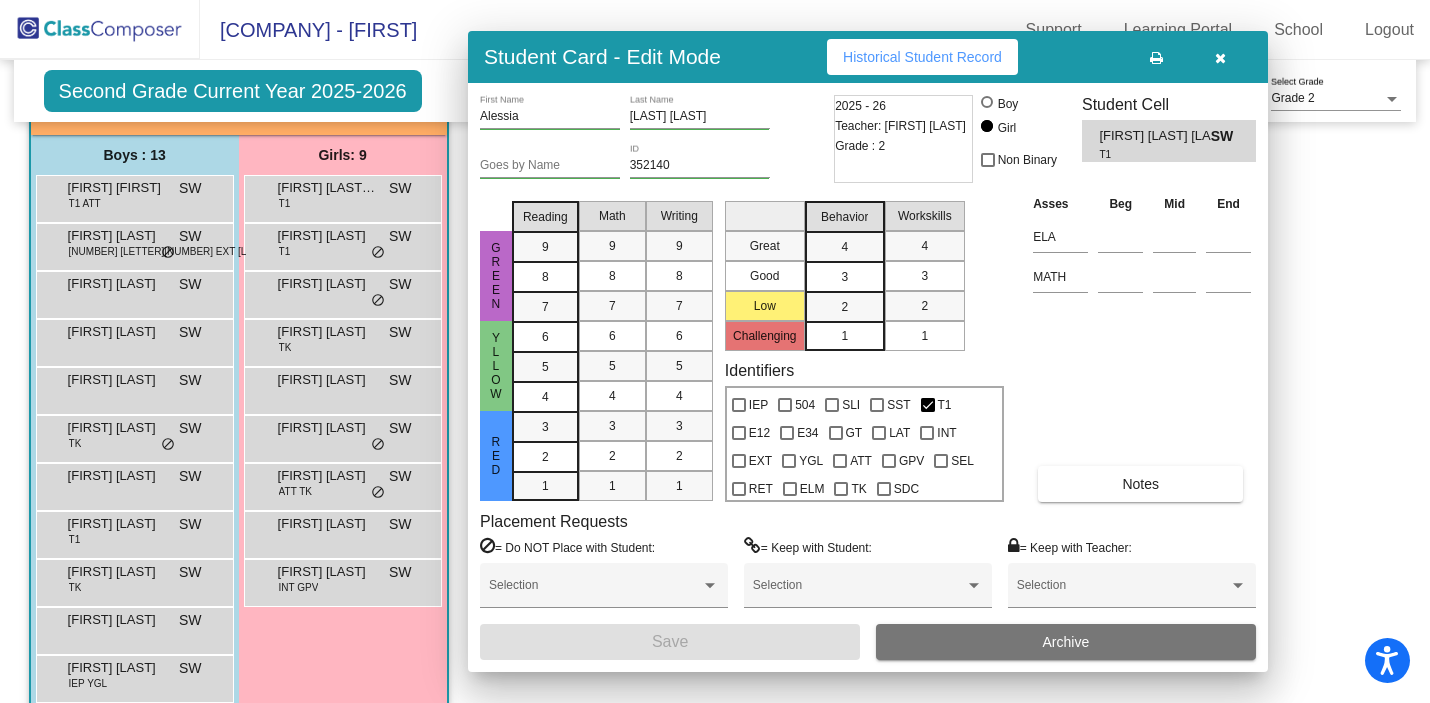 click on "[FIRST] [LAST] [LAST] [LAST] [LAST] [LAST]" at bounding box center (342, 244) 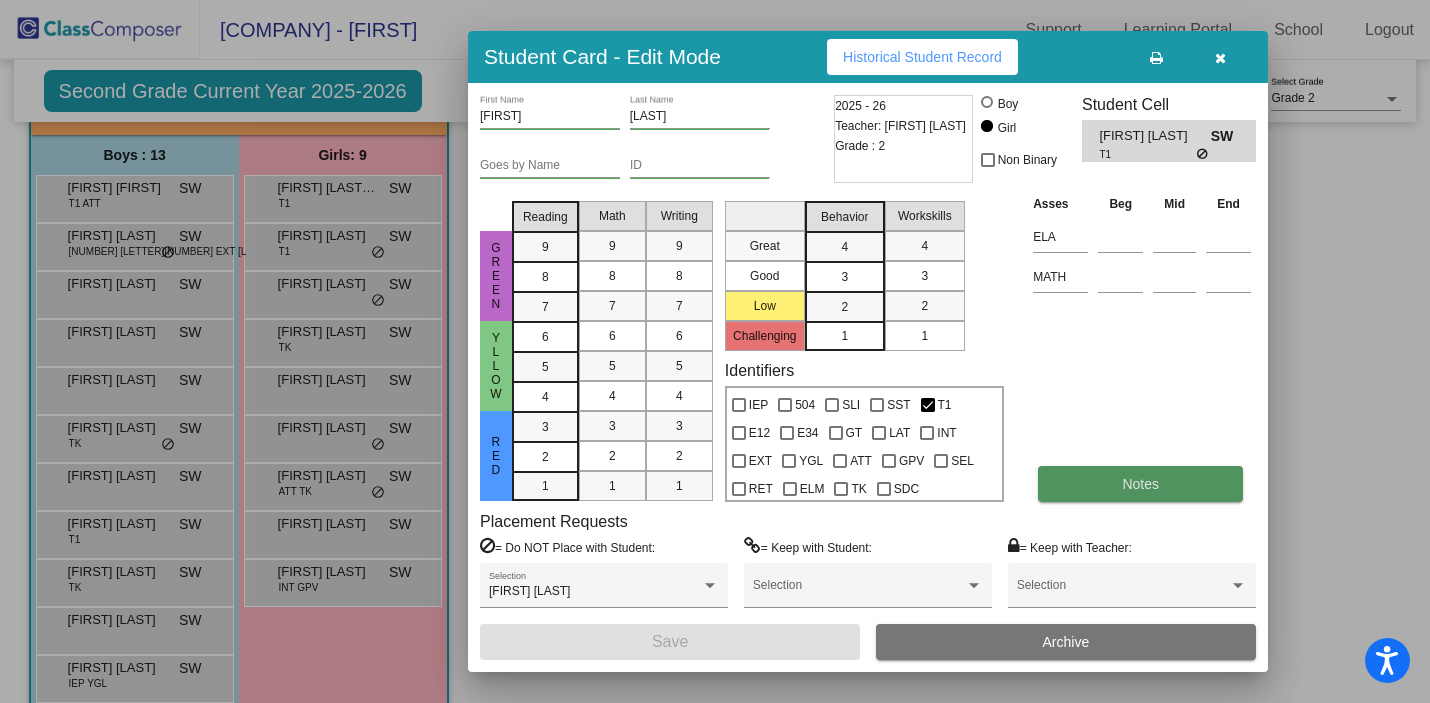 click on "Notes" at bounding box center (1140, 484) 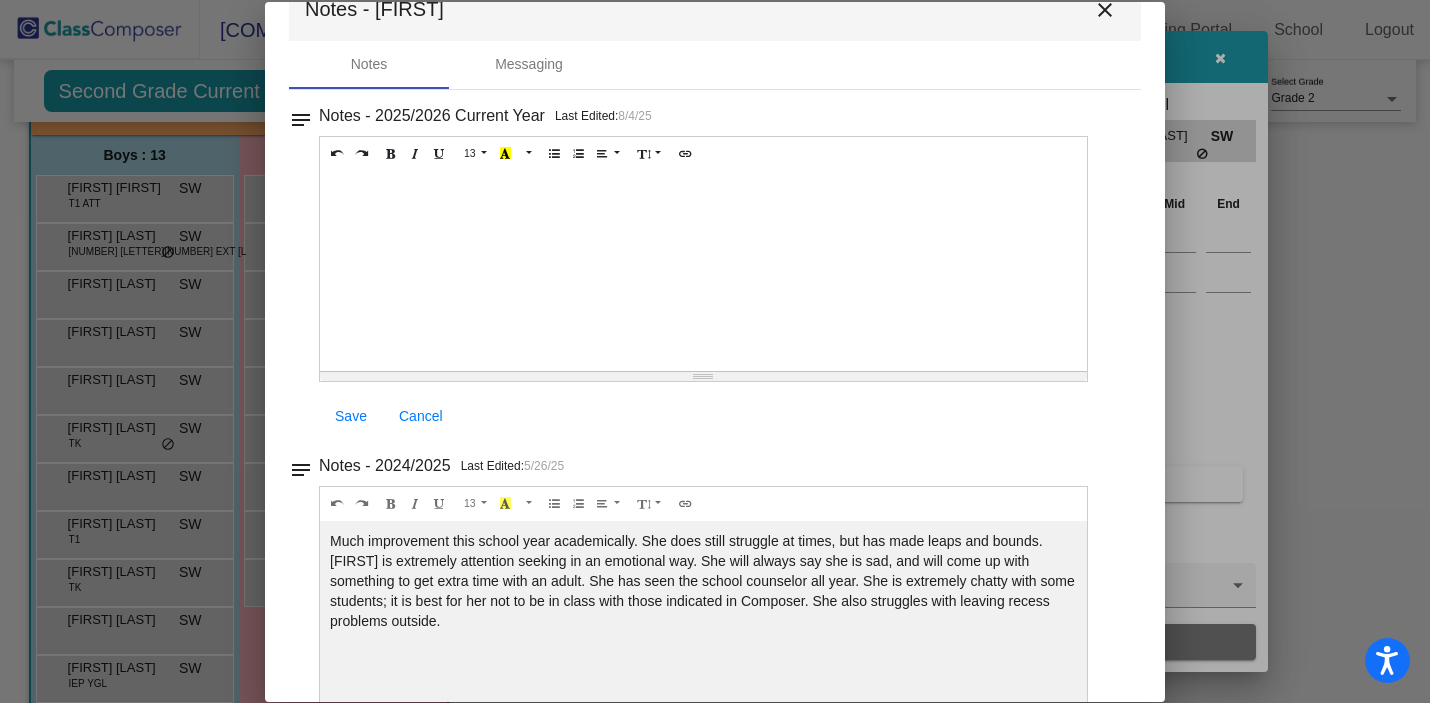 scroll, scrollTop: 0, scrollLeft: 0, axis: both 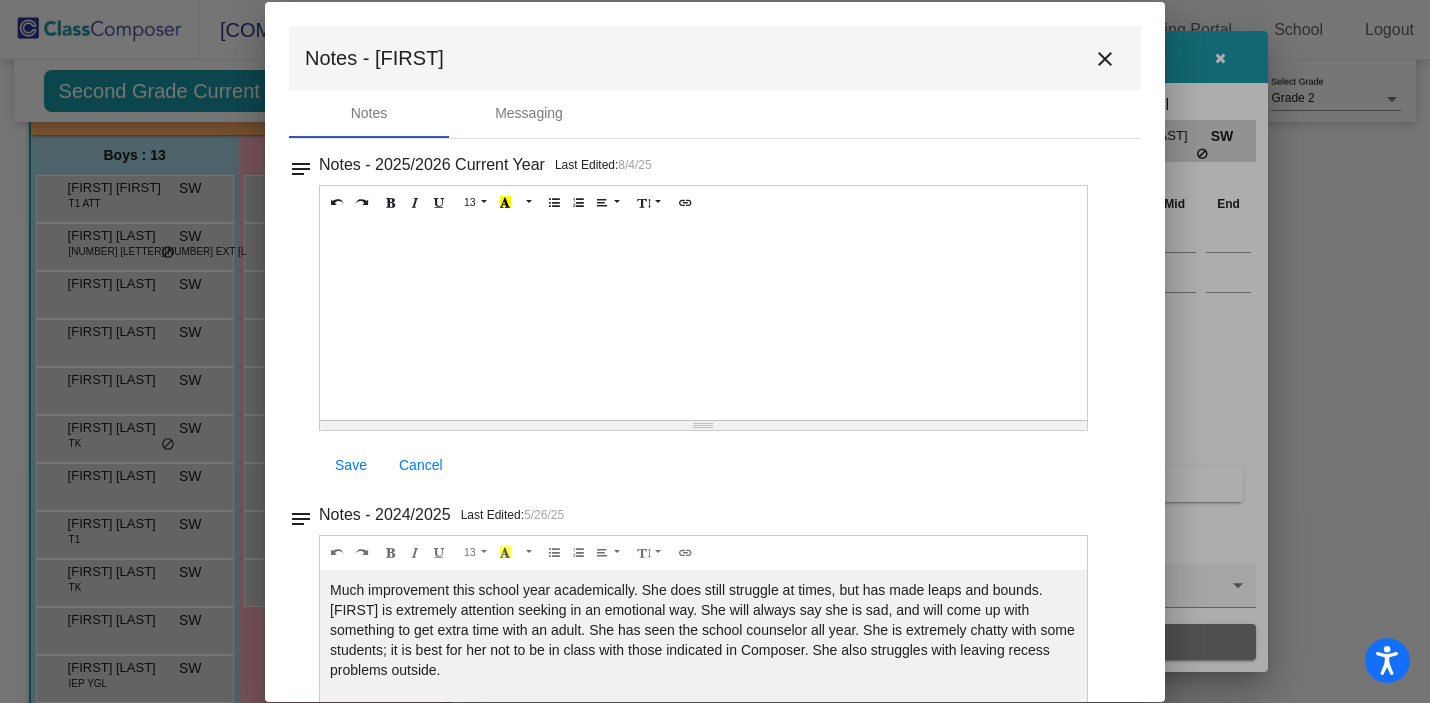 click on "close" at bounding box center [1105, 59] 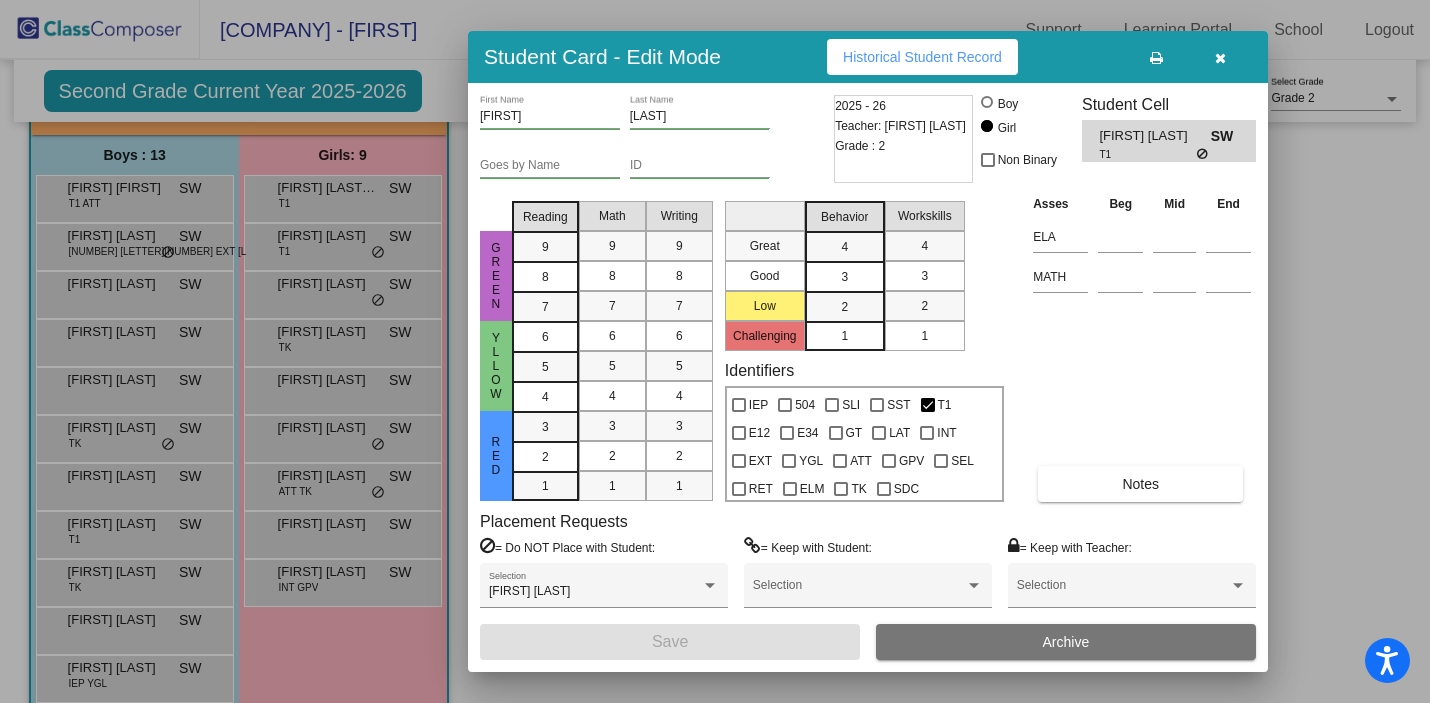 click at bounding box center (715, 351) 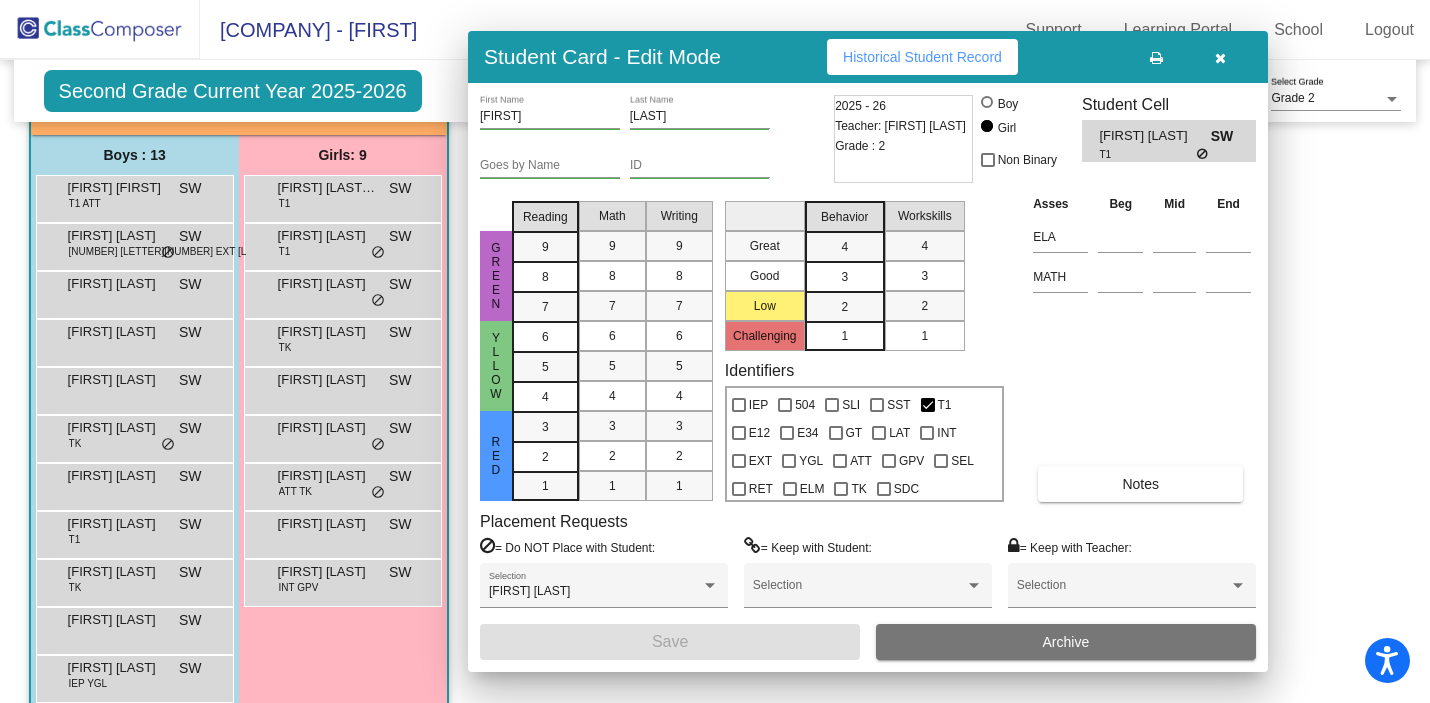 click on "[FIRST] [LAST]" at bounding box center (328, 284) 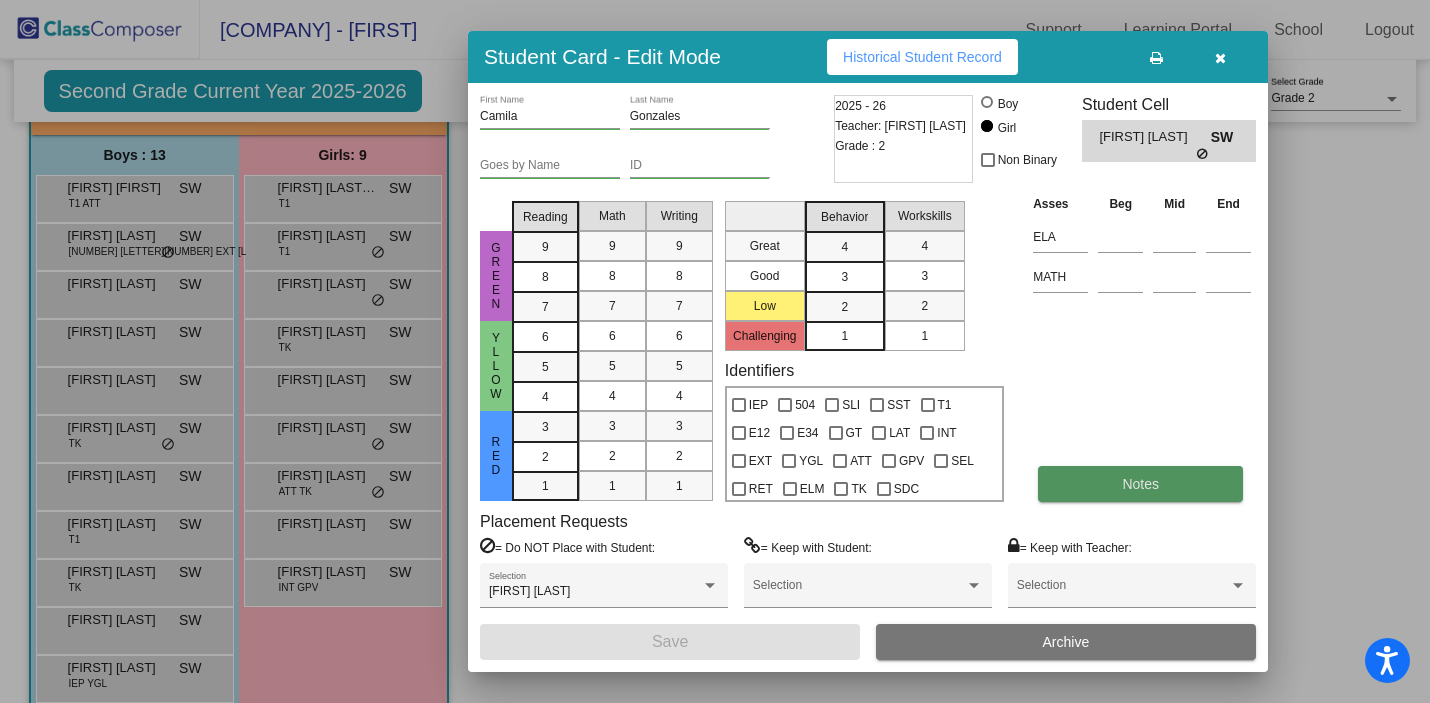 click on "Notes" at bounding box center [1140, 484] 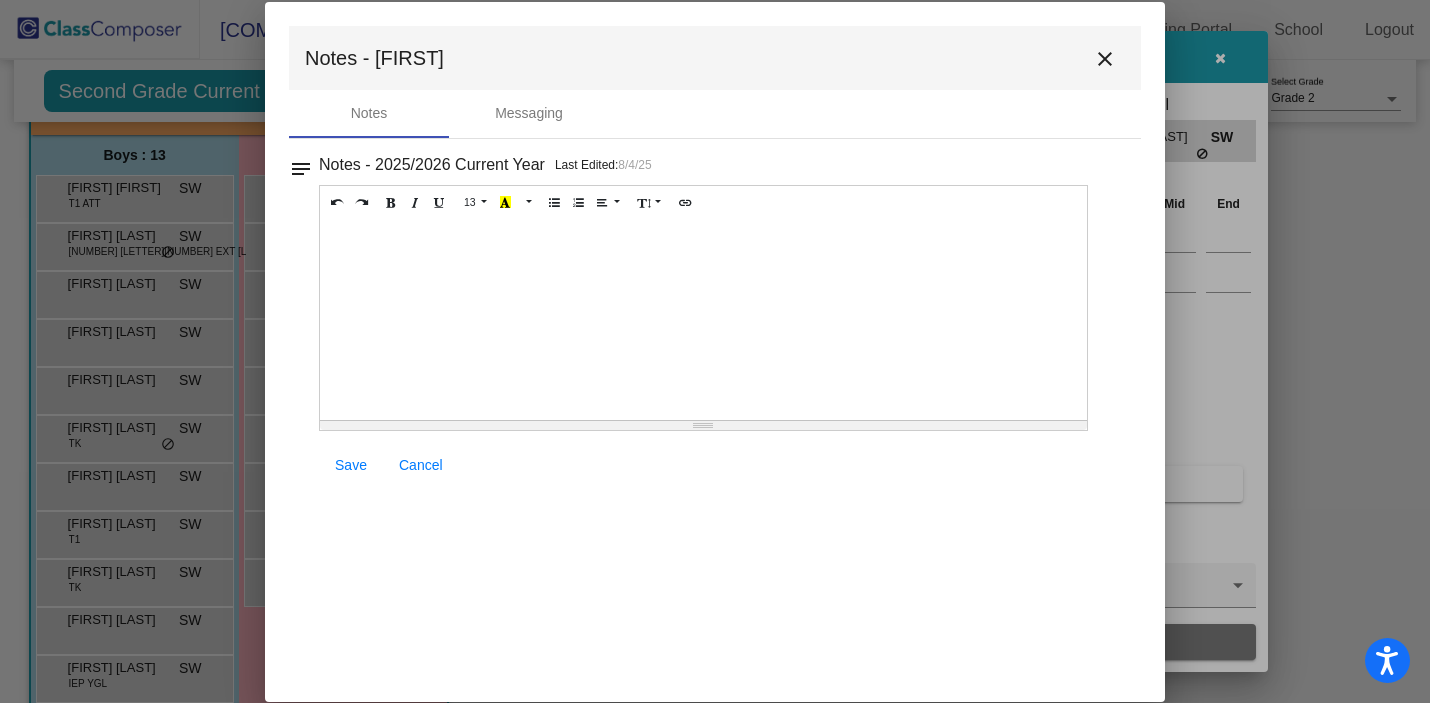 click on "close" at bounding box center [1105, 59] 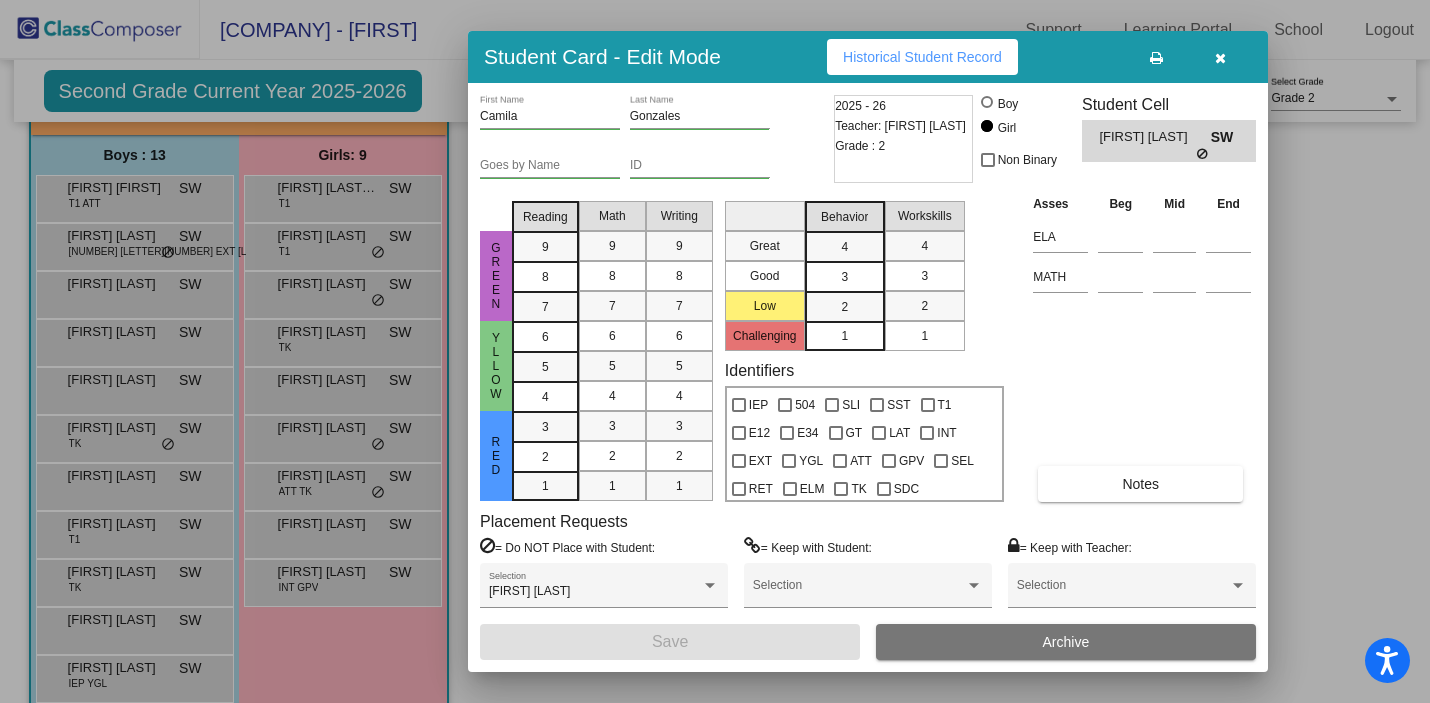 click at bounding box center (715, 351) 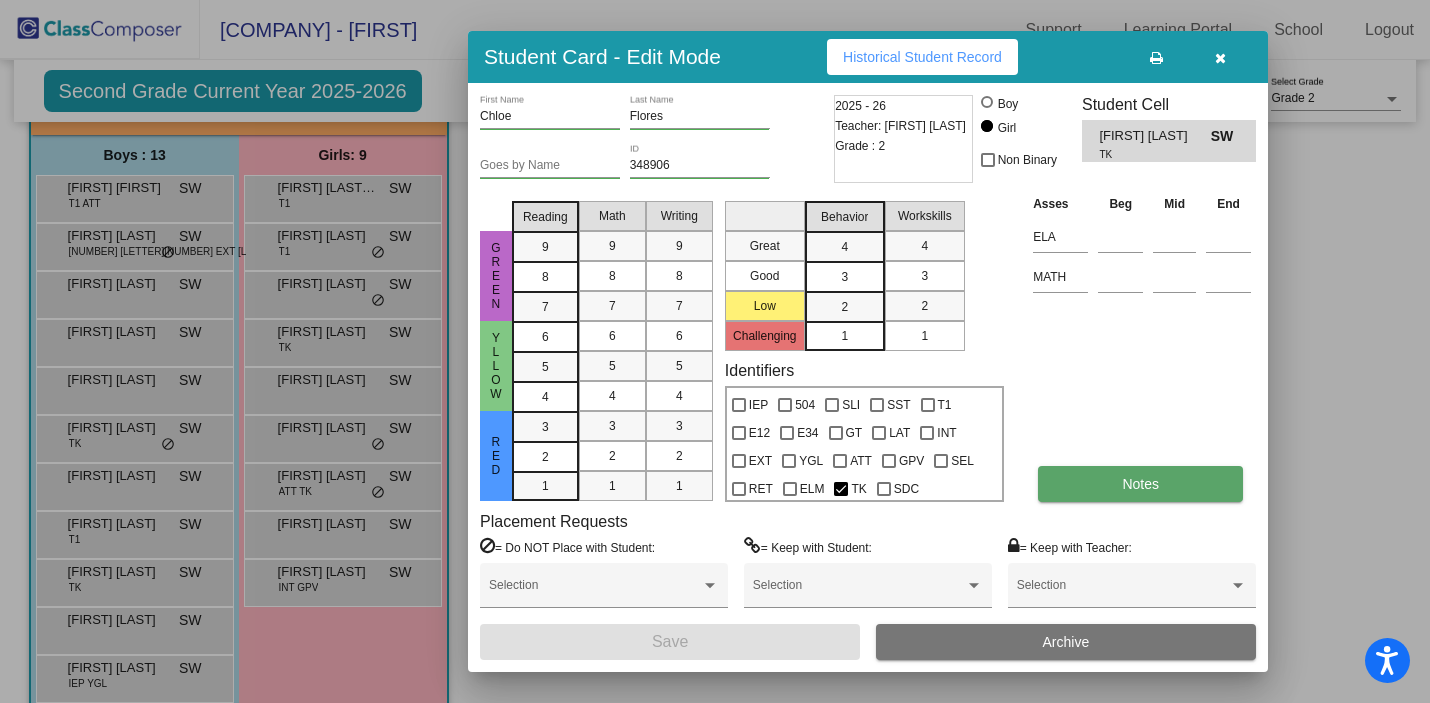 click on "Notes" at bounding box center (1140, 484) 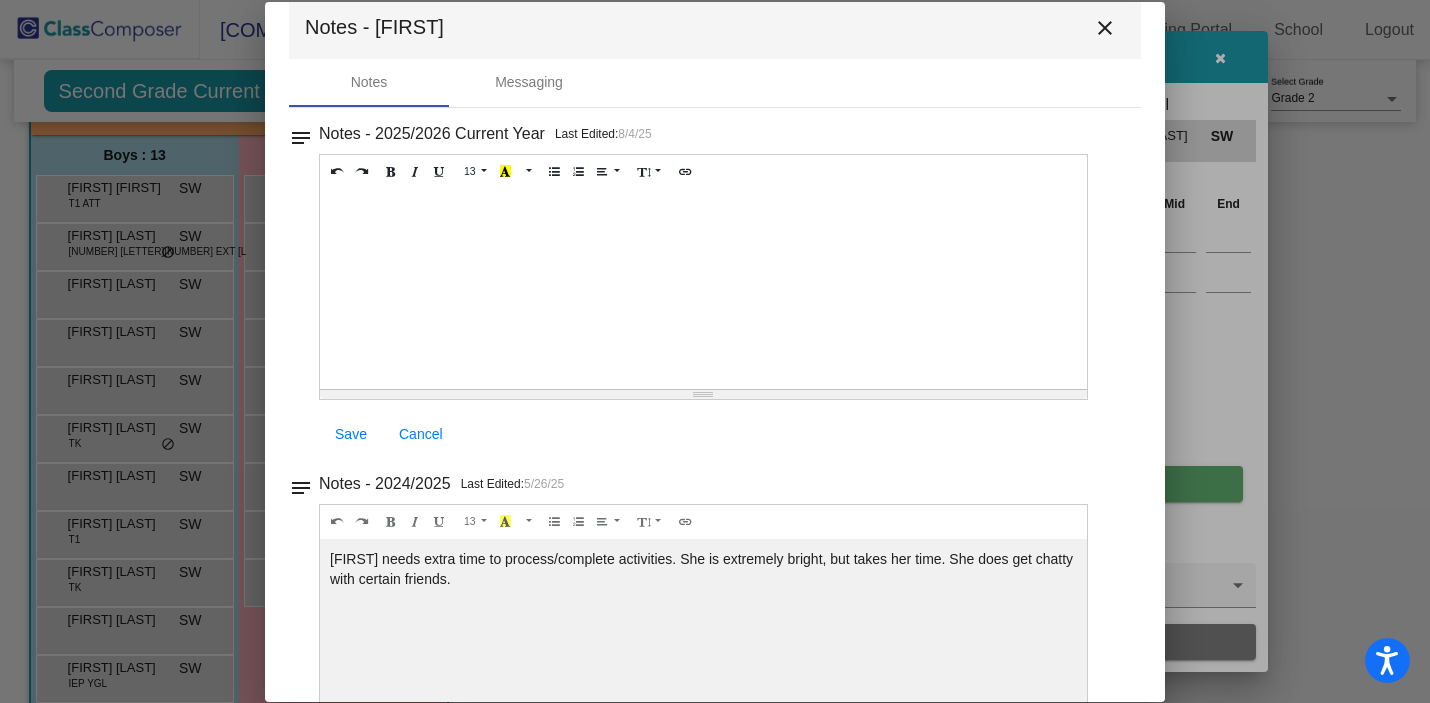 scroll, scrollTop: 0, scrollLeft: 0, axis: both 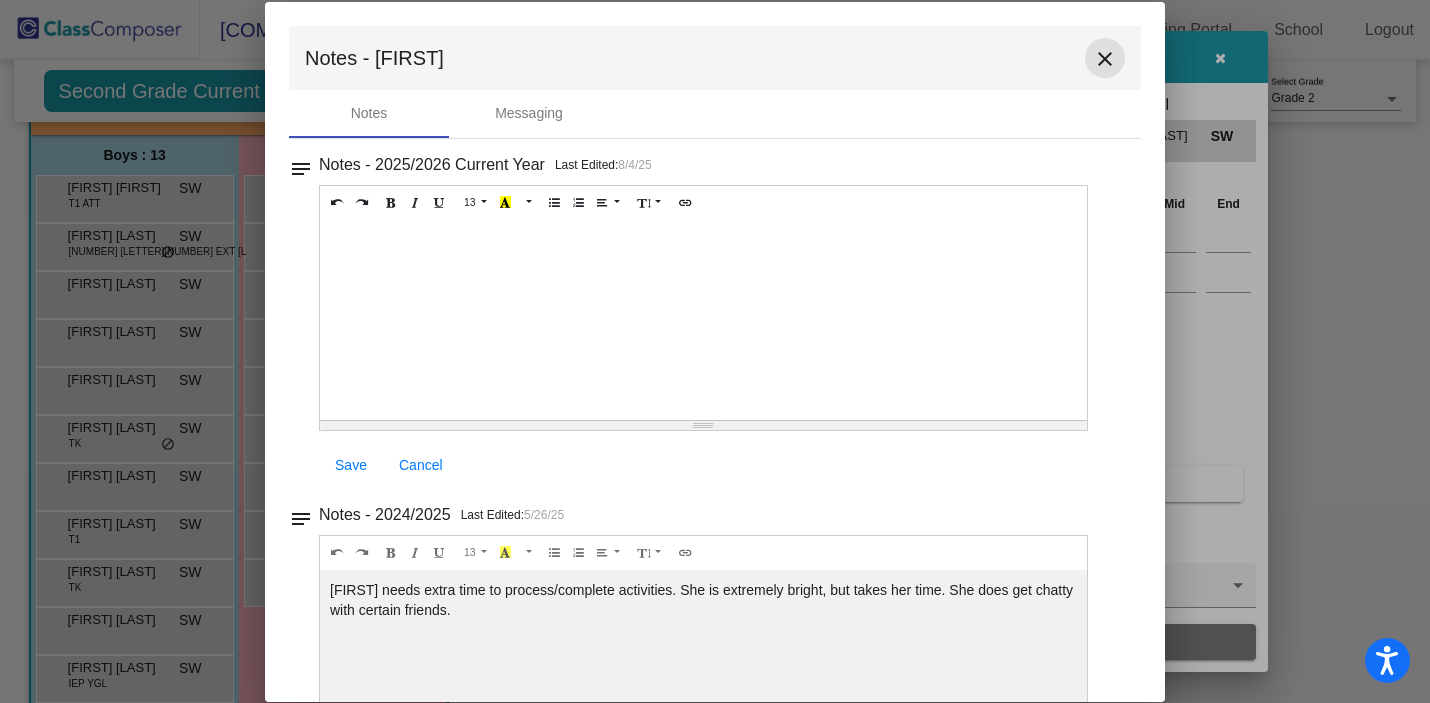 click on "close" at bounding box center (1105, 59) 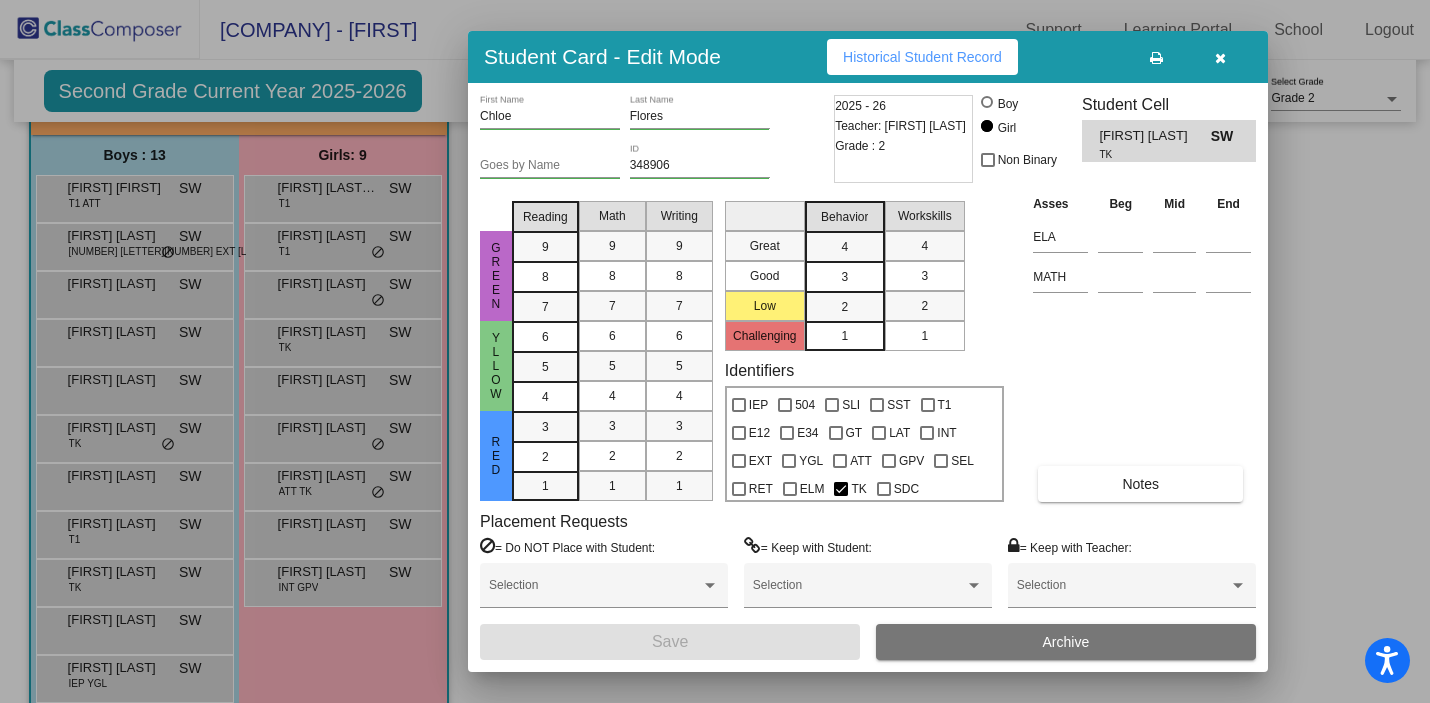 click at bounding box center [715, 351] 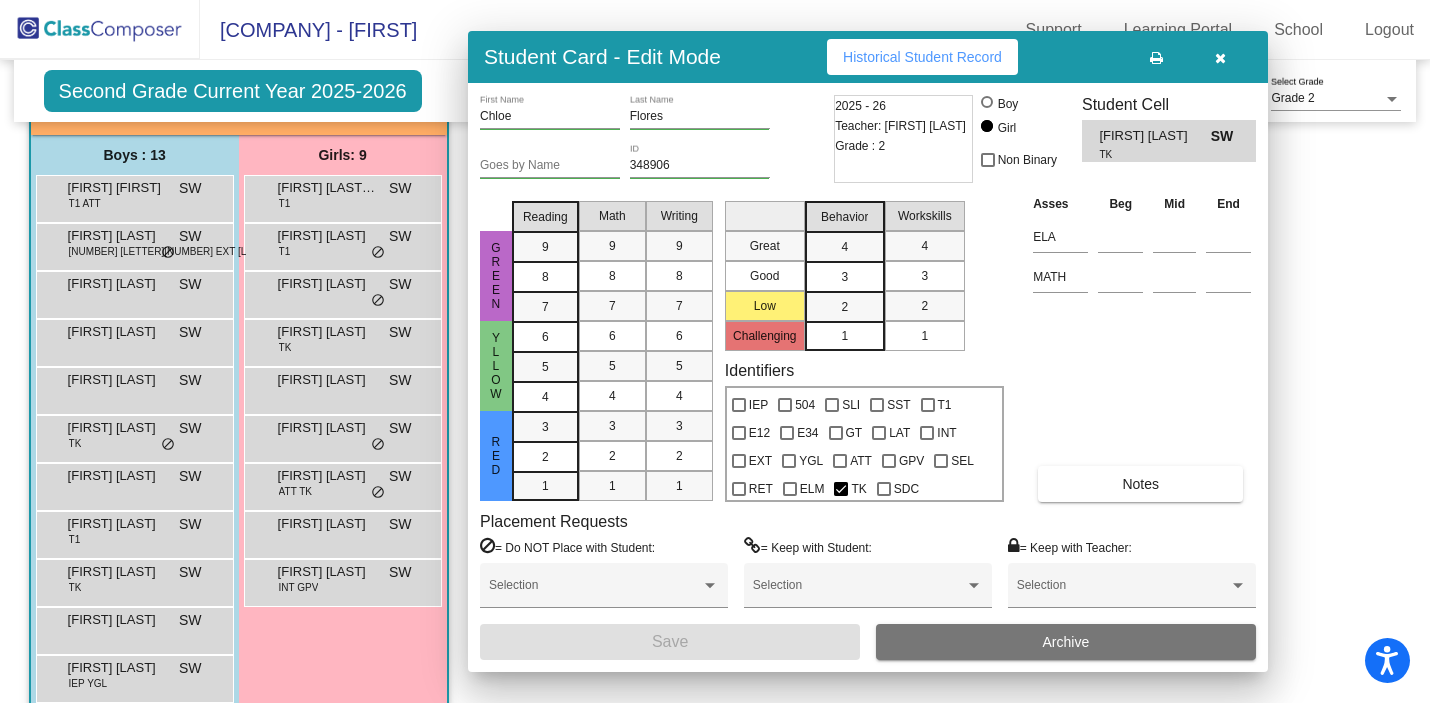click on "[FIRST] [LAST]" at bounding box center [328, 380] 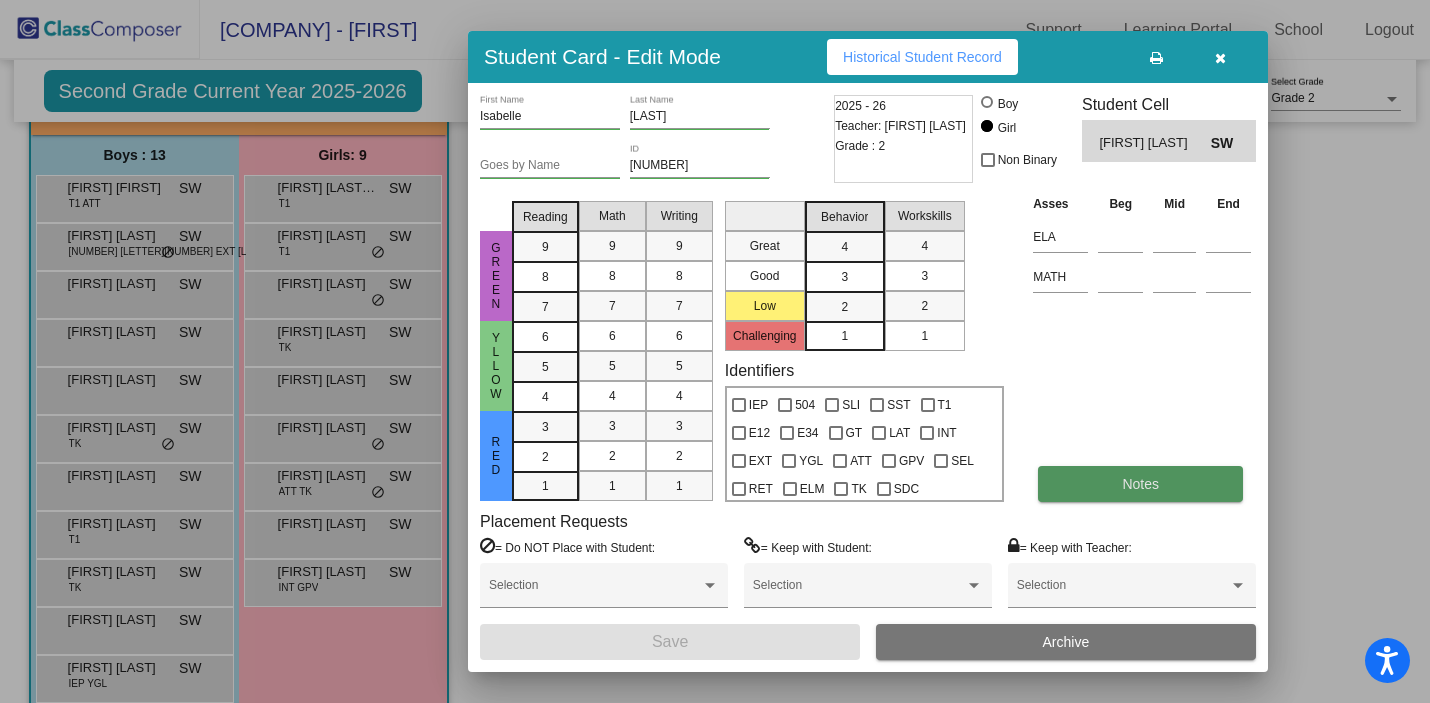 click on "Notes" at bounding box center (1140, 484) 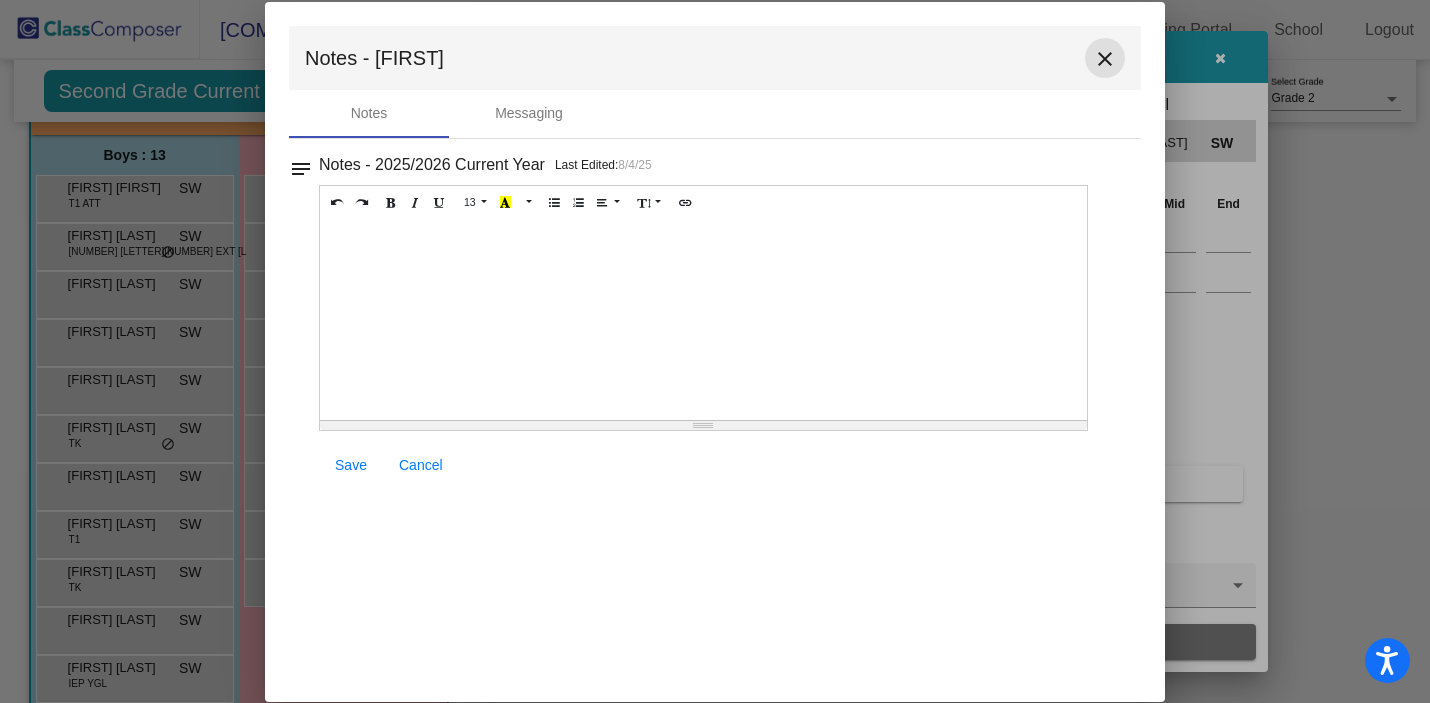 click on "close" at bounding box center (1105, 59) 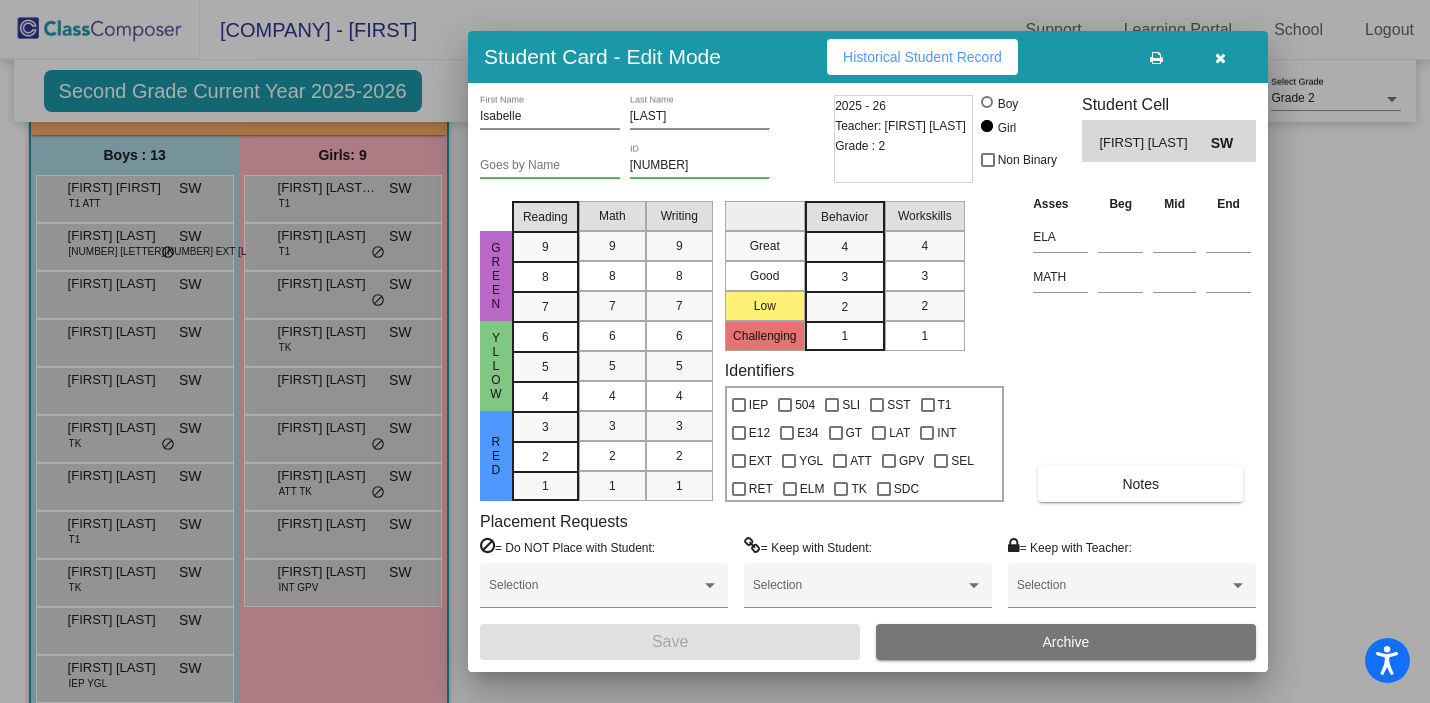 click at bounding box center (715, 351) 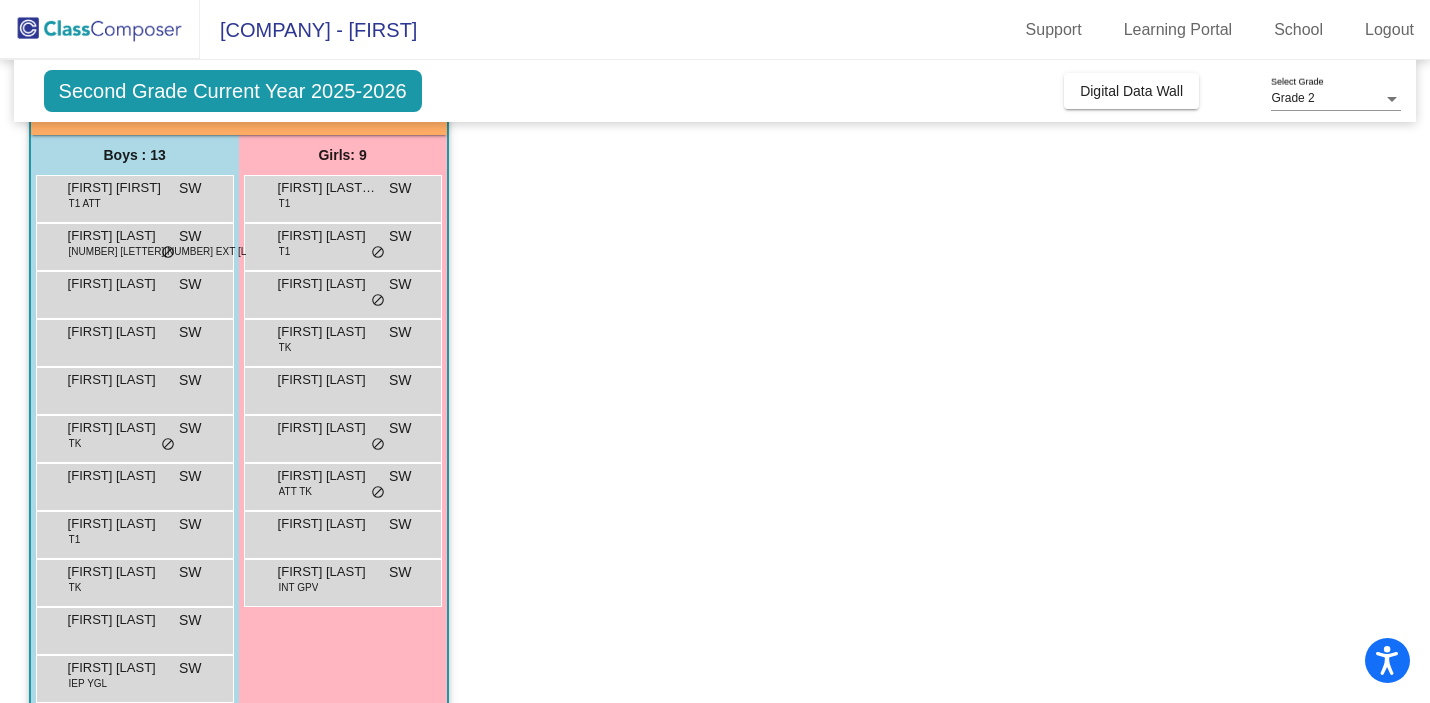 click on "[FIRST] [LAST]" at bounding box center (328, 428) 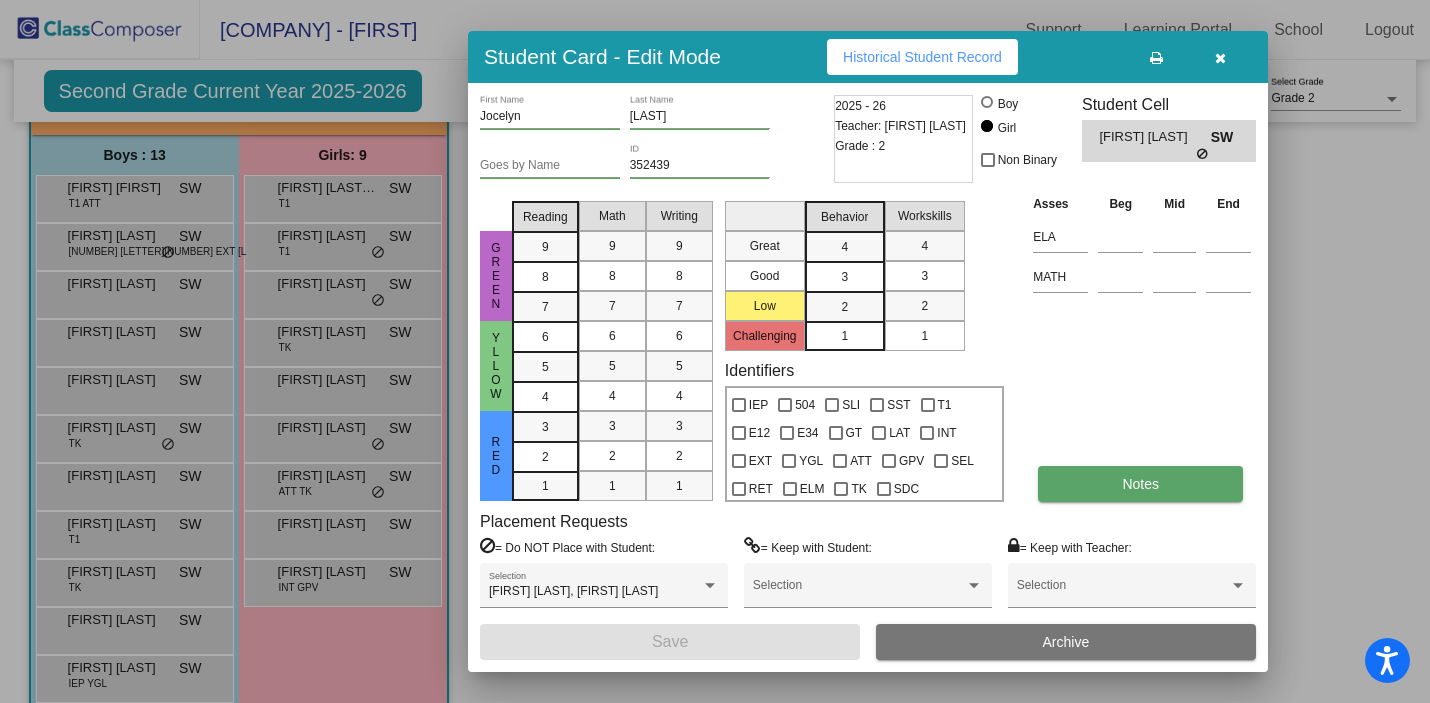 click on "Notes" at bounding box center (1140, 484) 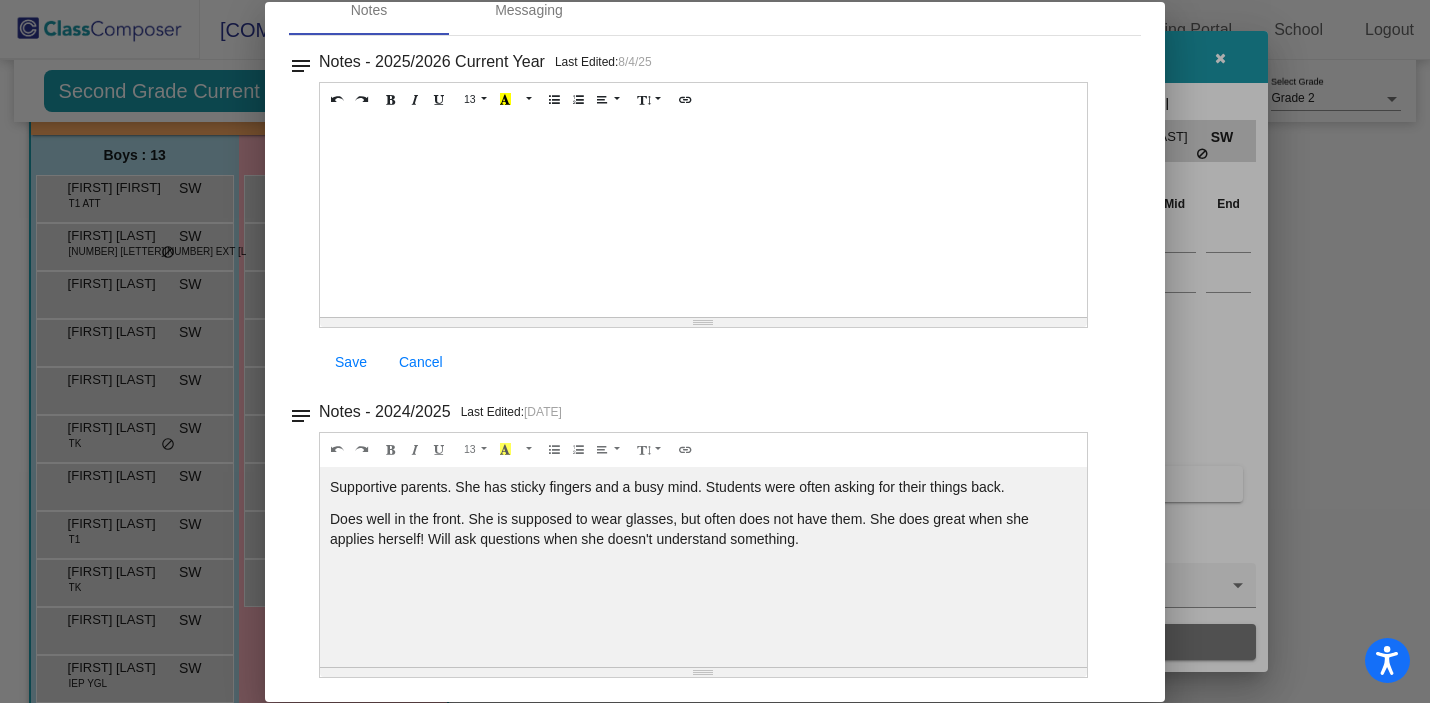 scroll, scrollTop: 0, scrollLeft: 0, axis: both 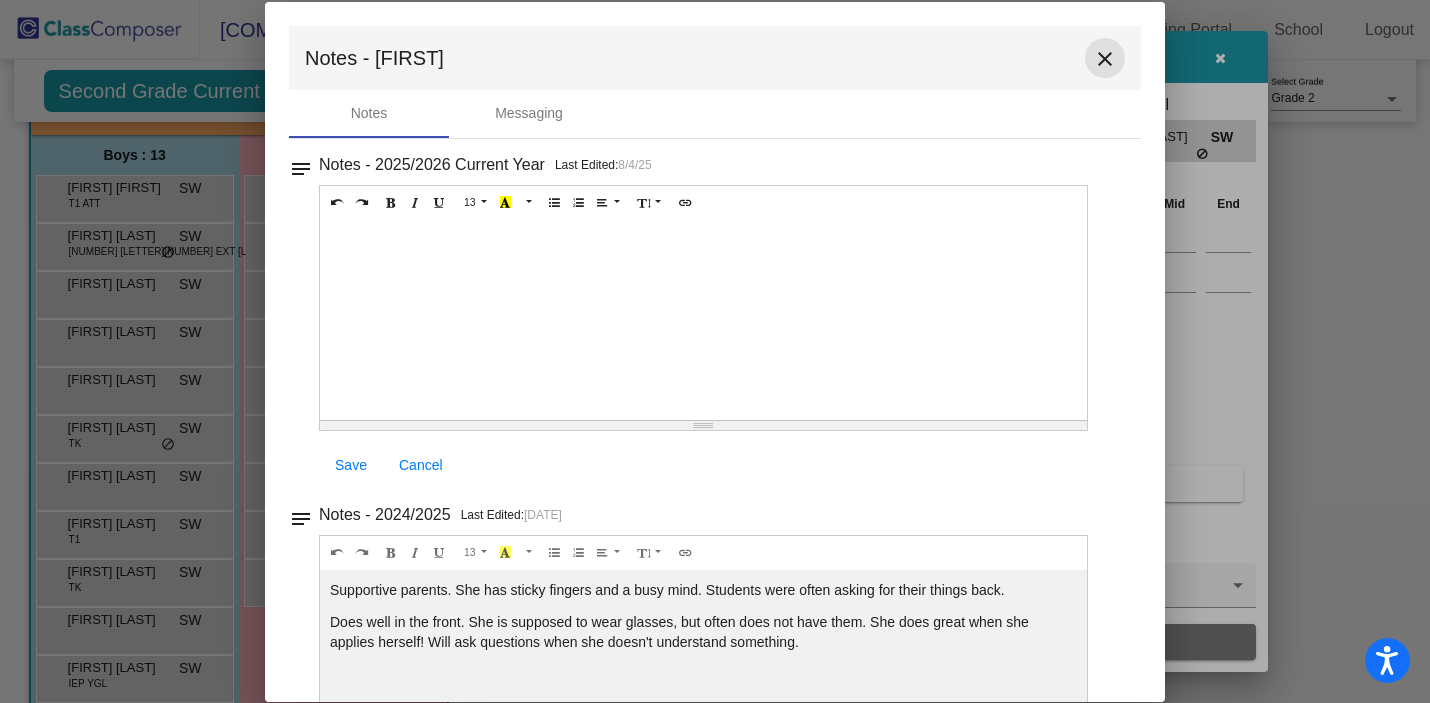click on "close" at bounding box center (1105, 59) 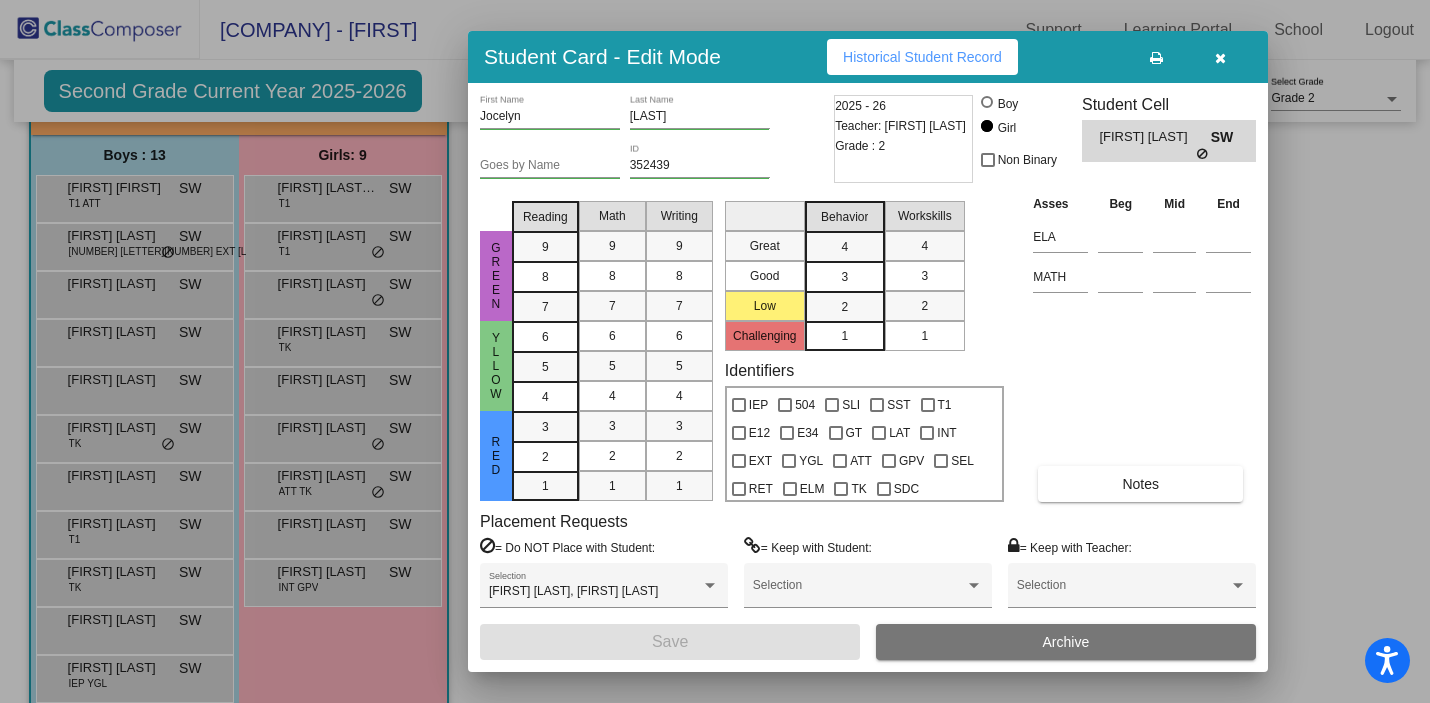 click at bounding box center [715, 351] 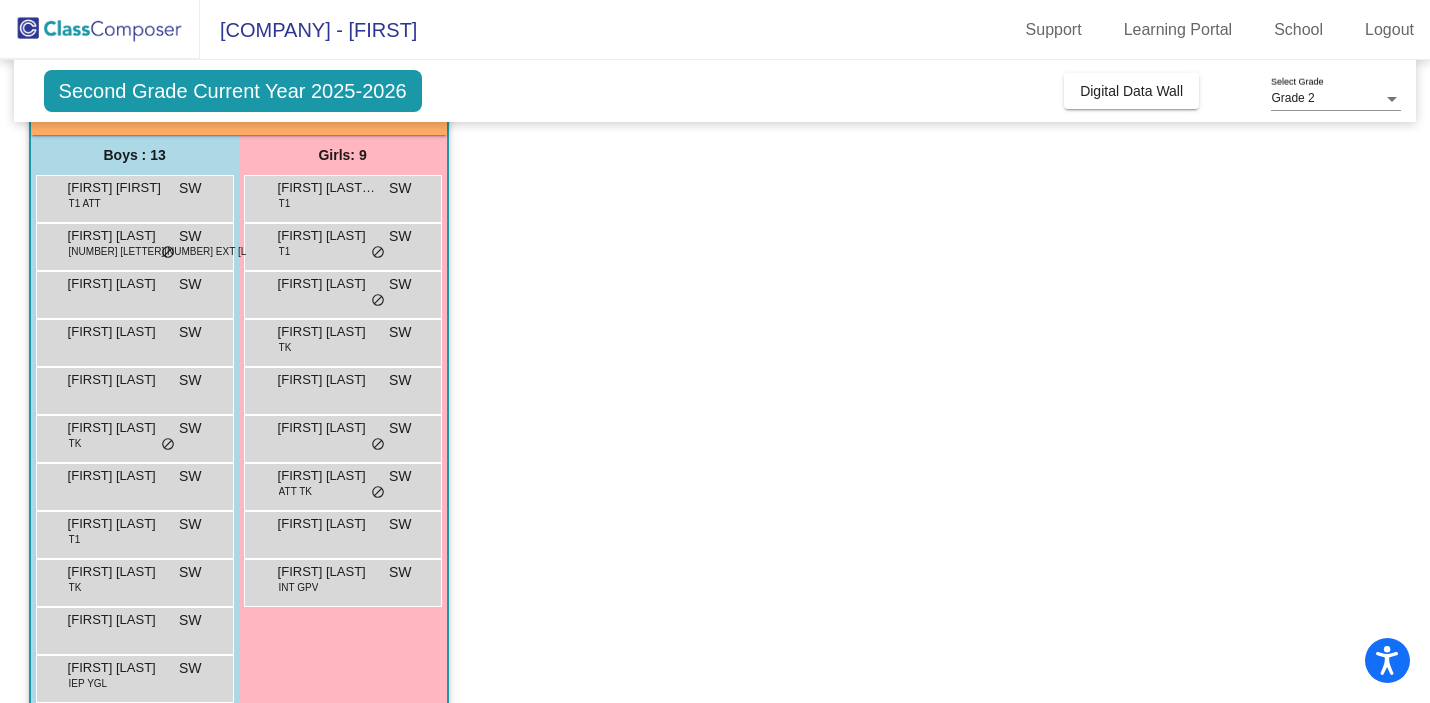 click on "[FIRST] [LAST]" at bounding box center [328, 476] 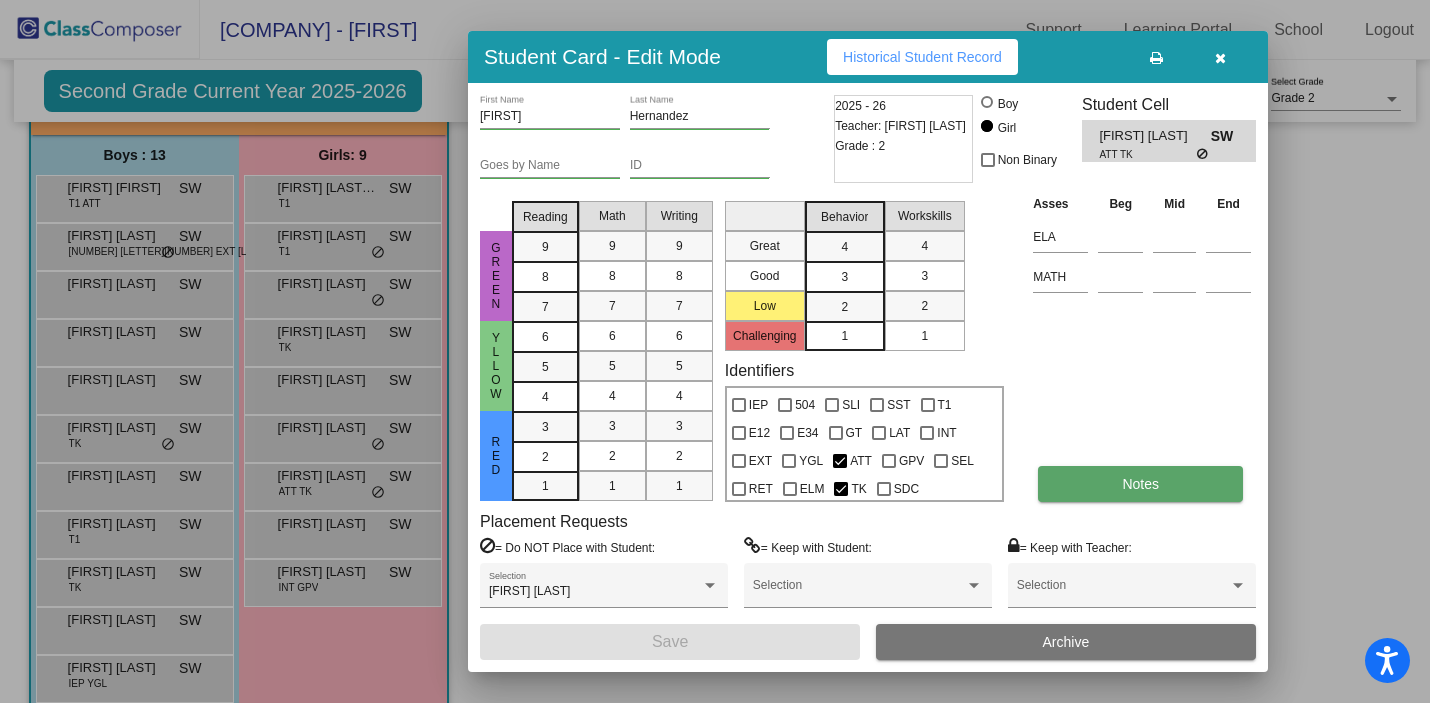 click on "Notes" at bounding box center [1140, 484] 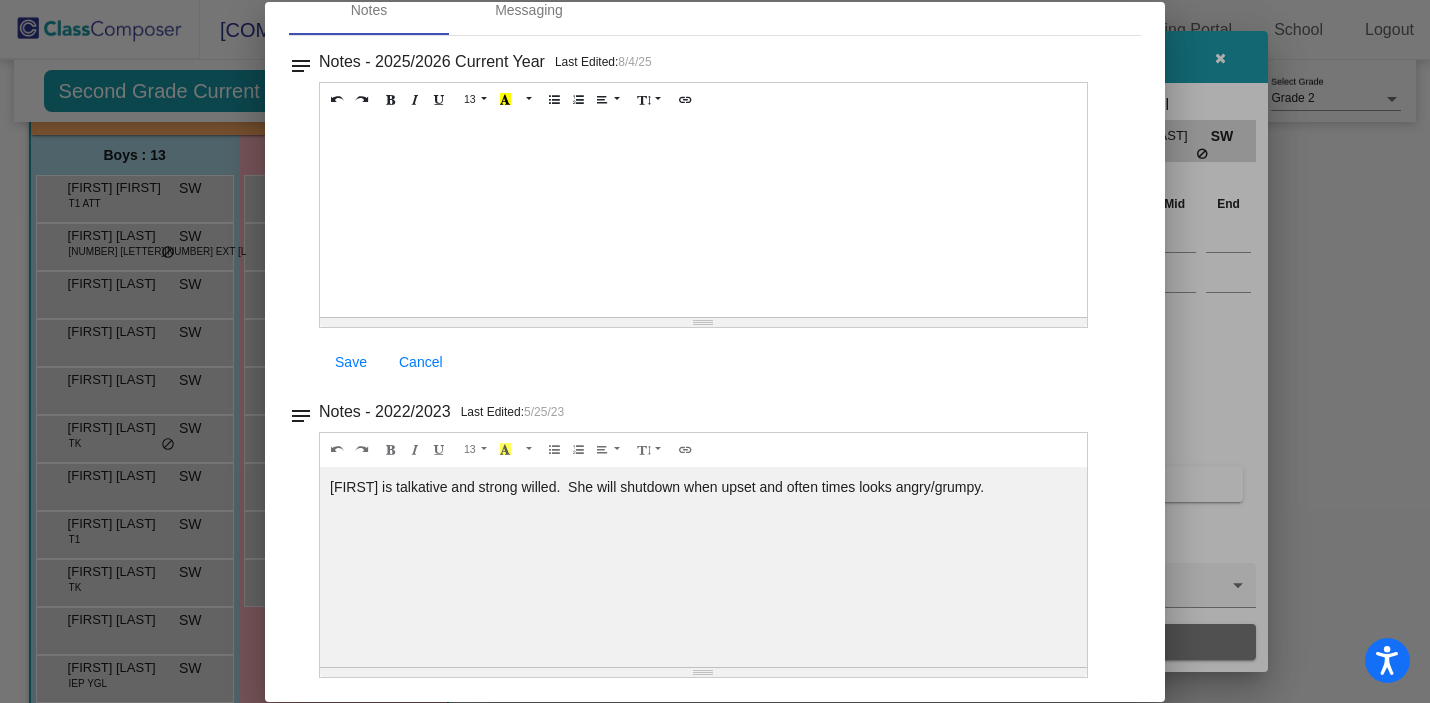scroll, scrollTop: 0, scrollLeft: 0, axis: both 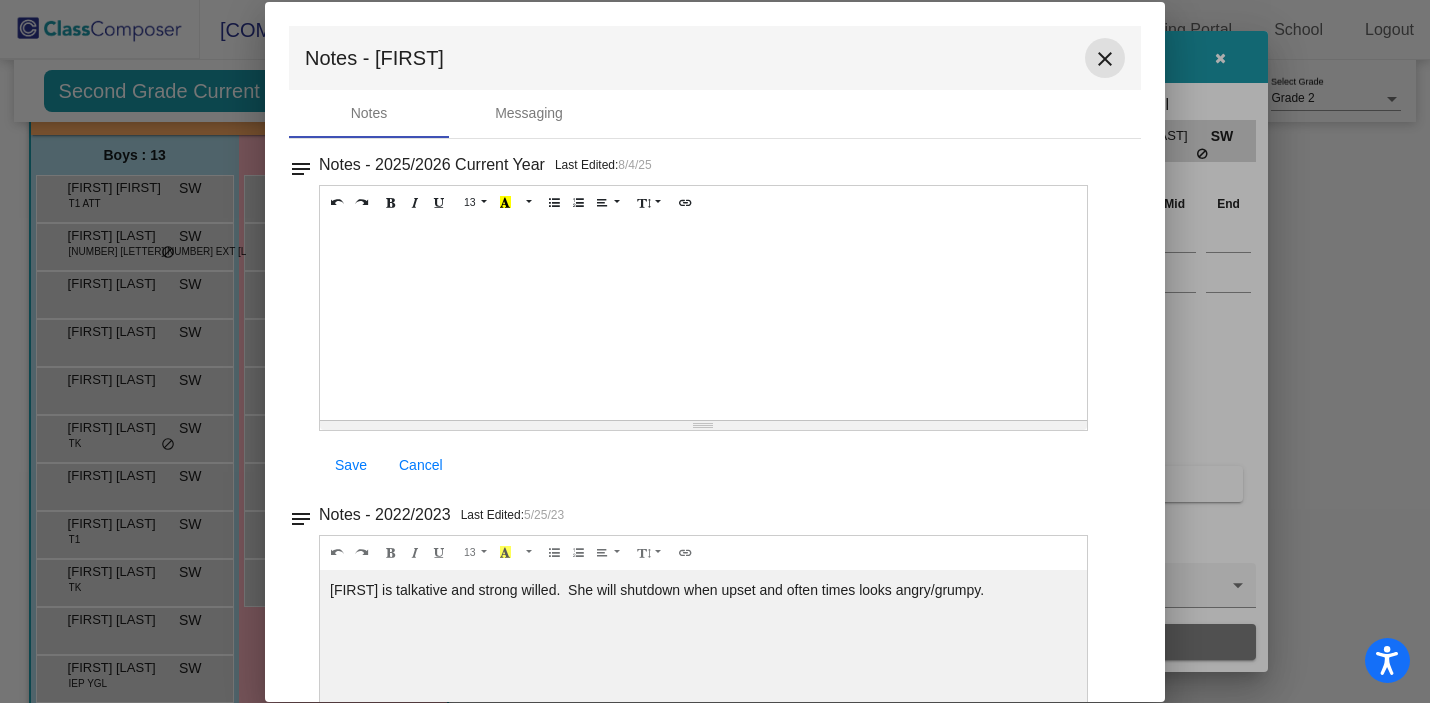 click on "close" at bounding box center (1105, 59) 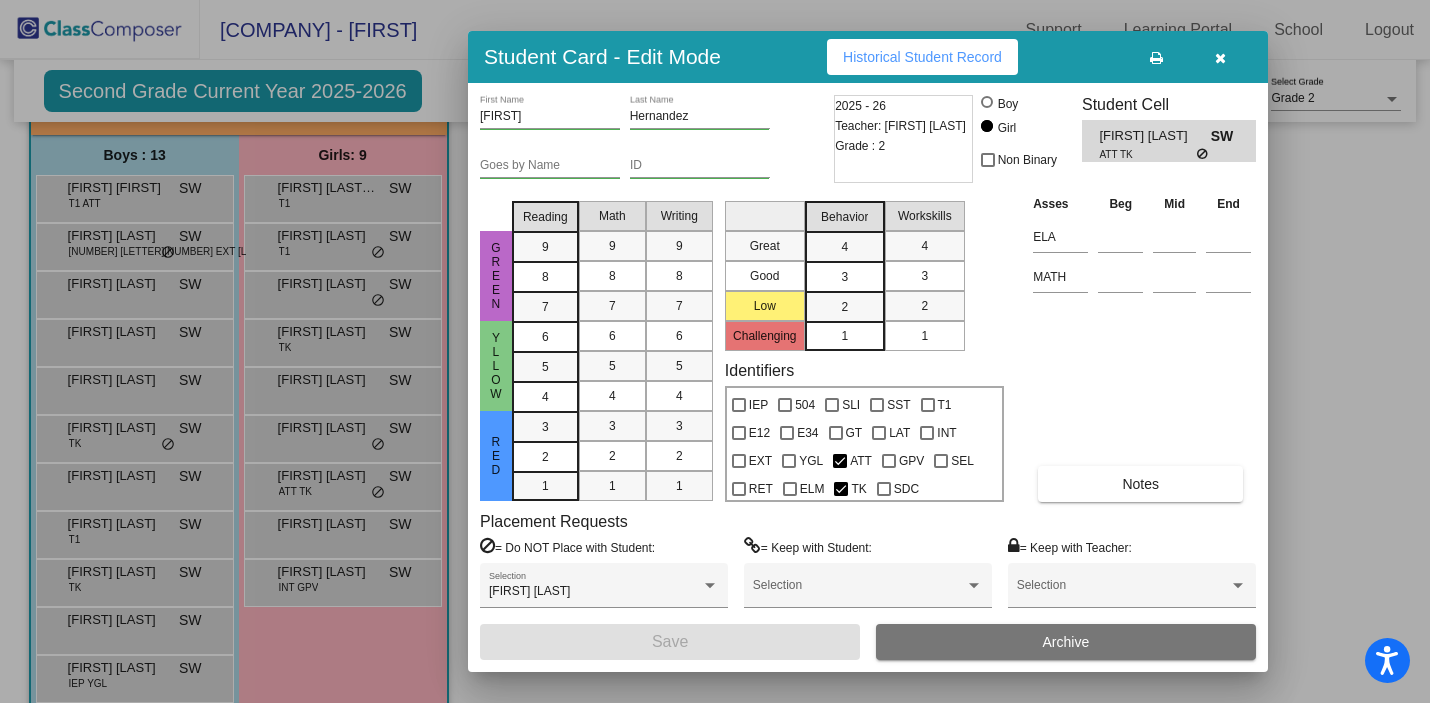click at bounding box center (715, 351) 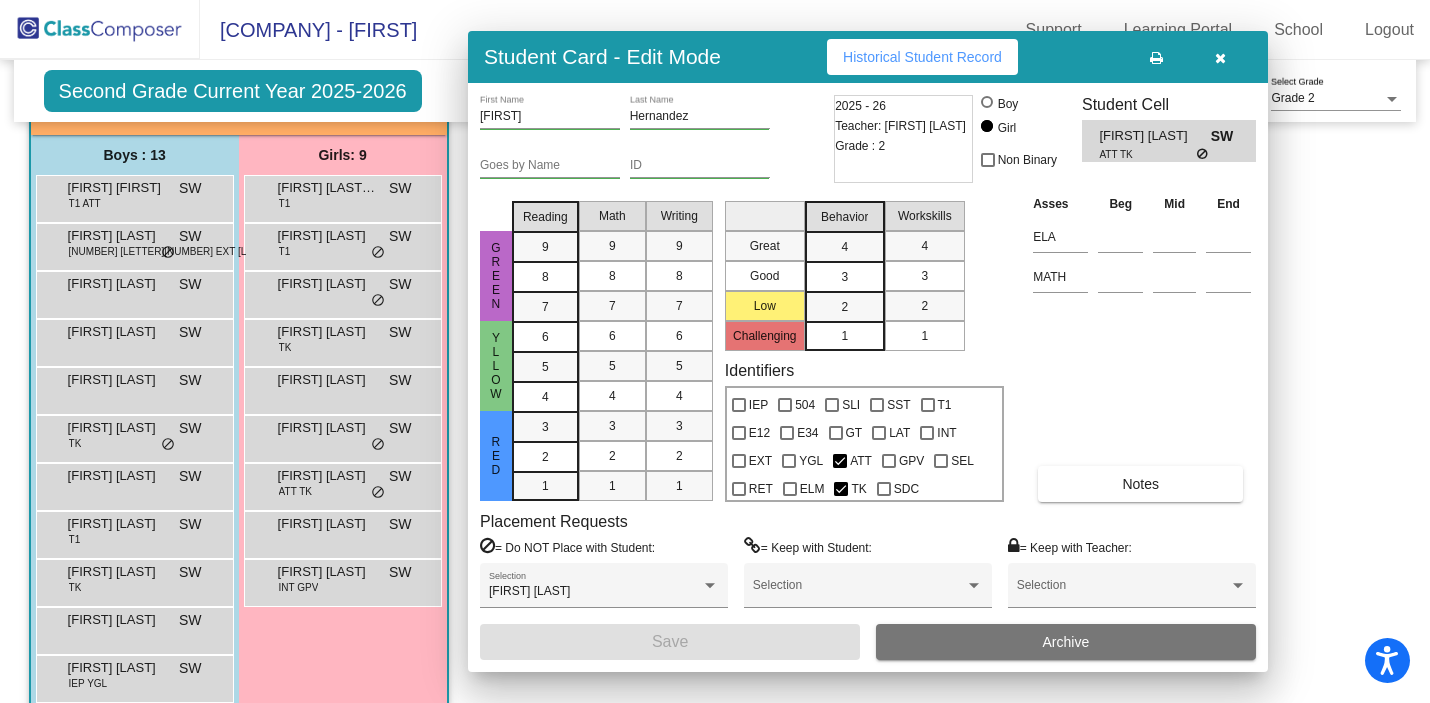 click on "[FIRST] [LAST]" at bounding box center [328, 524] 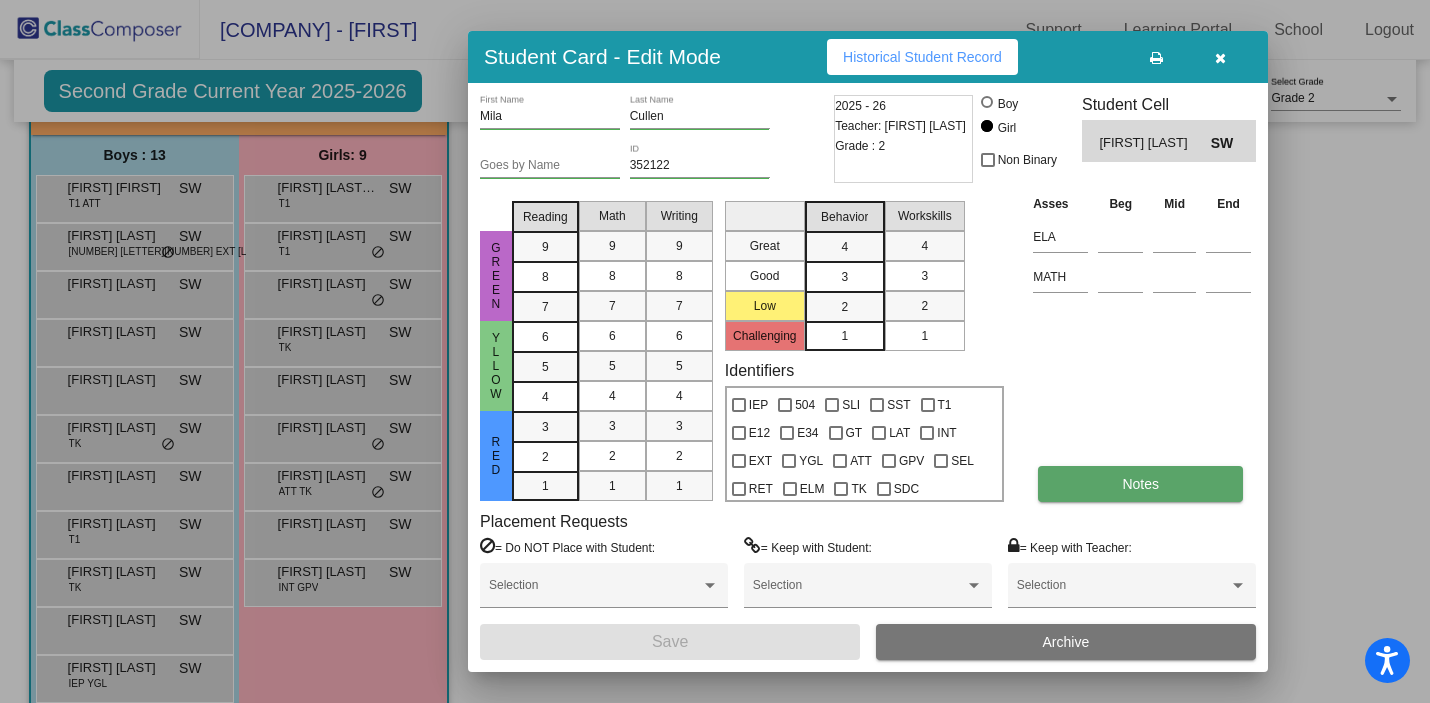 click on "Notes" at bounding box center [1140, 484] 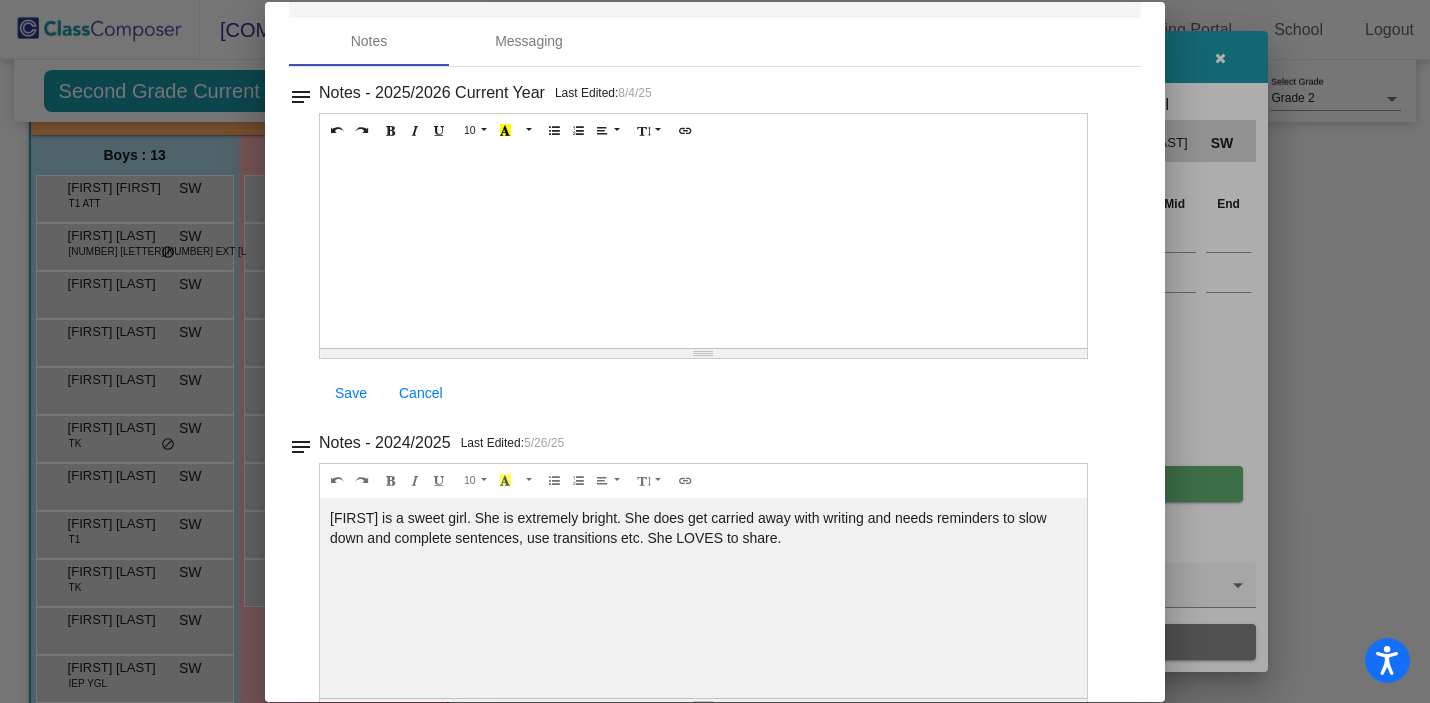 scroll, scrollTop: 0, scrollLeft: 0, axis: both 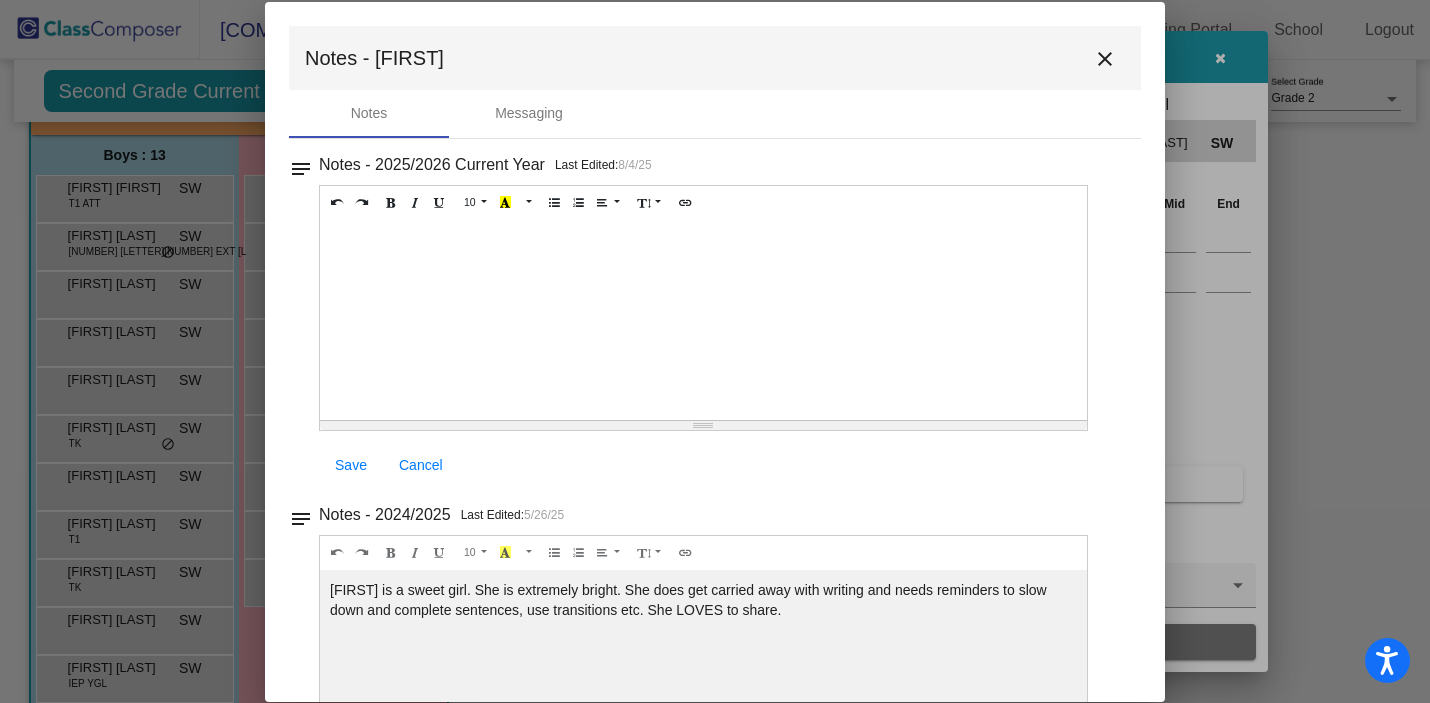 click on "close" at bounding box center [1105, 59] 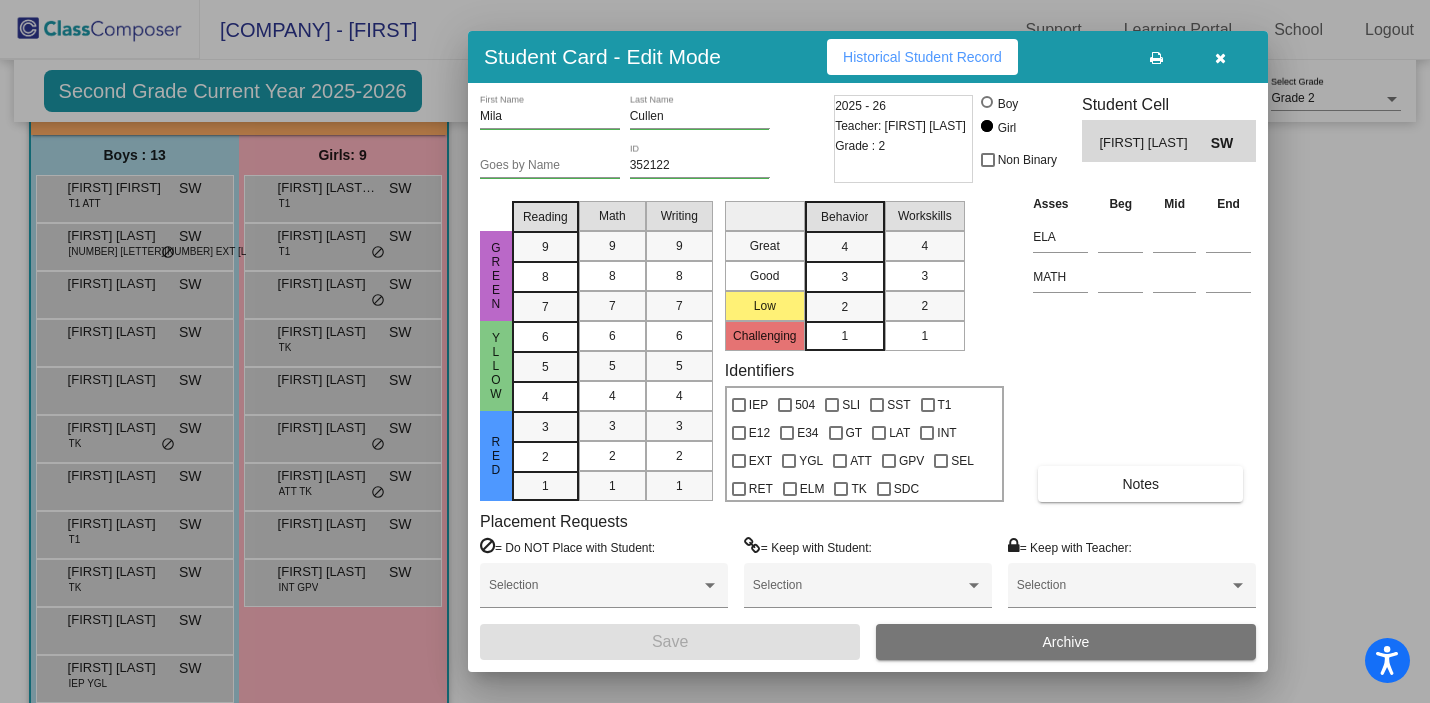 click at bounding box center (715, 351) 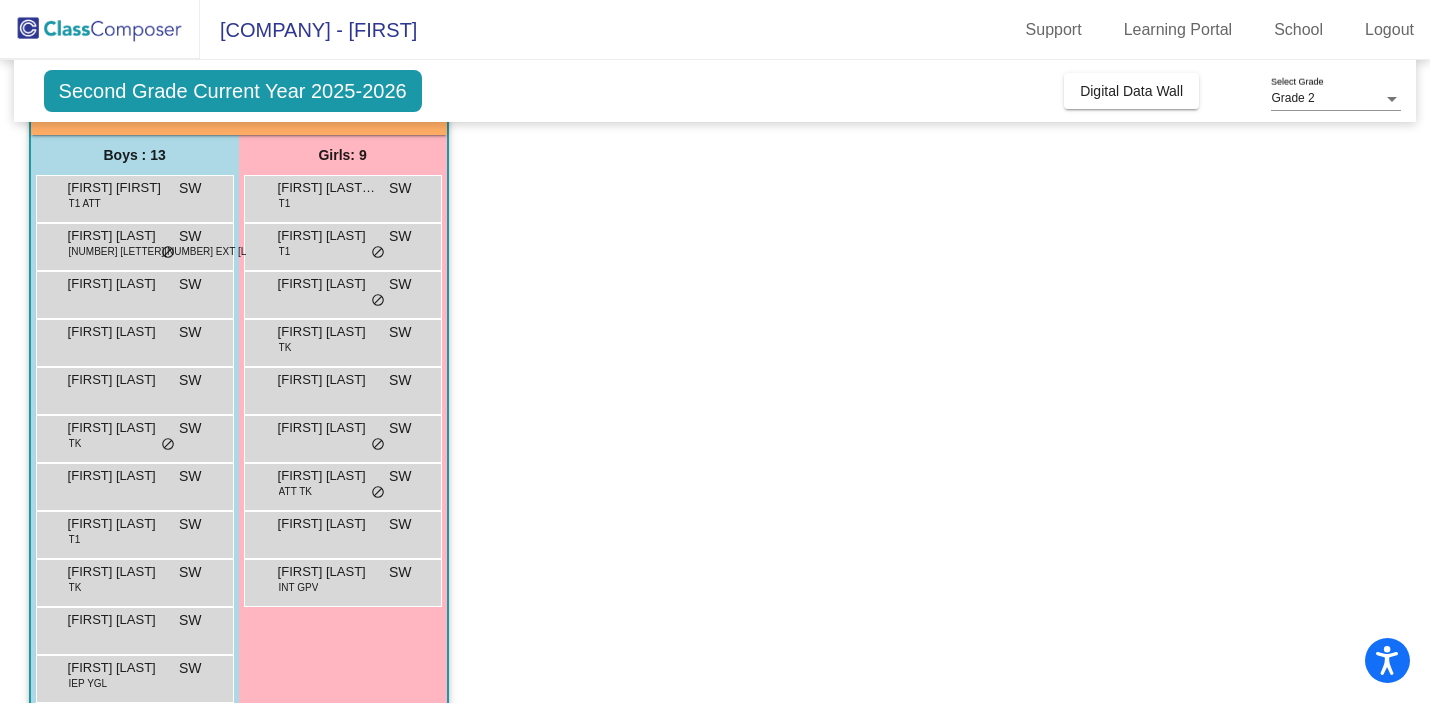 click on "[FIRST] [LAST]" at bounding box center [328, 524] 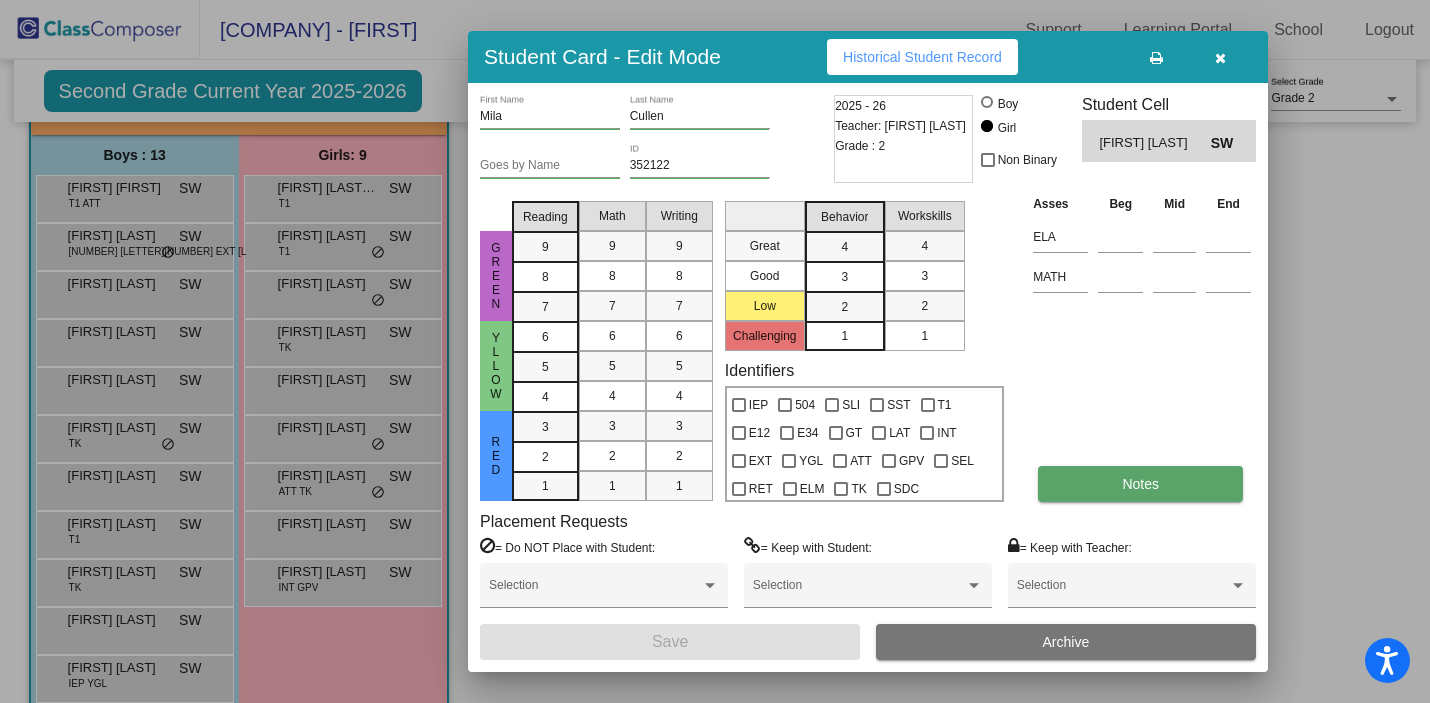 click on "Notes" at bounding box center [1140, 484] 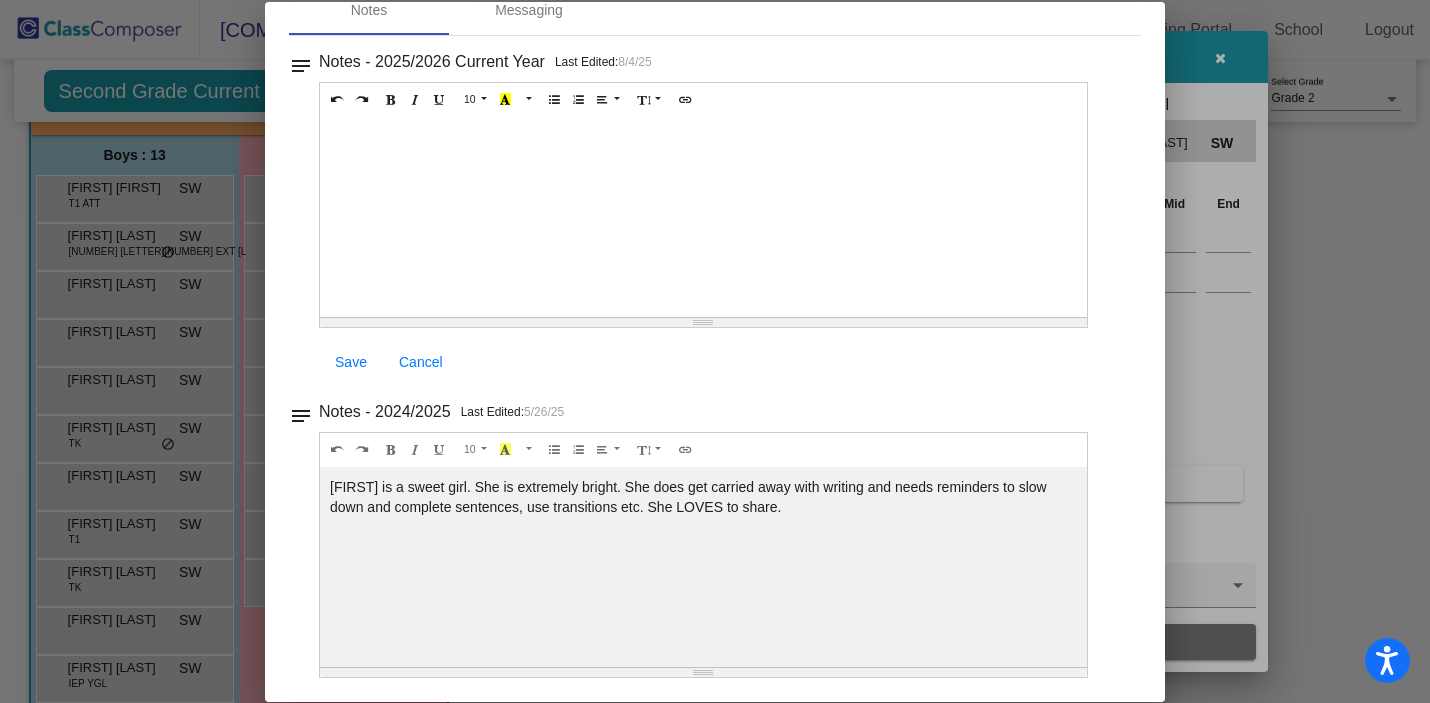 scroll, scrollTop: 0, scrollLeft: 0, axis: both 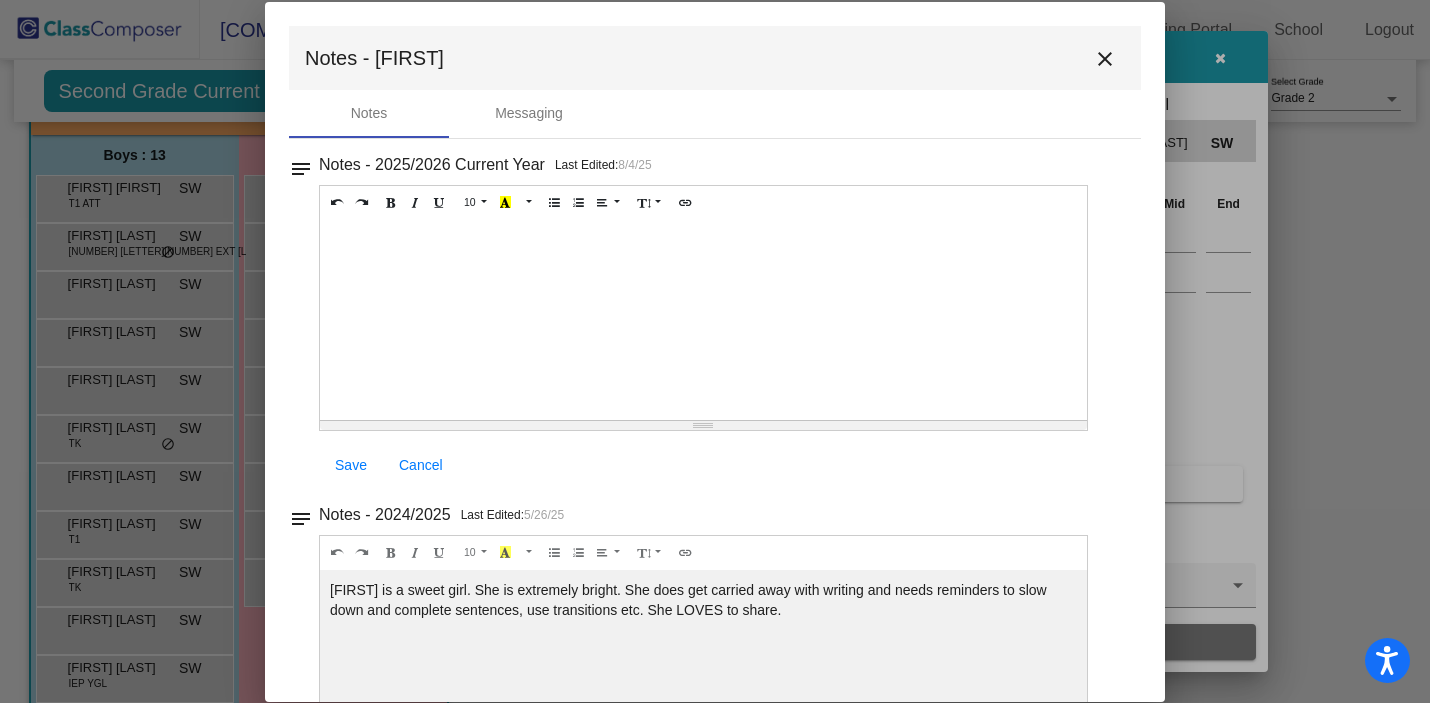 click on "close" at bounding box center (1105, 59) 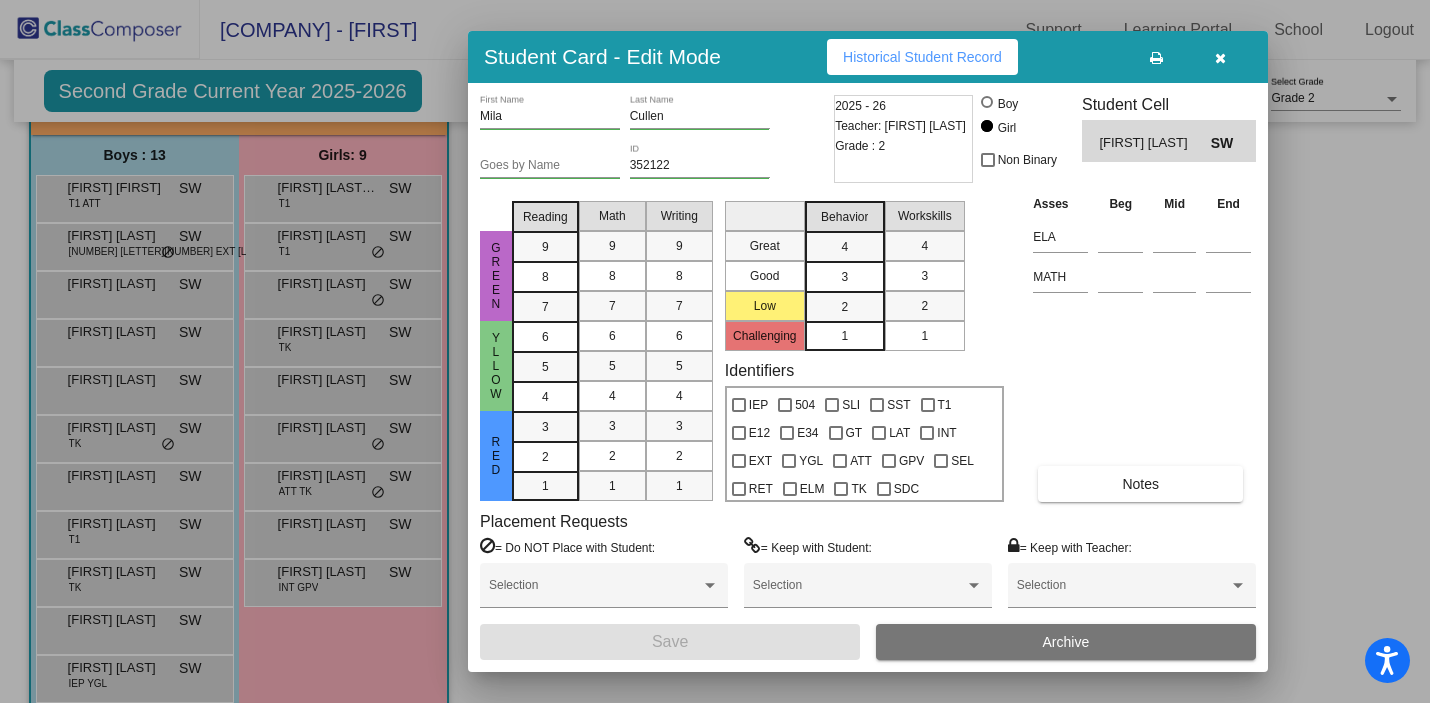 click at bounding box center (715, 351) 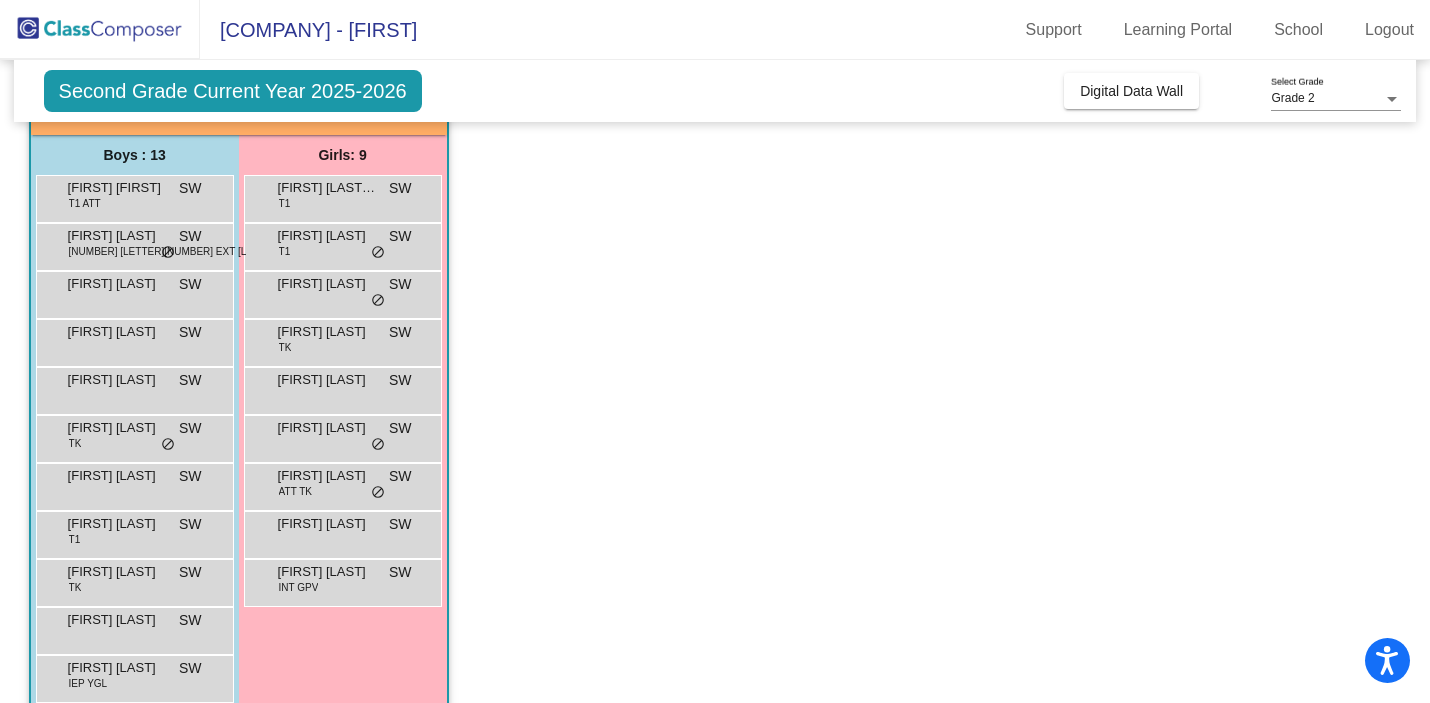 click on "INT GPV" at bounding box center [299, 587] 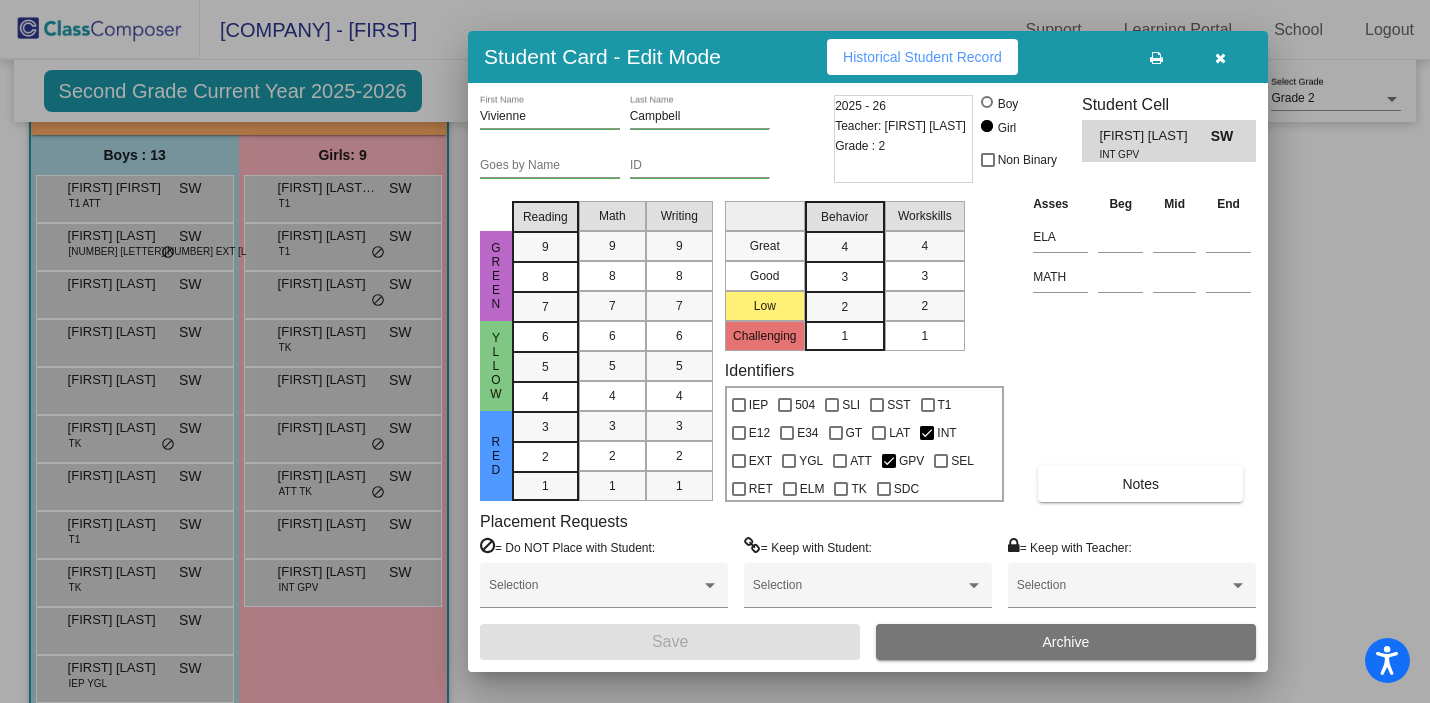 click on "Historical Student Record" at bounding box center (922, 57) 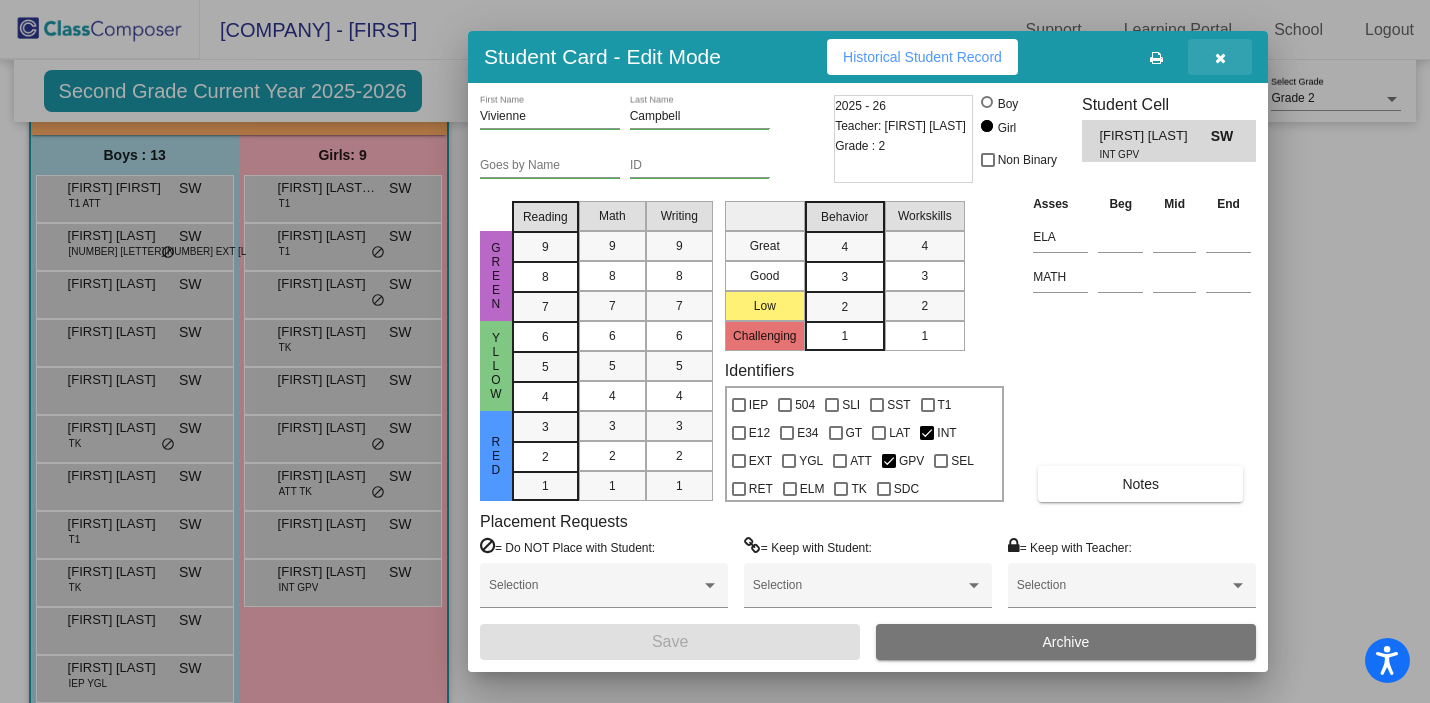 click at bounding box center [1220, 58] 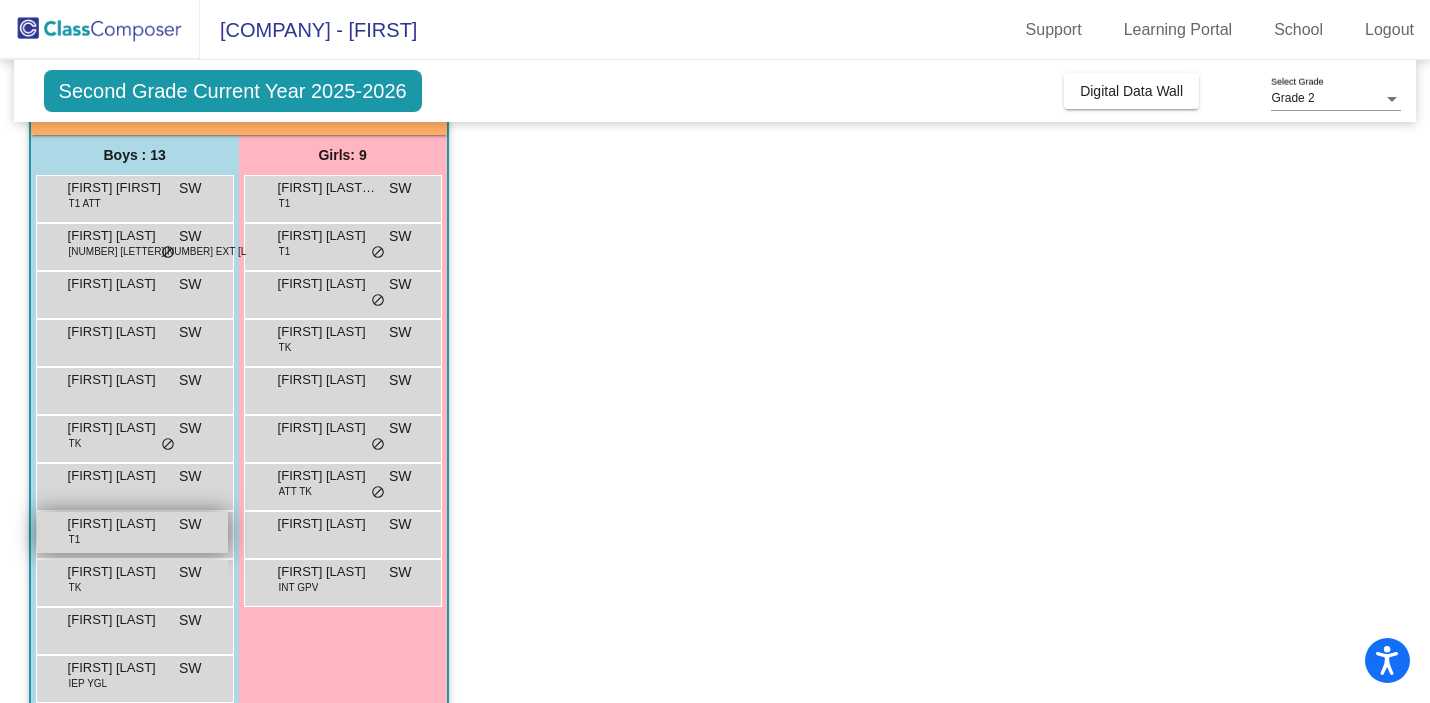 click on "[FIRST] [LAST]" at bounding box center (118, 524) 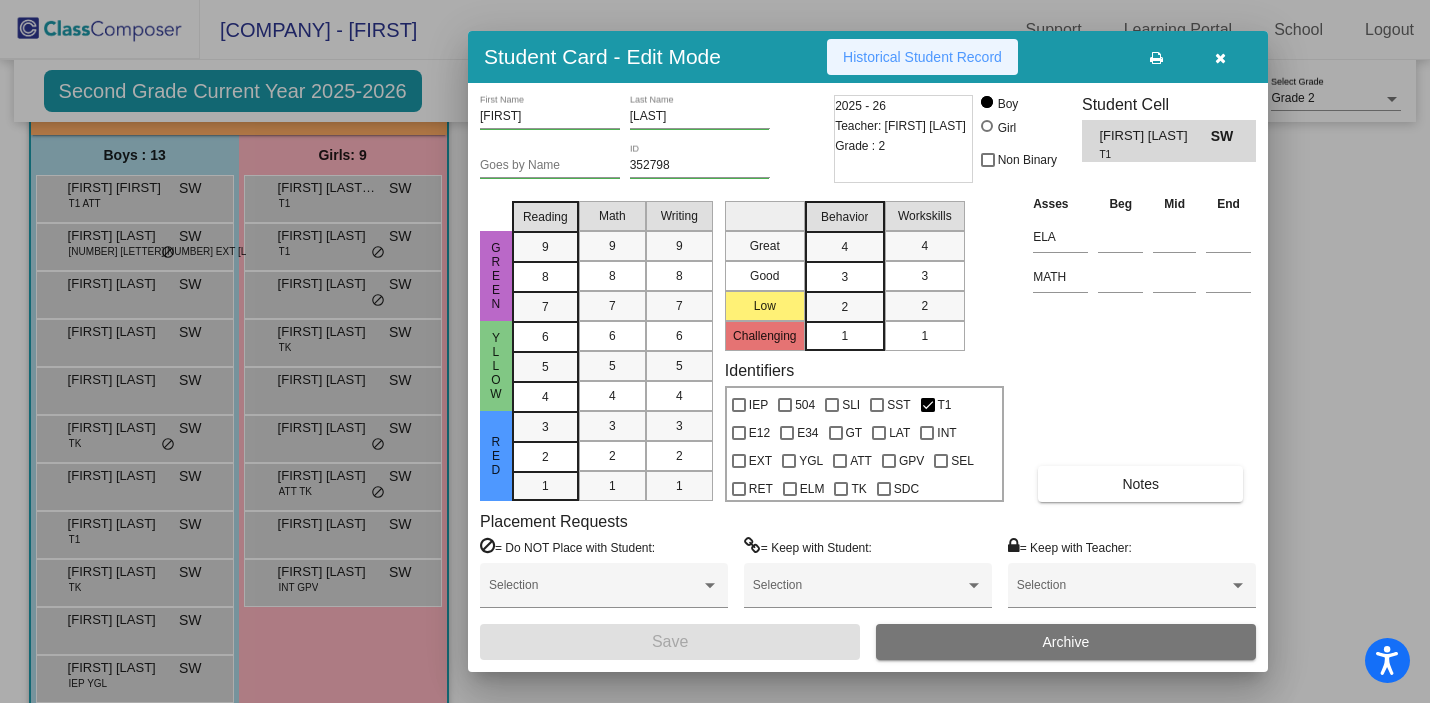 click on "Historical Student Record" at bounding box center [922, 57] 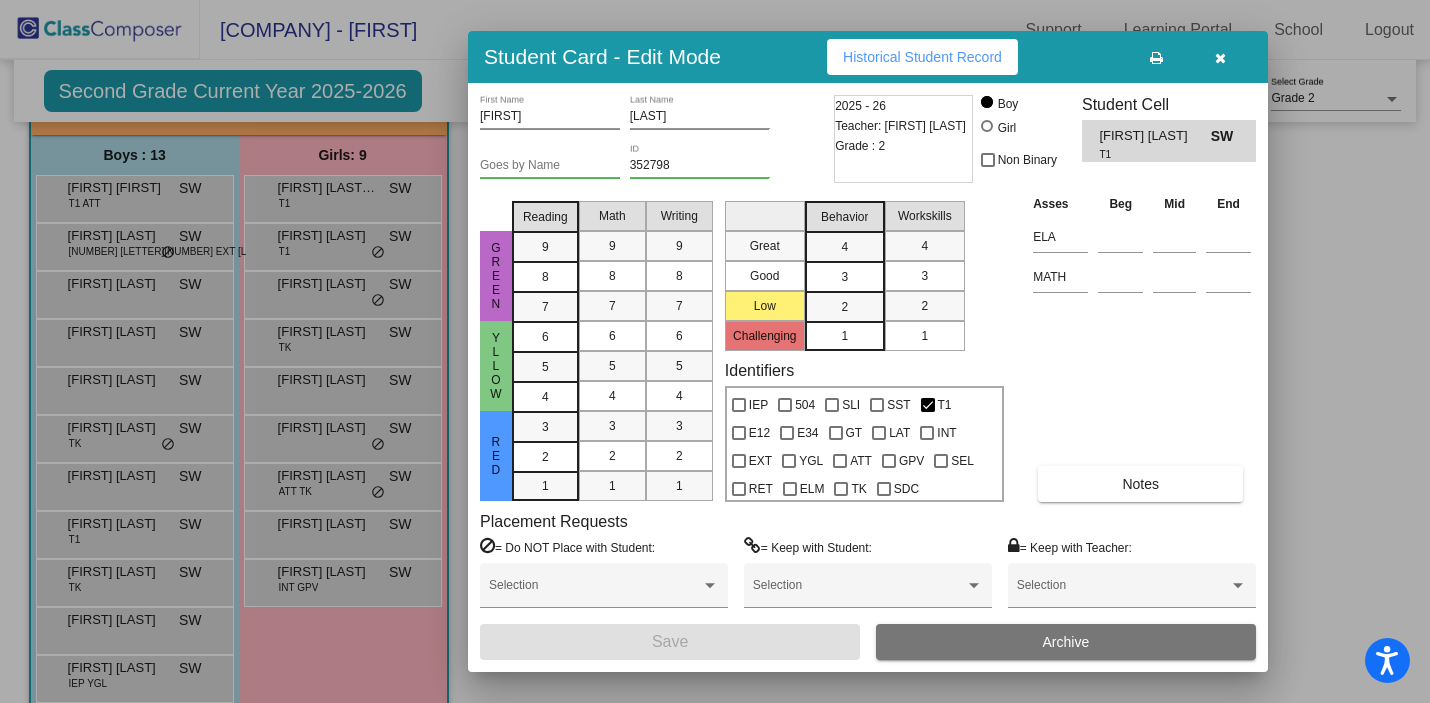 click at bounding box center [1220, 58] 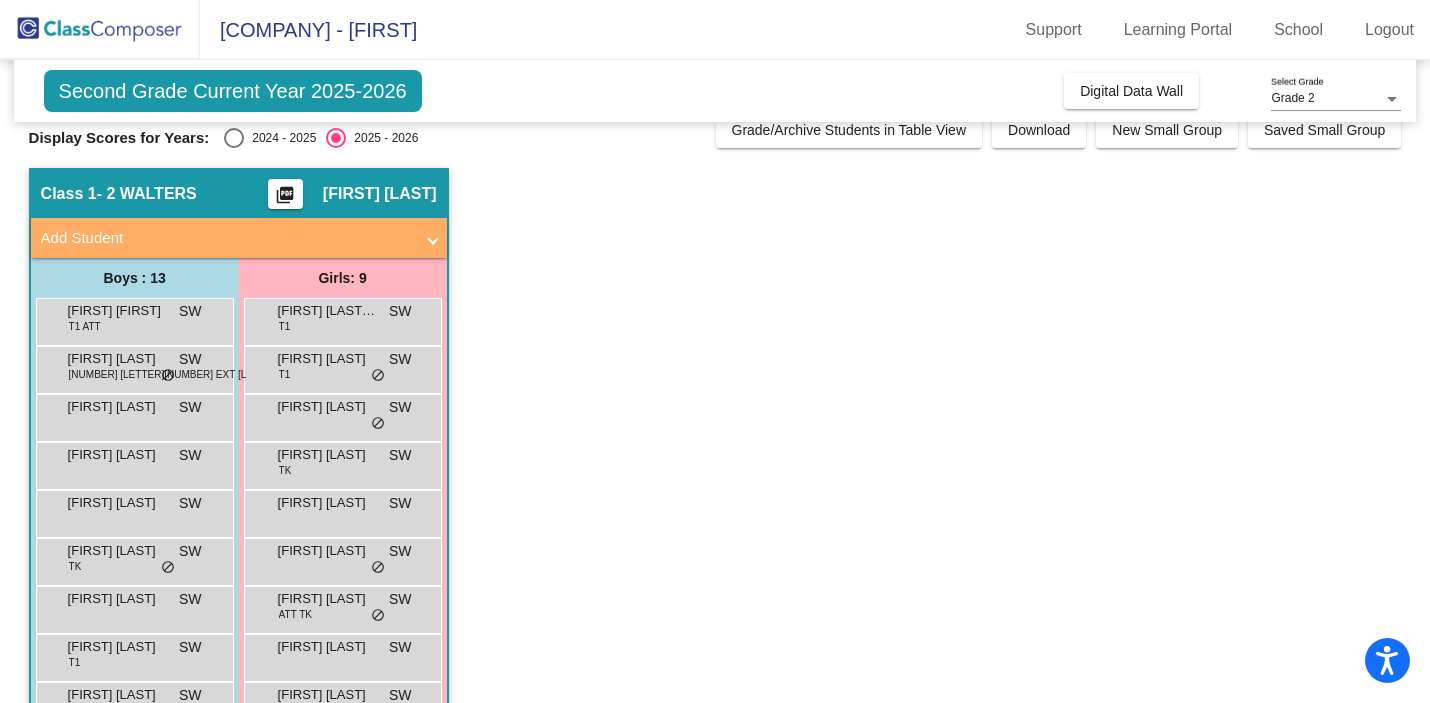 scroll, scrollTop: 0, scrollLeft: 0, axis: both 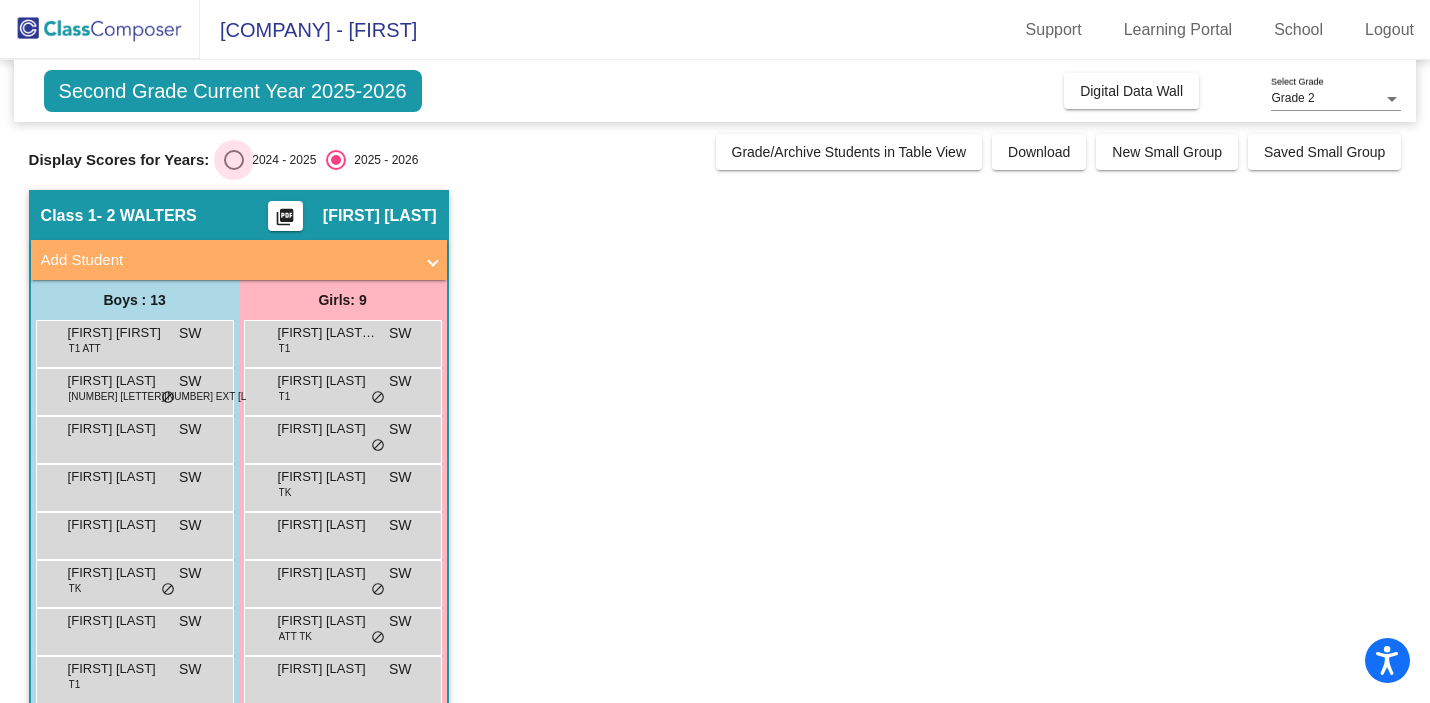 click at bounding box center [234, 160] 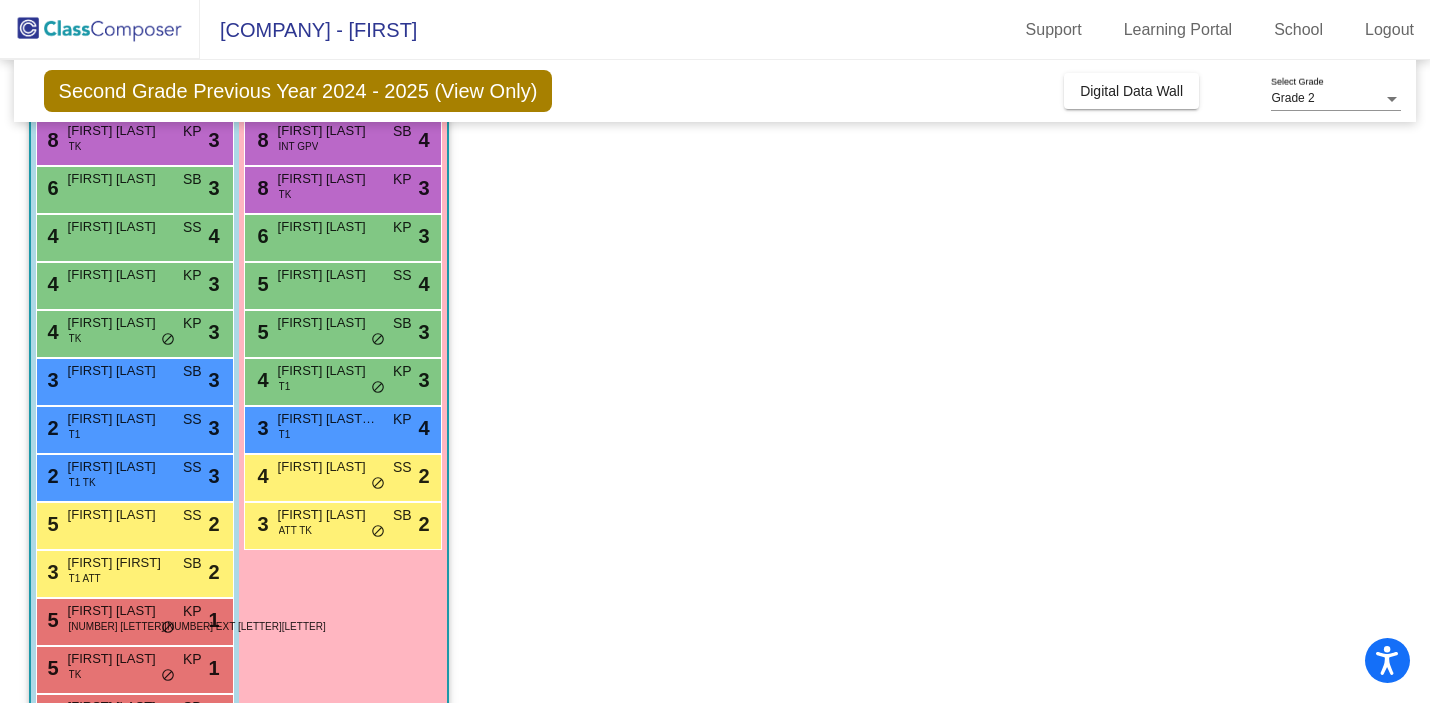 scroll, scrollTop: 273, scrollLeft: 0, axis: vertical 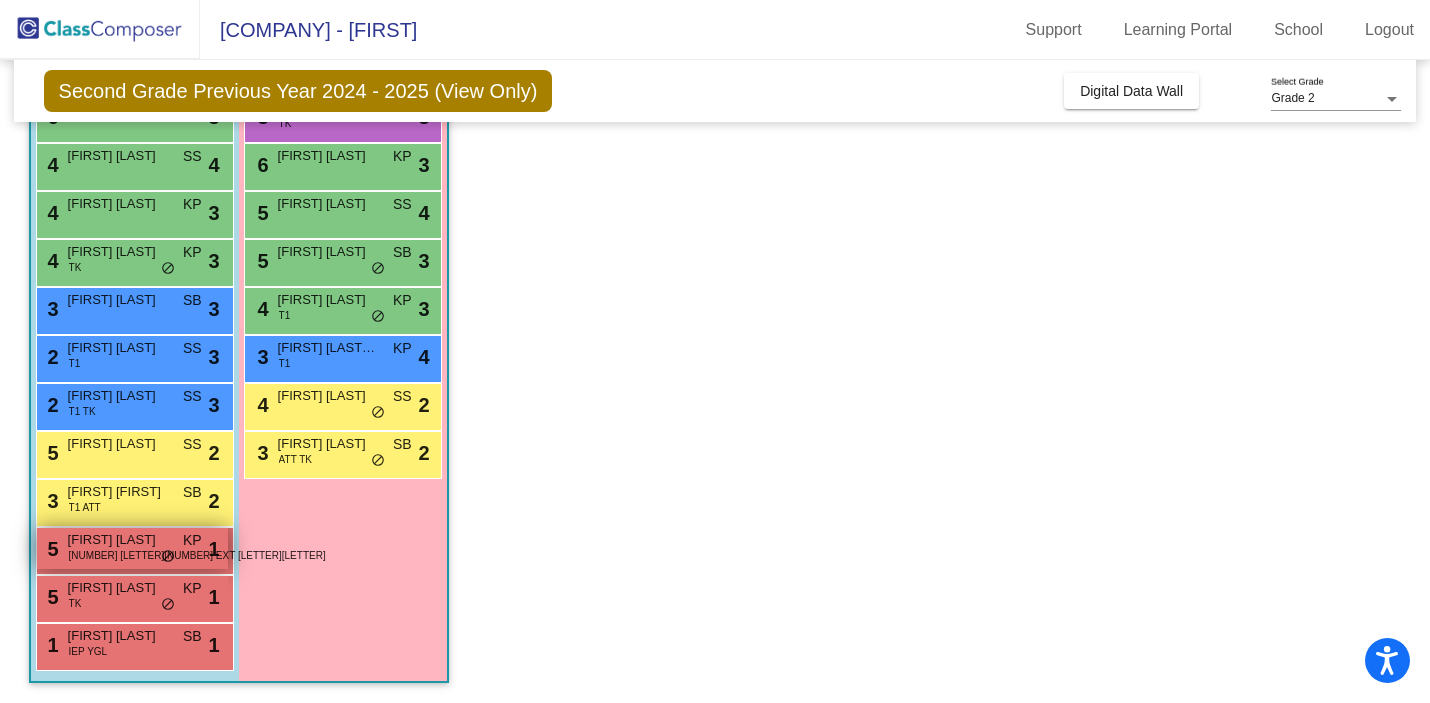 click on "[NUMBER] [LETTER][NUMBER] EXT [LETTER][LETTER]" at bounding box center (197, 555) 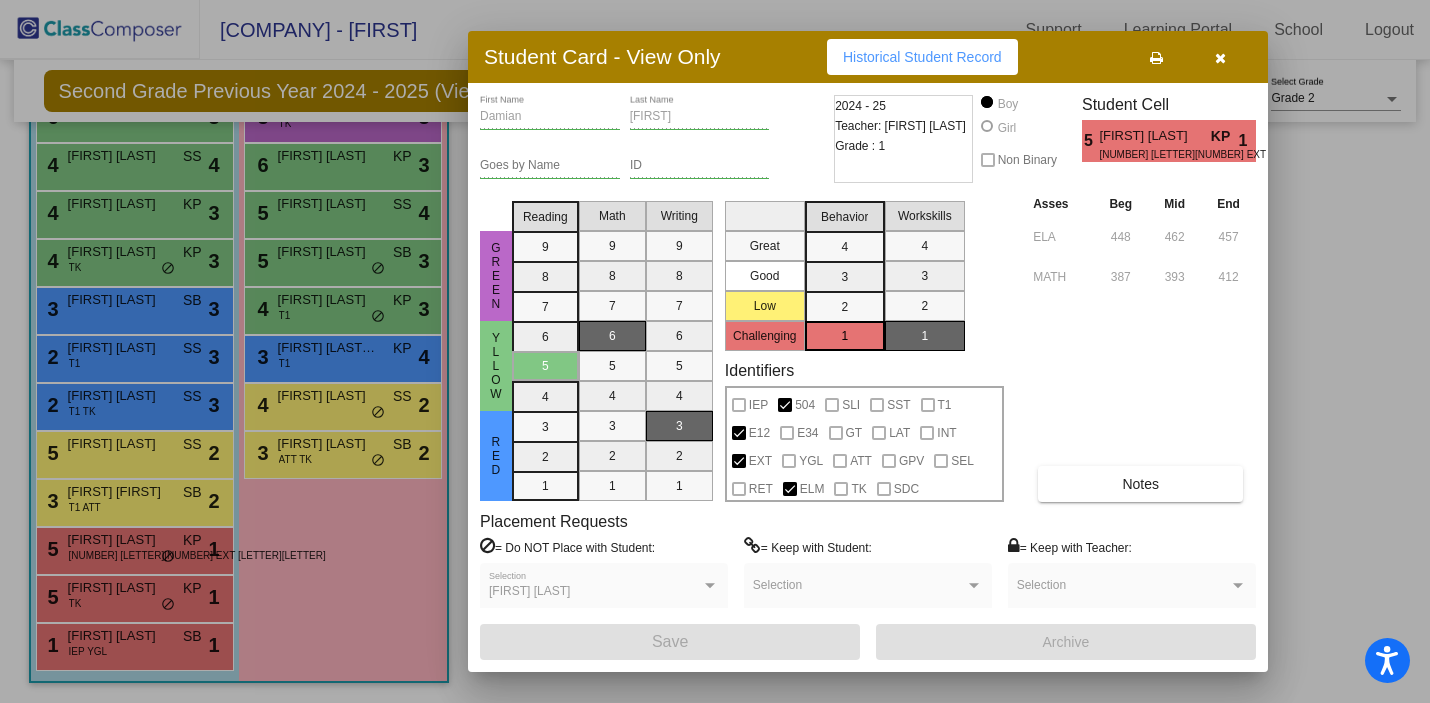 click on "[NUMBER] [LETTER][NUMBER] EXT [LETTER][LETTER]" at bounding box center (1193, 154) 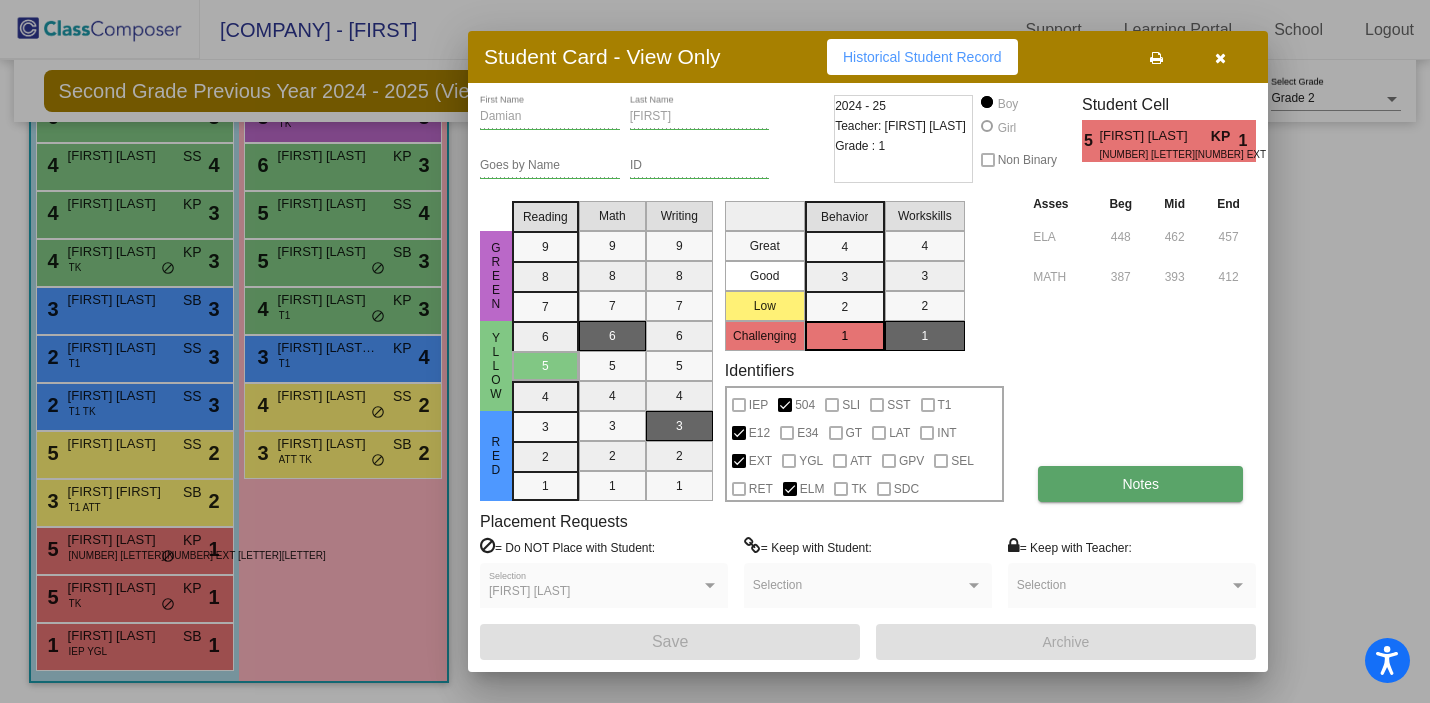 click on "Notes" at bounding box center (1140, 484) 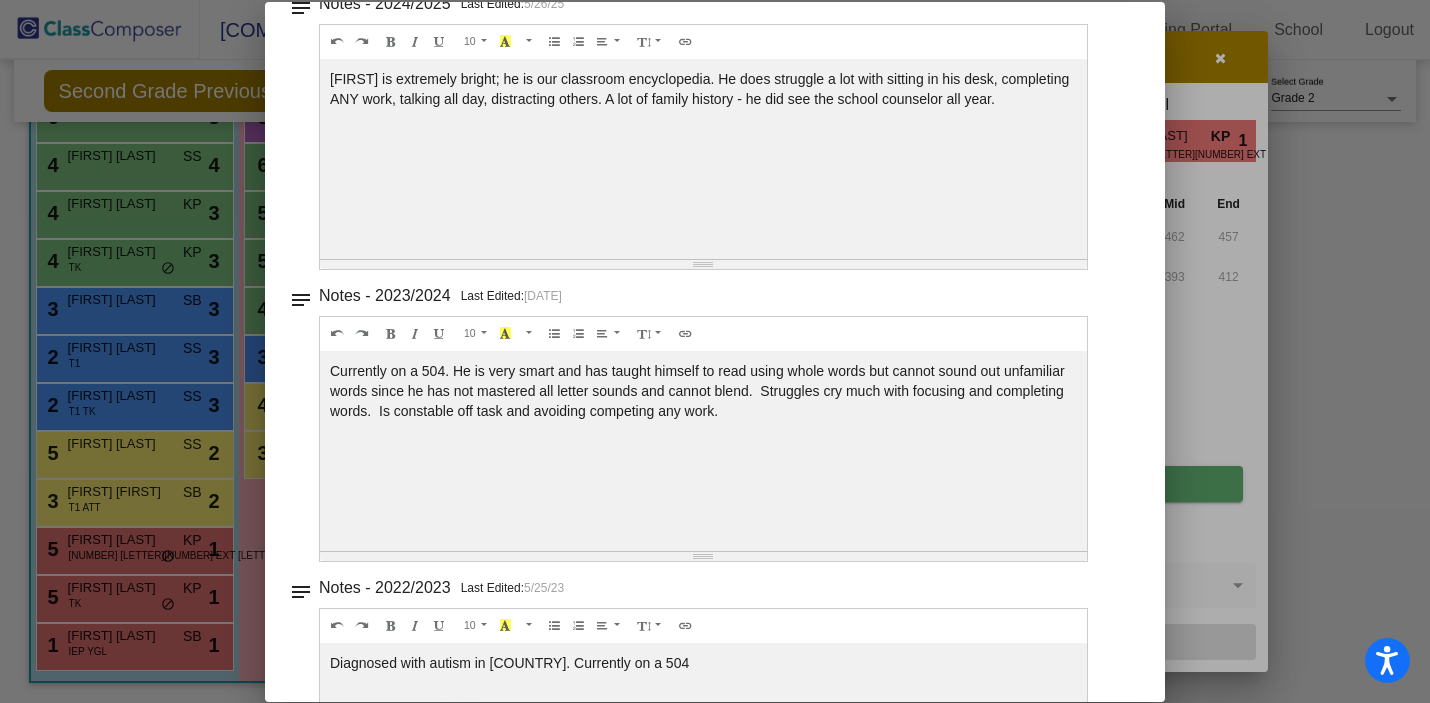 scroll, scrollTop: 0, scrollLeft: 0, axis: both 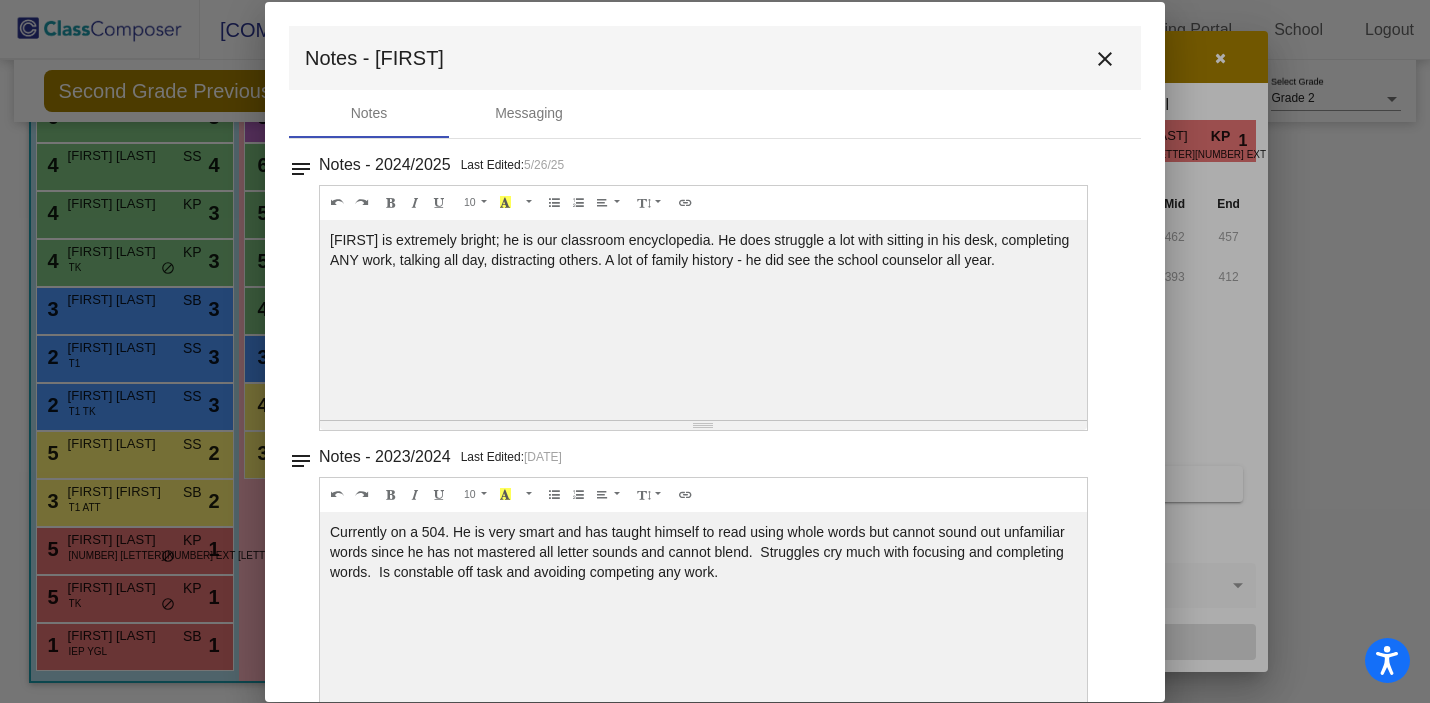 click on "close" at bounding box center (1105, 59) 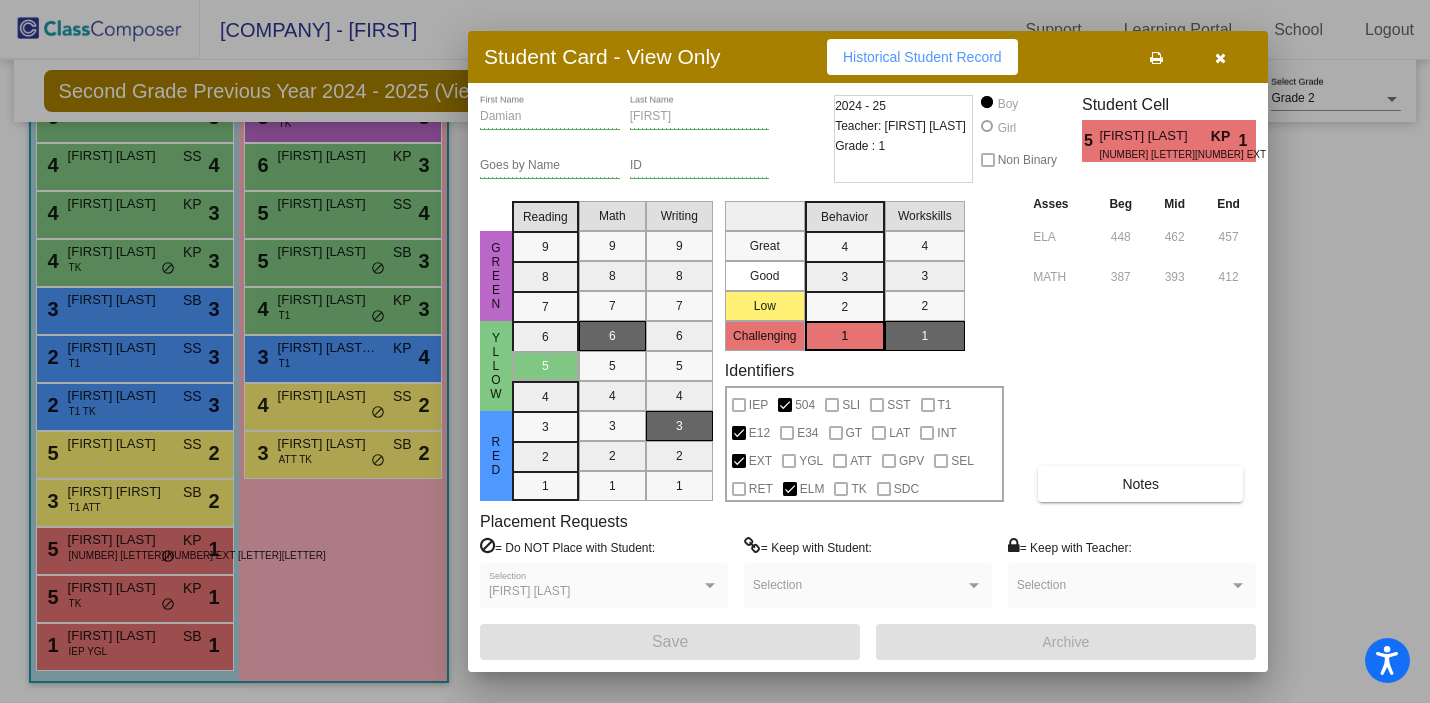 click on "Historical Student Record" at bounding box center [922, 57] 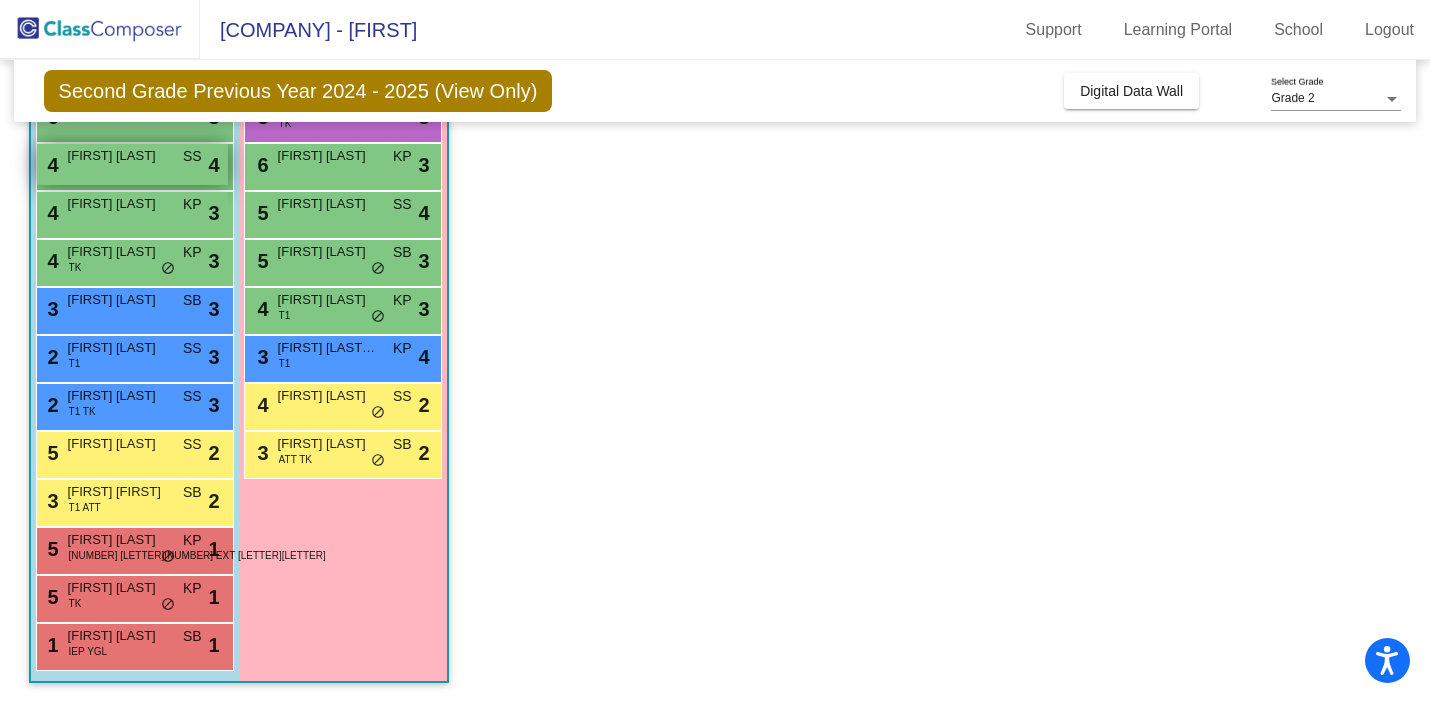 click on "[FIRST] [LAST]" at bounding box center [118, 156] 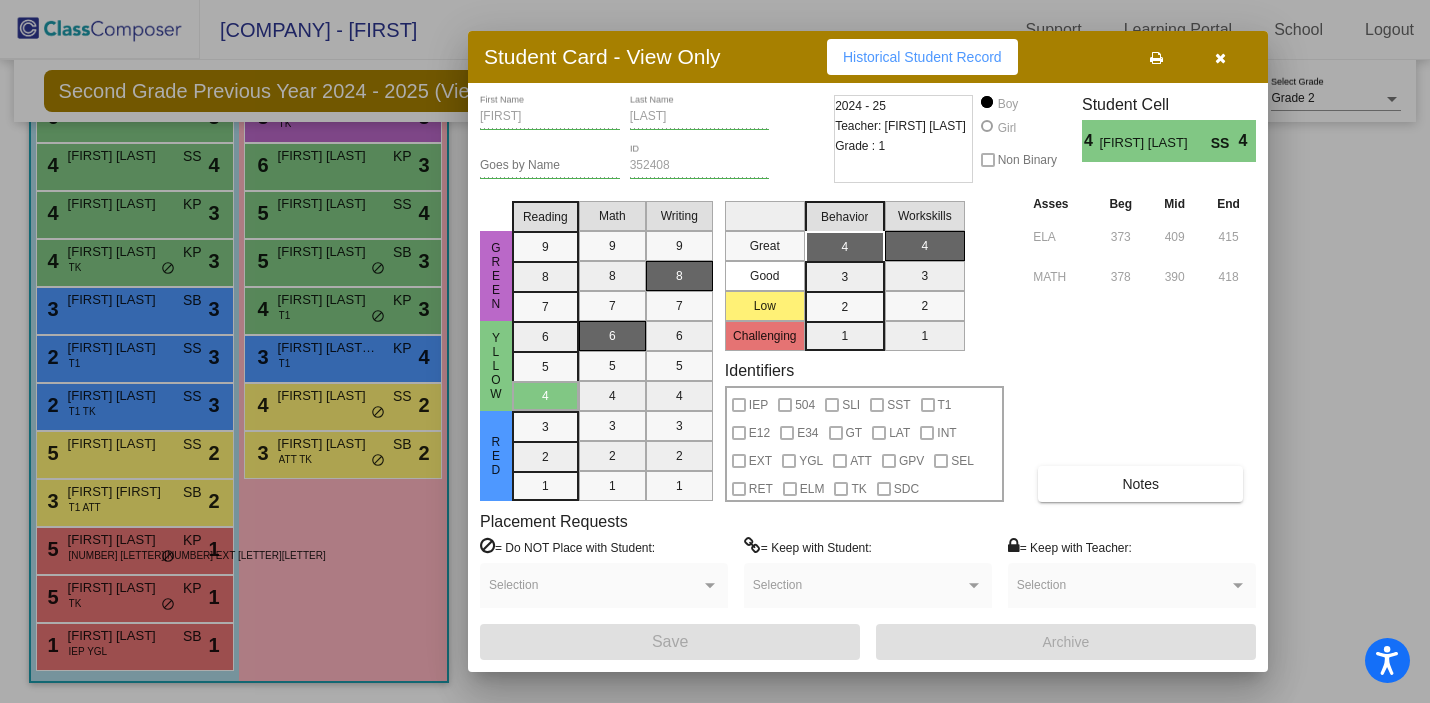click at bounding box center [715, 351] 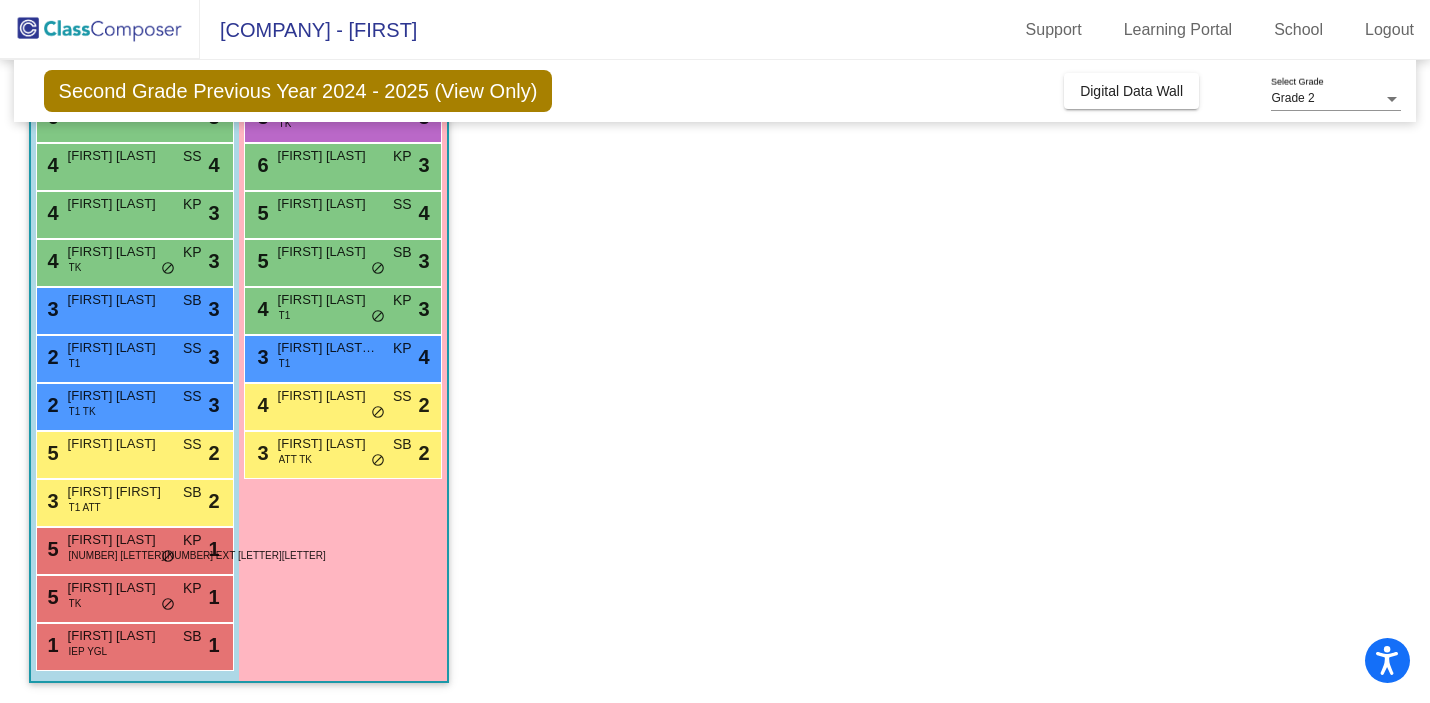 click on "[NUMBER] [FIRST] [LAST] [LAST] [LAST] [LAST] [LAST]" at bounding box center (132, 212) 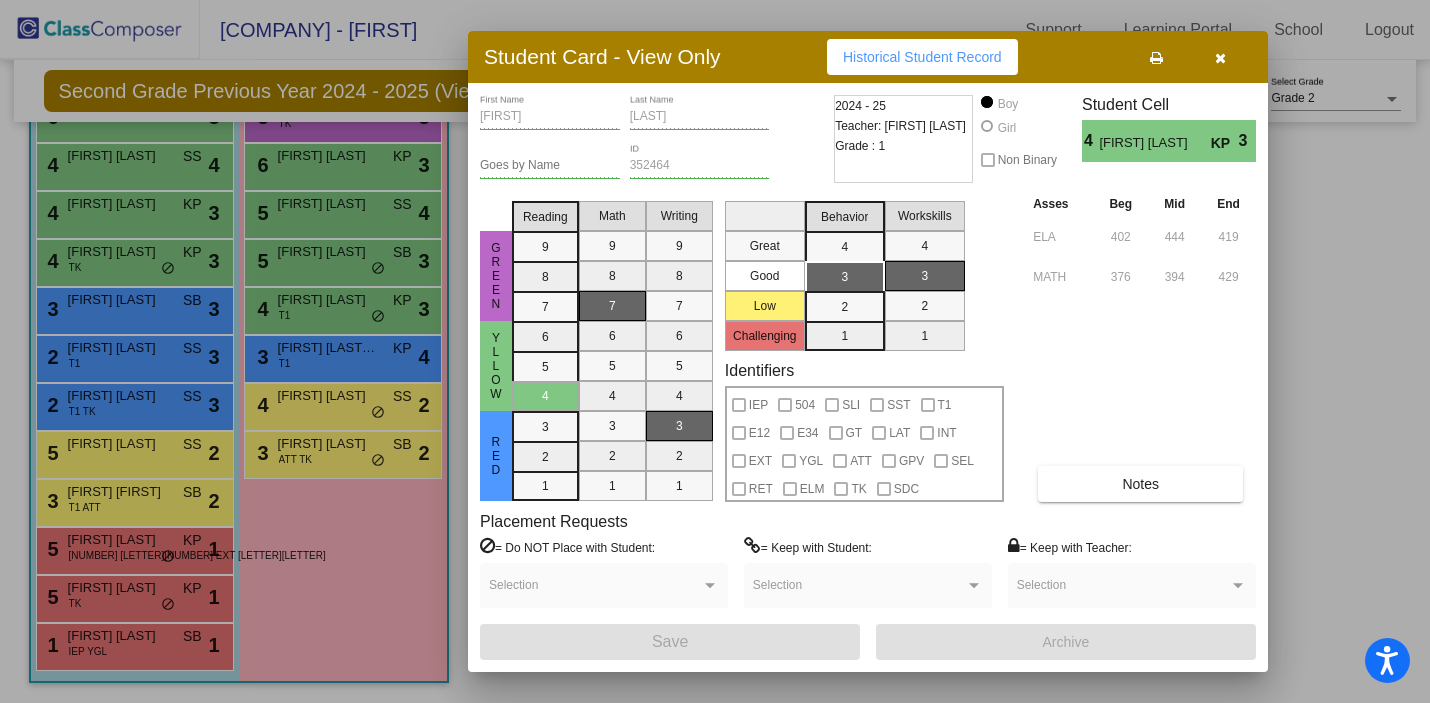 click at bounding box center [715, 351] 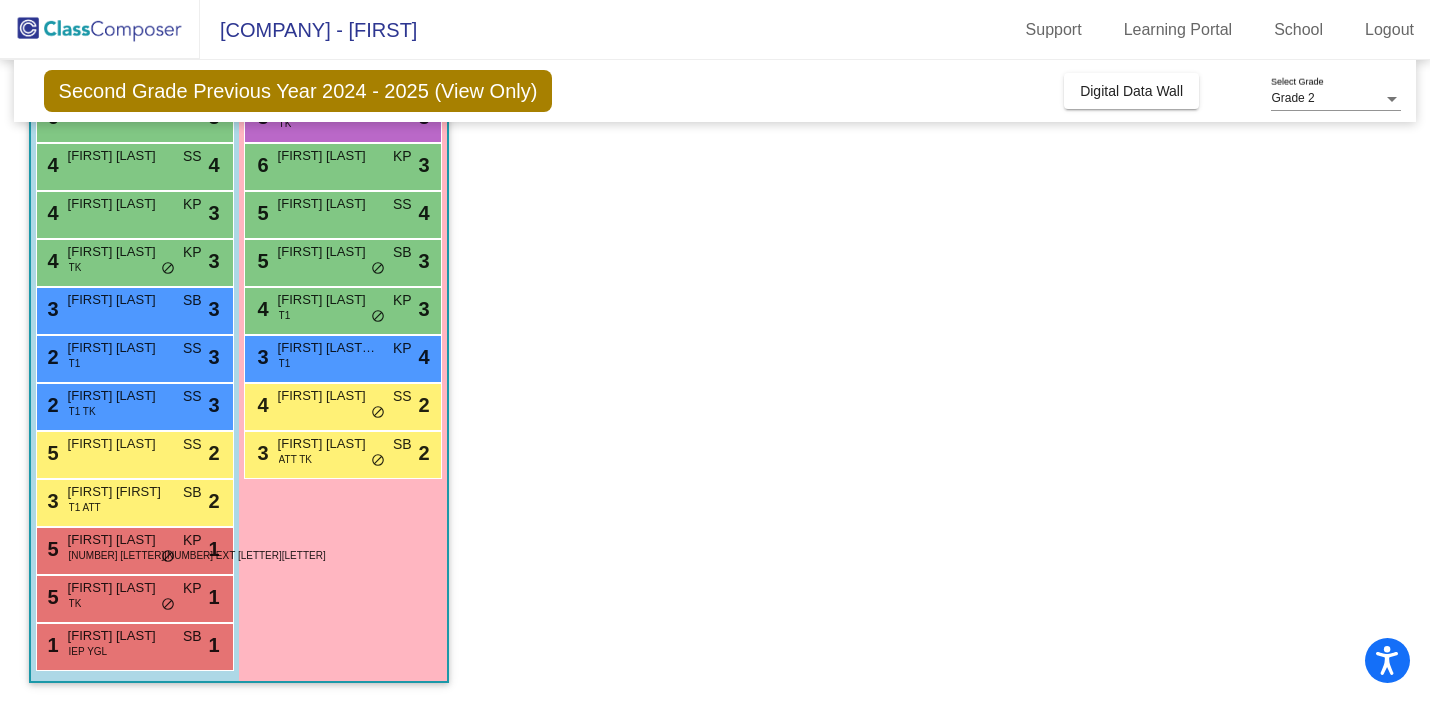 click on "[NUMBER] [FIRST] [LAST] [LAST] [LAST] [LAST] [LAST]" at bounding box center (132, 260) 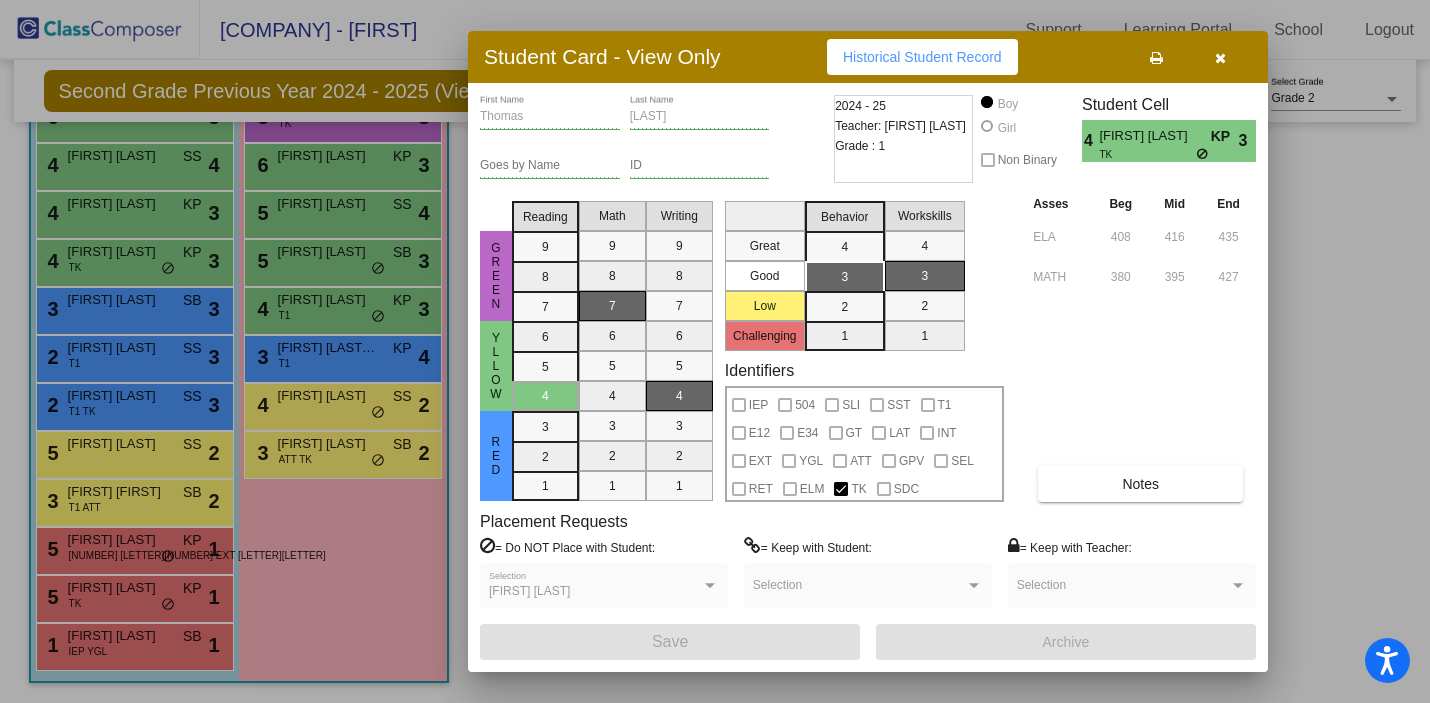 click at bounding box center [715, 351] 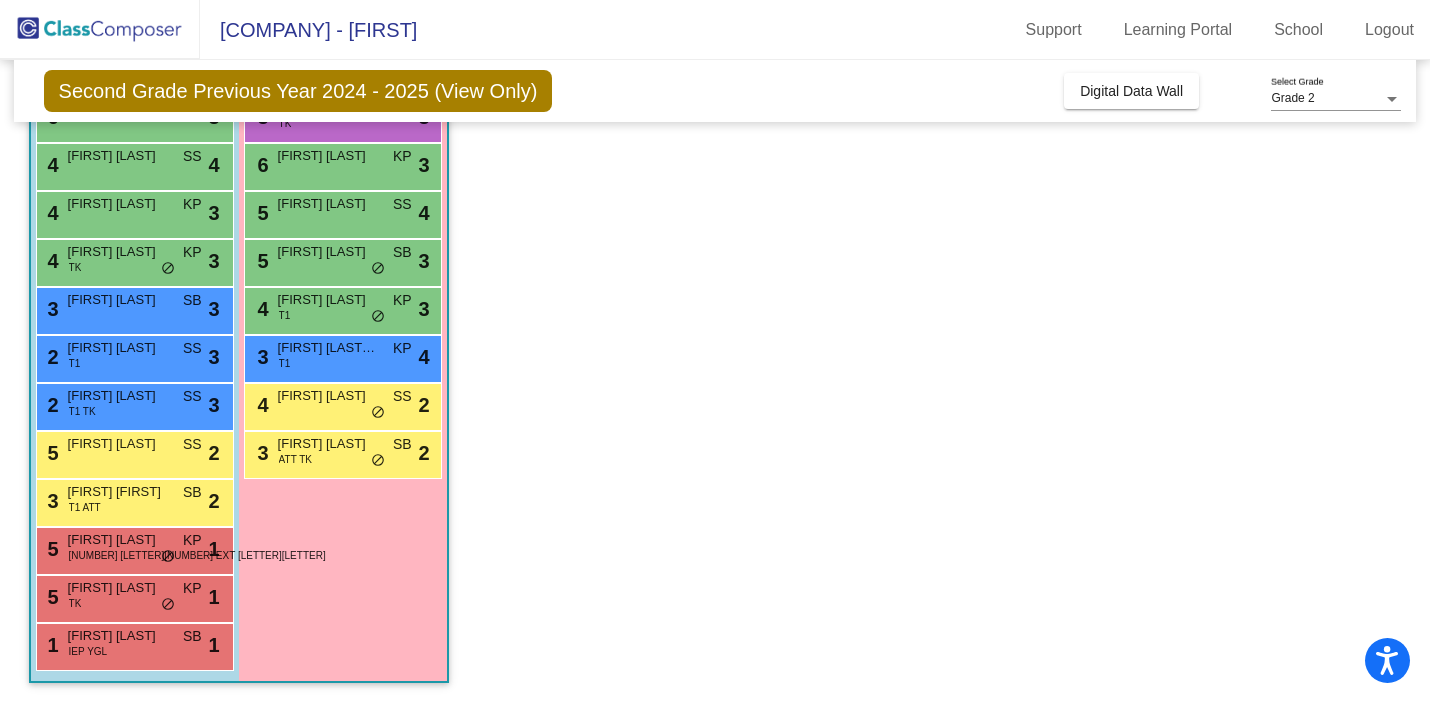 click on "[FIRST] [LAST]" at bounding box center (118, 300) 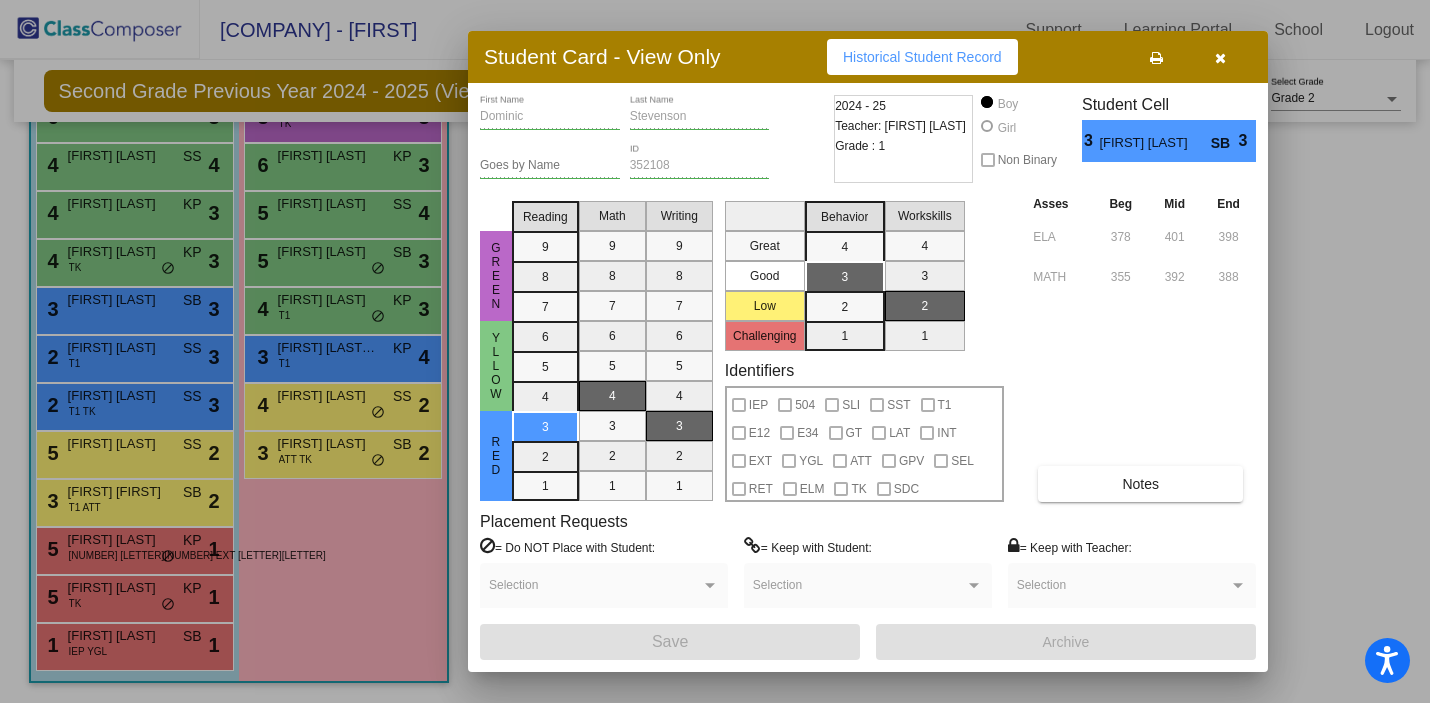 click at bounding box center (715, 351) 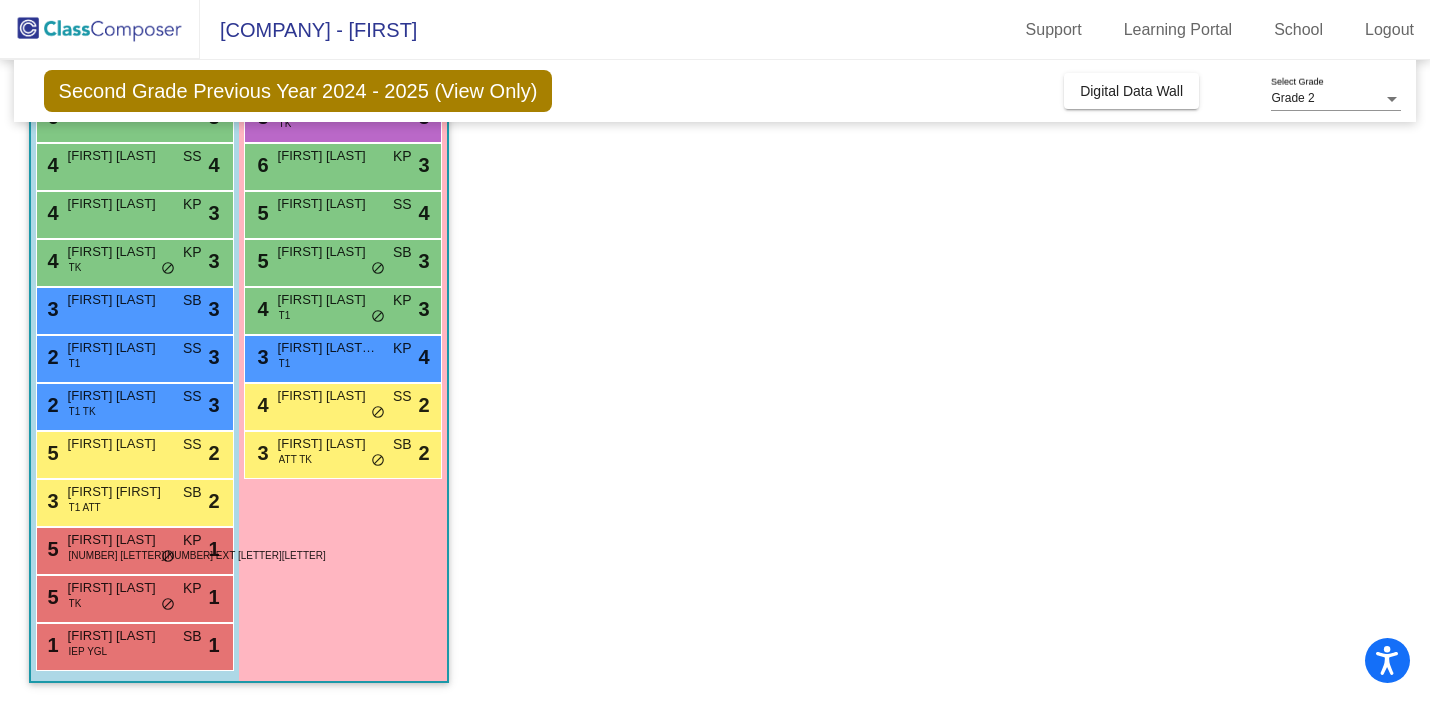 click on "[NUMBER] [FIRST] [LAST] [LAST] [LAST] [LAST] [LAST]" at bounding box center [132, 356] 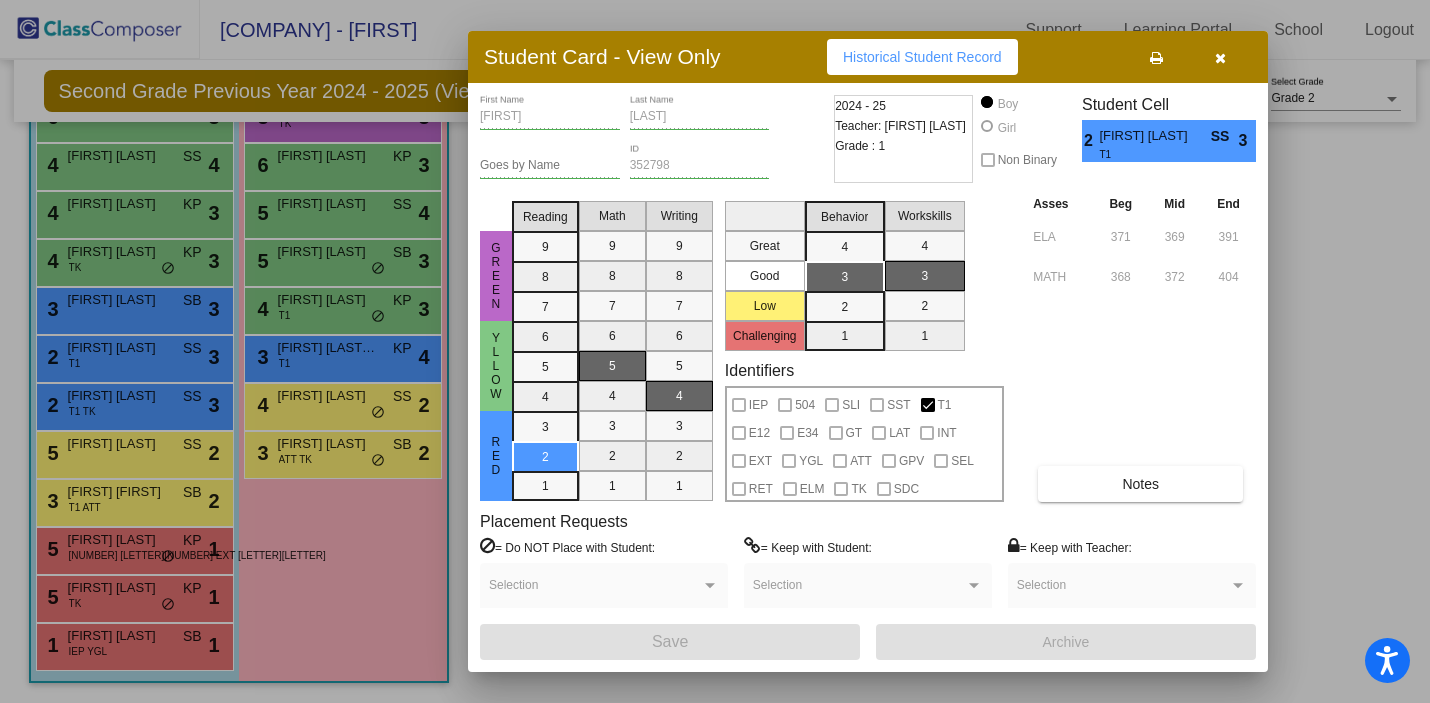 click at bounding box center (715, 351) 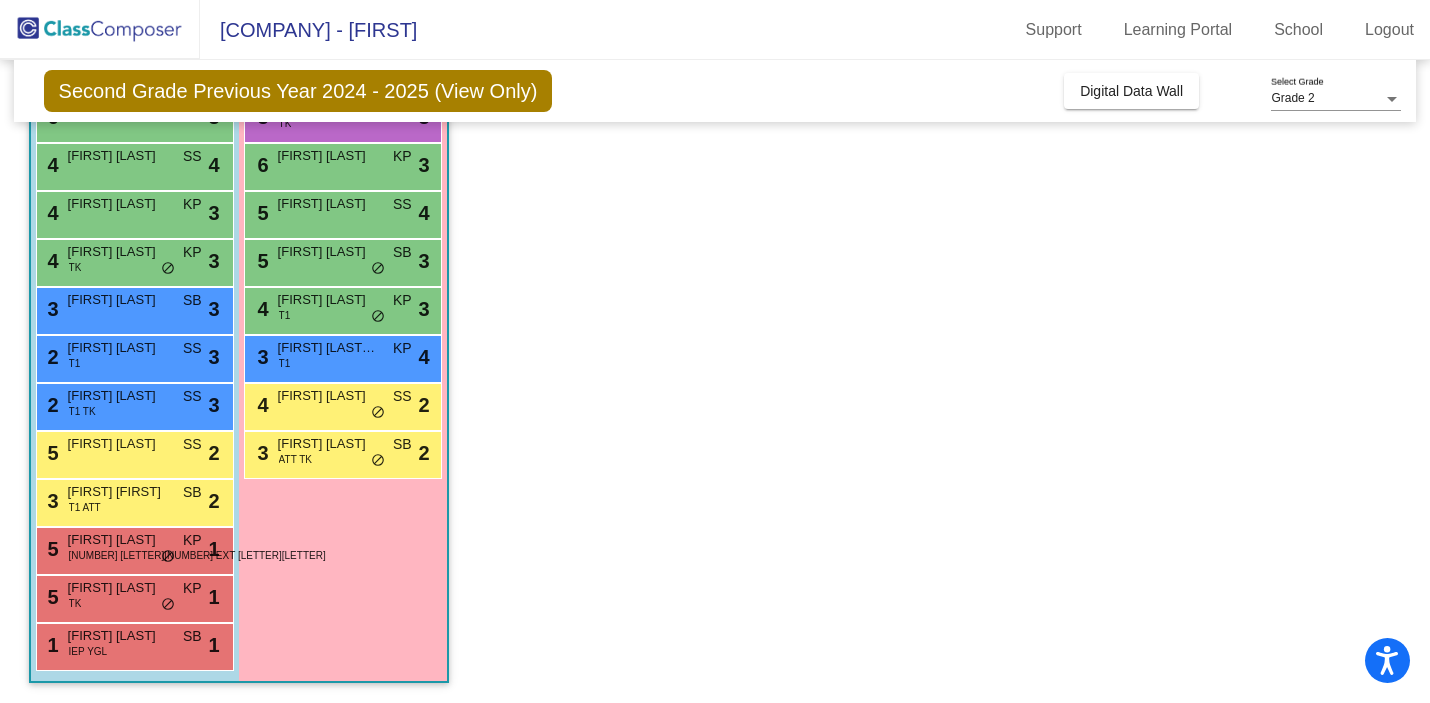 click on "[NUMBER] [FIRST] [LAST] [LAST] [LAST] [LAST] [LAST]" at bounding box center [132, 404] 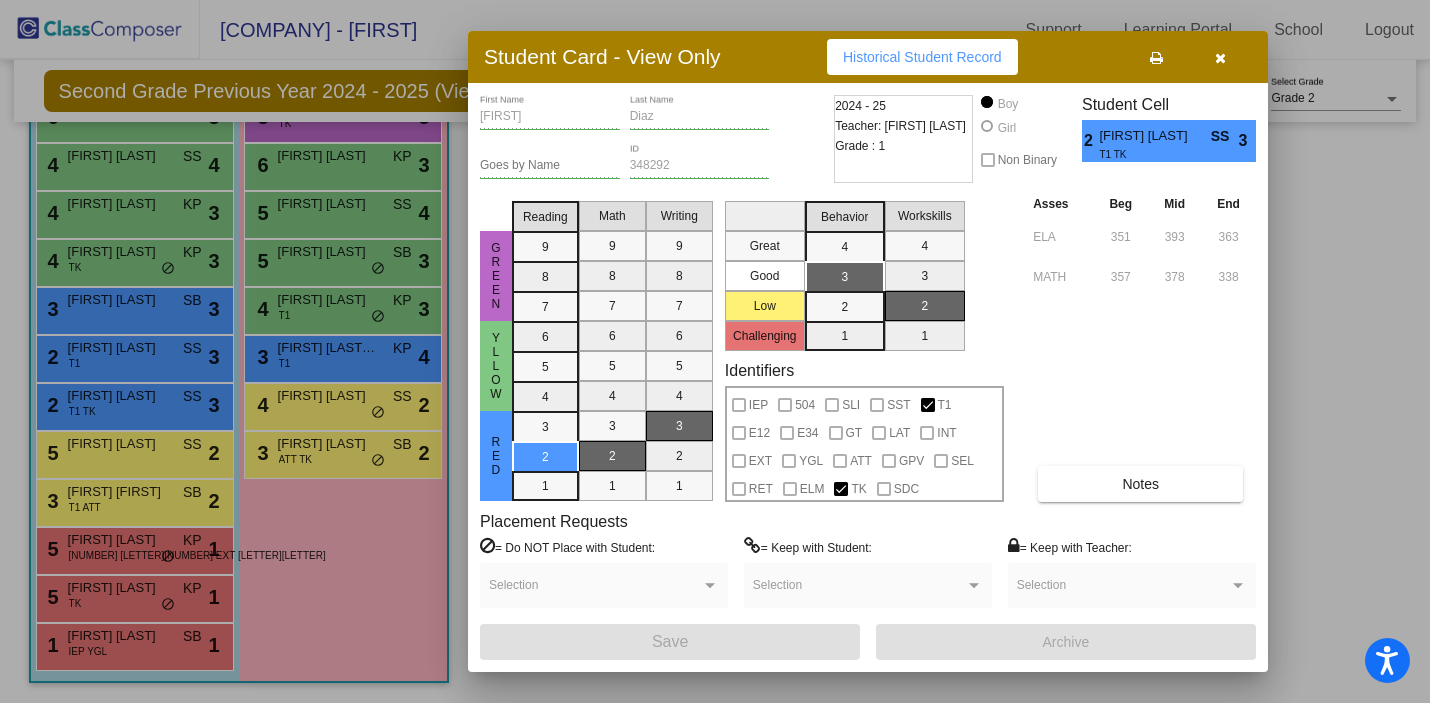 click at bounding box center (715, 351) 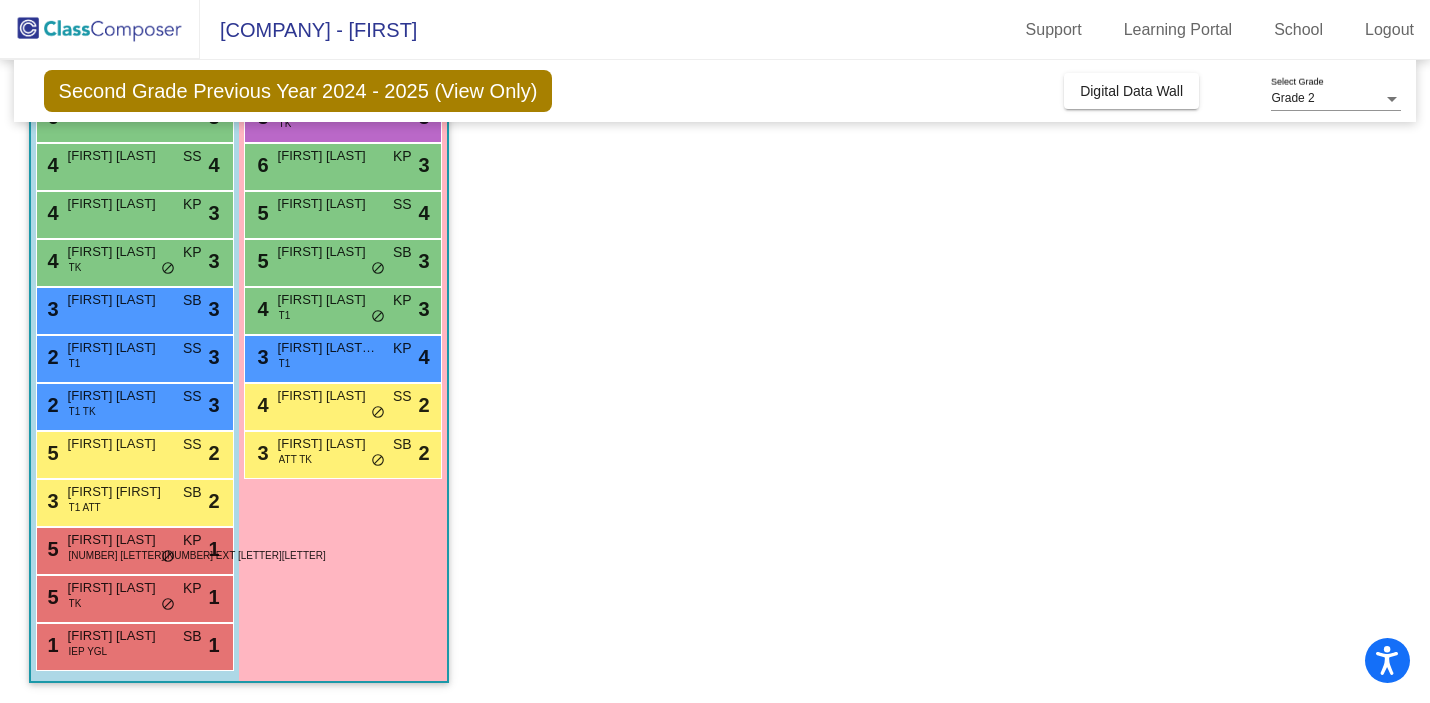 click on "[FIRST] [LAST]" at bounding box center [118, 444] 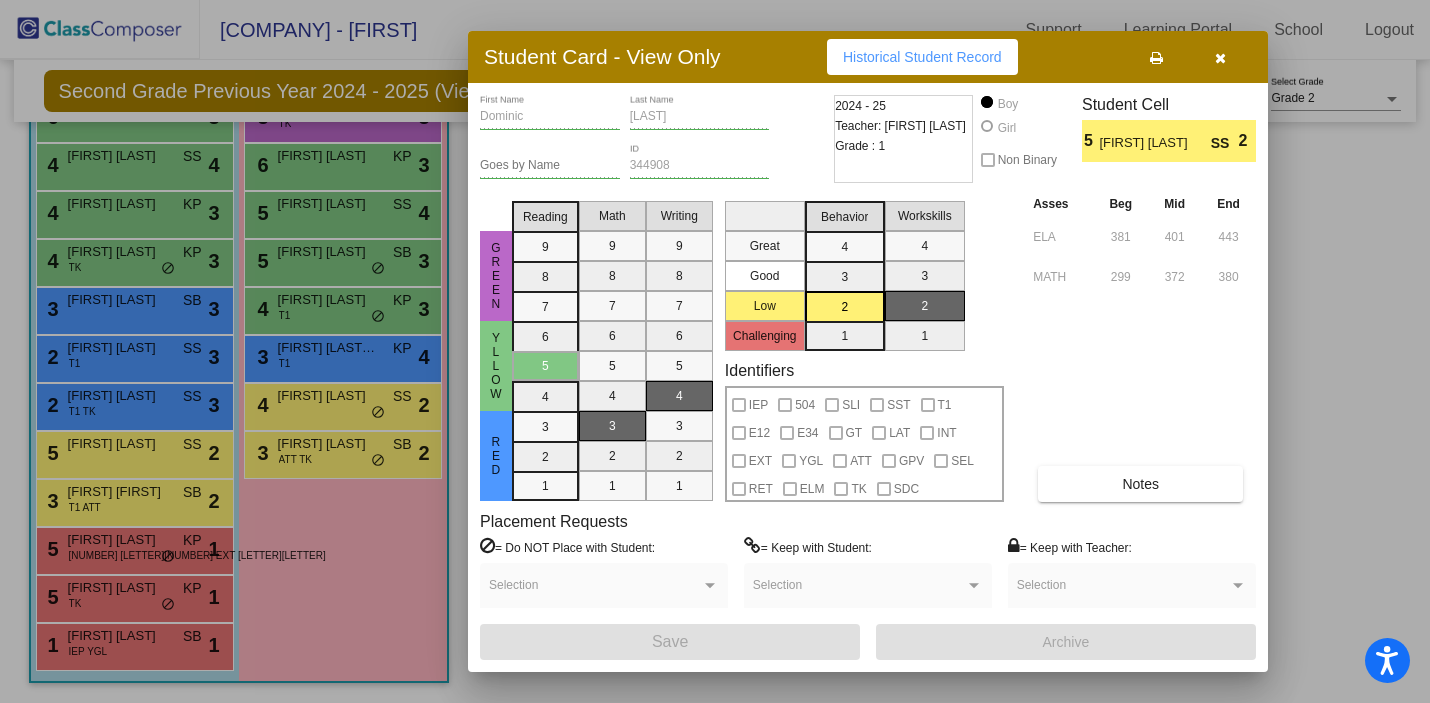 click at bounding box center [715, 351] 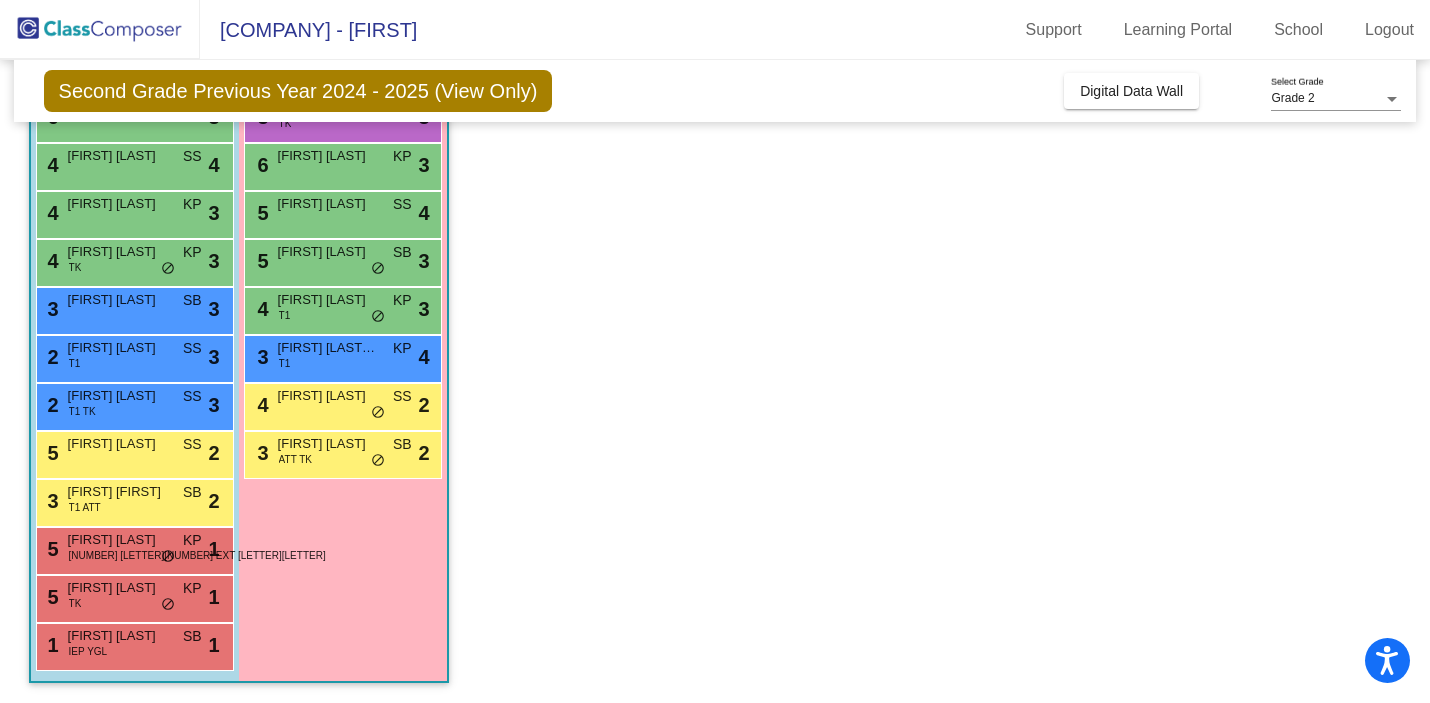 click on "T1 ATT" at bounding box center (85, 507) 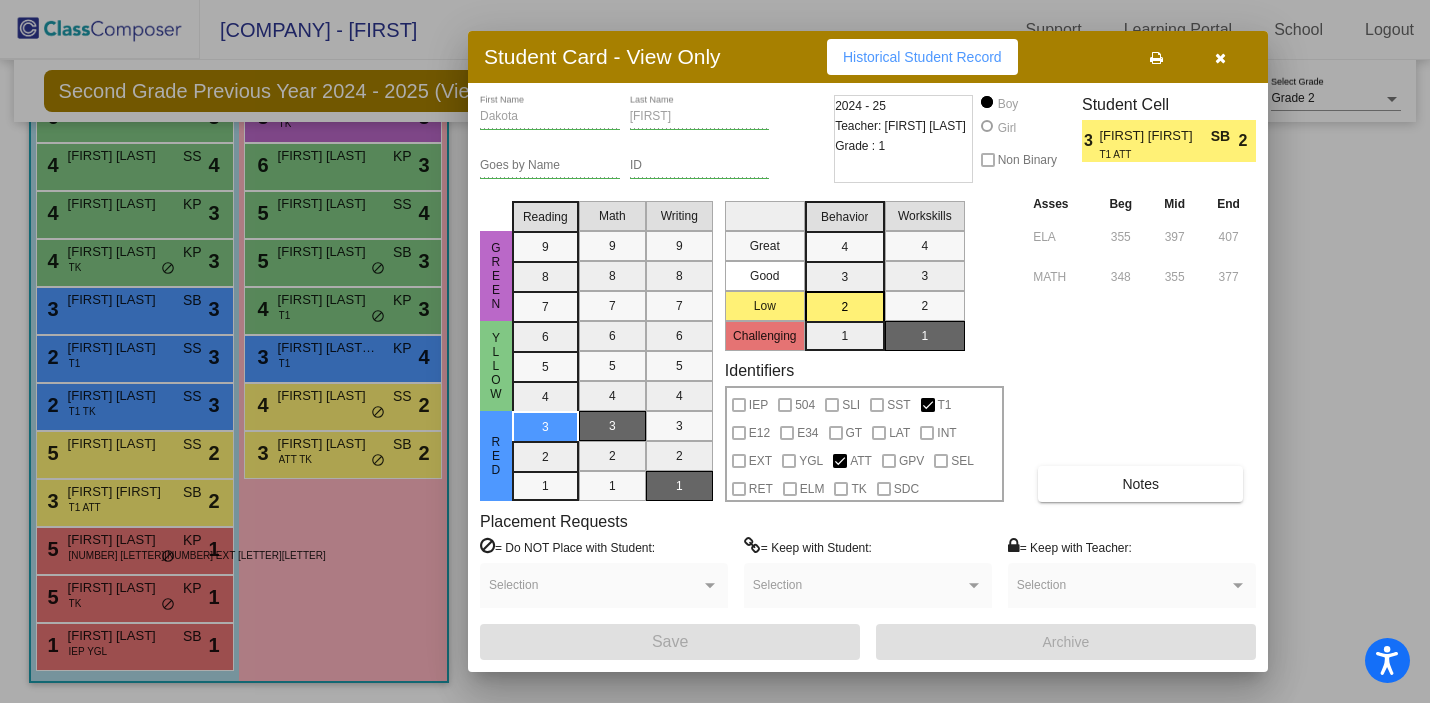 click at bounding box center [715, 351] 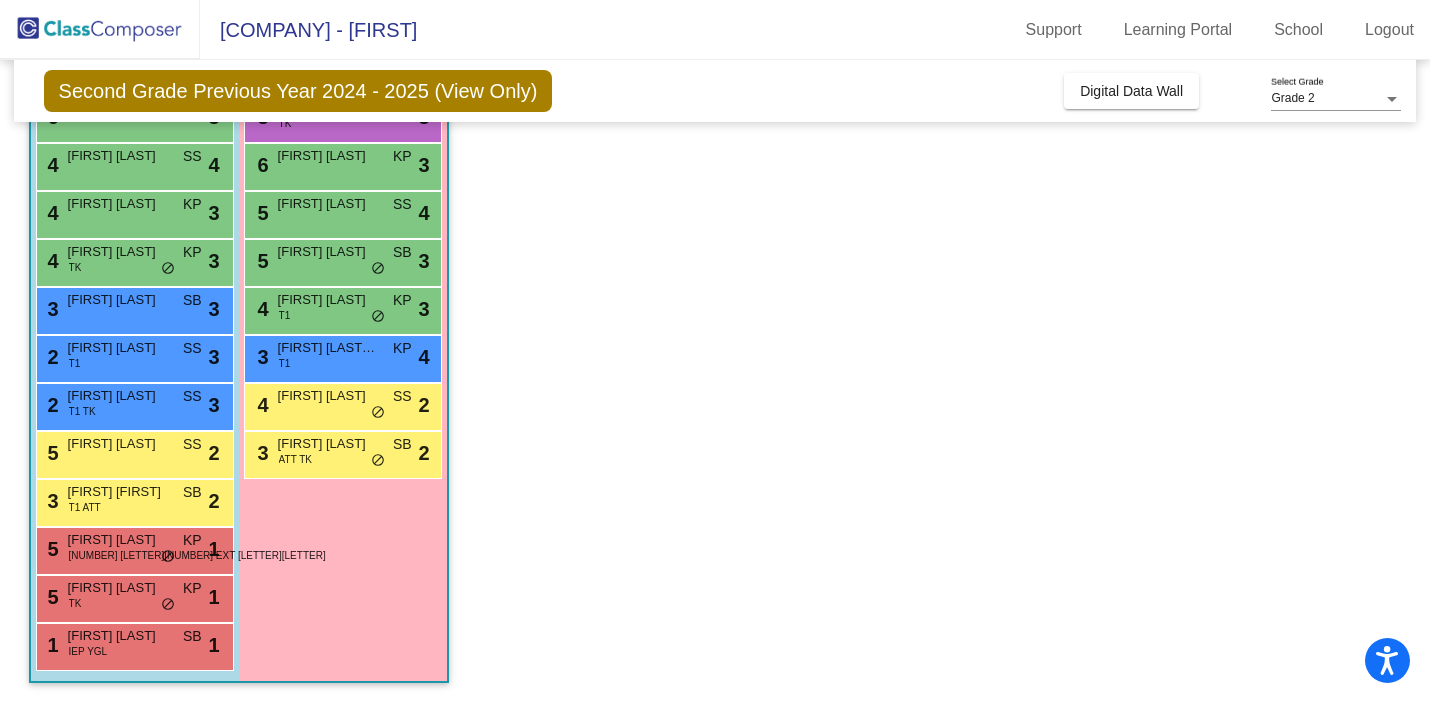 click on "[NUMBER] [LETTER][NUMBER] EXT [LETTER][LETTER]" at bounding box center (197, 555) 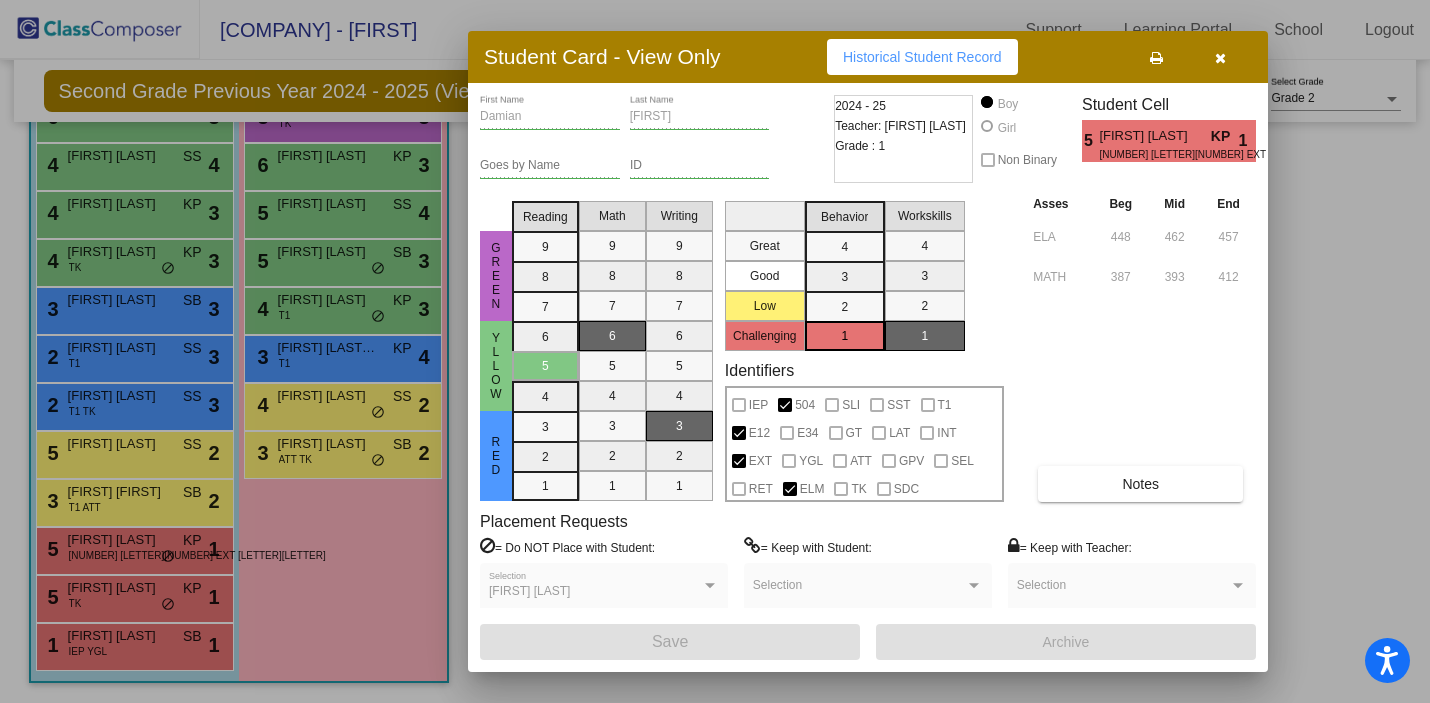 click at bounding box center (715, 351) 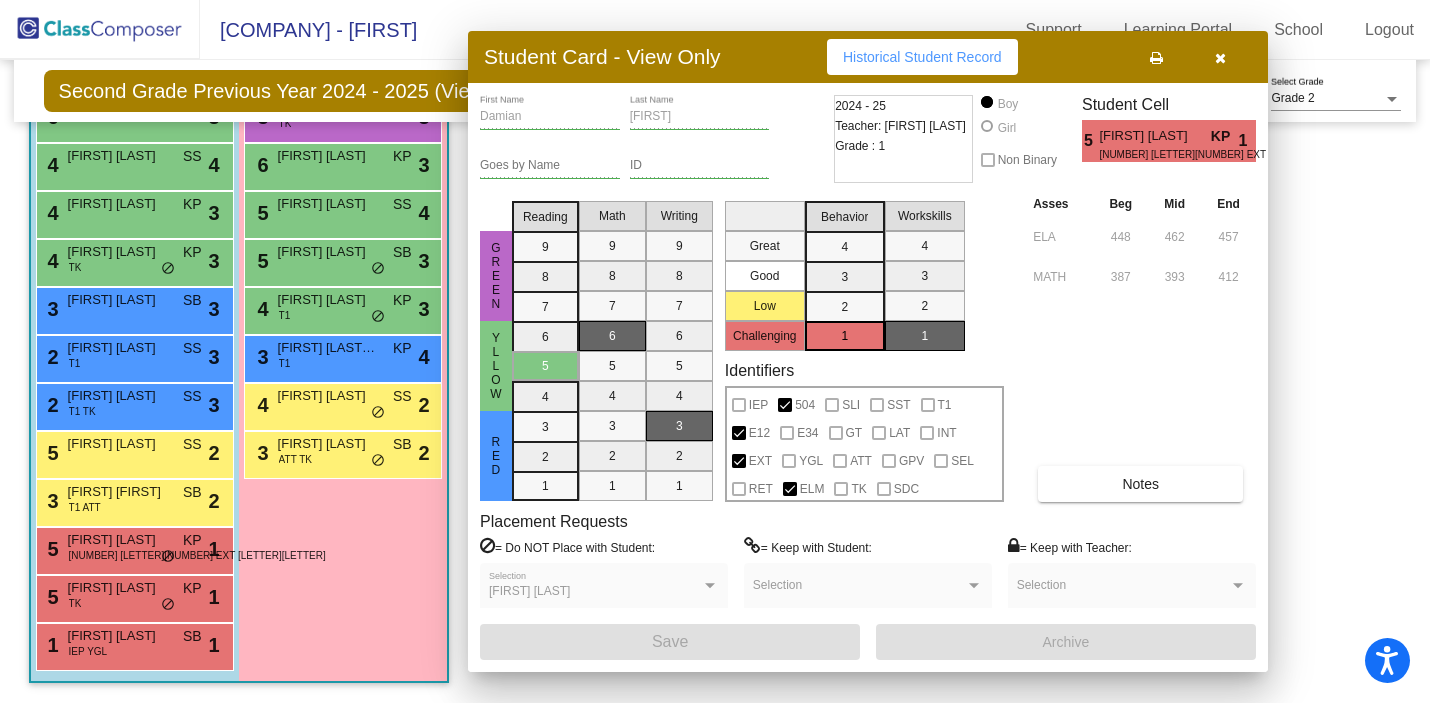 click on "[NUMBER] [FIRST] [LAST] [LAST] [LAST] [LAST] [LAST]" at bounding box center (132, 596) 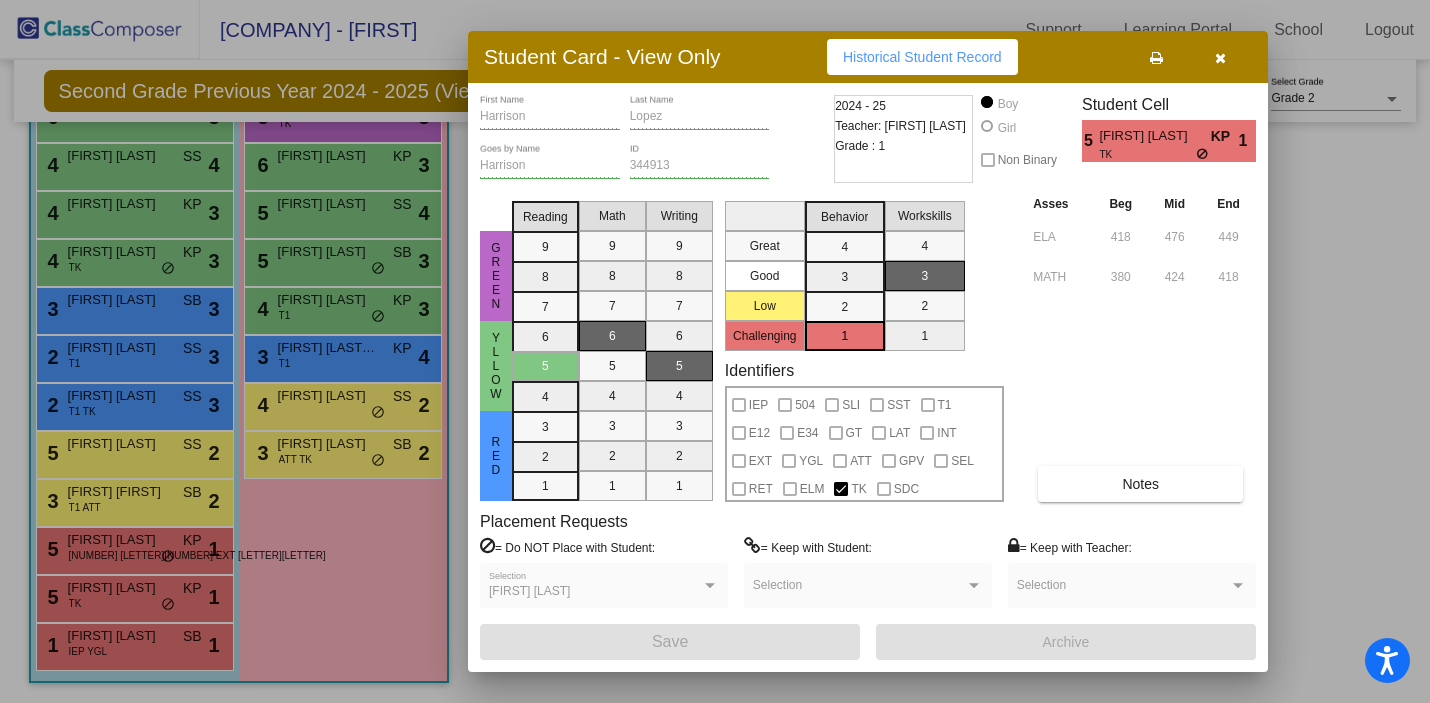 click at bounding box center [715, 351] 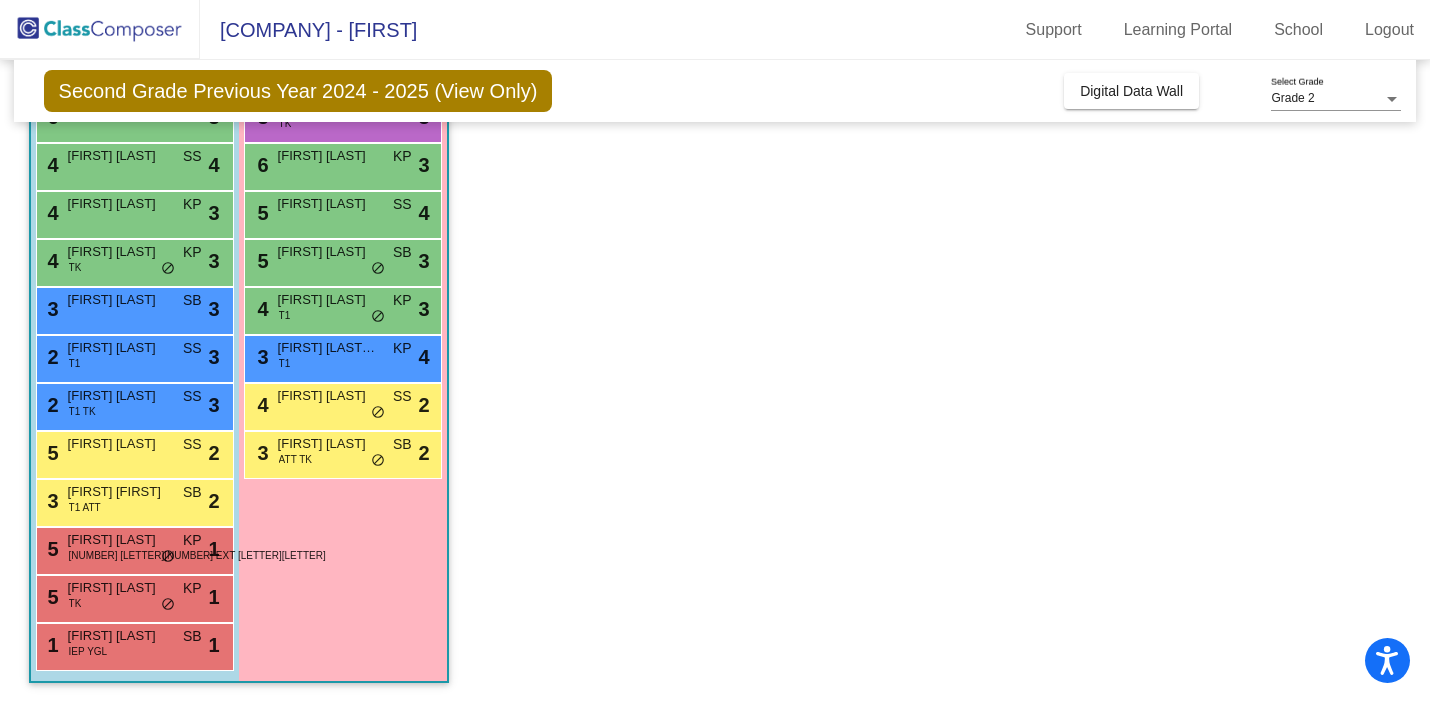 click on "IEP YGL" at bounding box center [88, 651] 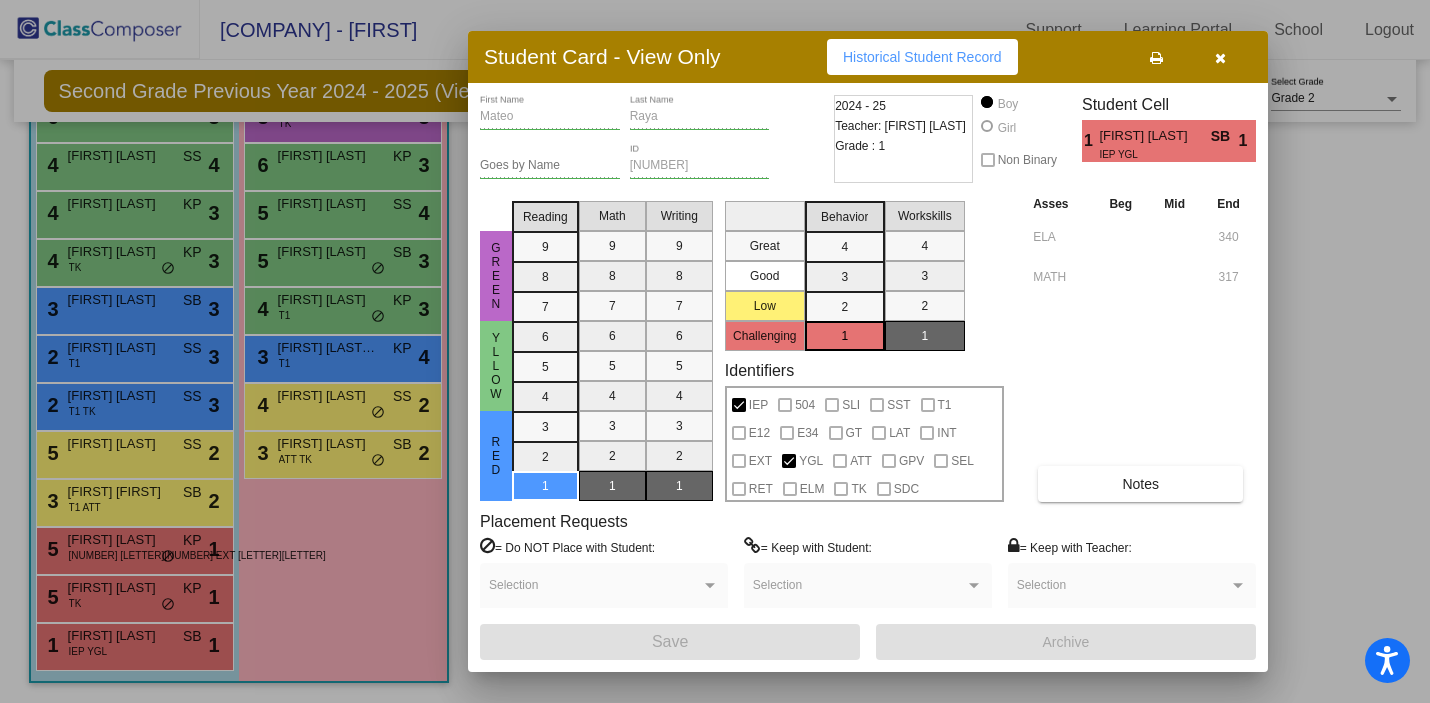 click at bounding box center (715, 351) 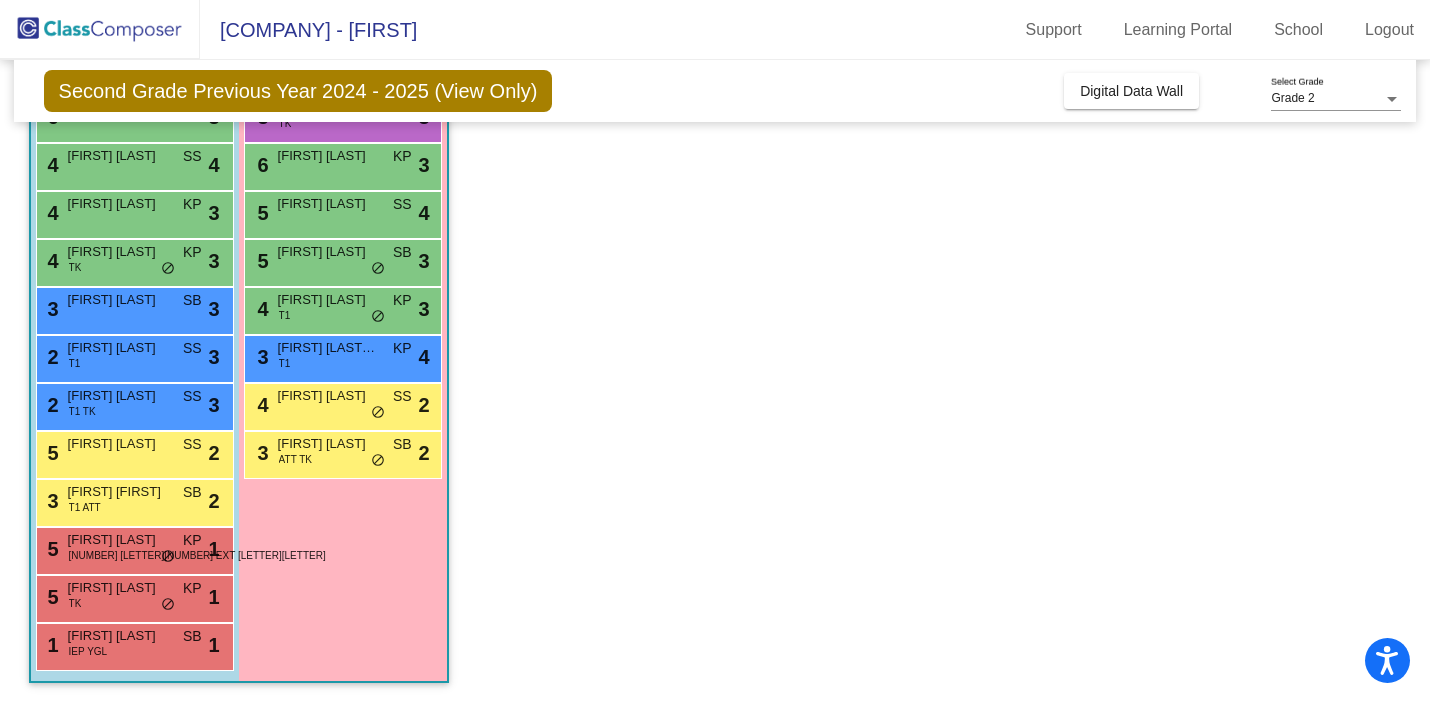 click on "[FIRST] [LAST]" at bounding box center [328, 444] 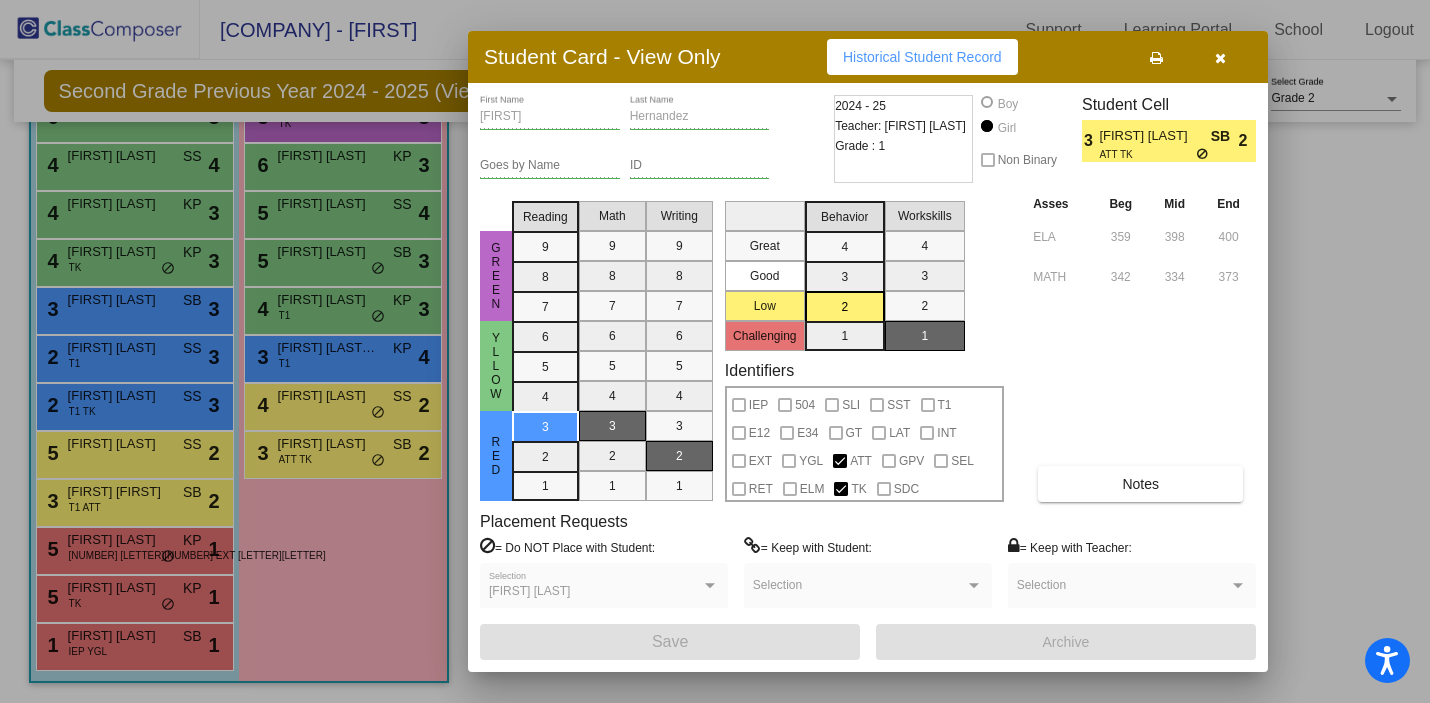 click at bounding box center [715, 351] 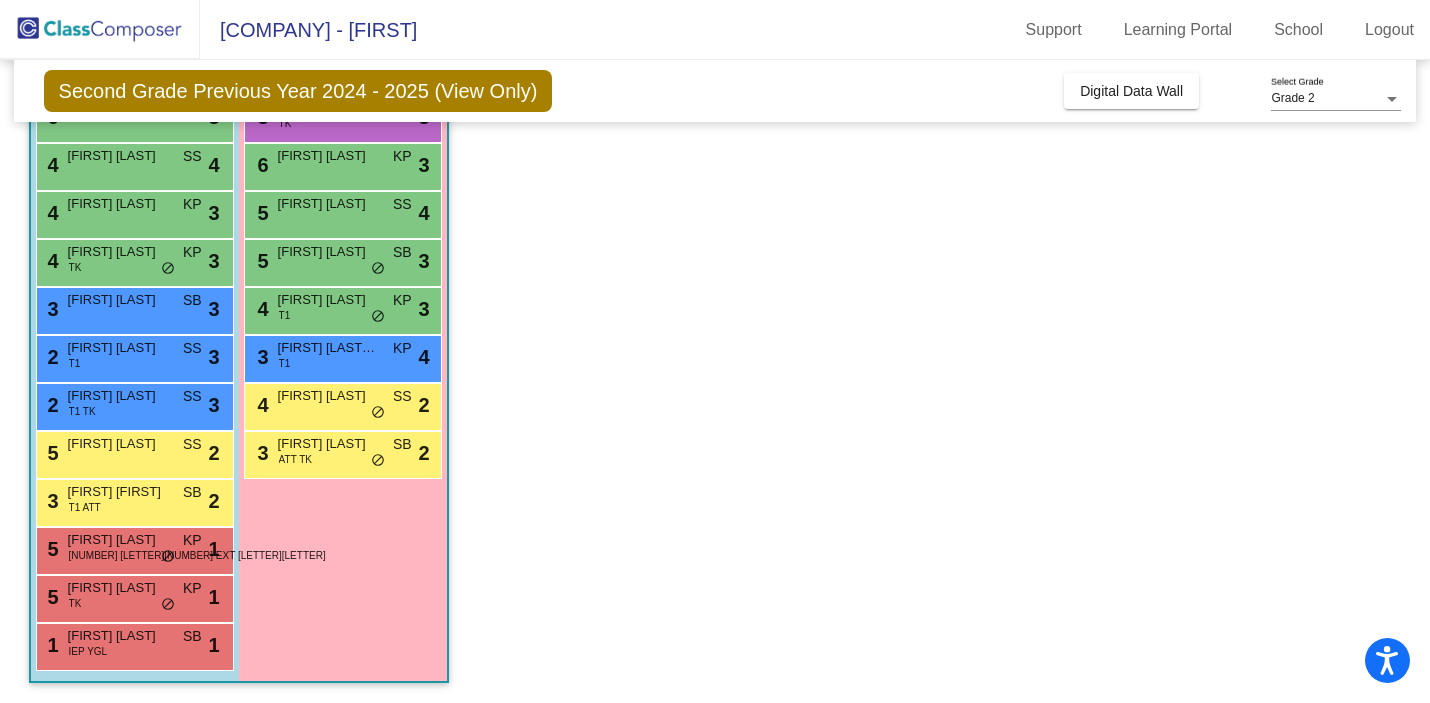 click on "[NUMBER] [FIRST] [LAST] [LAST] [LAST] [LAST] [LAST]" at bounding box center (342, 404) 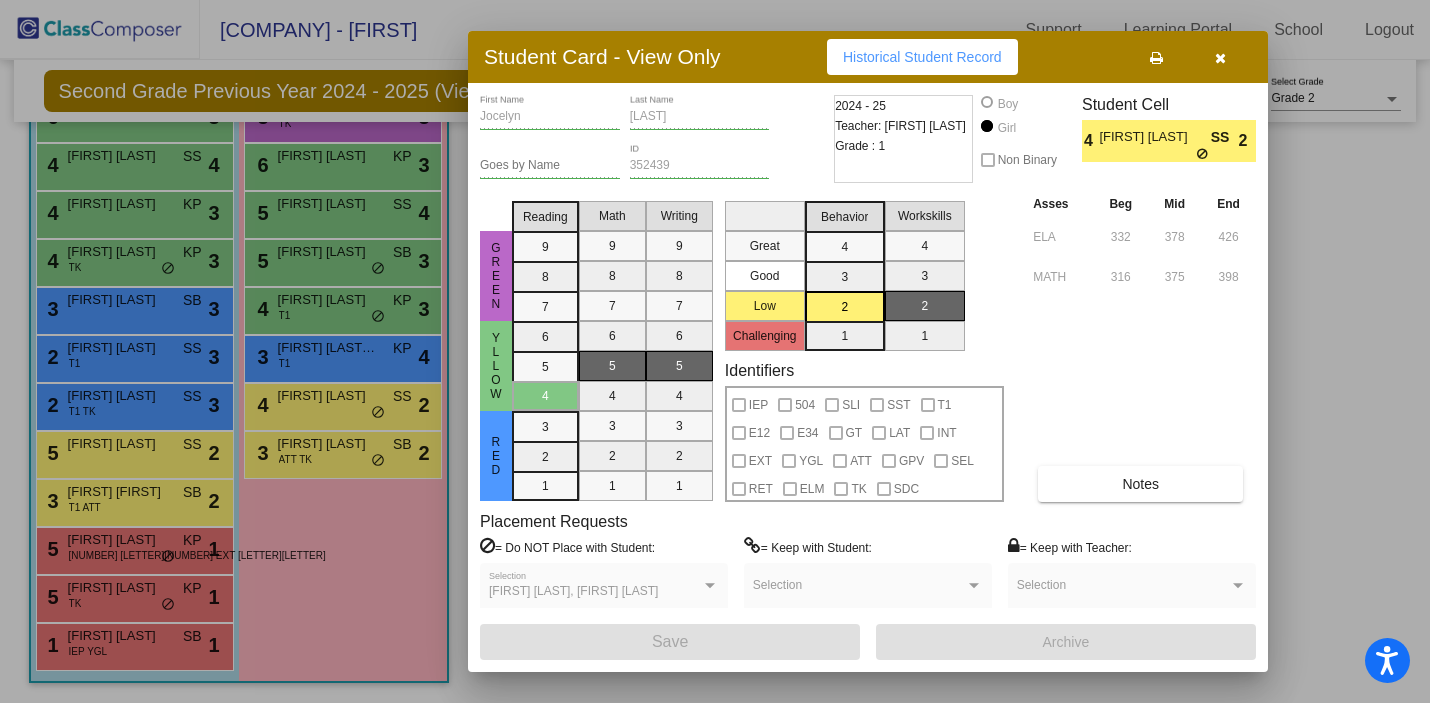 click at bounding box center [715, 351] 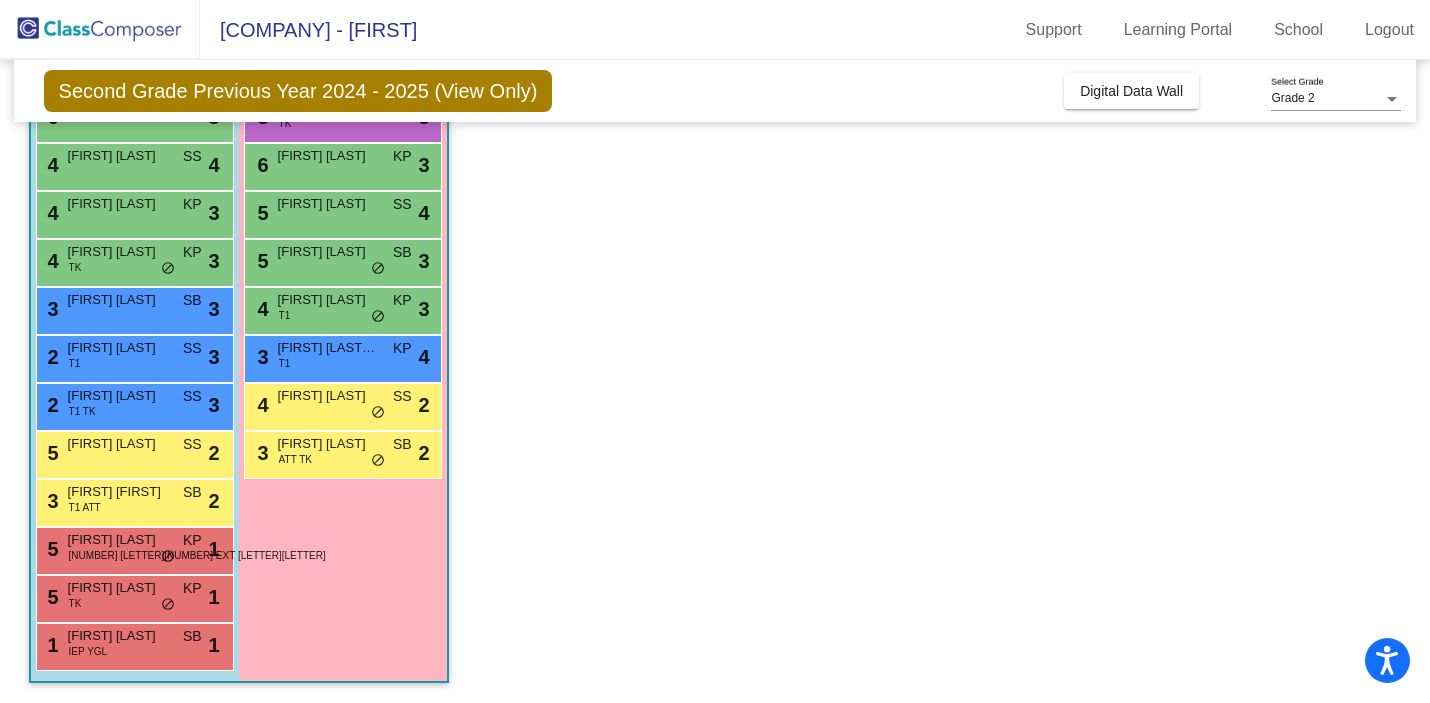 click on "[NUMBER] [FIRST] [LAST] [LAST] [LAST] [LAST] [LAST]" at bounding box center (342, 356) 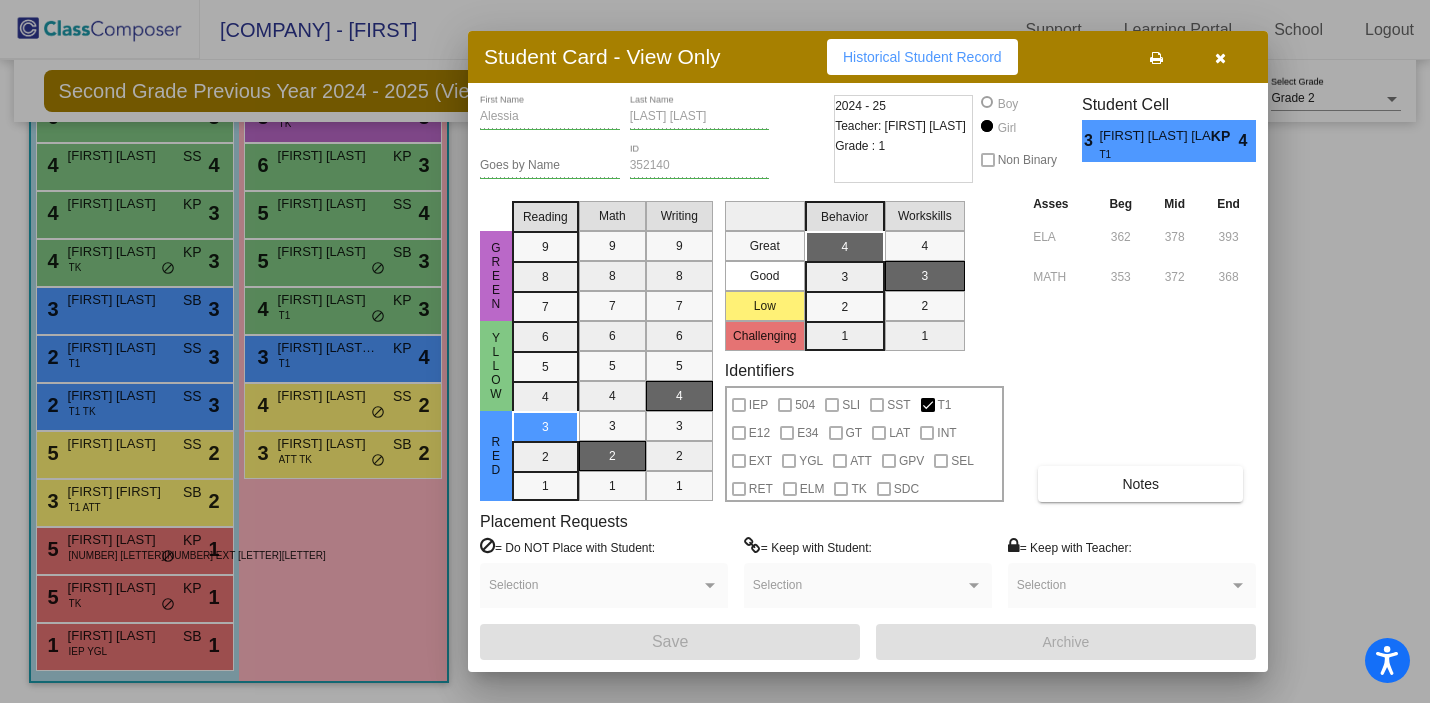 click at bounding box center [715, 351] 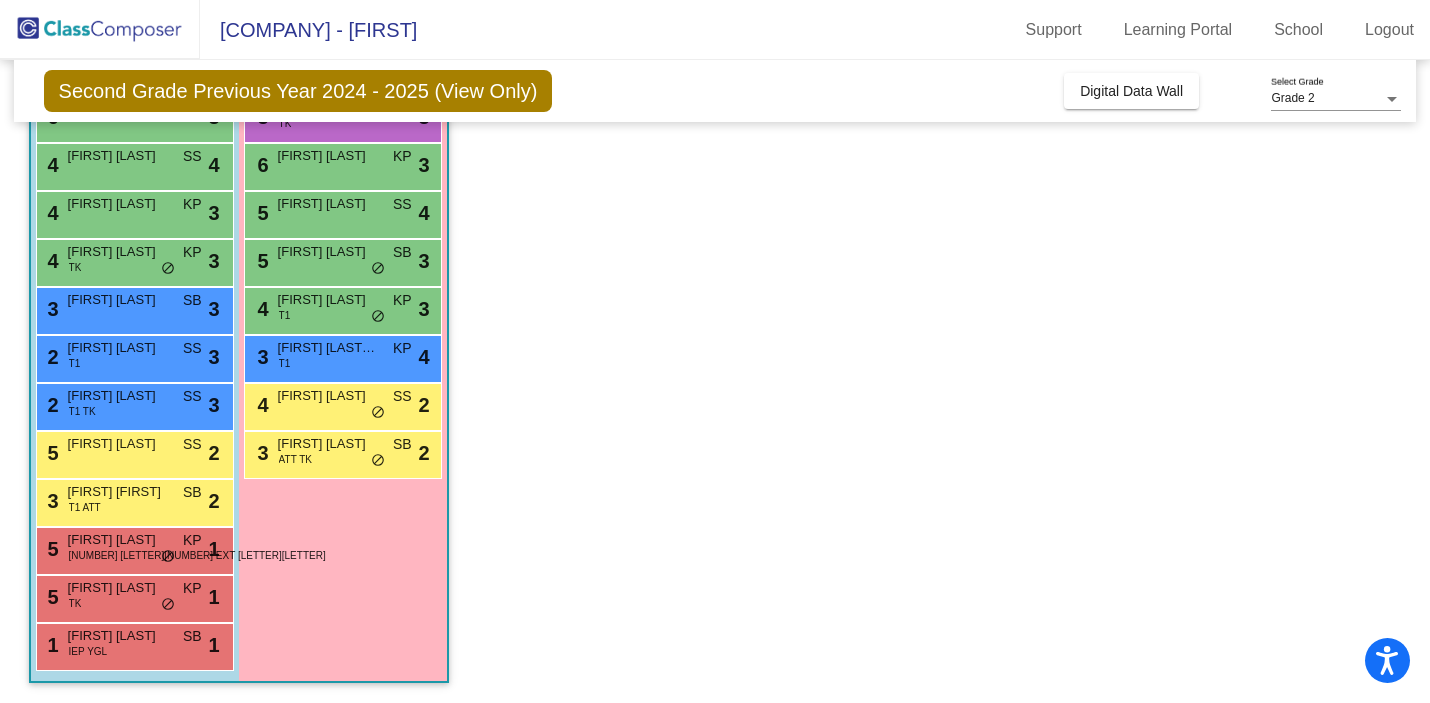 click on "[NUMBER] [LAST] [LAST] [LAST] [LAST] [LAST] [LAST]" at bounding box center (342, 308) 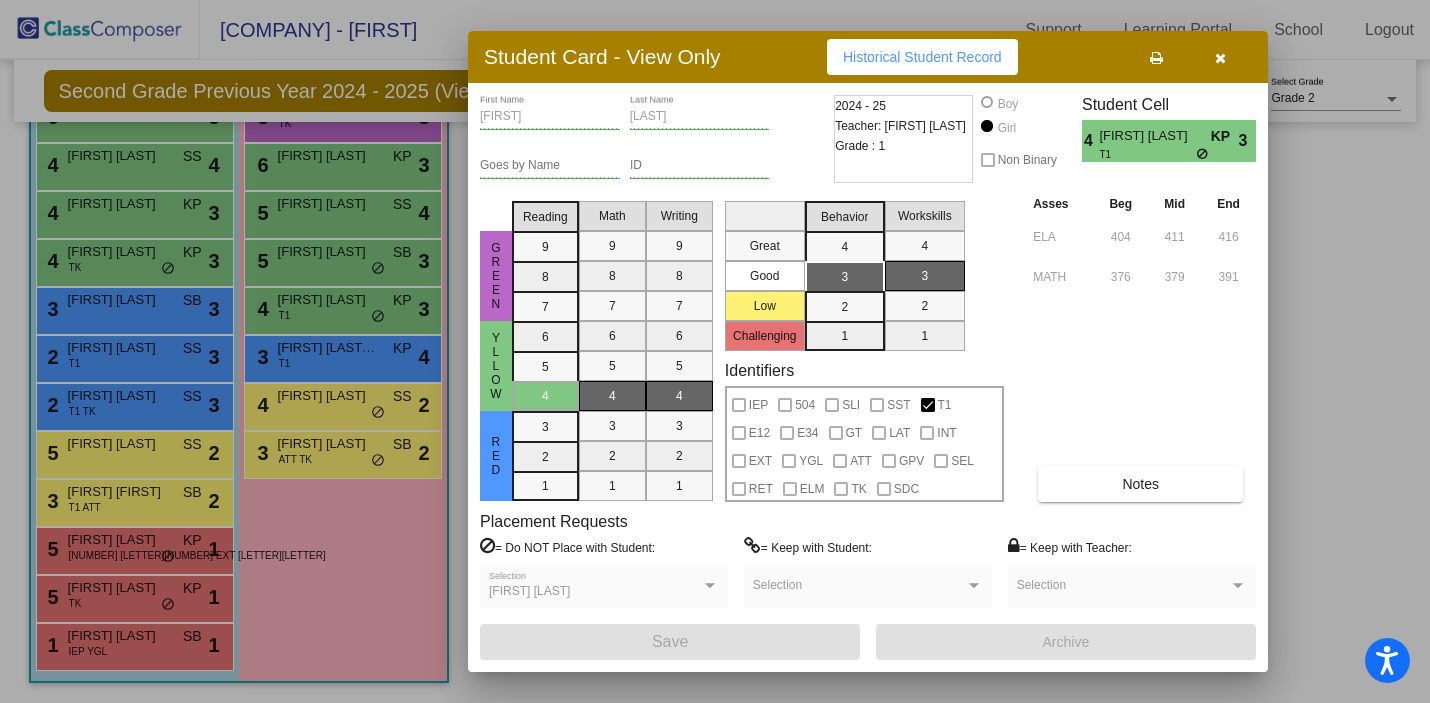 click at bounding box center [715, 351] 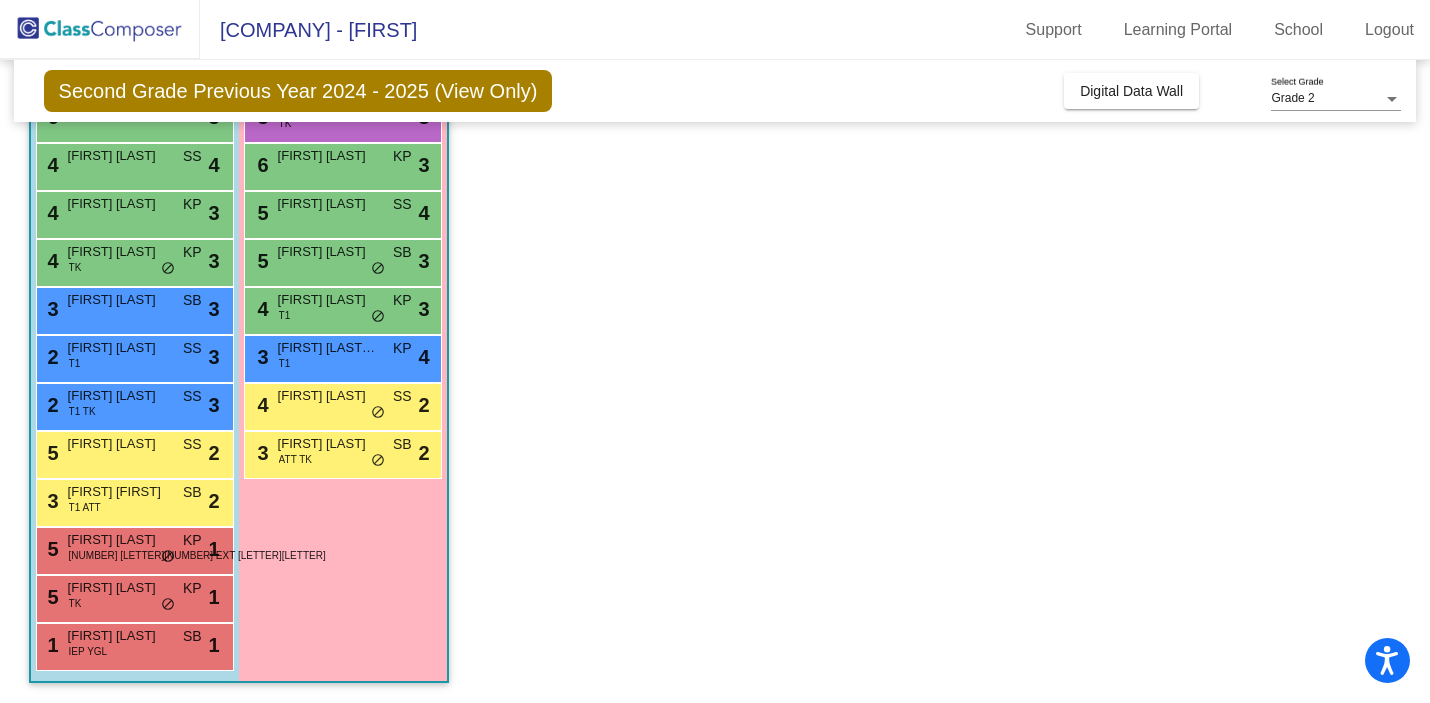 click on "[NUMBER] [FIRST] [LAST] [LAST] [LAST] [LAST] [LAST]" at bounding box center (342, 260) 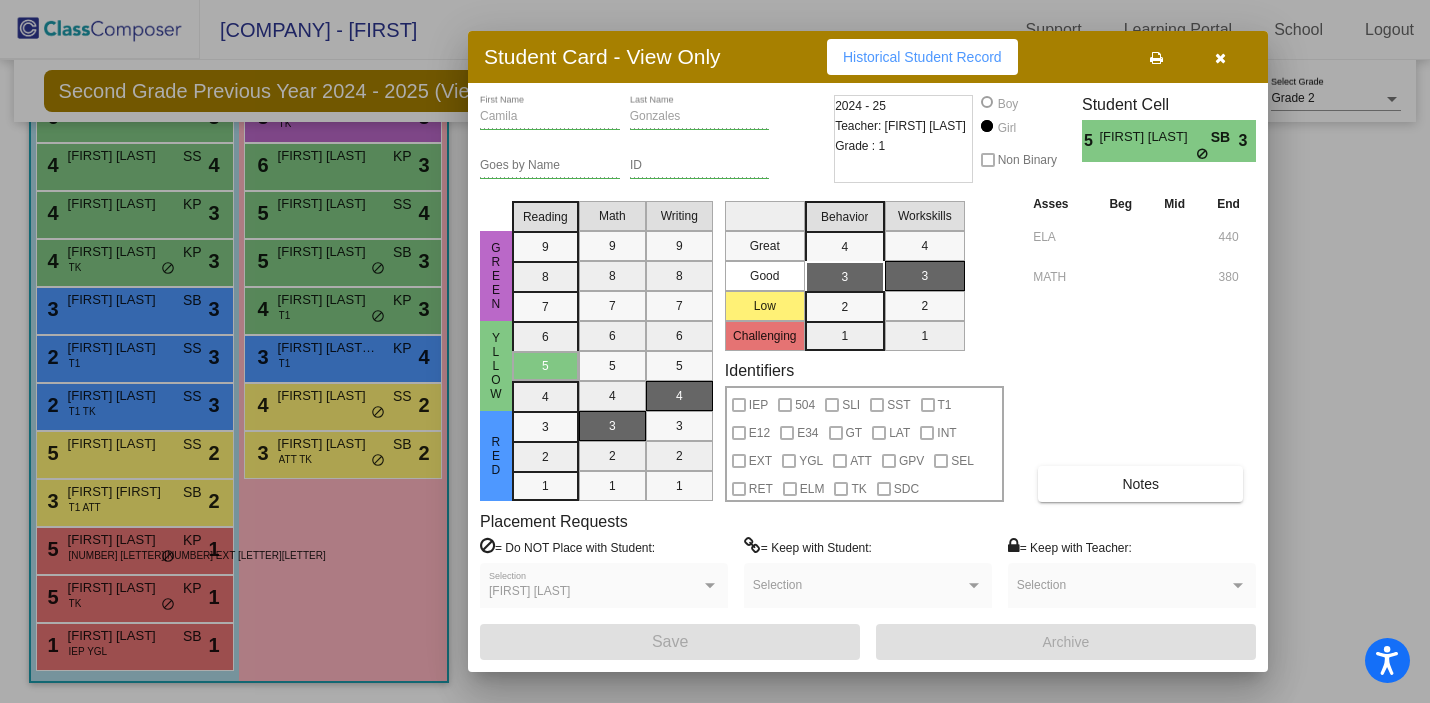 click at bounding box center [715, 351] 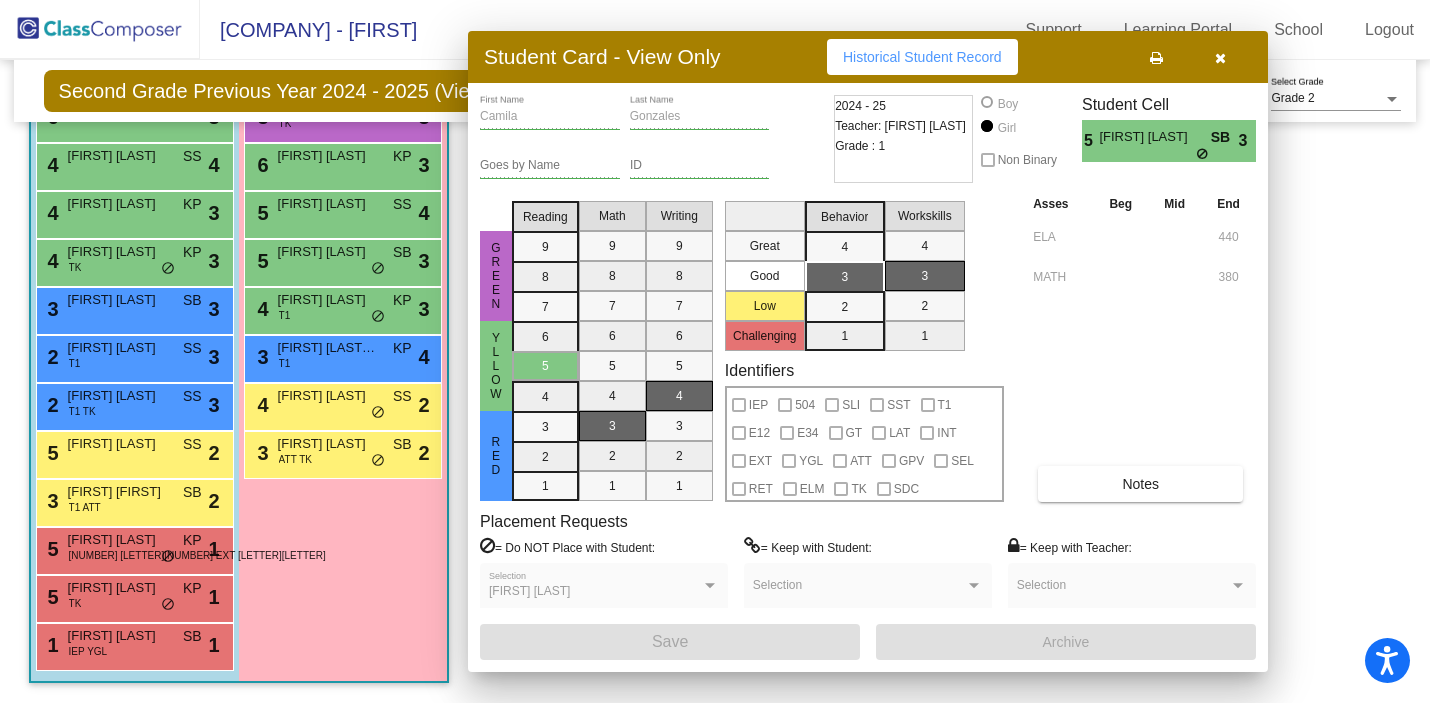 click on "[NUMBER] [FIRST] [LAST] [LAST] [LAST] [LAST] [LAST]" at bounding box center (342, 212) 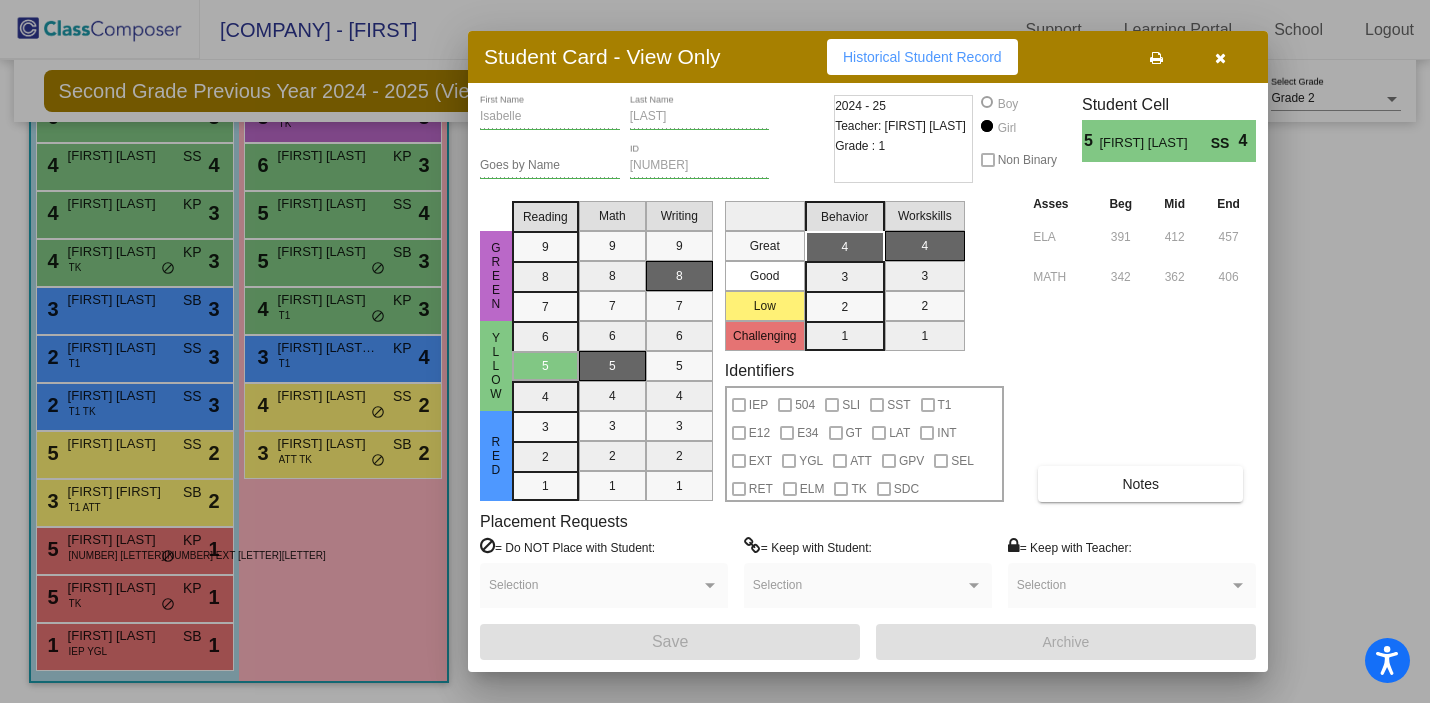 click at bounding box center (715, 351) 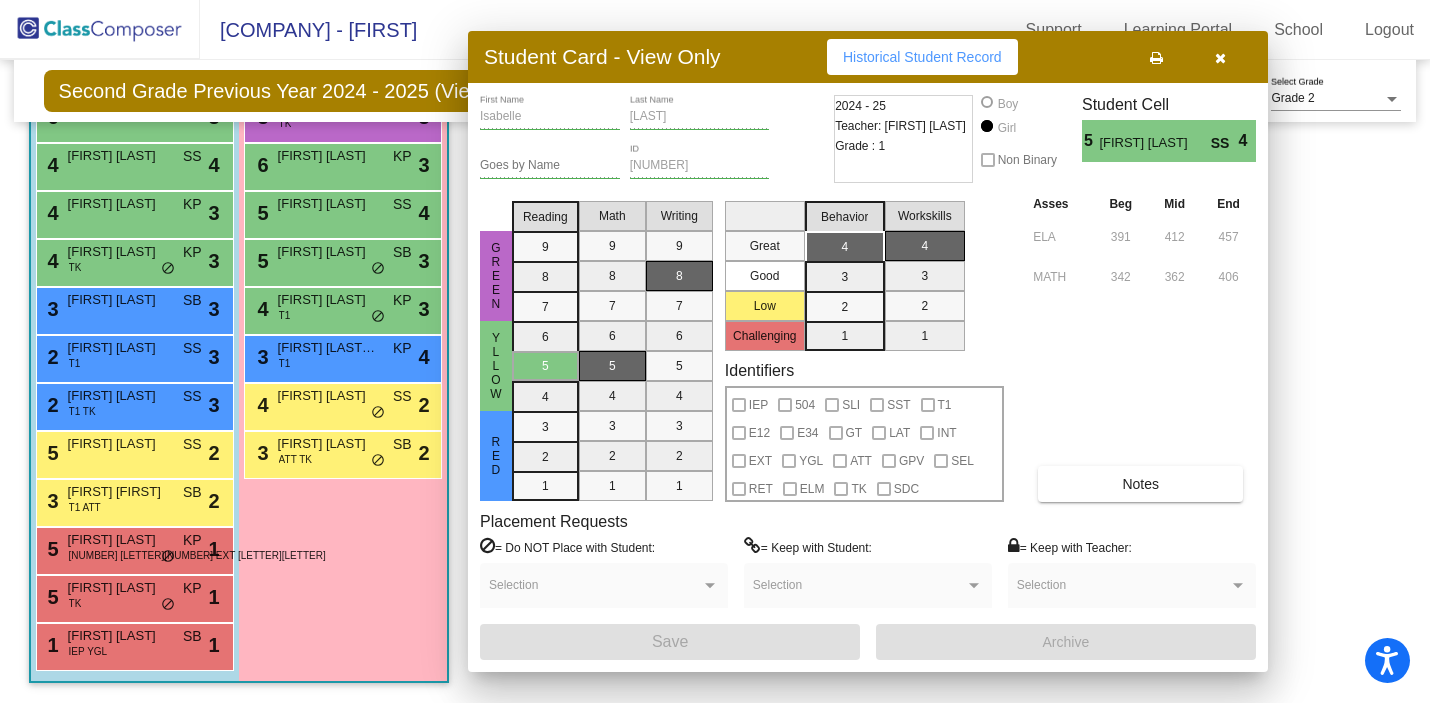 click on "[FIRST] [LAST]" at bounding box center (328, 156) 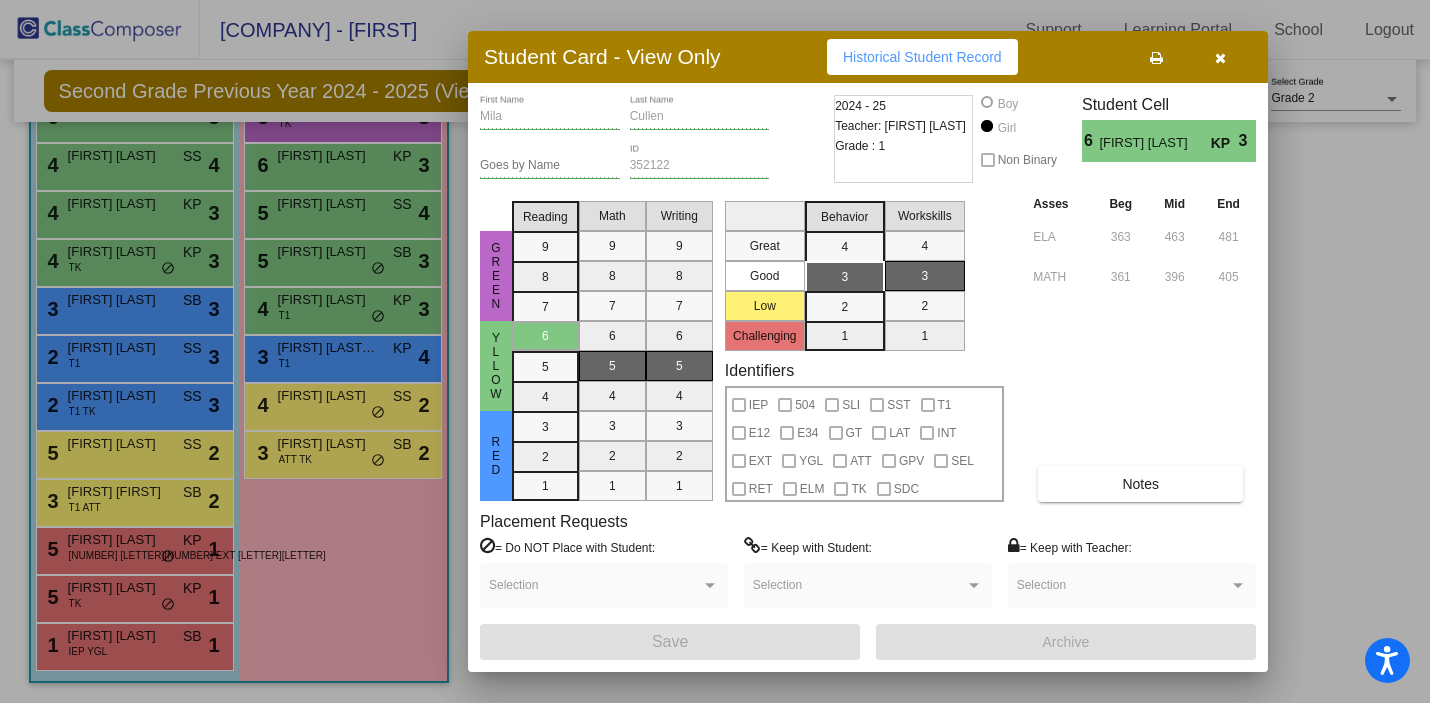 click at bounding box center [1220, 58] 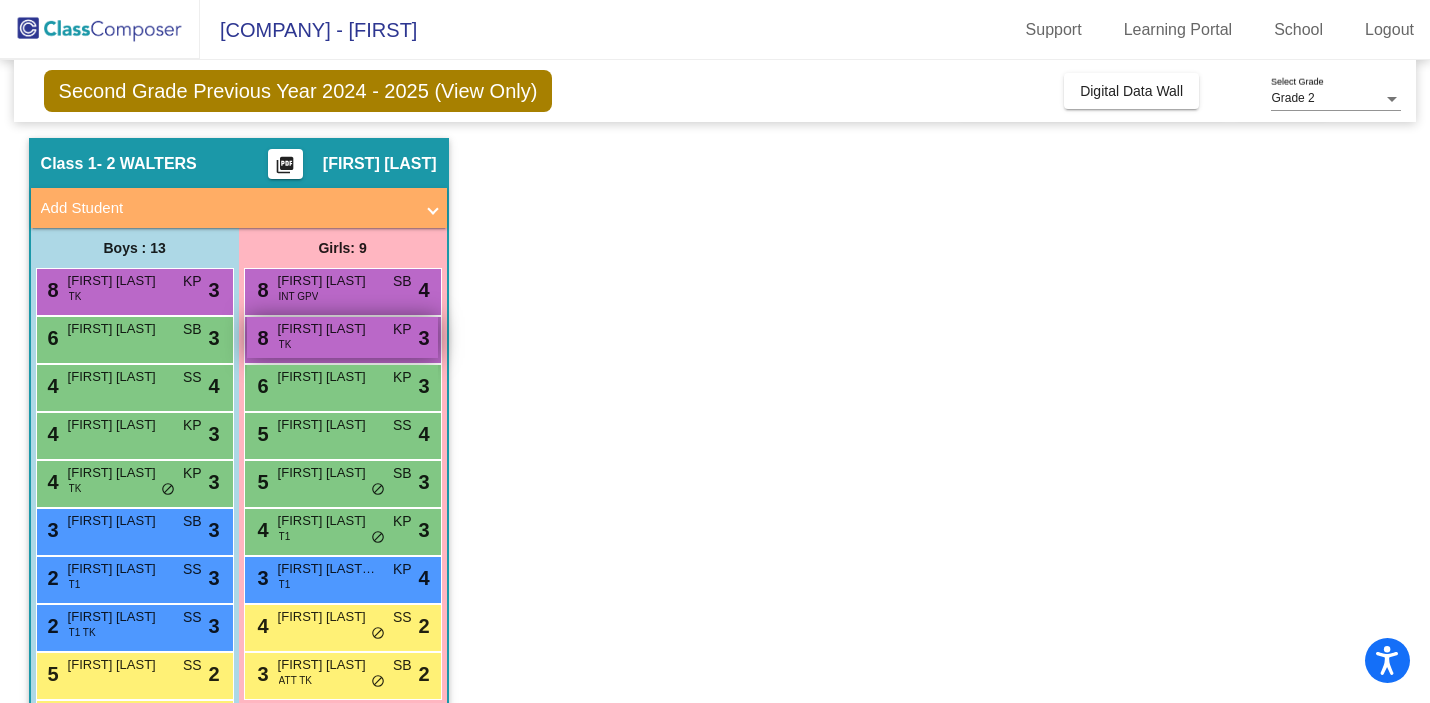 scroll, scrollTop: 0, scrollLeft: 0, axis: both 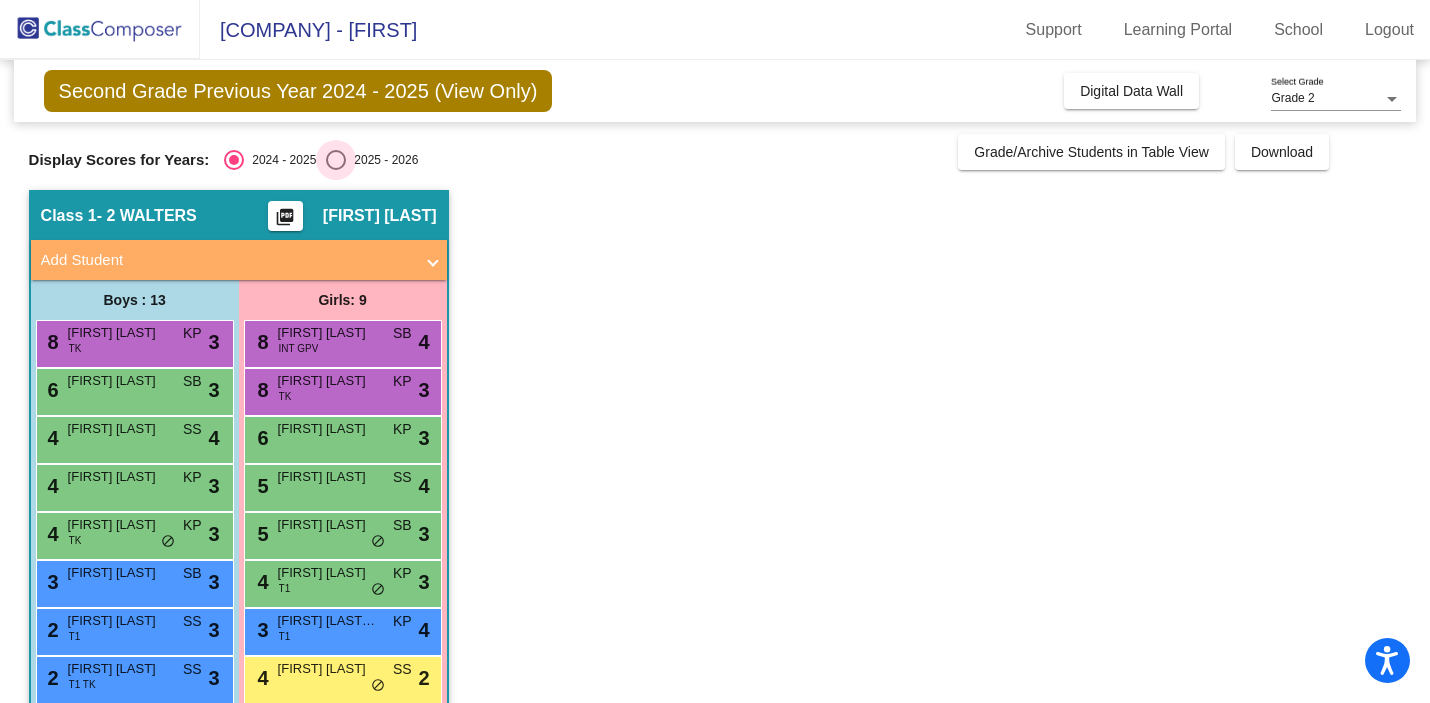 click at bounding box center (336, 160) 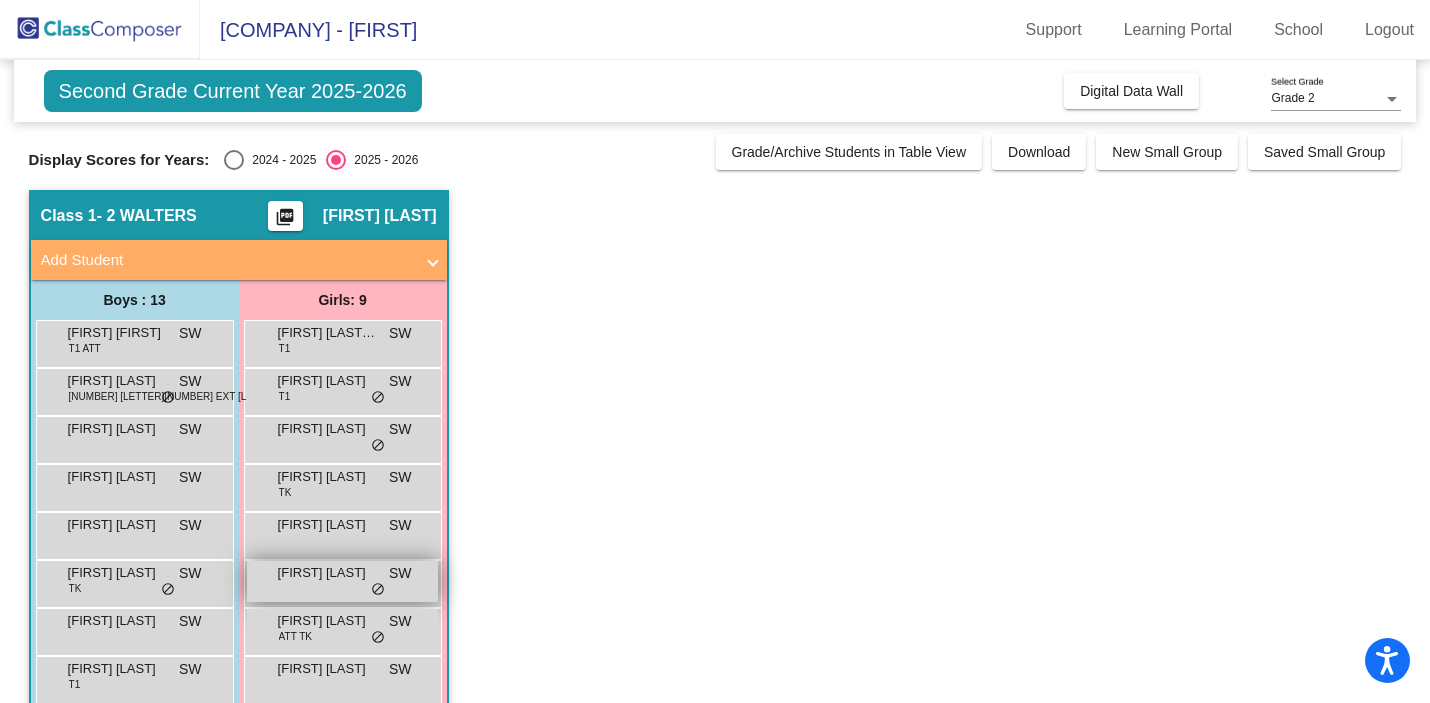 click on "do_not_disturb_alt" at bounding box center [378, 590] 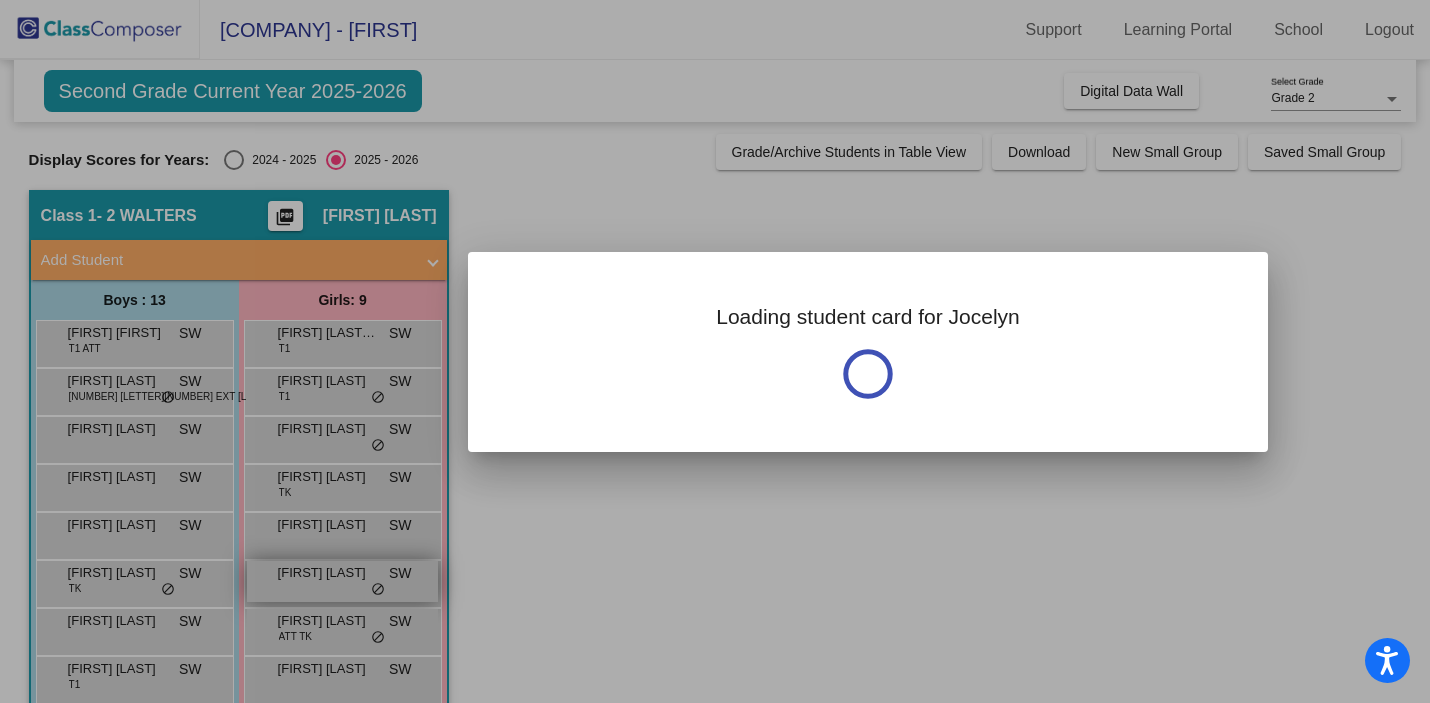 click at bounding box center (715, 351) 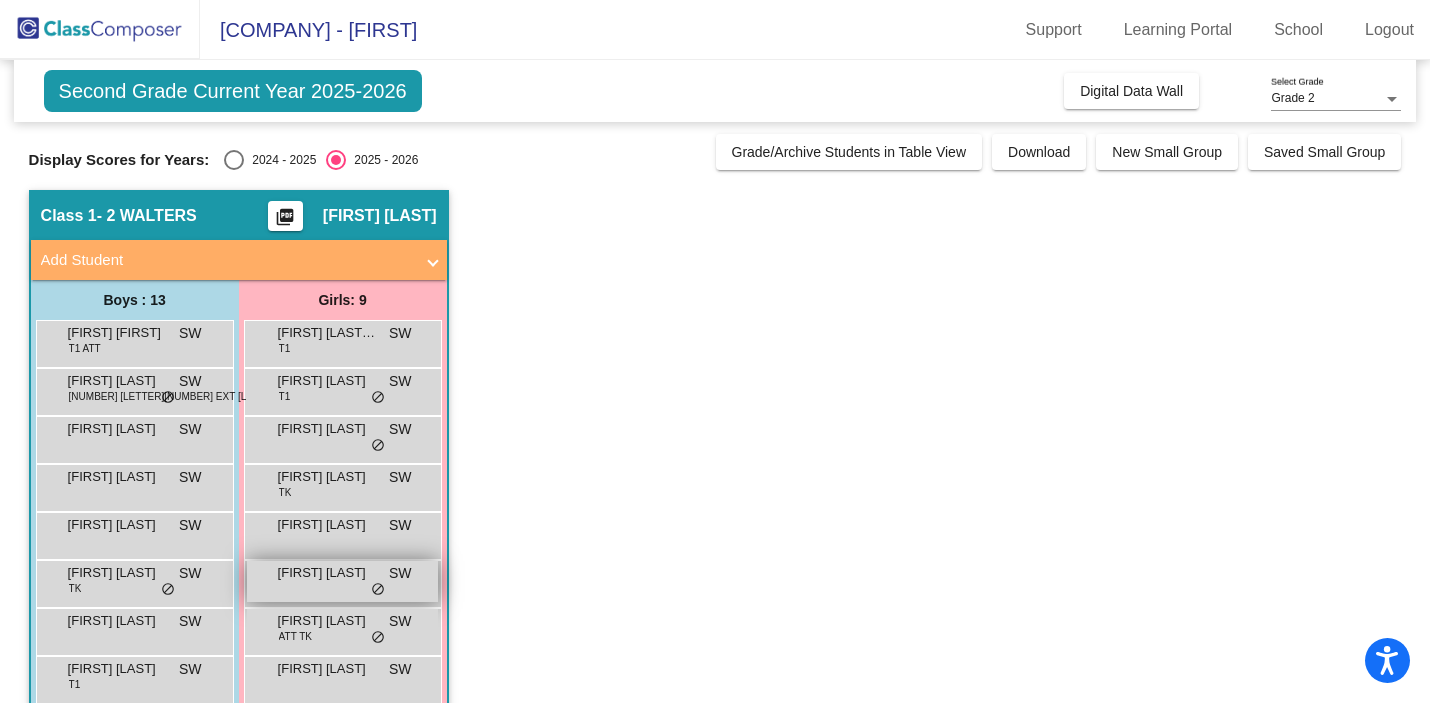 click on "do_not_disturb_alt" at bounding box center [378, 590] 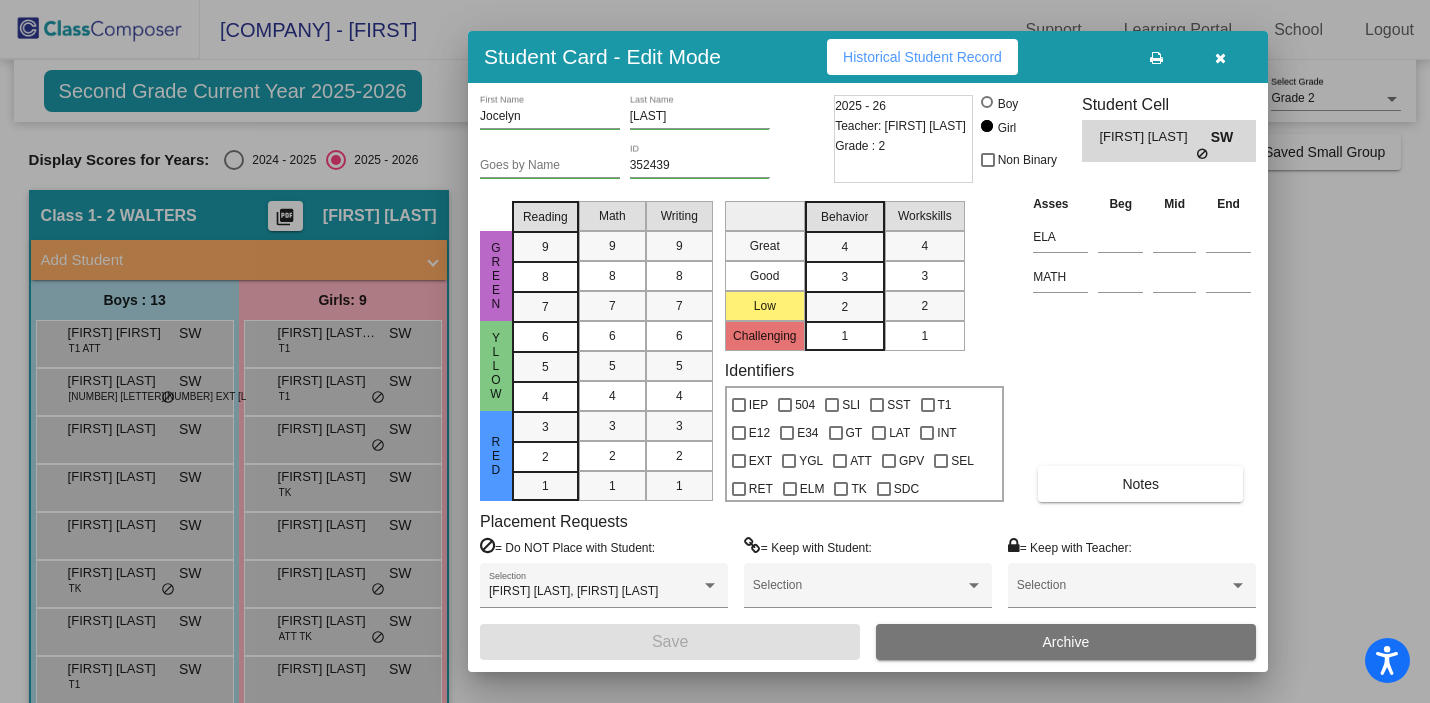 scroll, scrollTop: 0, scrollLeft: 0, axis: both 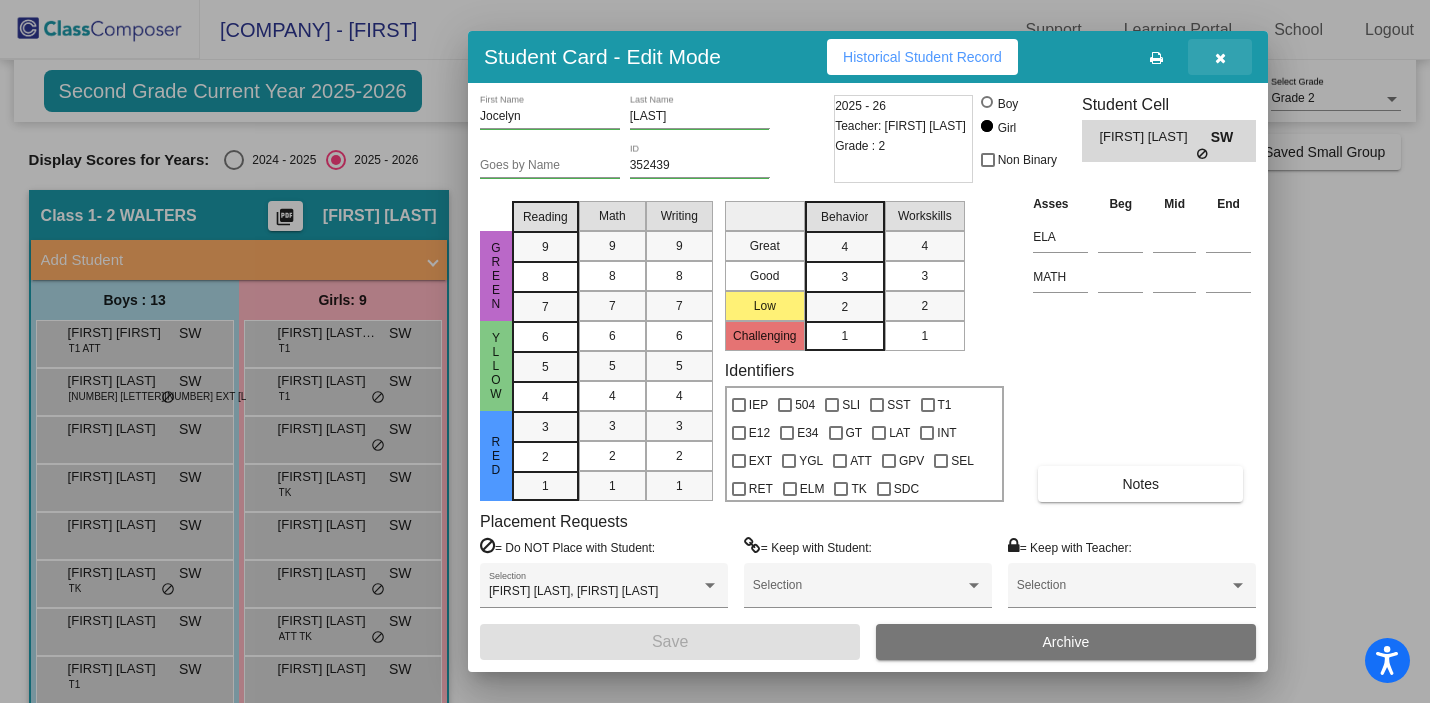 click at bounding box center [1220, 58] 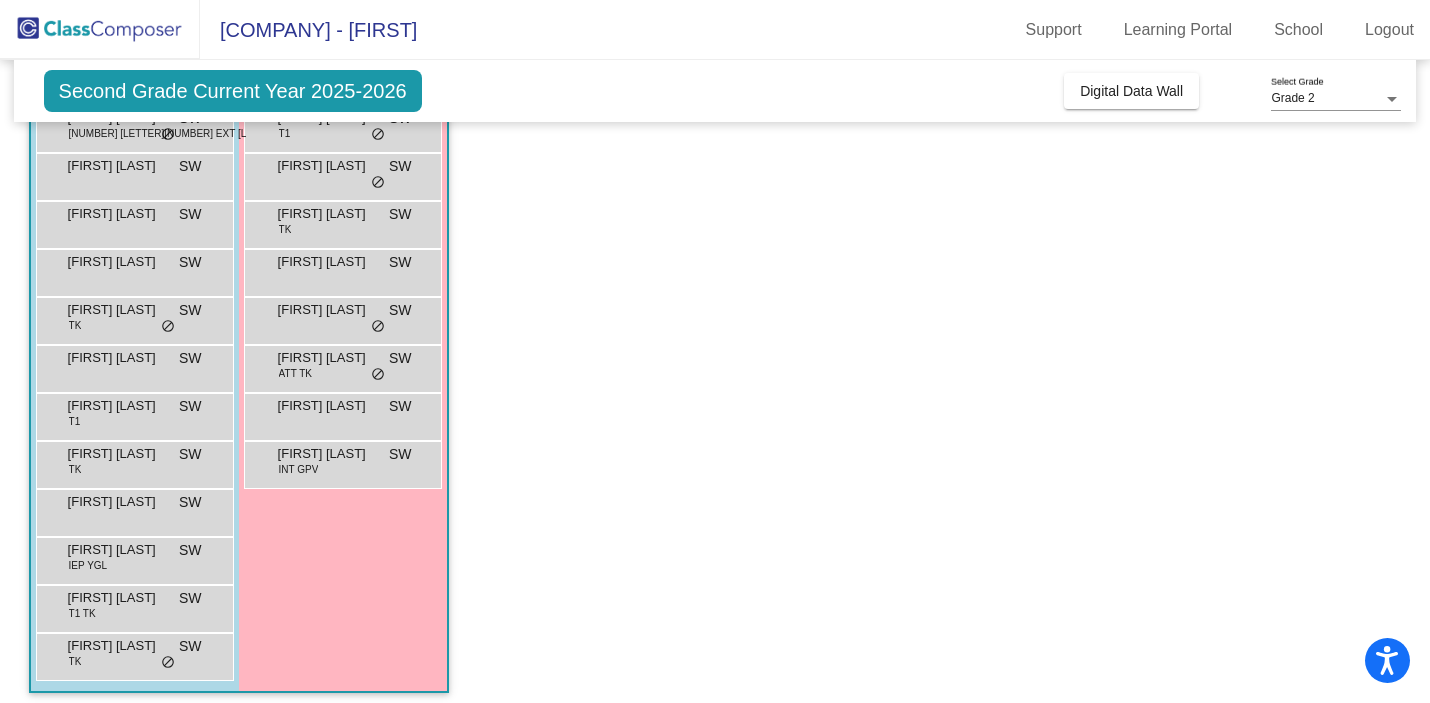 scroll, scrollTop: 273, scrollLeft: 0, axis: vertical 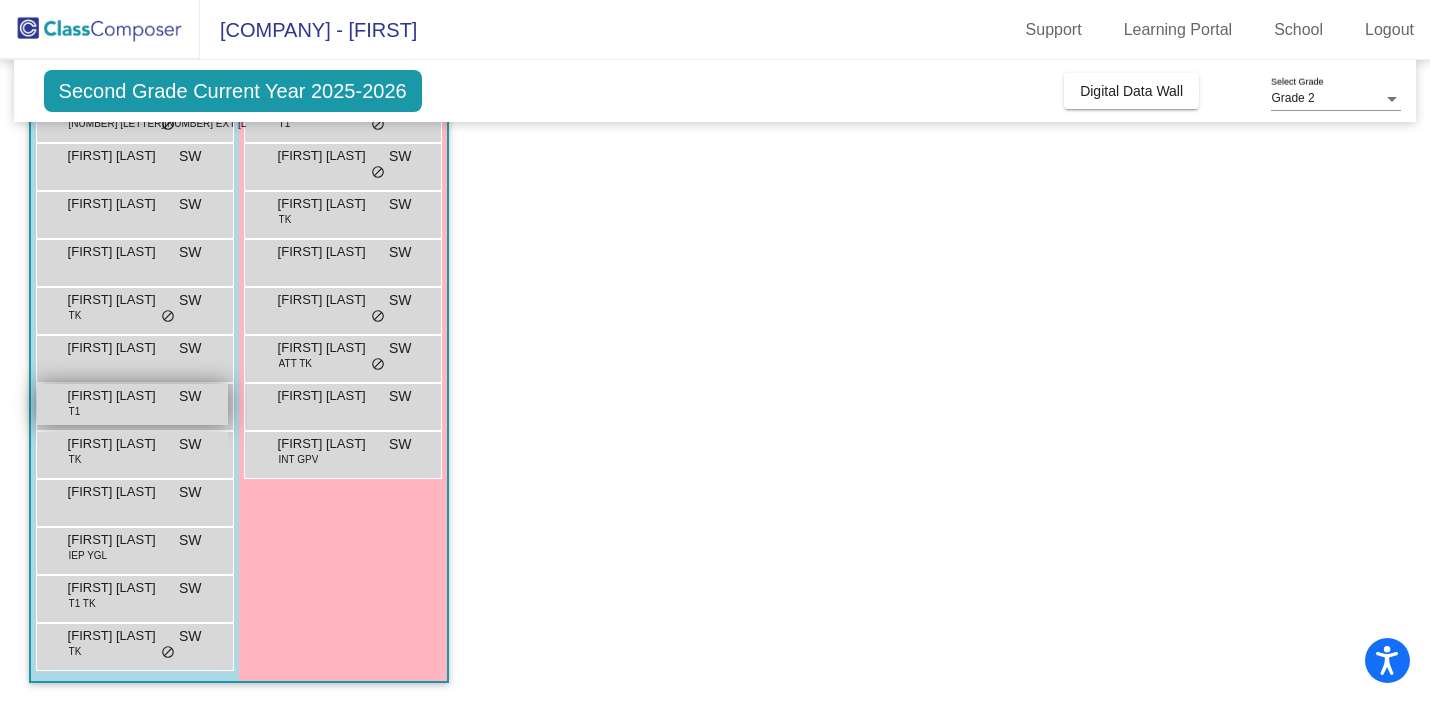 click on "[FIRST] [LAST]" at bounding box center (118, 396) 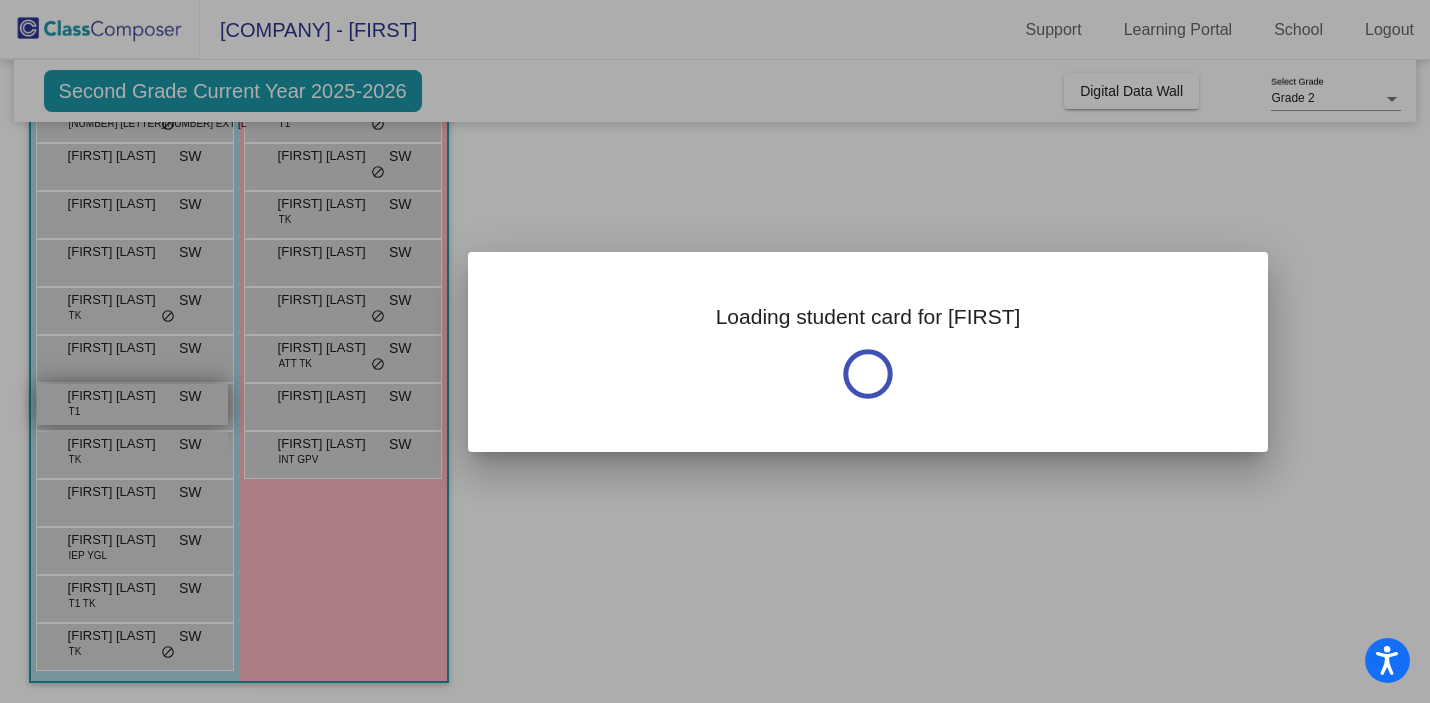 click at bounding box center [715, 351] 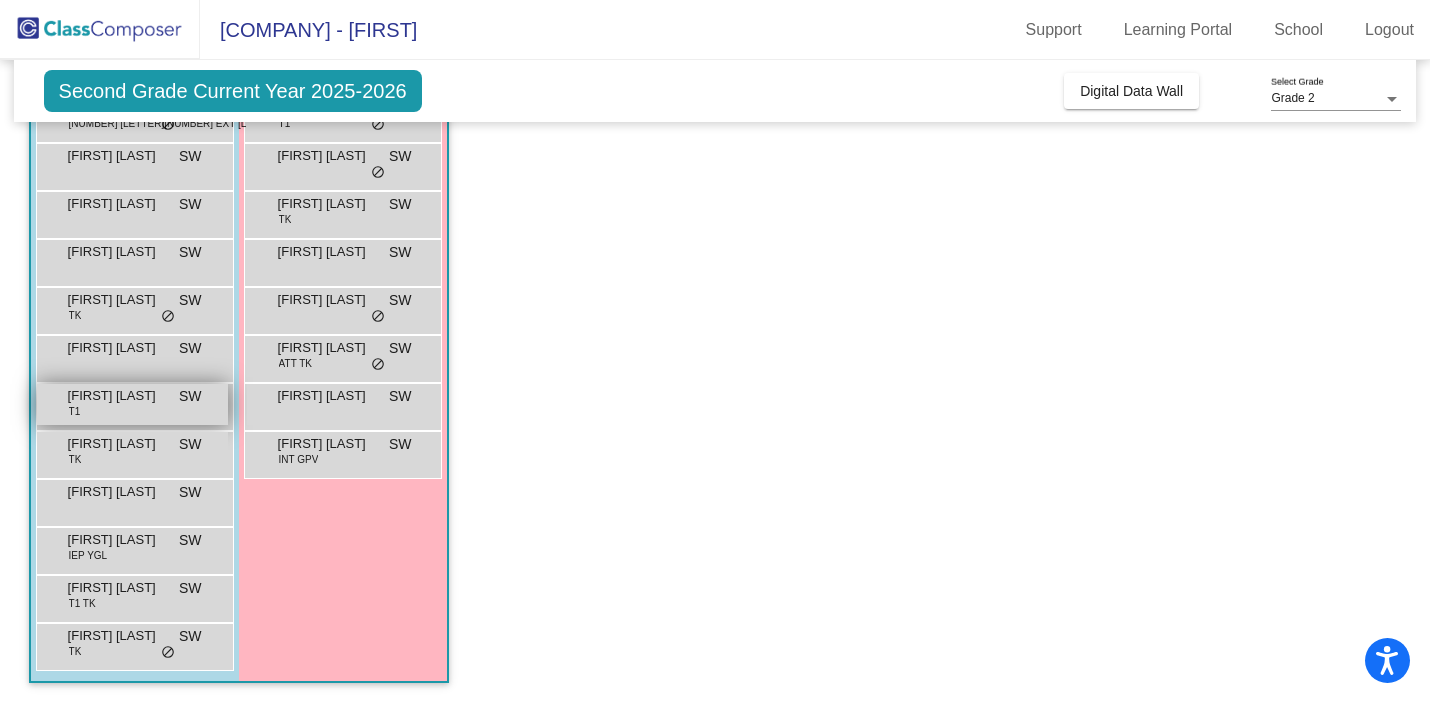 click on "[FIRST] [LAST]" at bounding box center [118, 396] 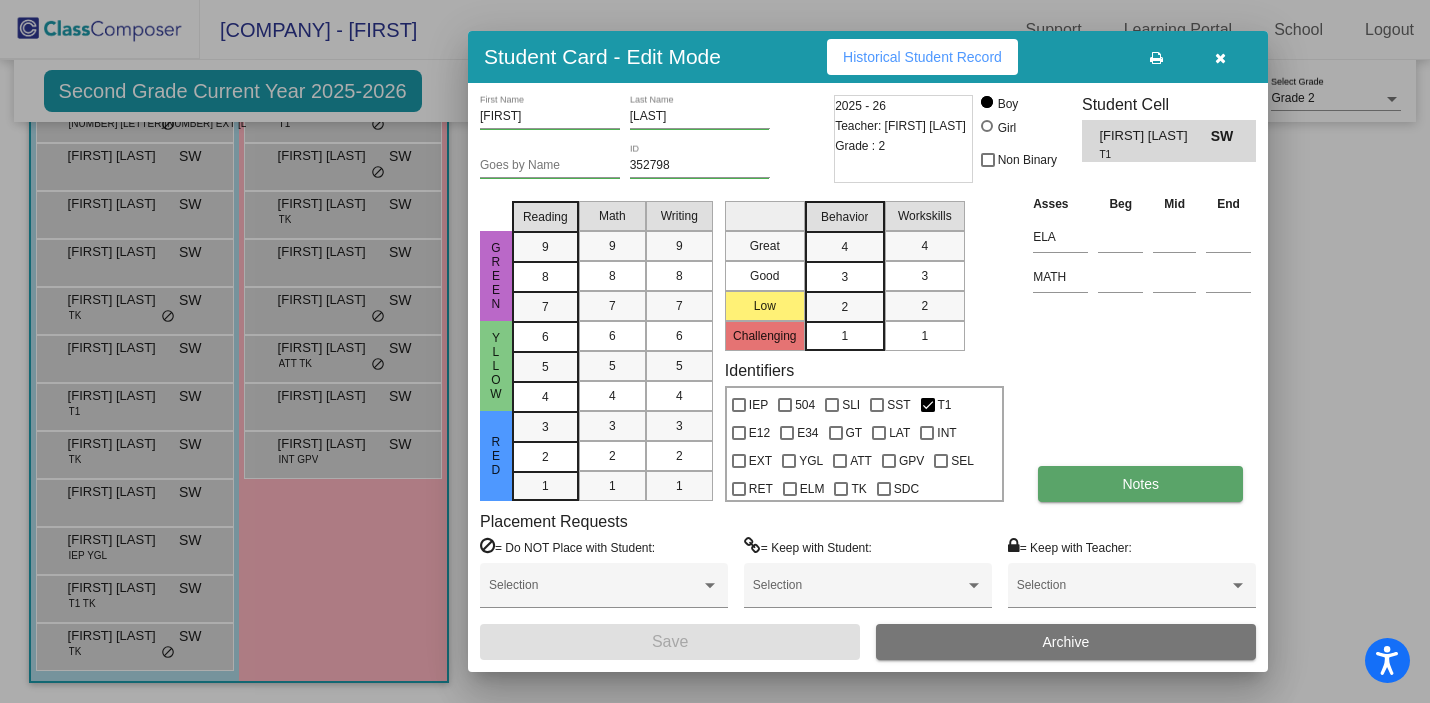 click on "Notes" at bounding box center (1140, 484) 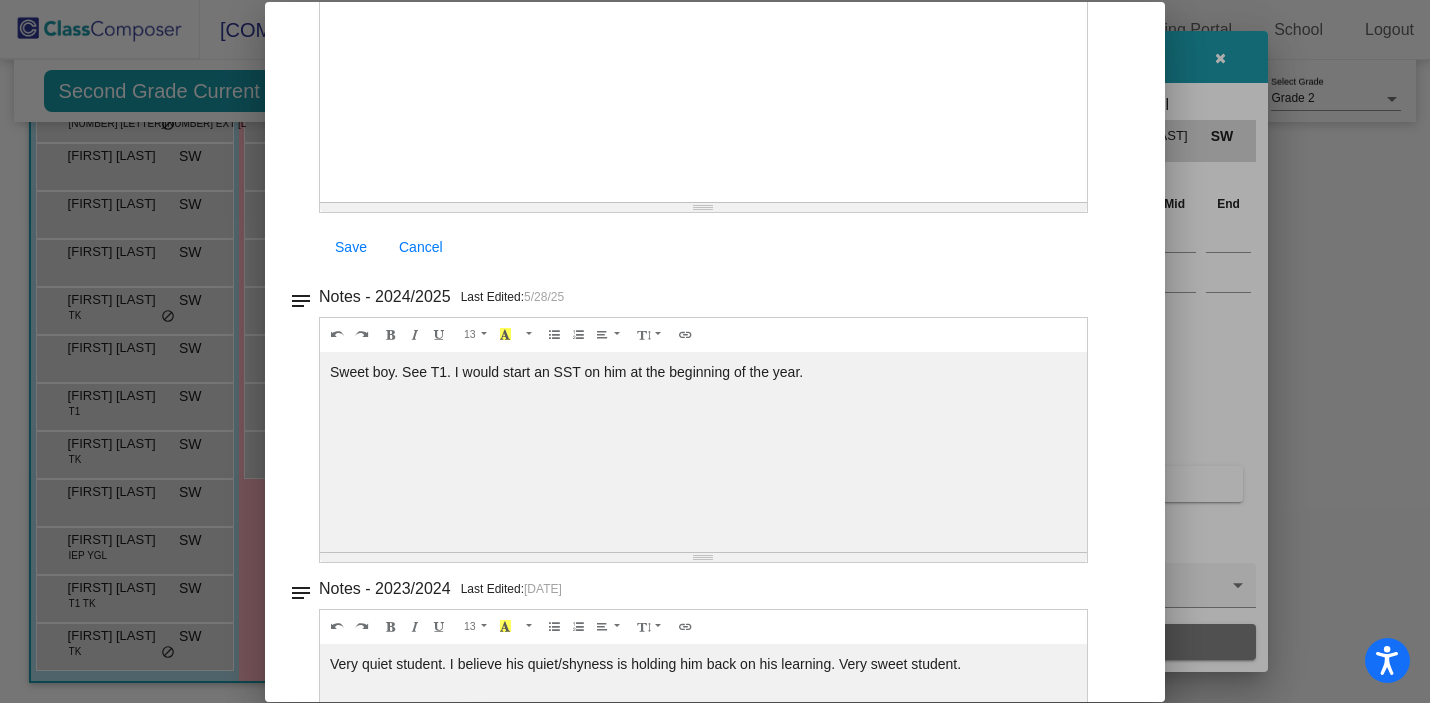 scroll, scrollTop: 0, scrollLeft: 0, axis: both 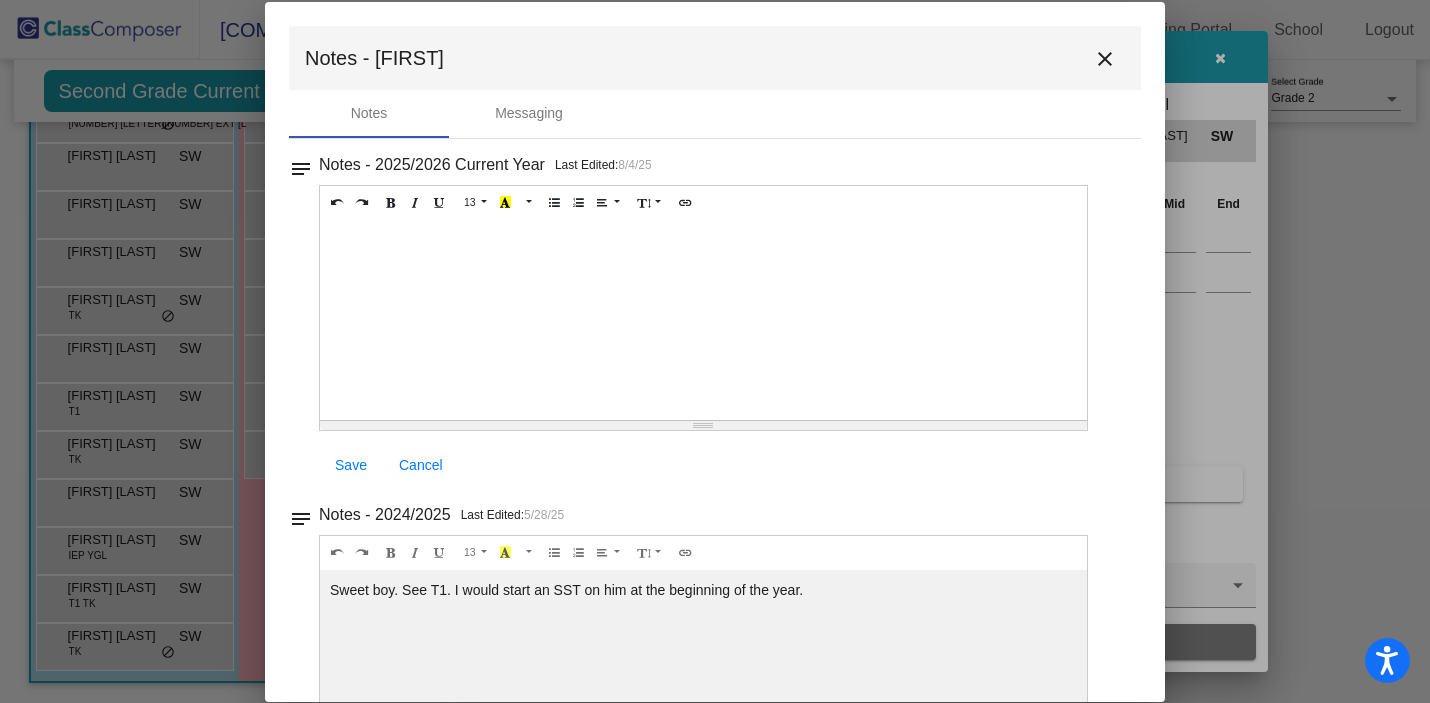 click on "close" at bounding box center [1105, 59] 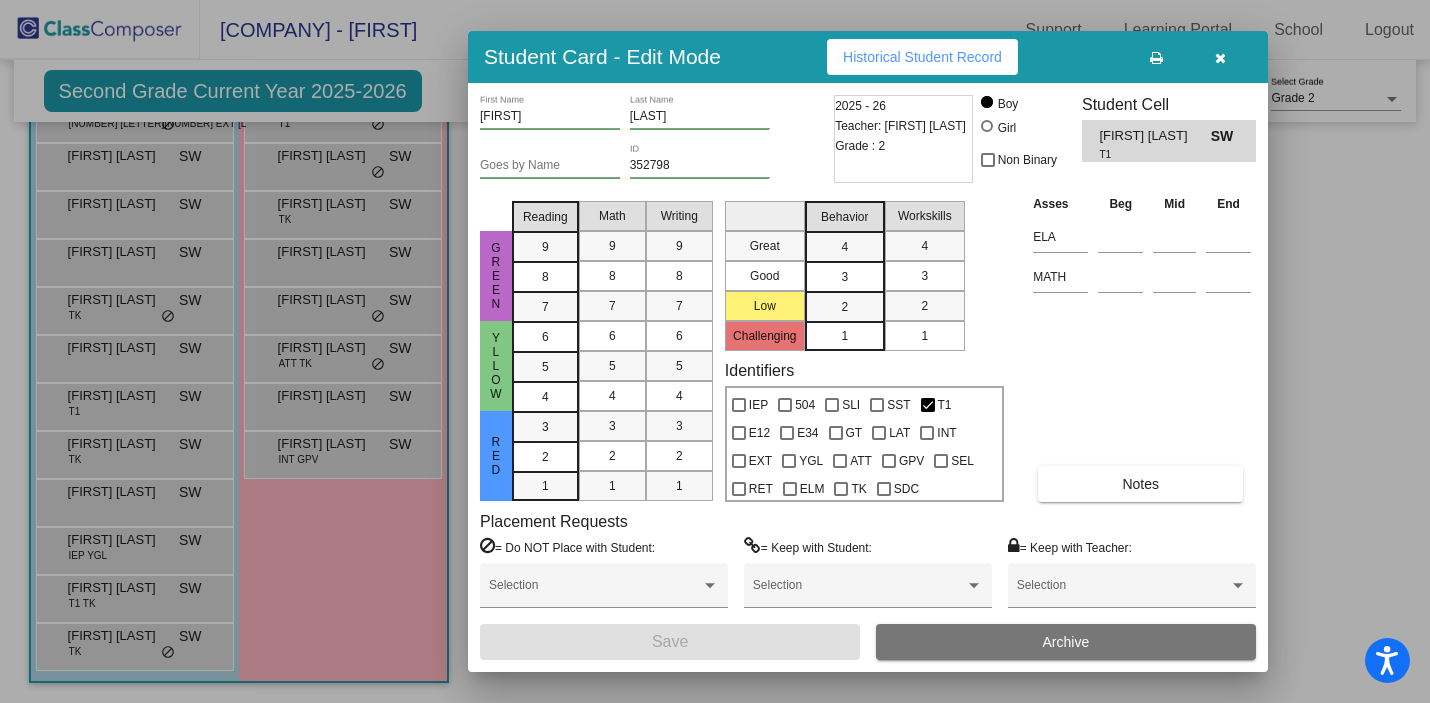 click at bounding box center [715, 351] 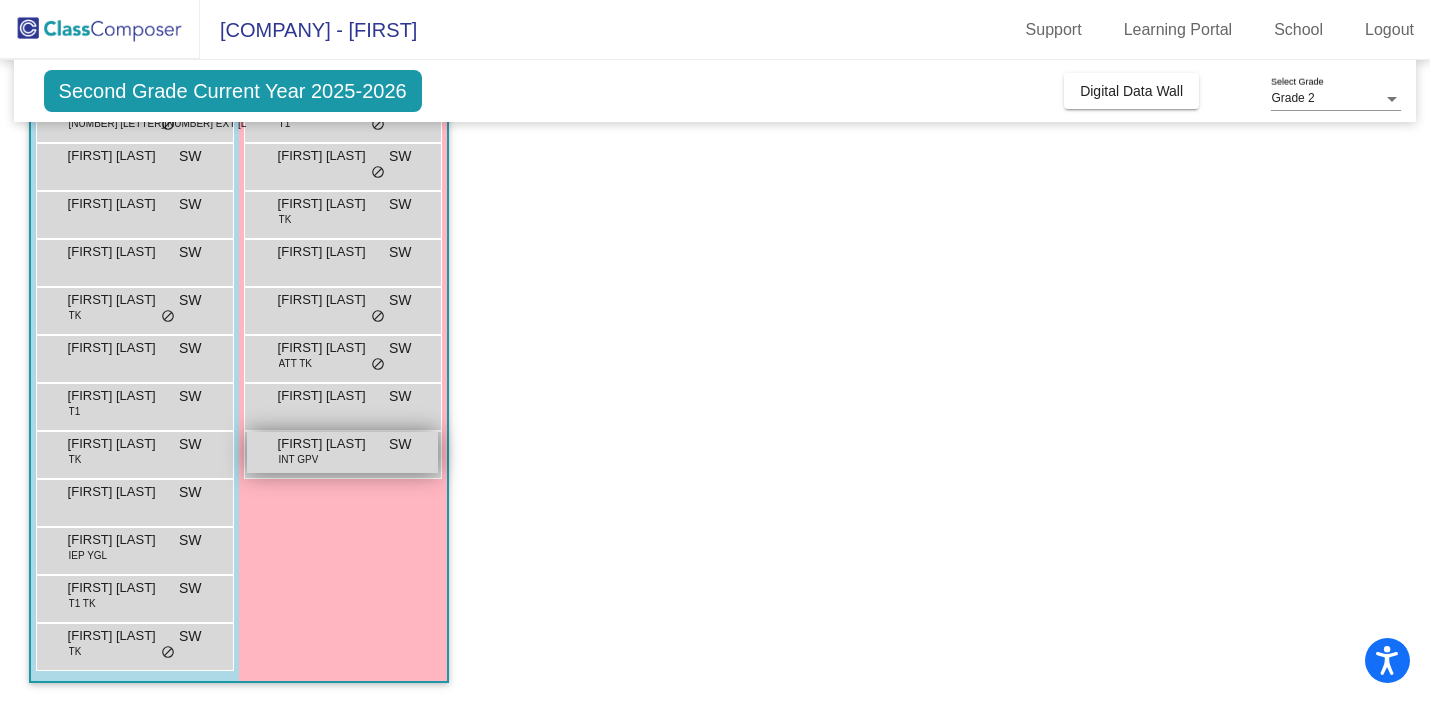 click on "[FIRST] [LAST]" at bounding box center [328, 444] 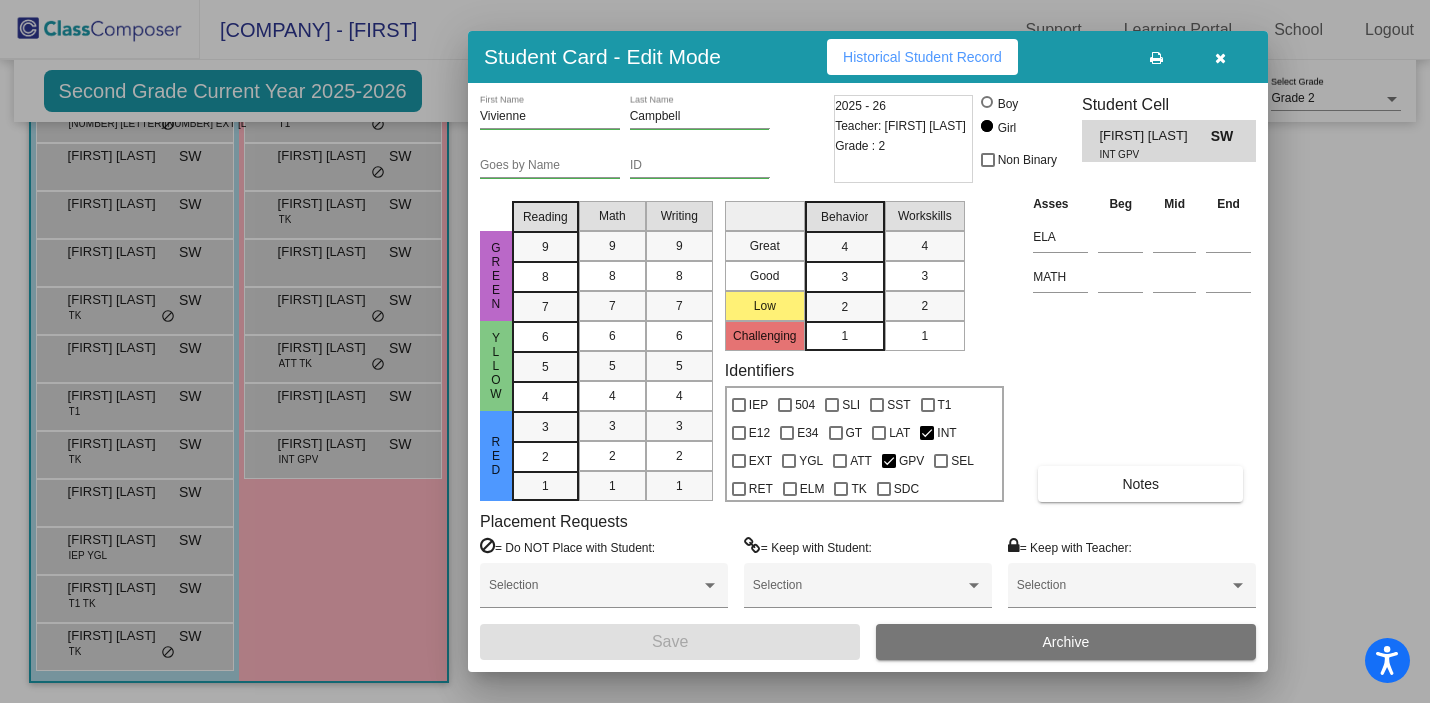 click at bounding box center [715, 351] 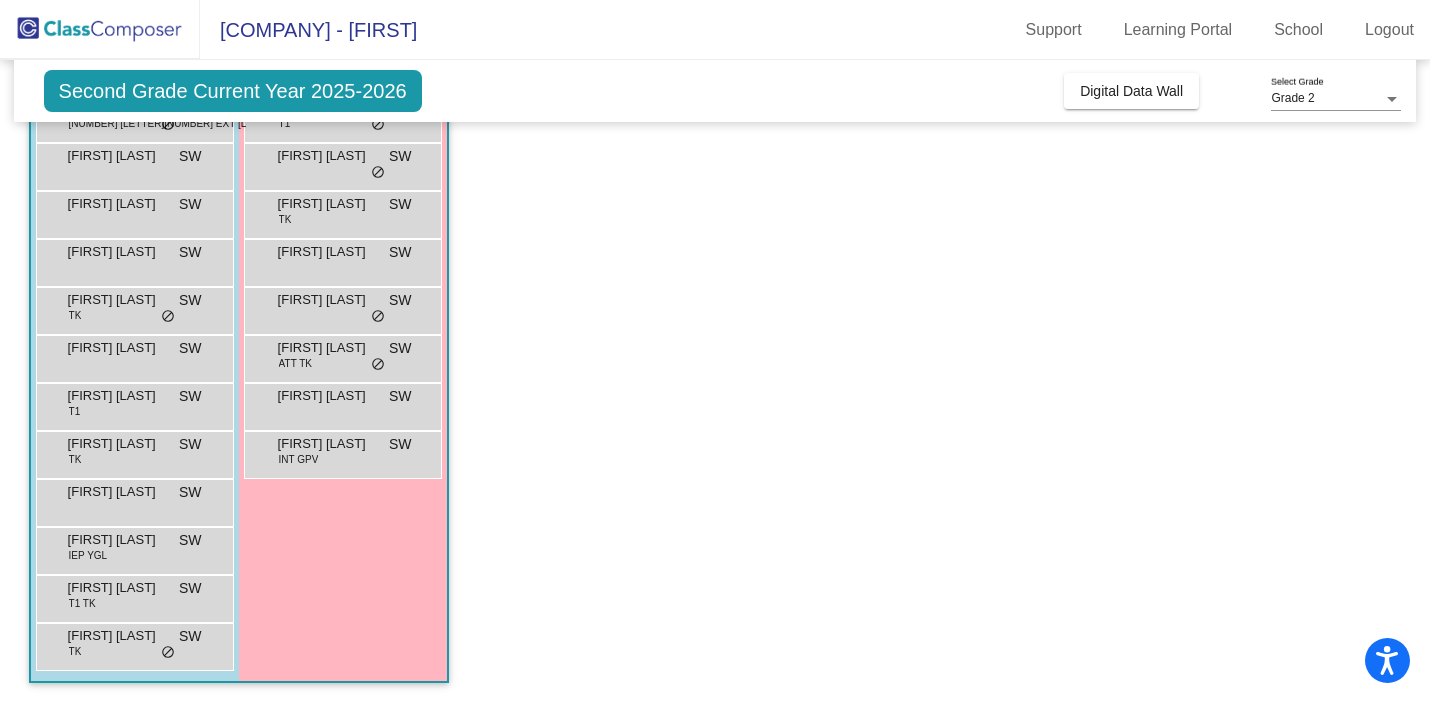 click on "ATT TK" at bounding box center [295, 363] 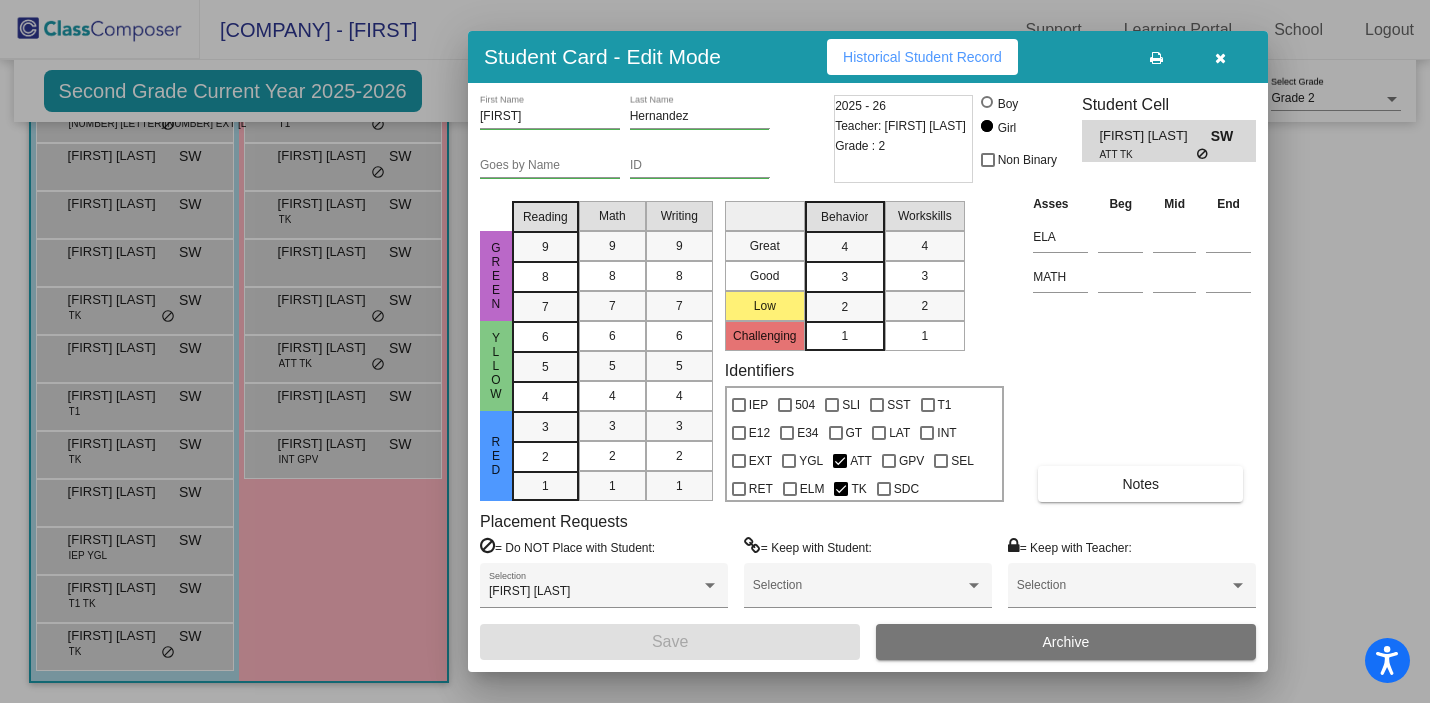 scroll, scrollTop: 0, scrollLeft: 0, axis: both 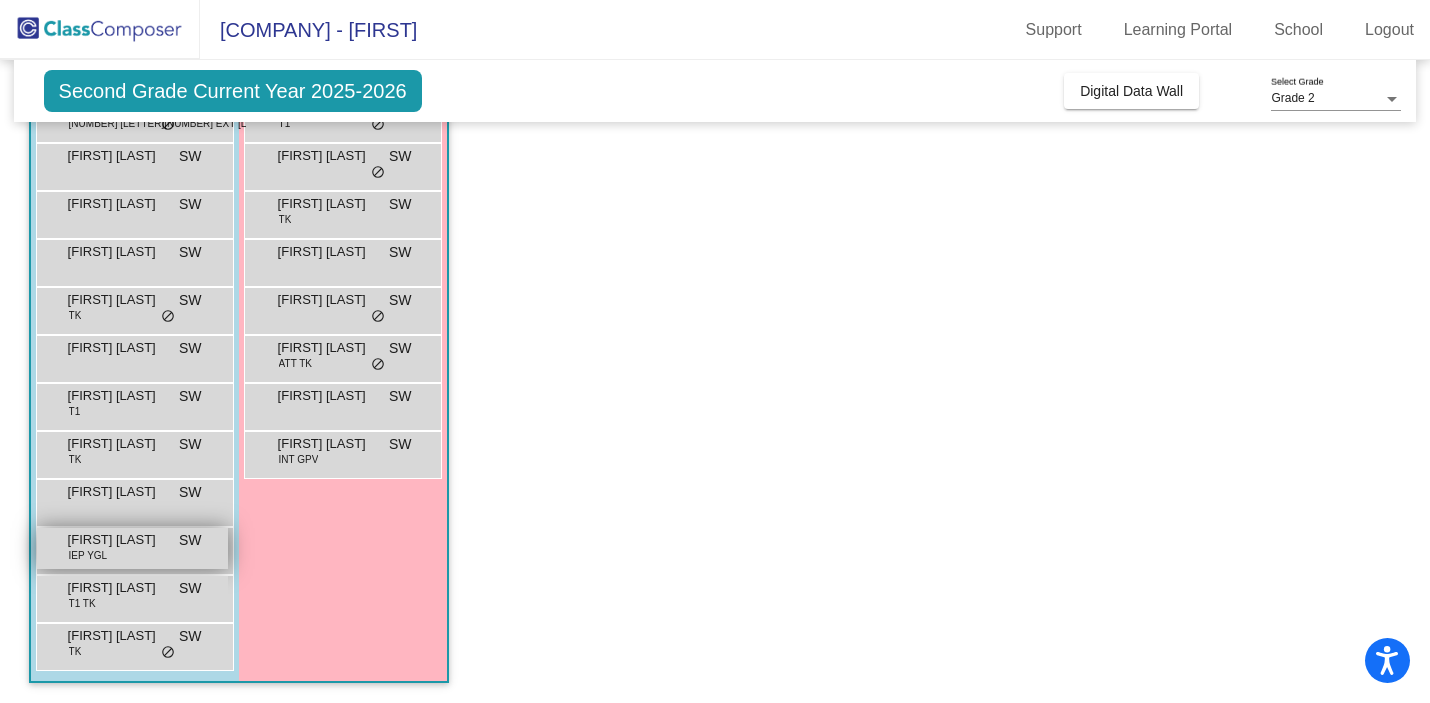 click on "[FIRST] [LAST]" at bounding box center (118, 540) 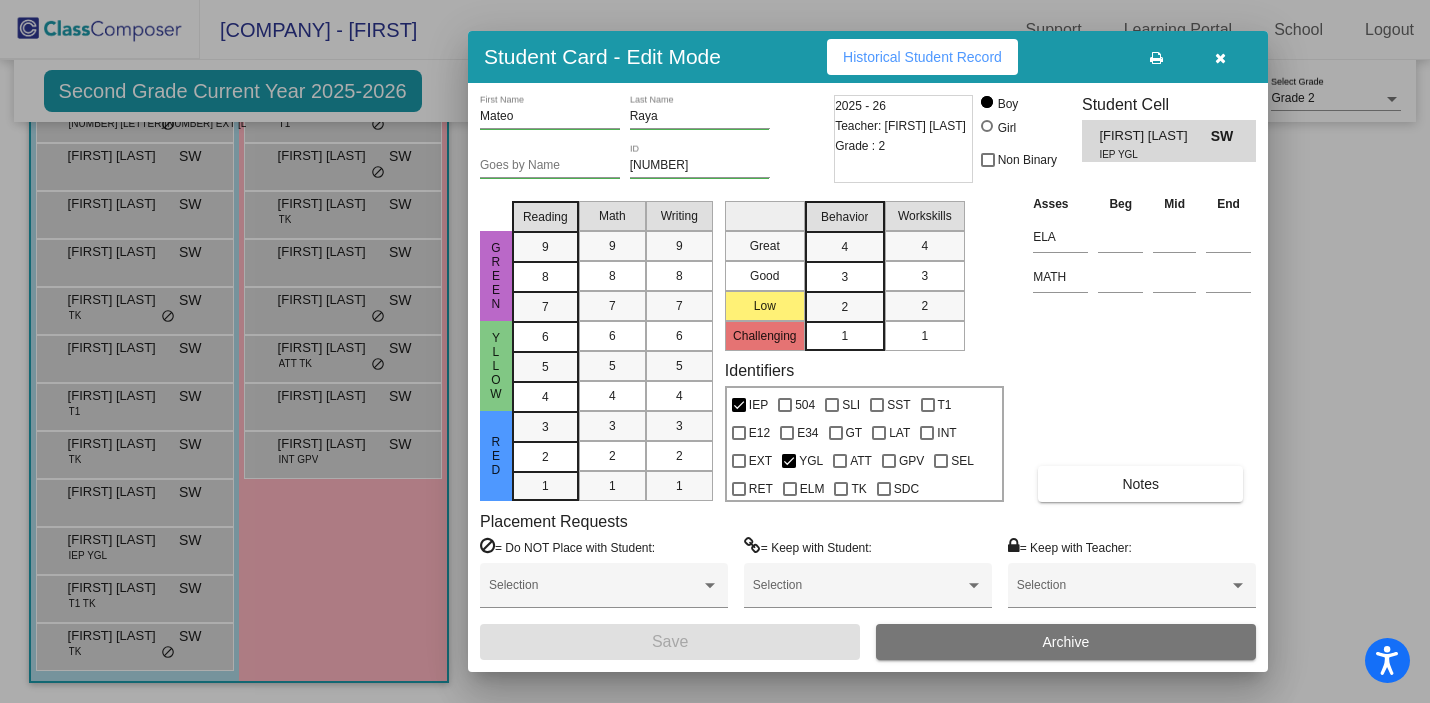 click at bounding box center (715, 351) 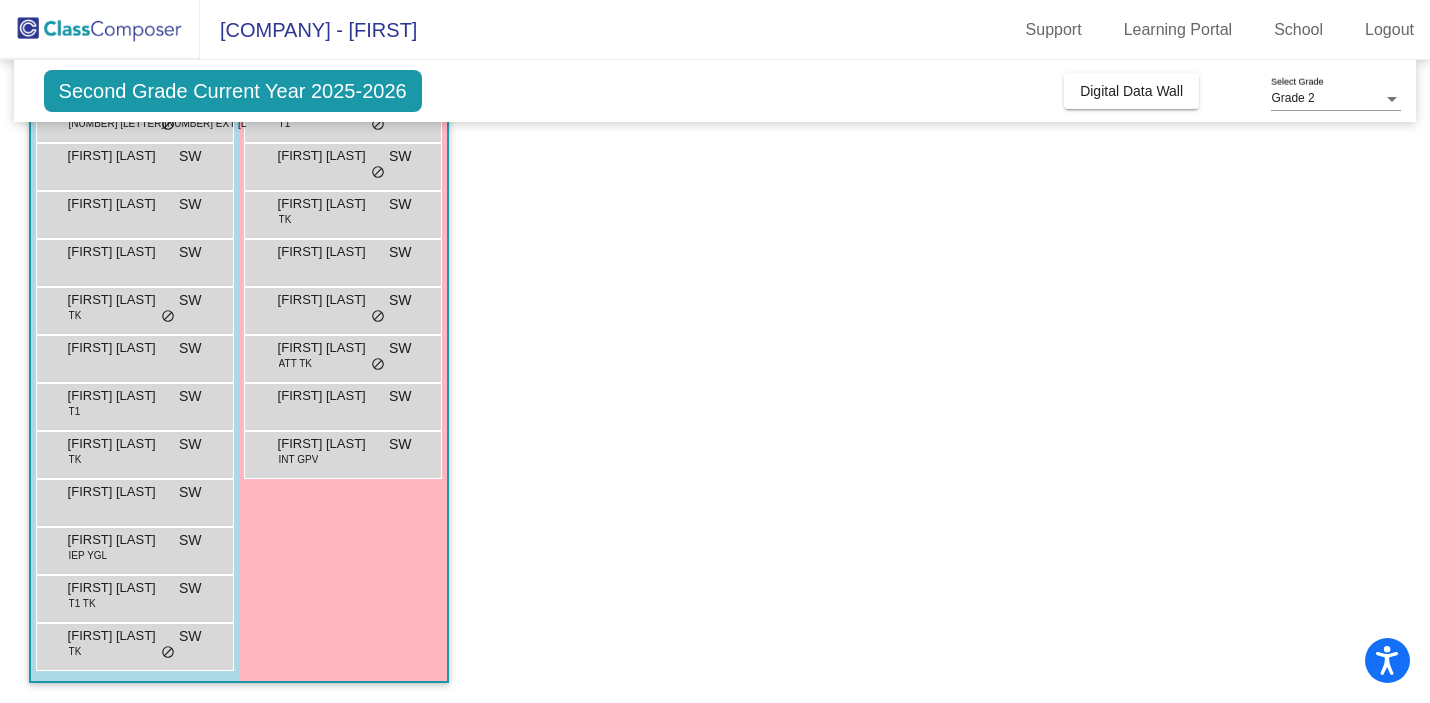 click on "[FIRST] [LAST]" at bounding box center [118, 540] 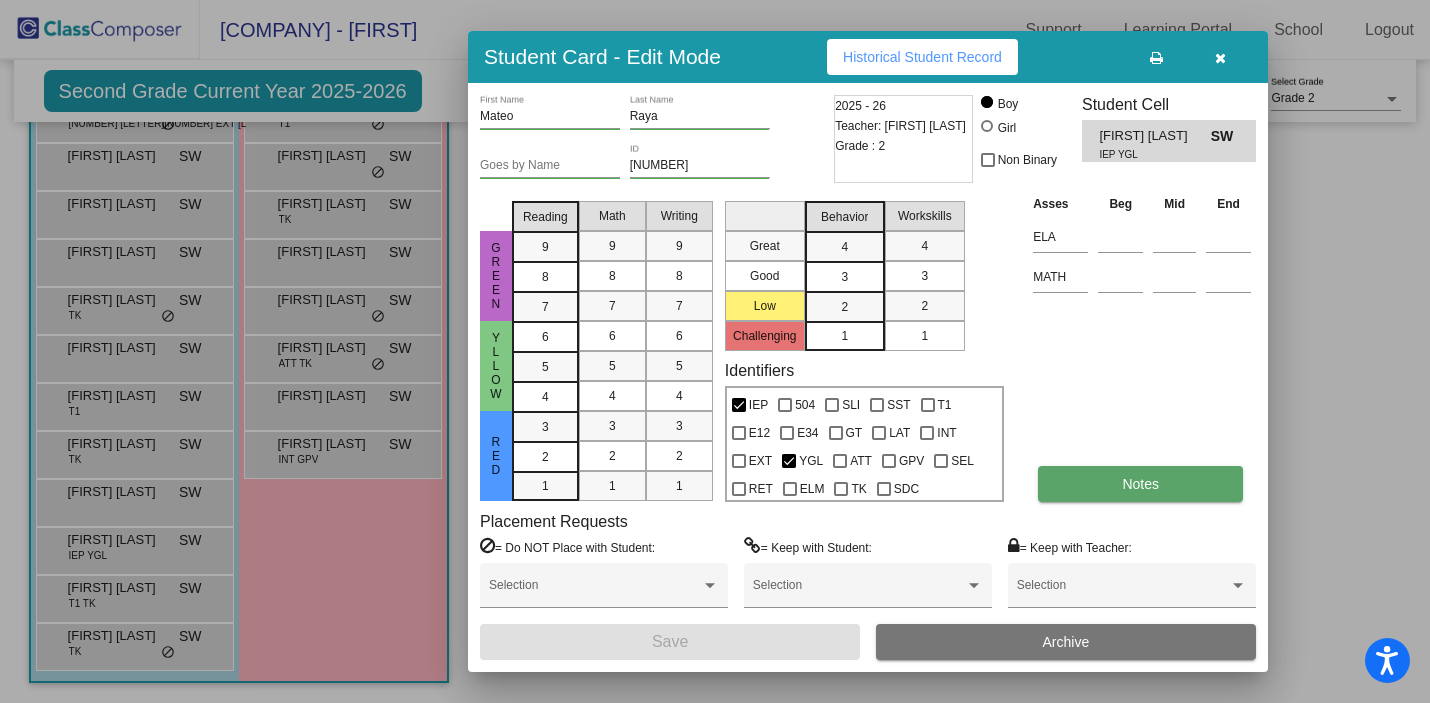 click on "Notes" at bounding box center [1140, 484] 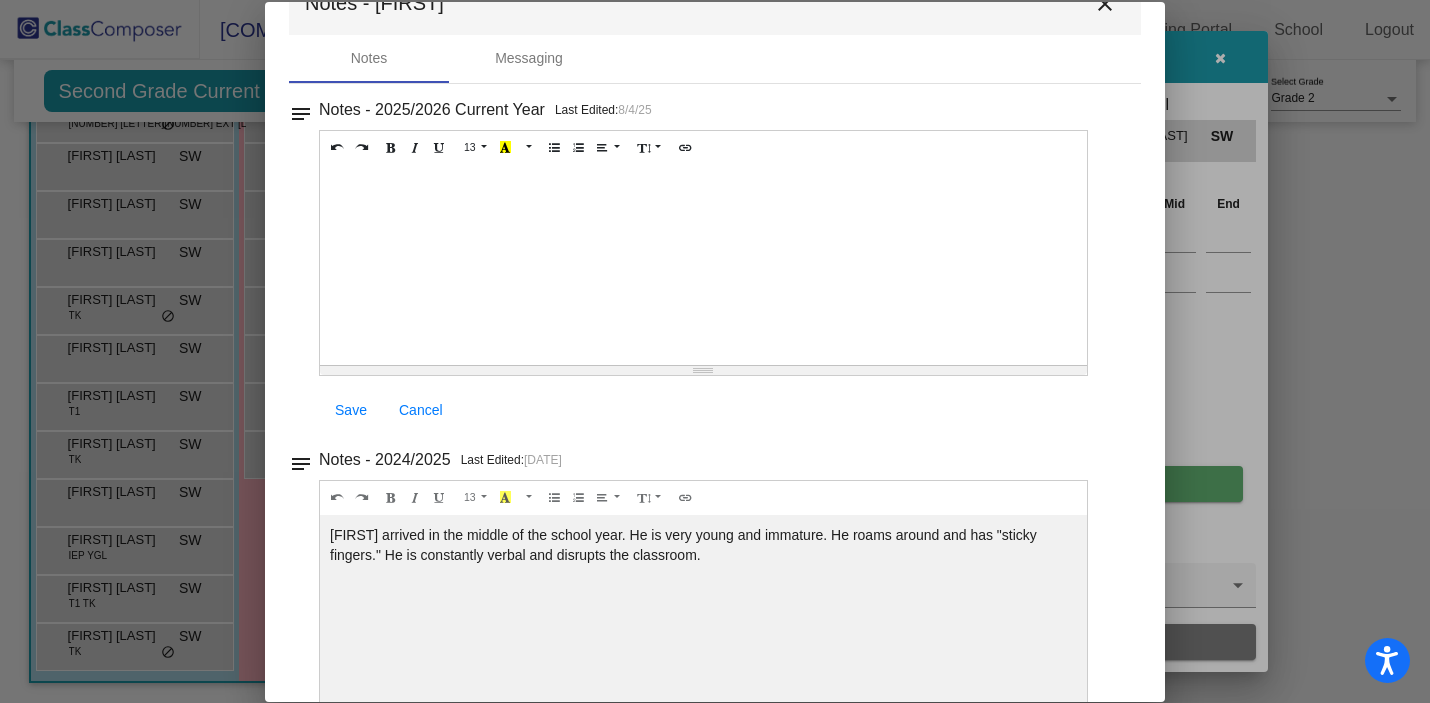 scroll, scrollTop: 0, scrollLeft: 0, axis: both 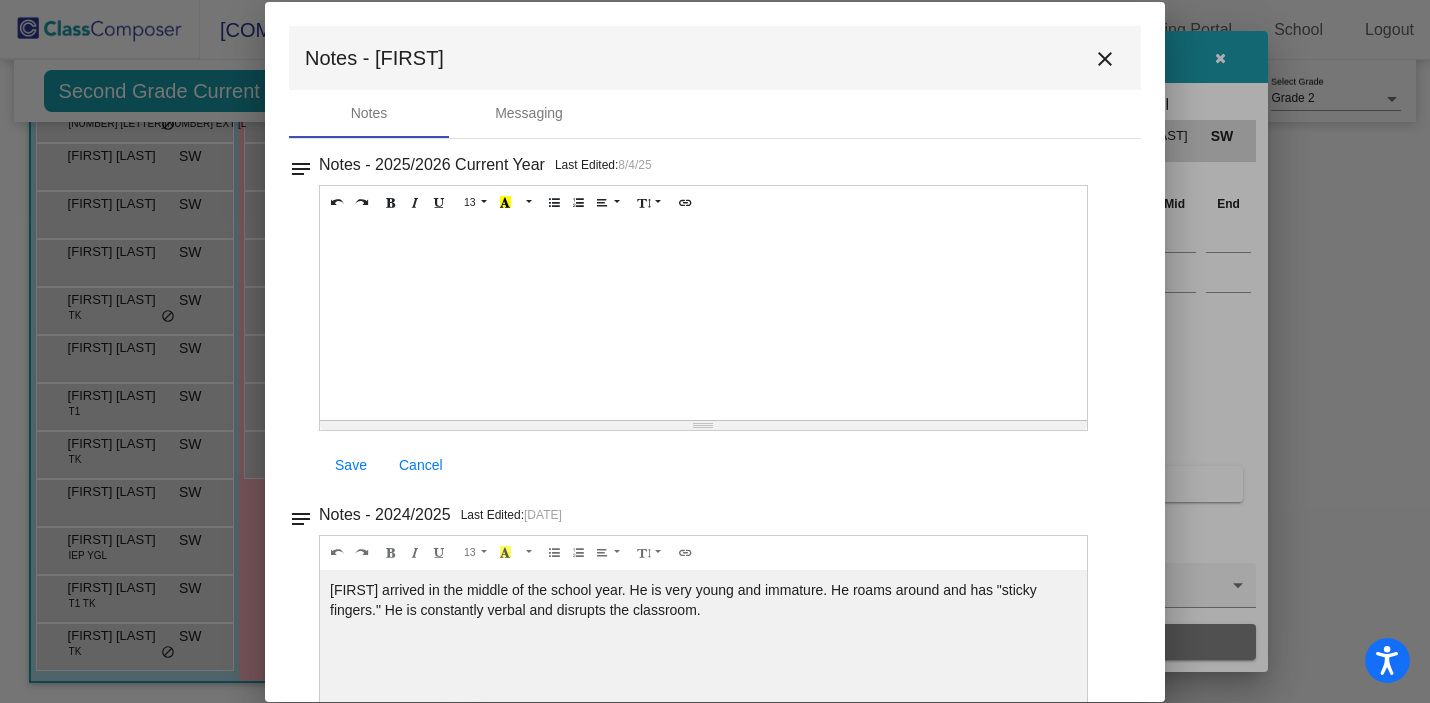 click on "close" at bounding box center [1105, 59] 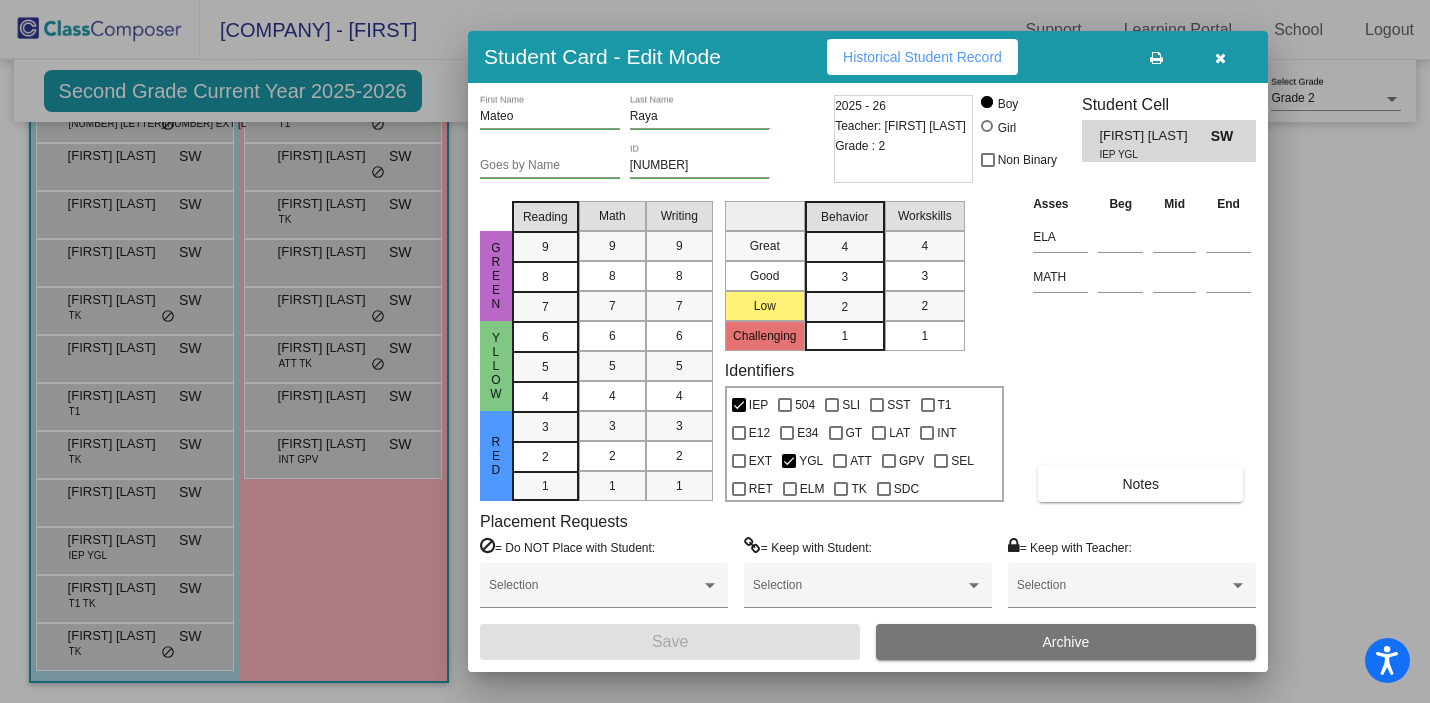 click at bounding box center (715, 351) 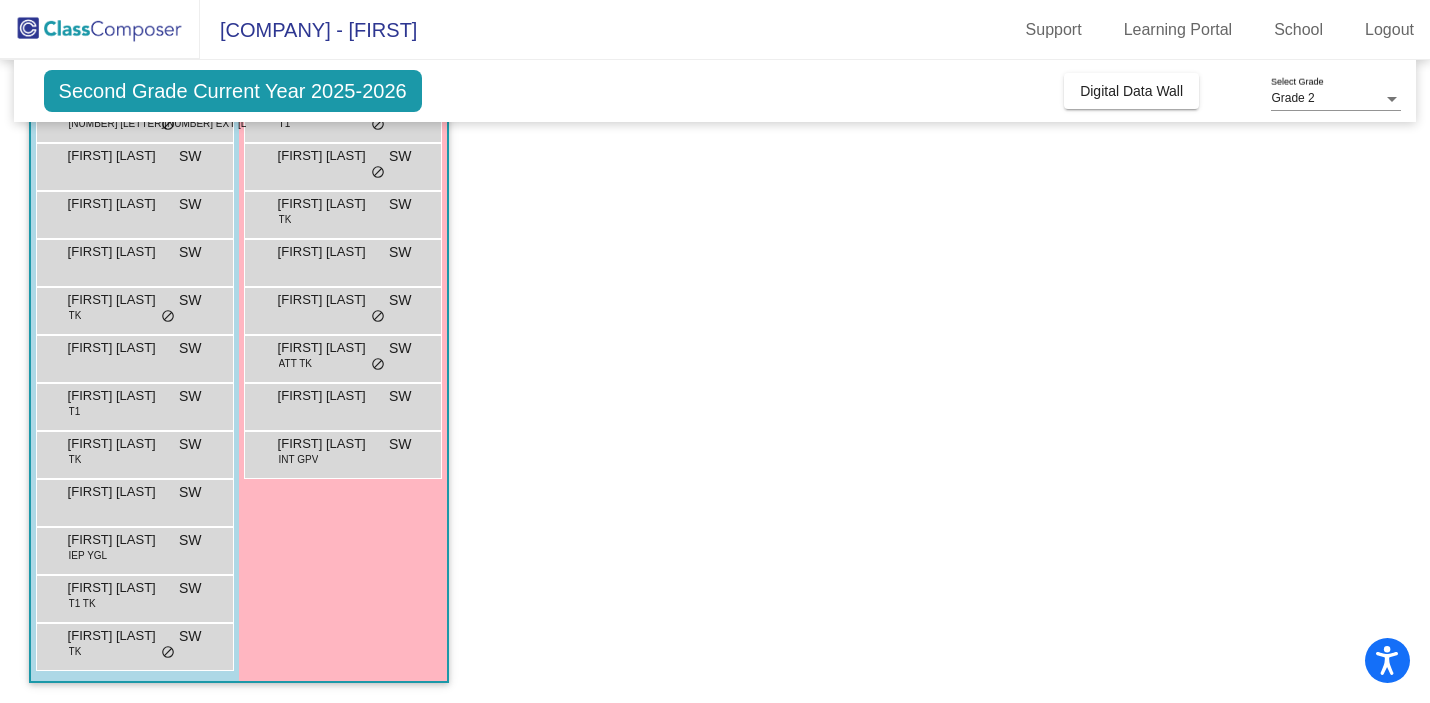 click on "[FIRST] [LAST]" at bounding box center (118, 540) 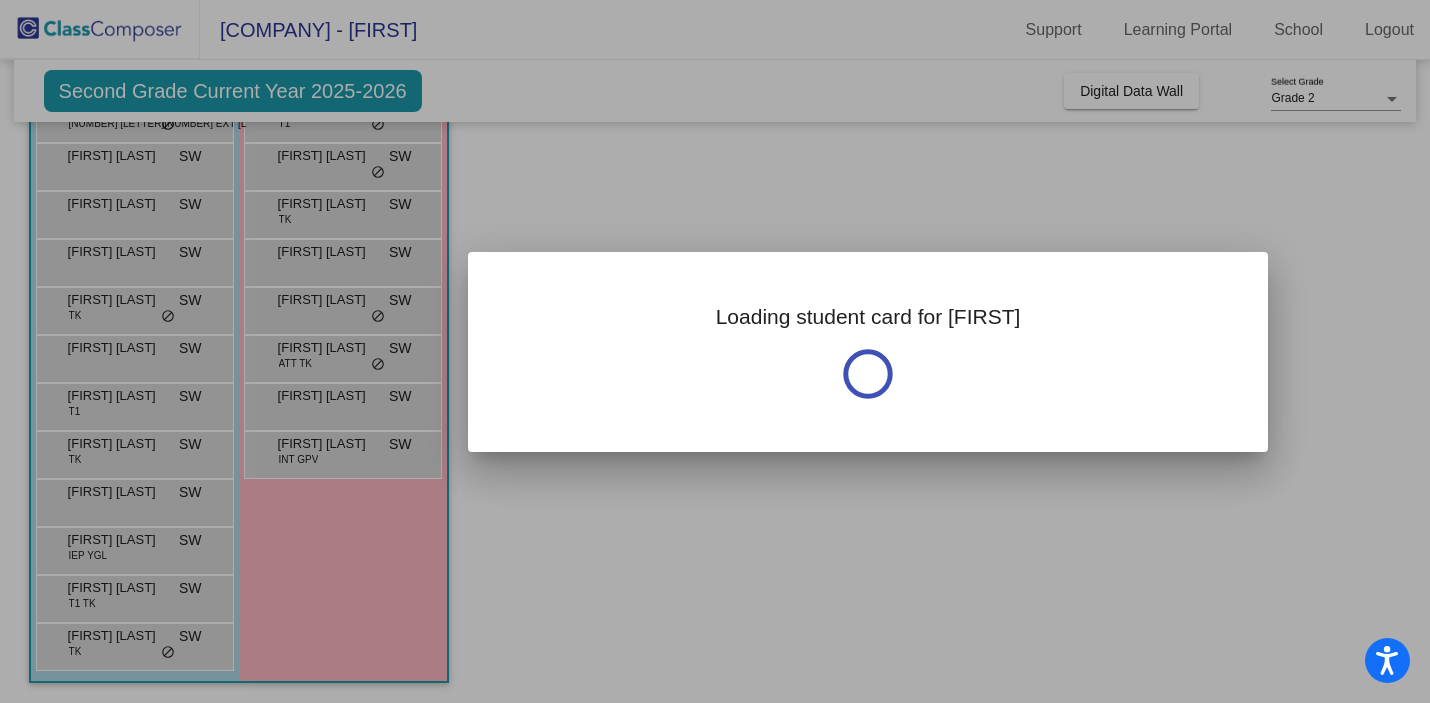 click at bounding box center (715, 351) 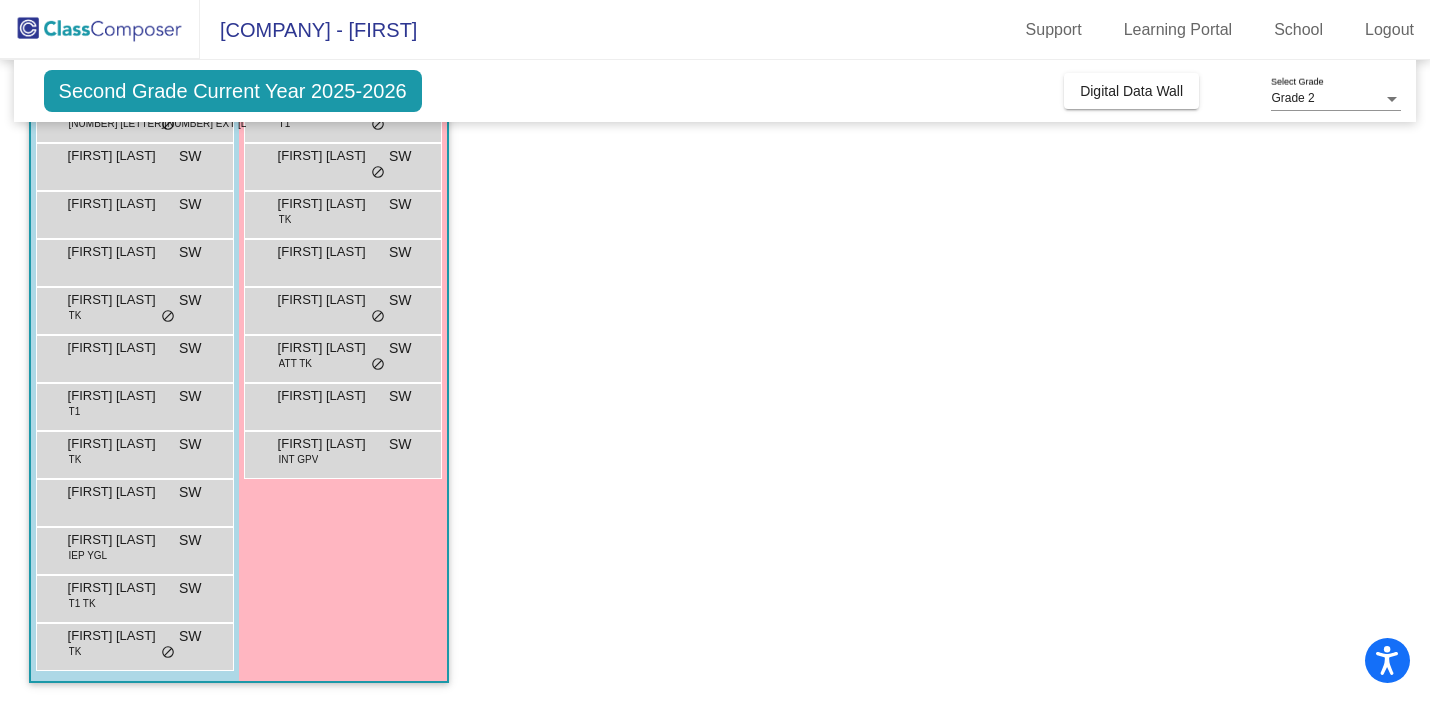 click on "[FIRST] [LAST]" at bounding box center (118, 540) 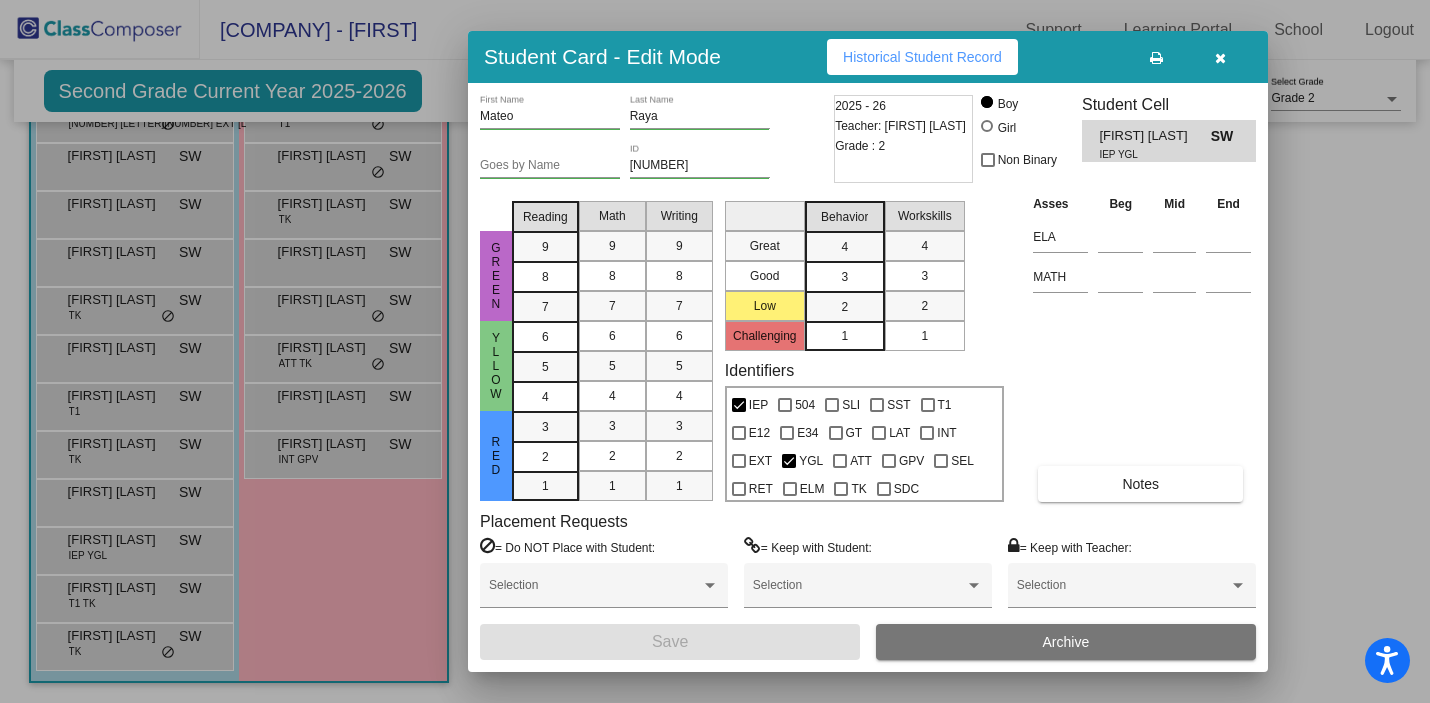 click on "Historical Student Record" at bounding box center [922, 57] 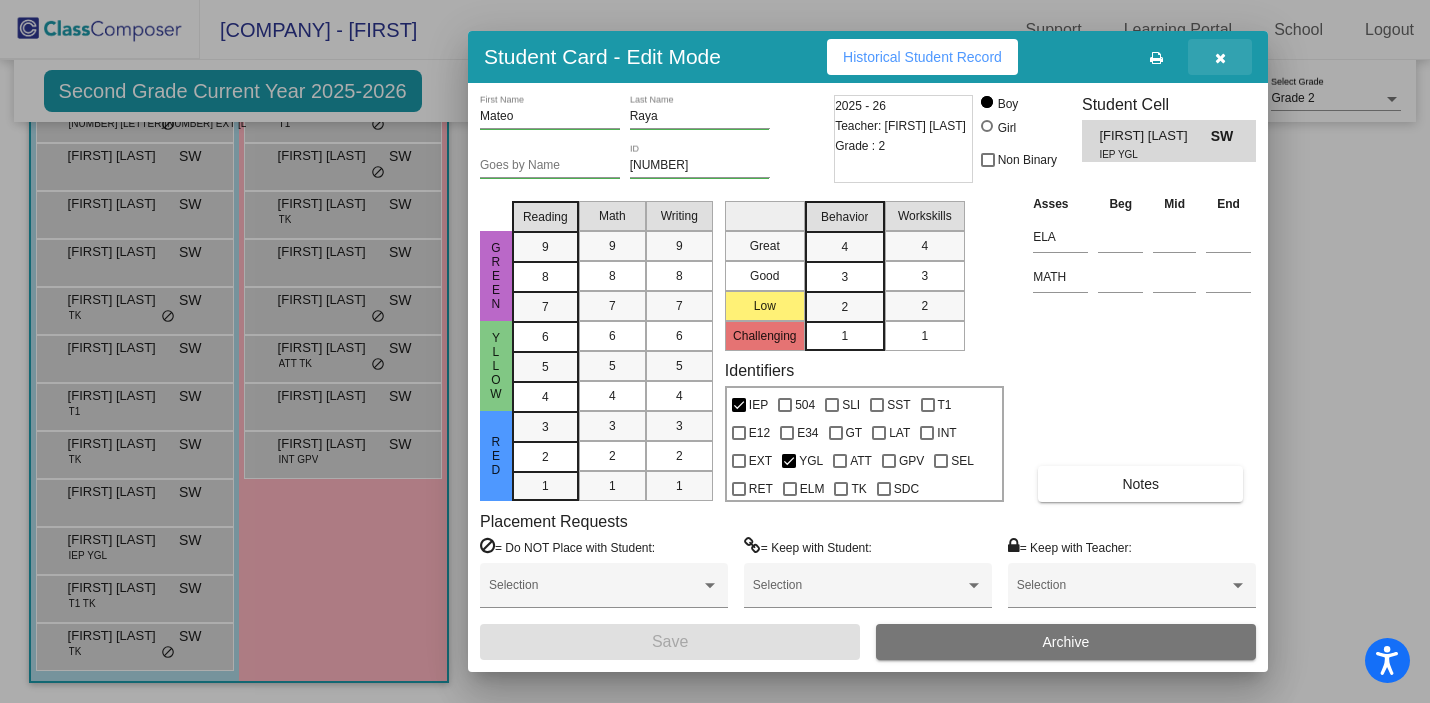 click at bounding box center (1220, 58) 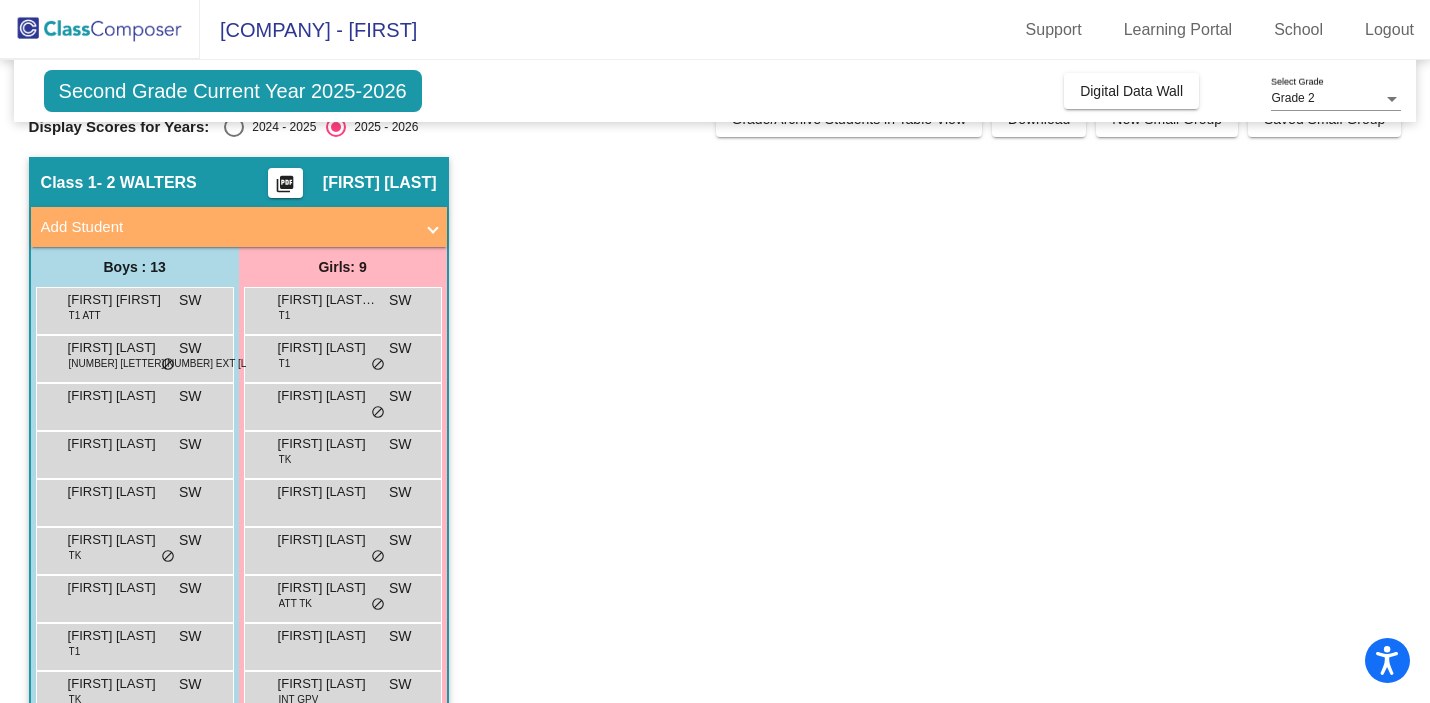 scroll, scrollTop: 0, scrollLeft: 0, axis: both 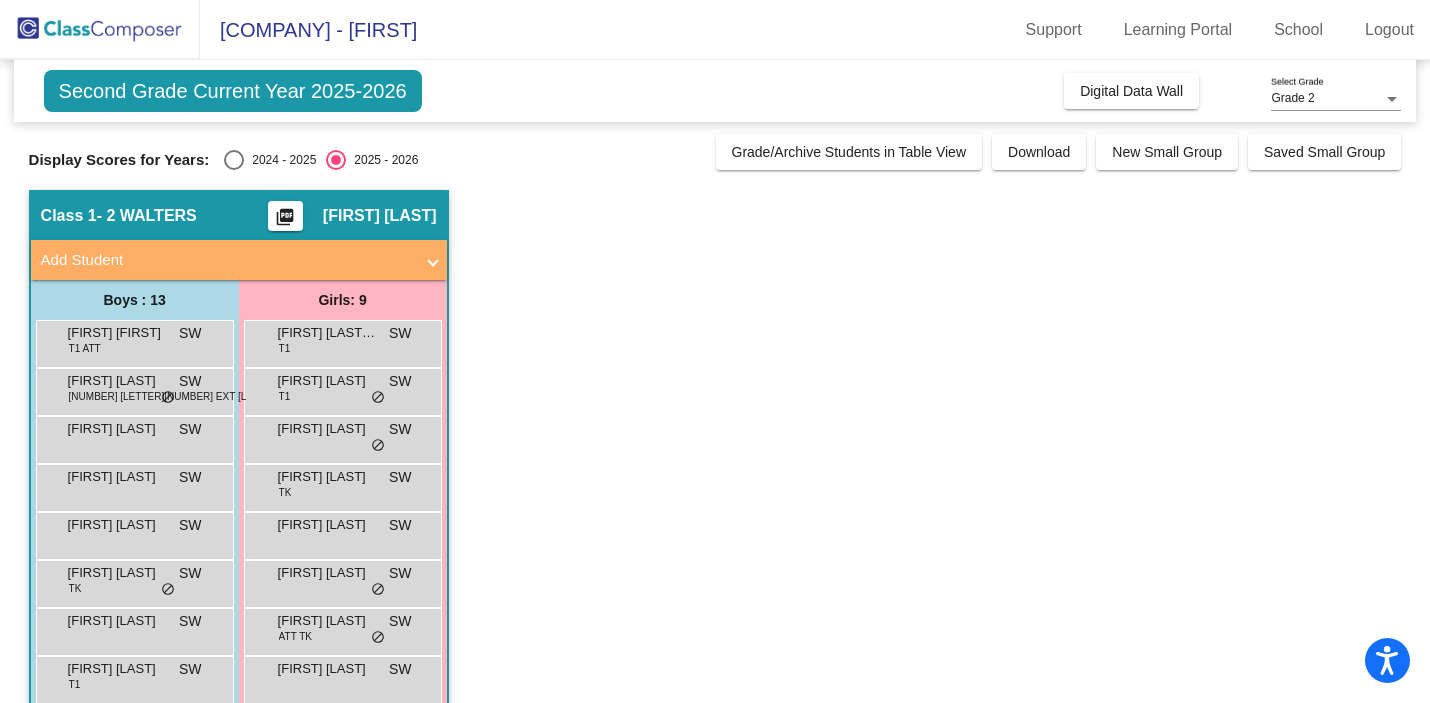 click at bounding box center [234, 160] 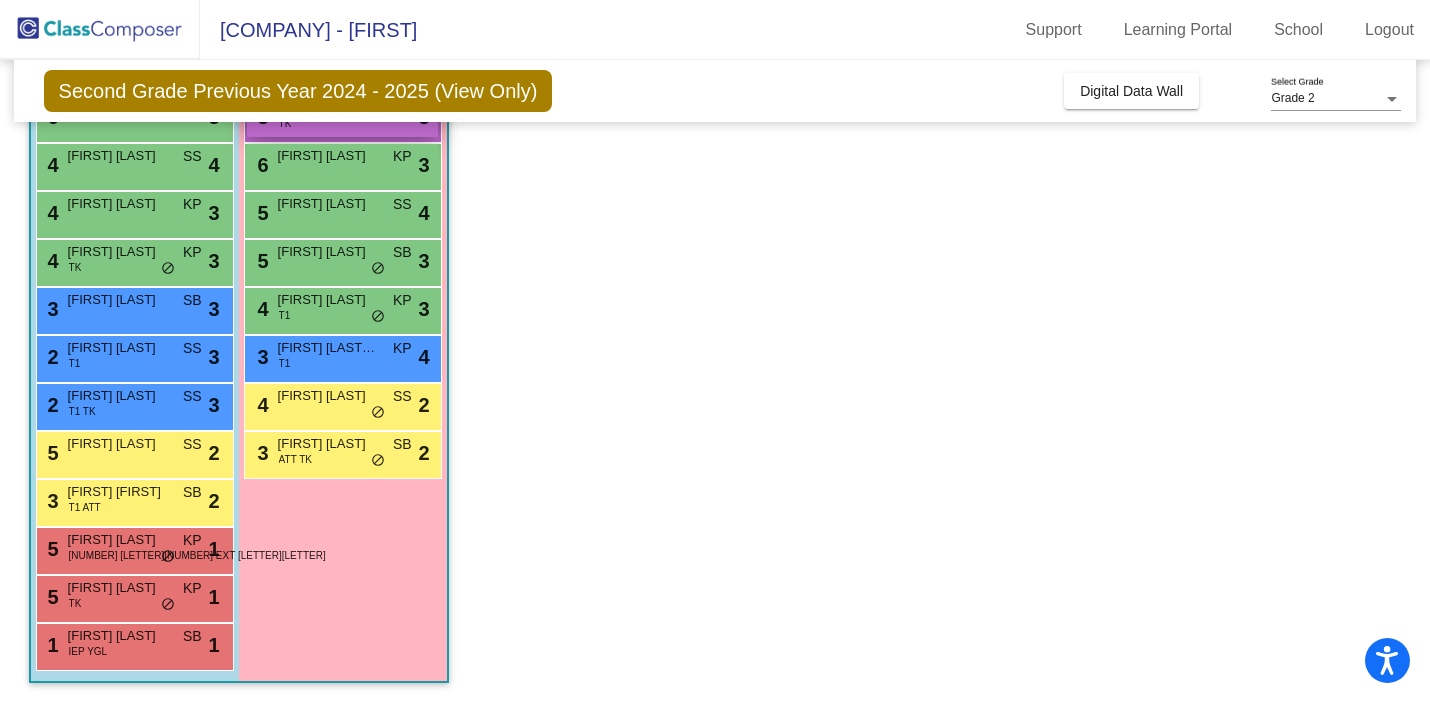 scroll, scrollTop: 267, scrollLeft: 0, axis: vertical 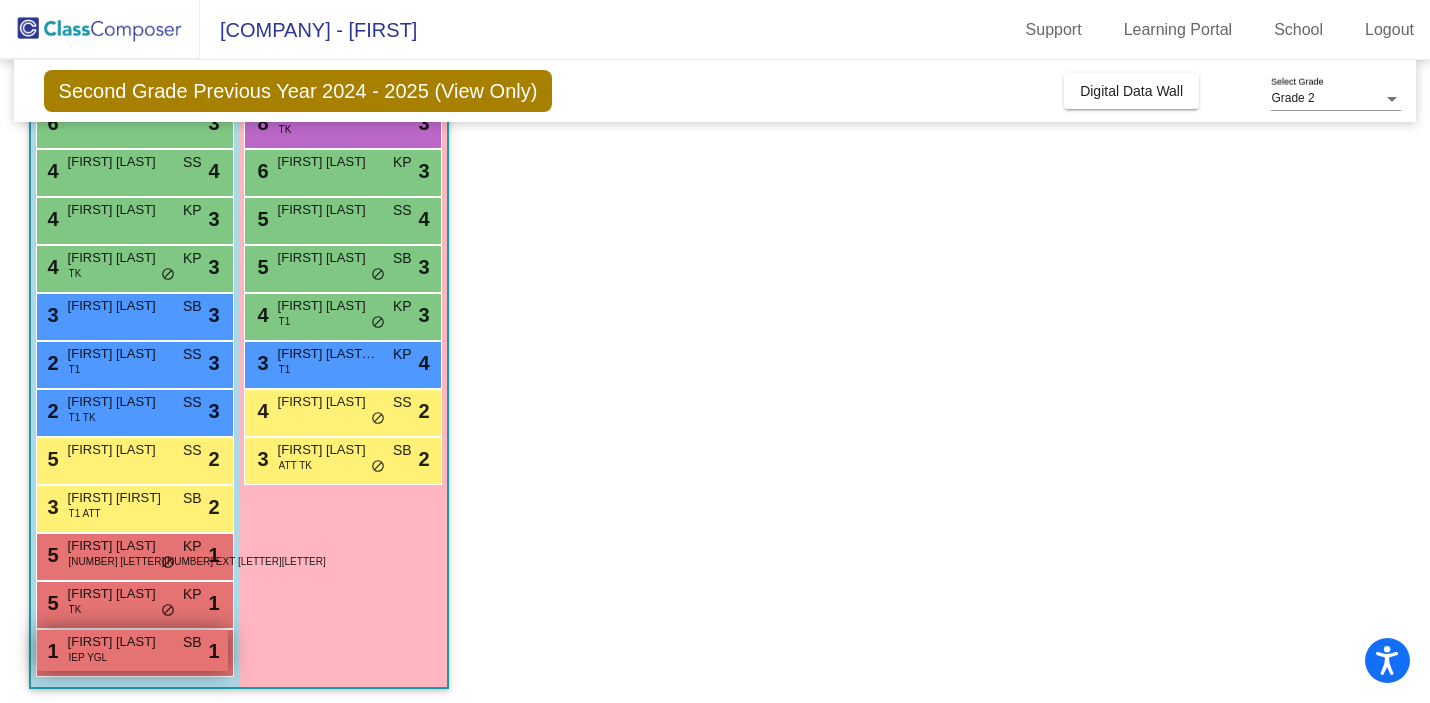click on "[NUMBER] [FIRST] [LAST] [LAST] [LAST] [LAST] [LAST]" at bounding box center [132, 650] 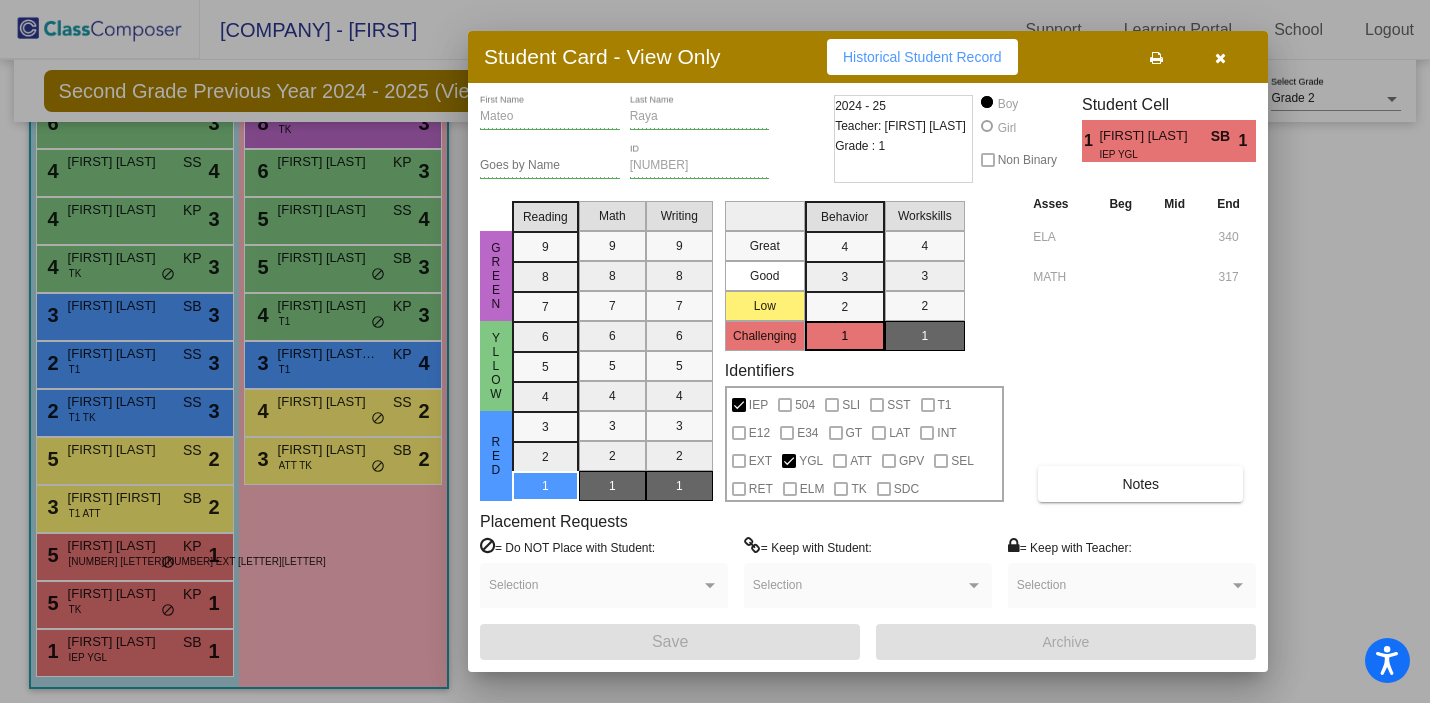 scroll, scrollTop: 0, scrollLeft: 0, axis: both 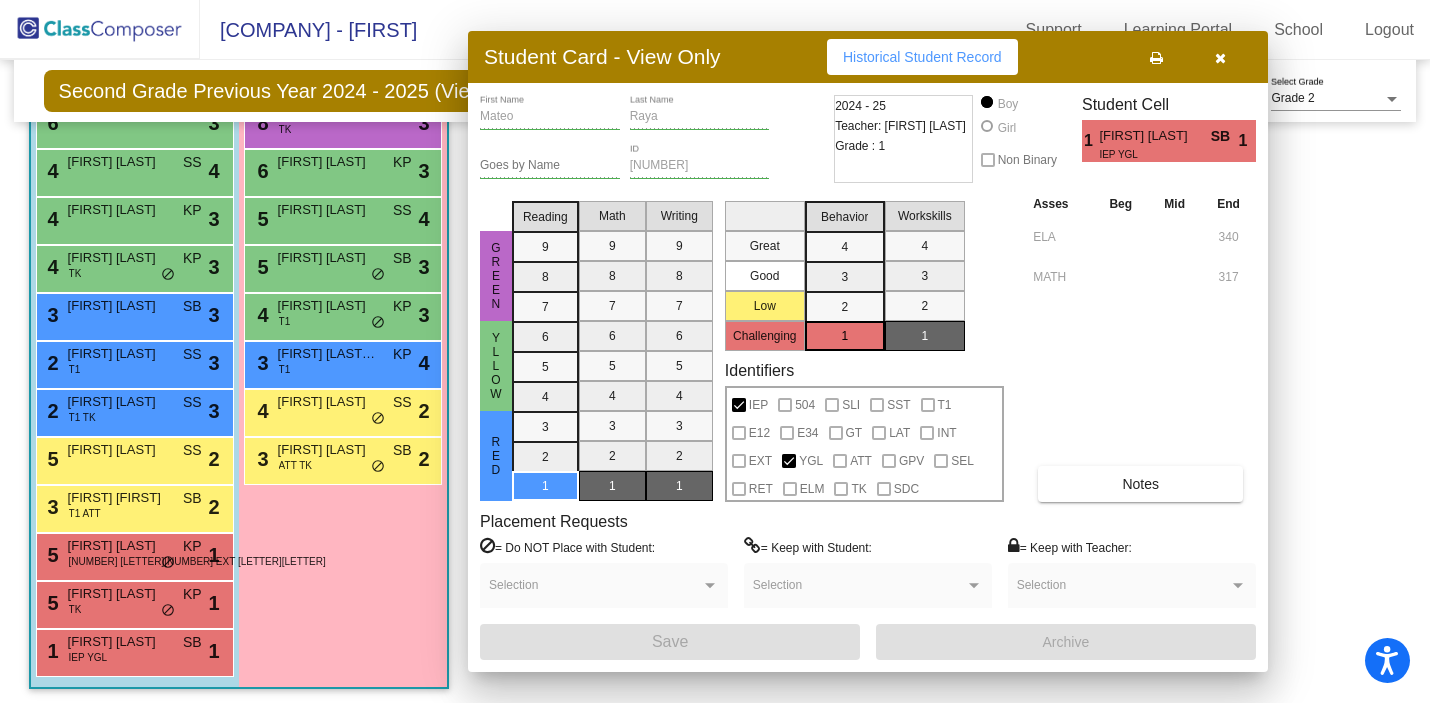click on "[NUMBER] [FIRST] [LAST] [LAST] [LAST] [LAST] [LAST]" at bounding box center [132, 122] 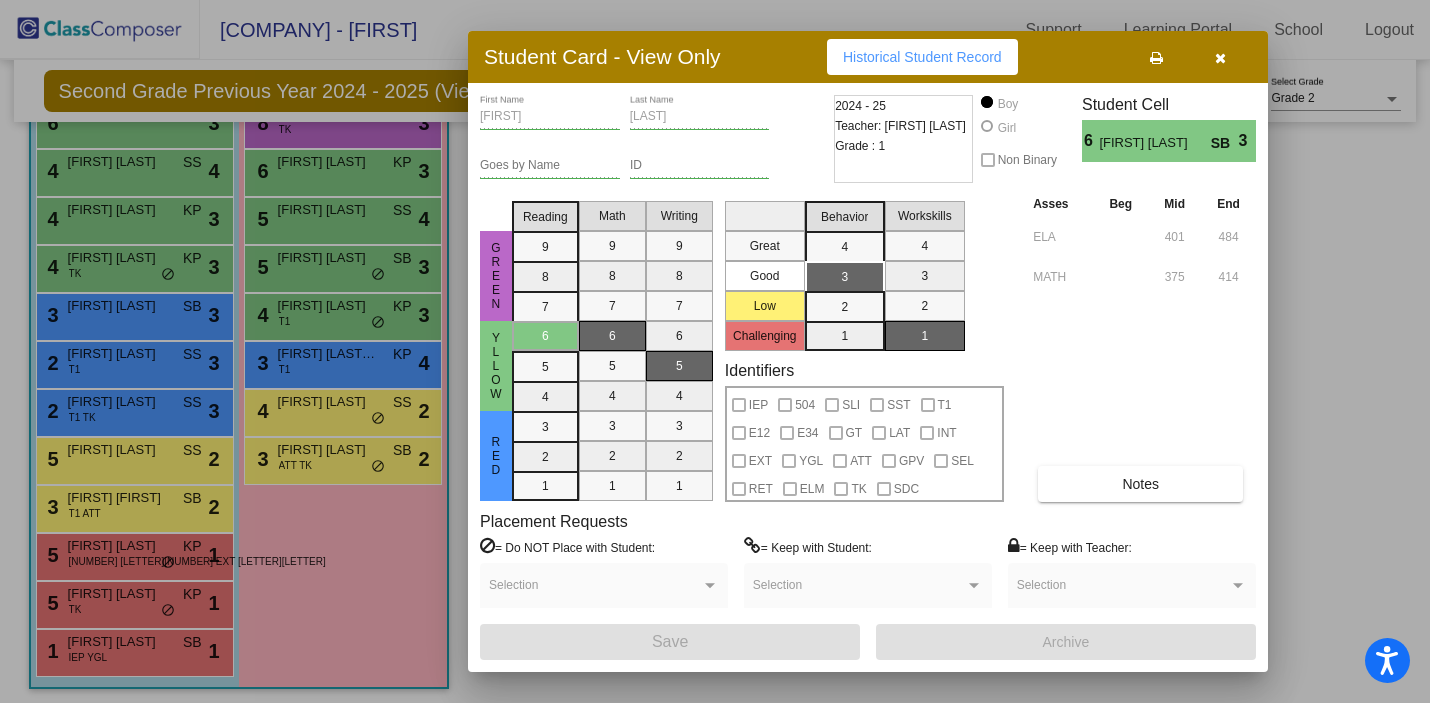 click at bounding box center (715, 351) 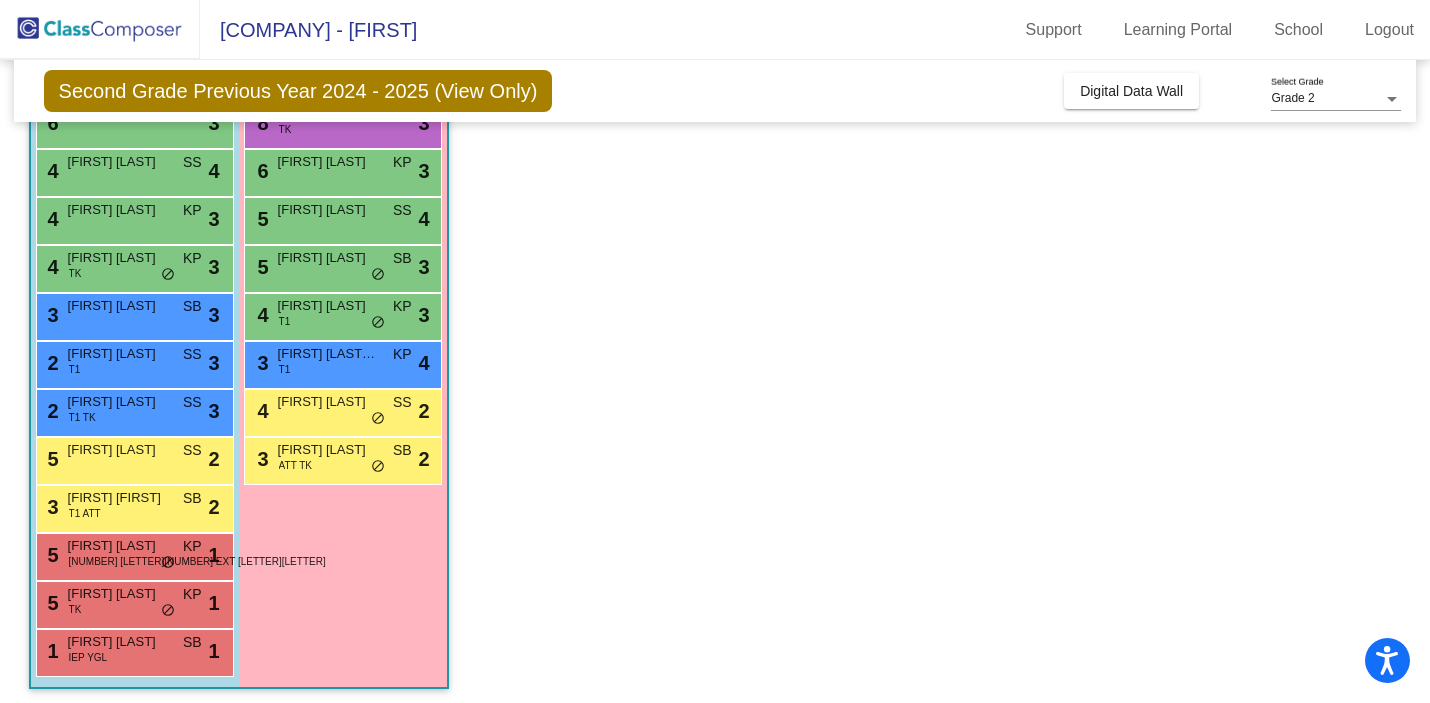 click on "[NUMBER] [FIRST] [LAST] [LAST] [LAST] [LAST] [LAST]" at bounding box center [132, 170] 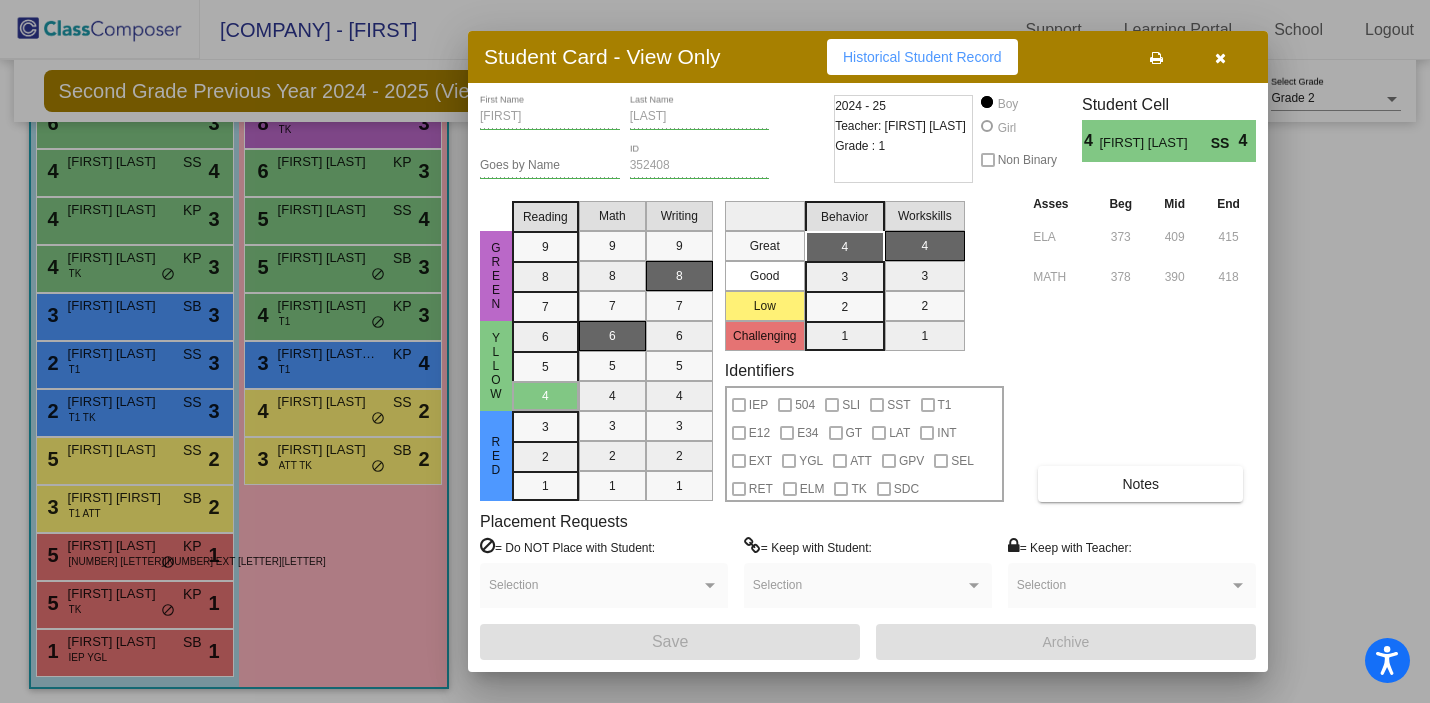 click at bounding box center (715, 351) 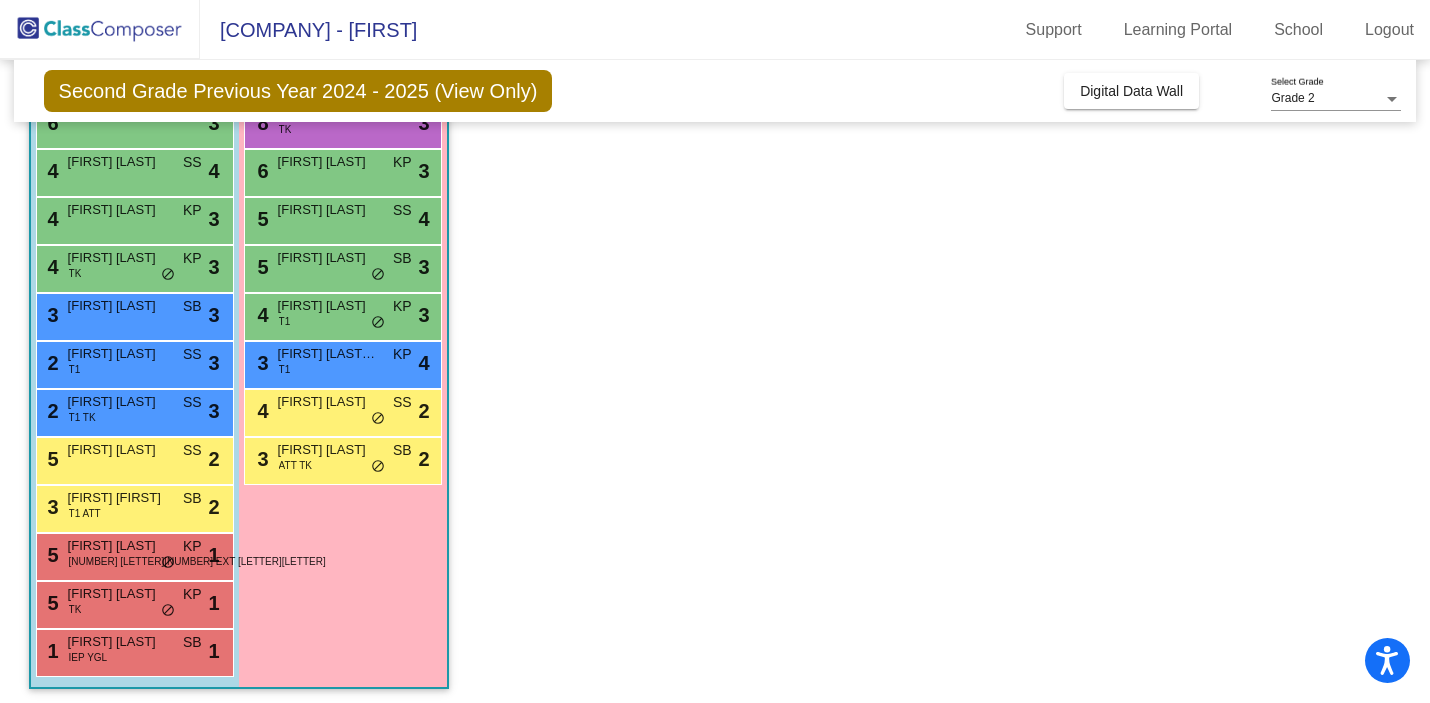 click on "[FIRST] [LAST]" at bounding box center (118, 210) 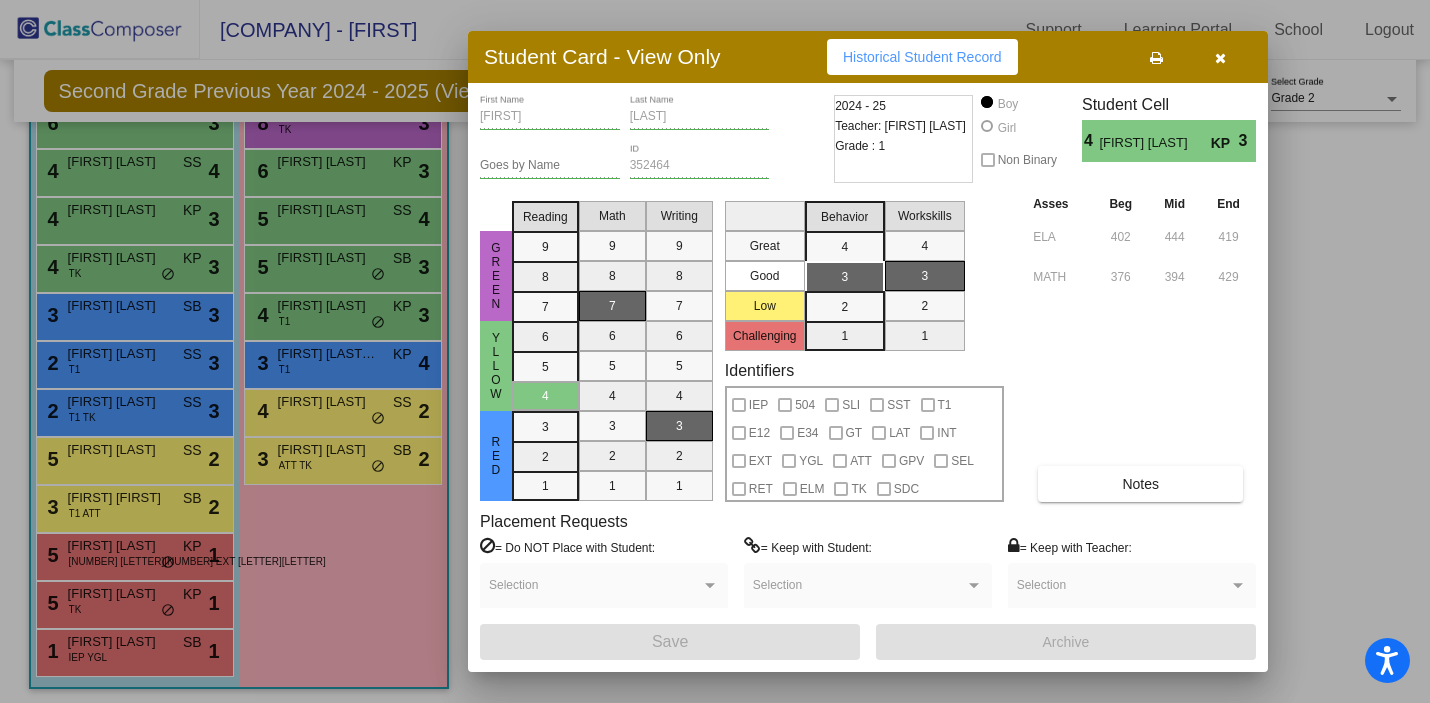 click at bounding box center [715, 351] 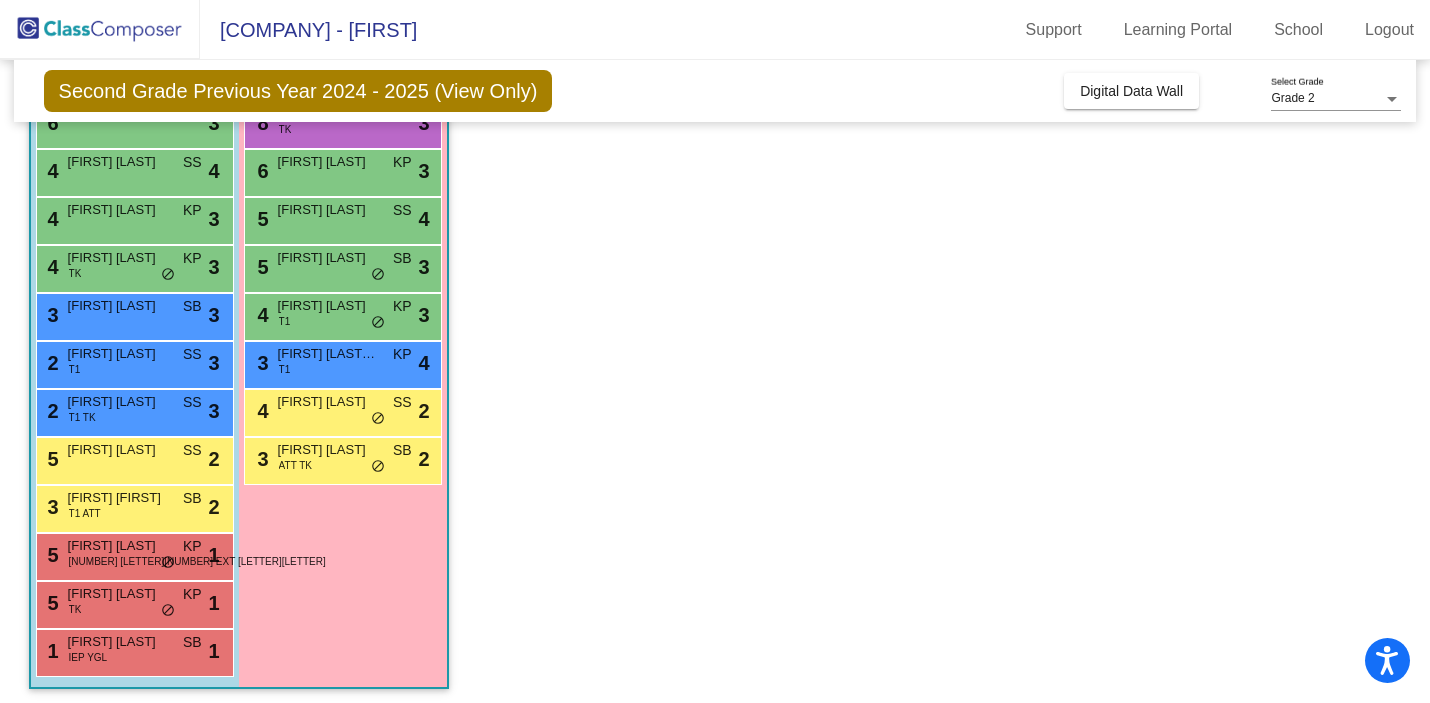 click on "[NUMBER] [FIRST] [LAST] [LAST] [LAST] [LAST] [LAST]" at bounding box center (132, 266) 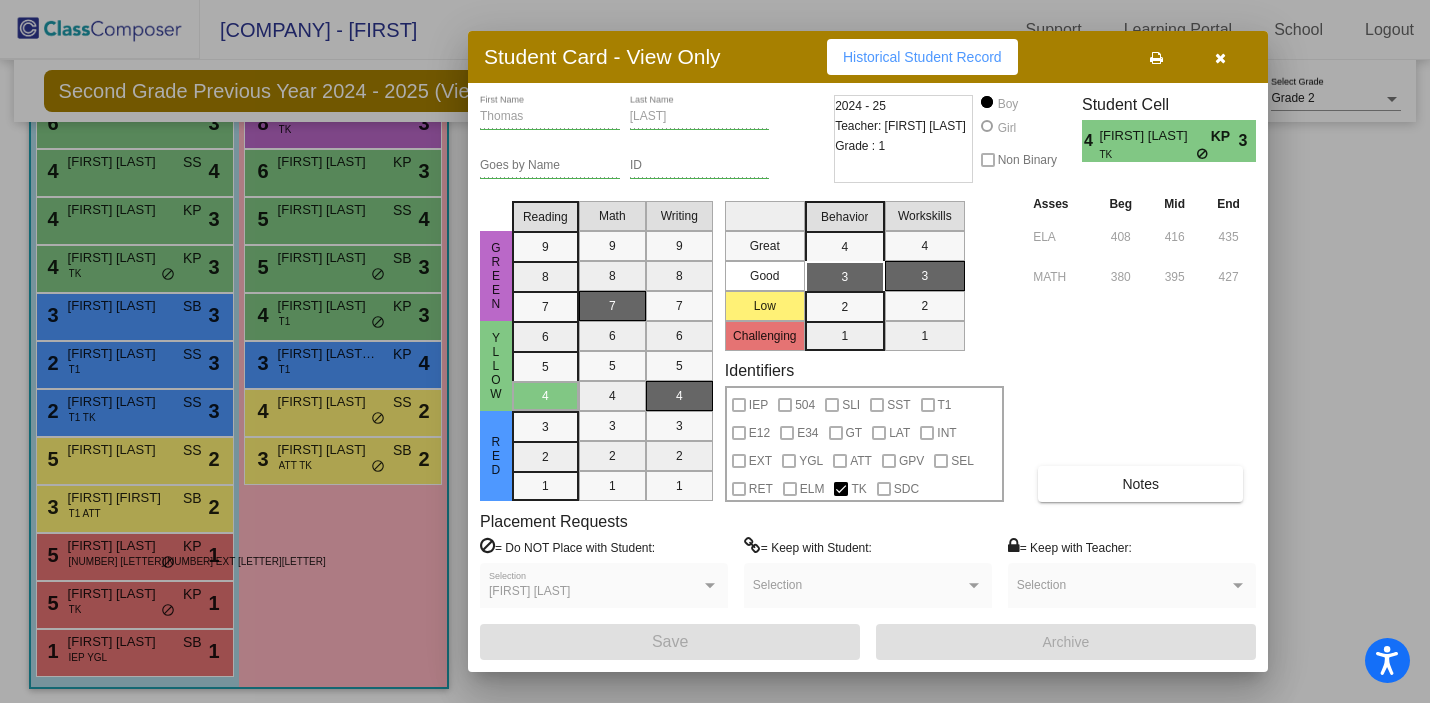 click at bounding box center (715, 351) 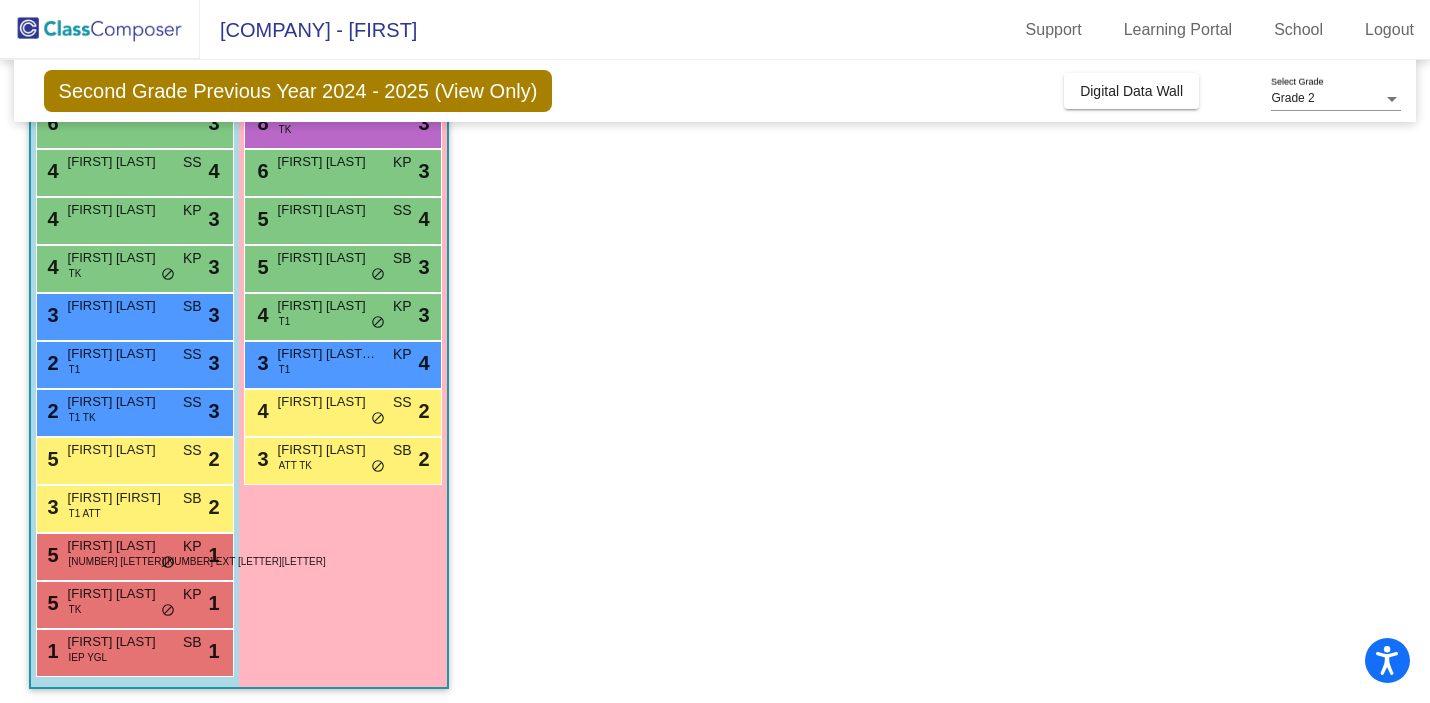 click on "[FIRST] [LAST]" at bounding box center [118, 306] 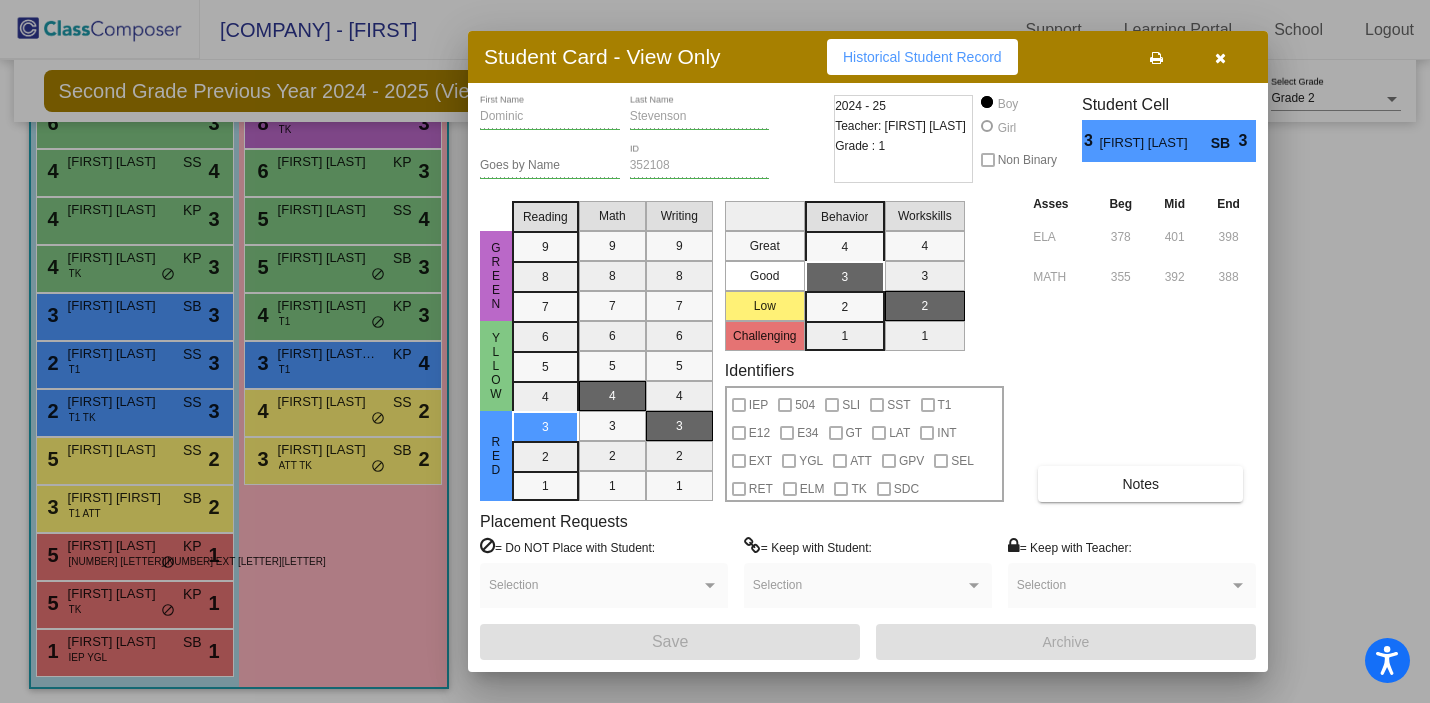 click at bounding box center (715, 351) 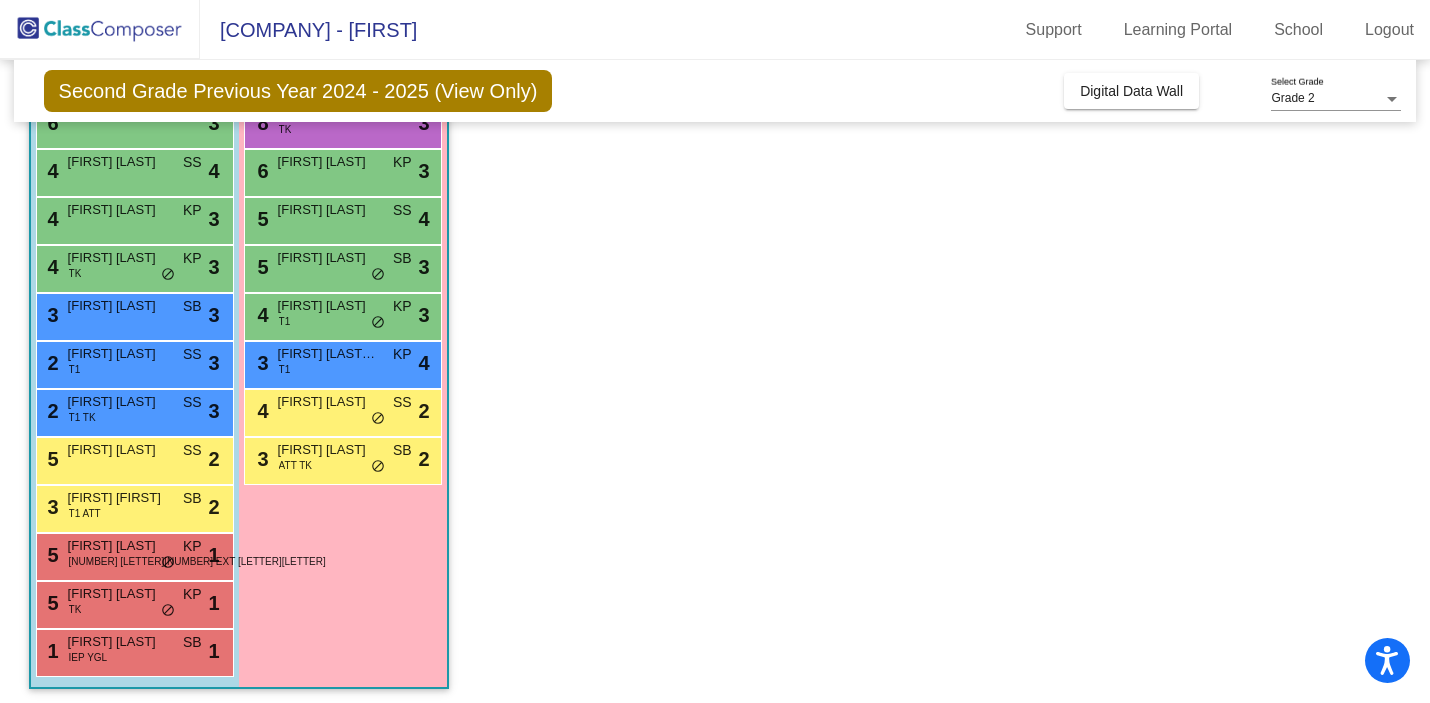 click on "[FIRST] [LAST]" at bounding box center (118, 354) 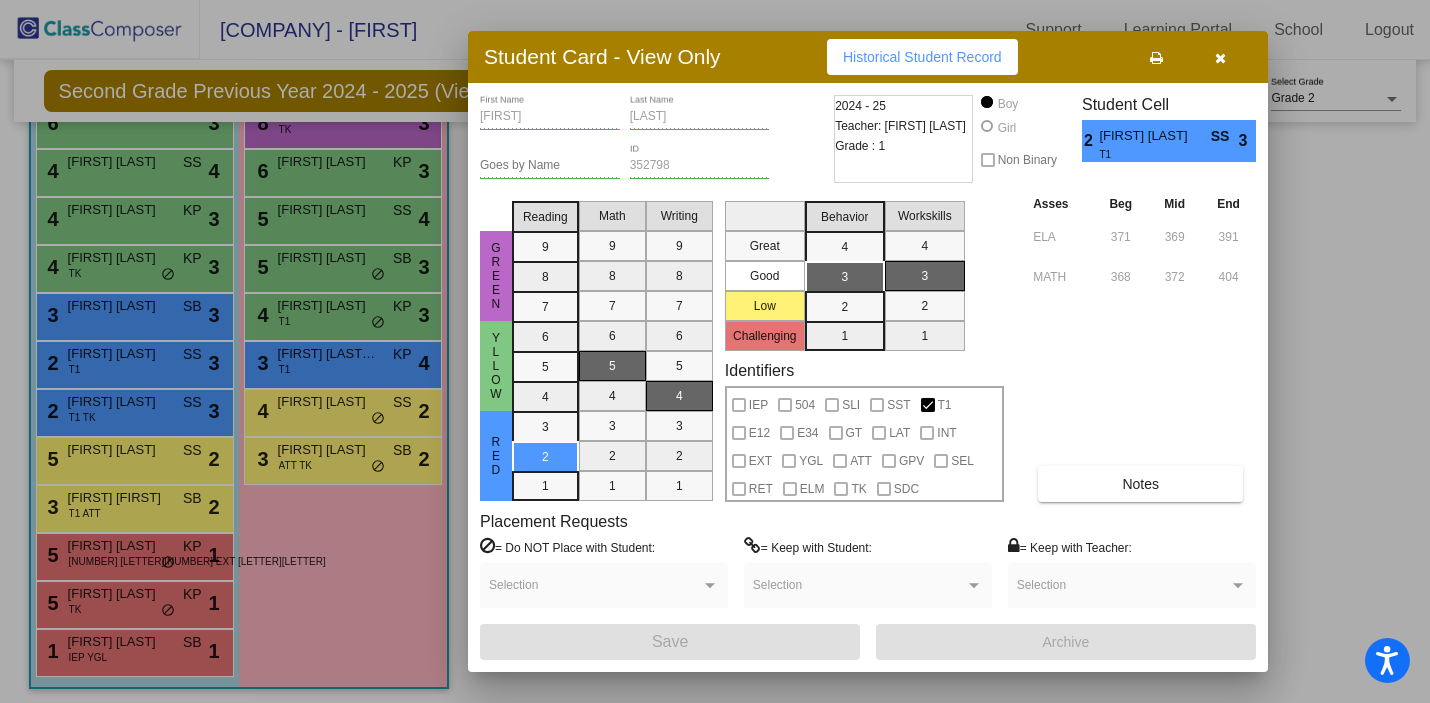 click at bounding box center [715, 351] 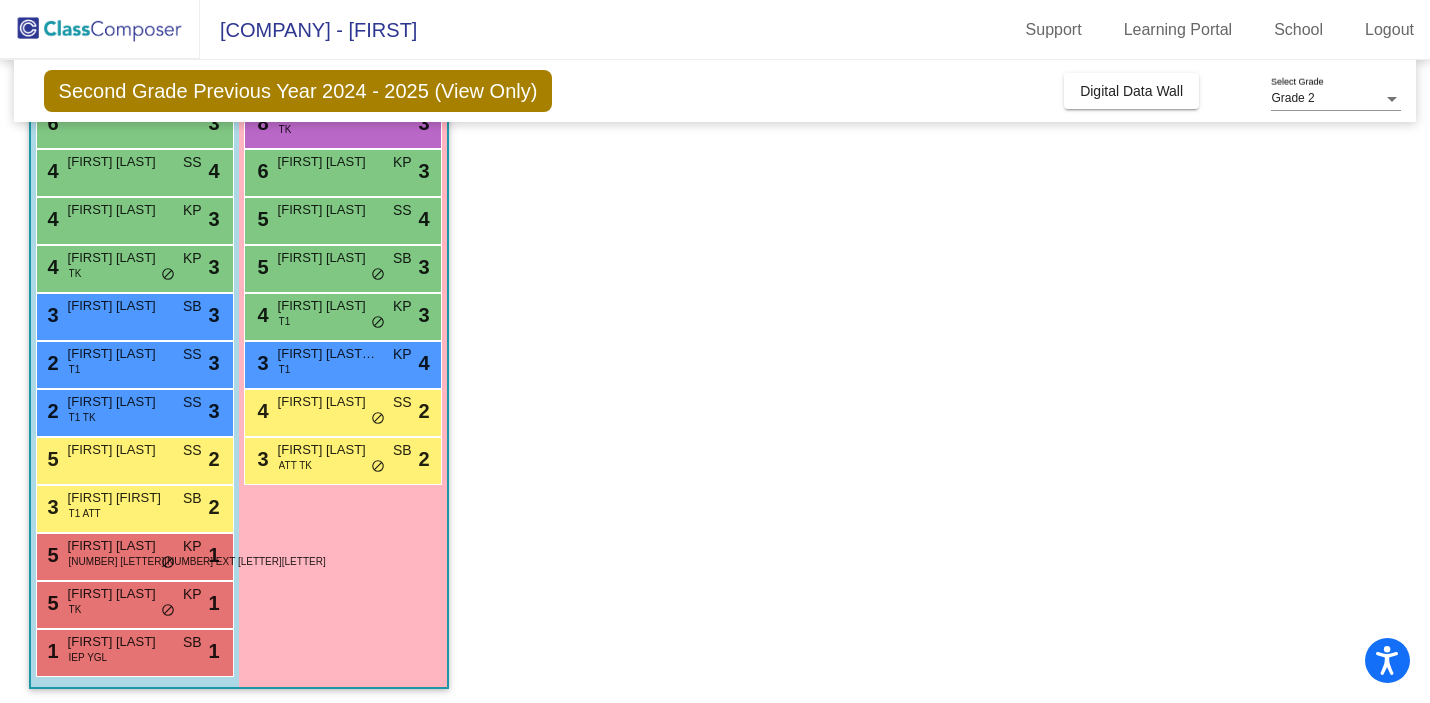 click on "[NUMBER] [FIRST] [LAST] [LAST] [LAST] [LAST] [LAST]" at bounding box center (132, 410) 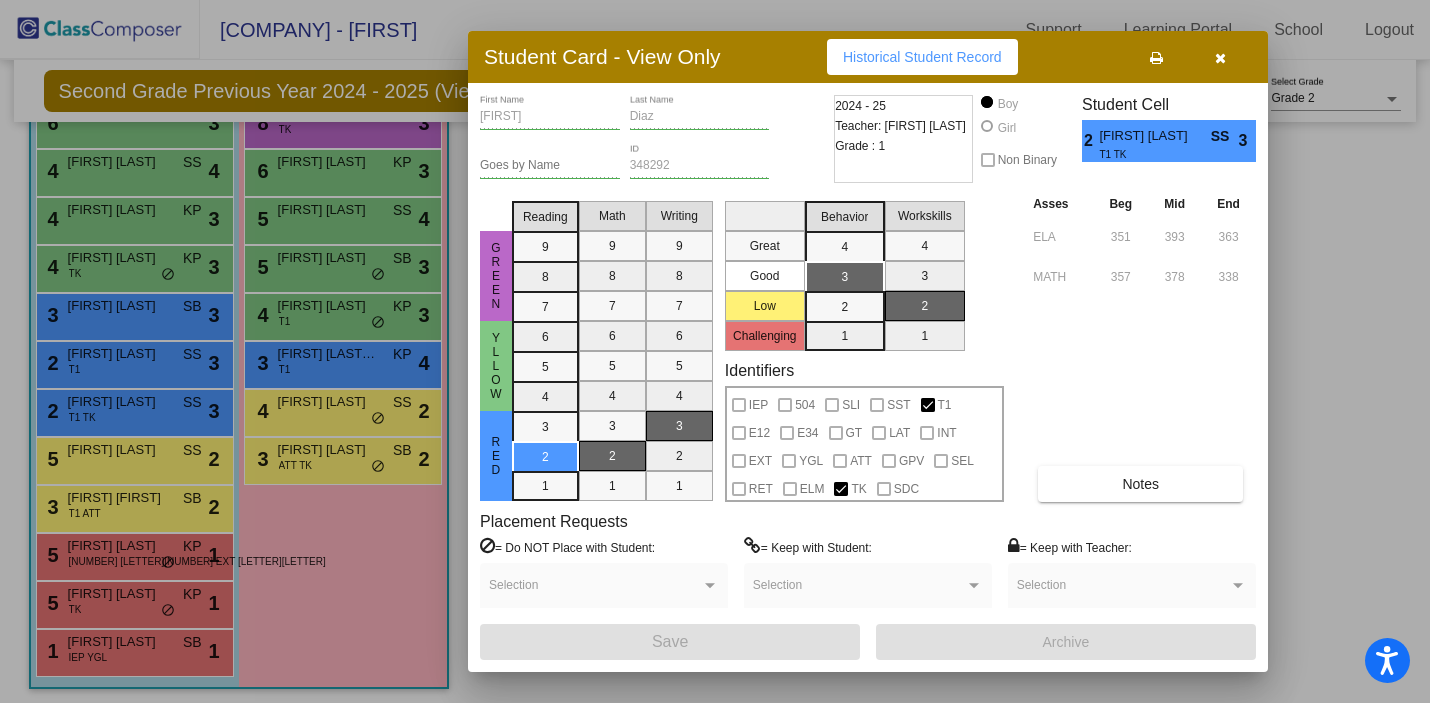 click at bounding box center (715, 351) 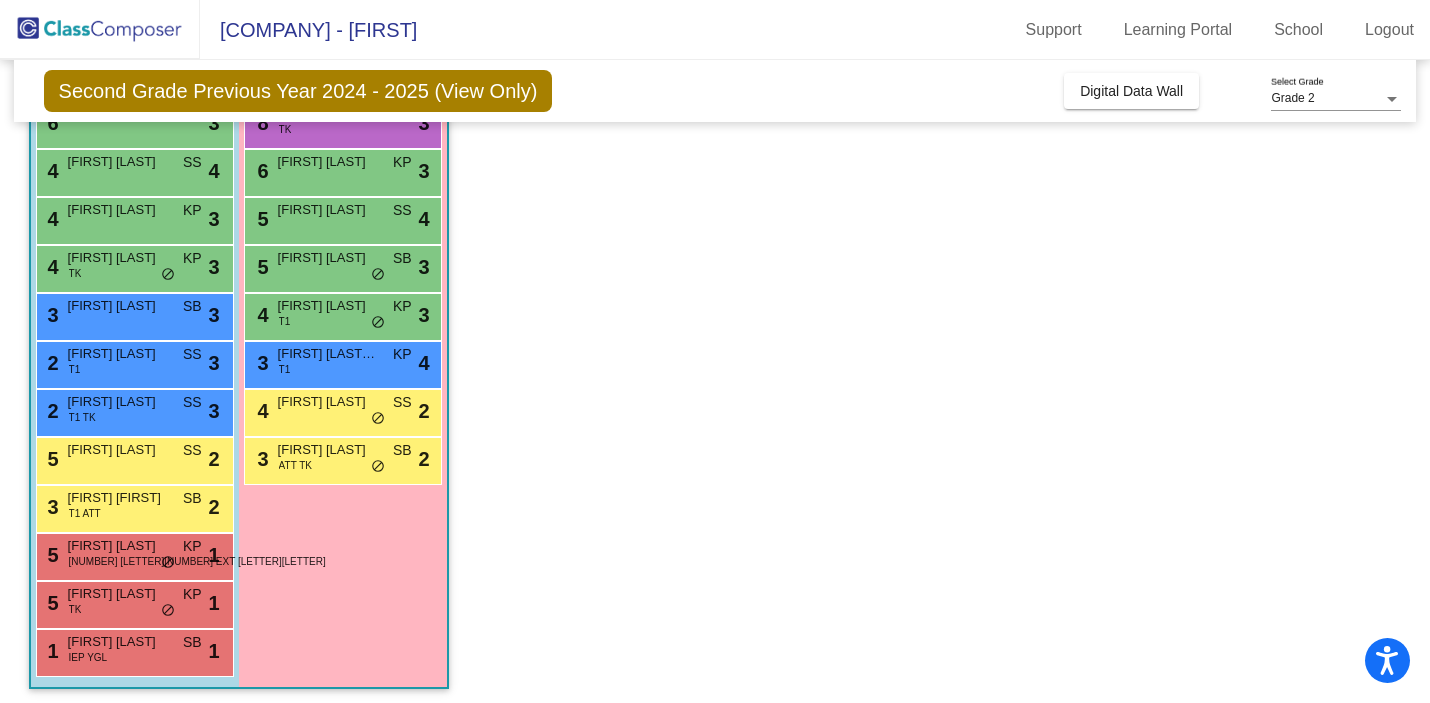 click on "[FIRST] [LAST]" at bounding box center [118, 450] 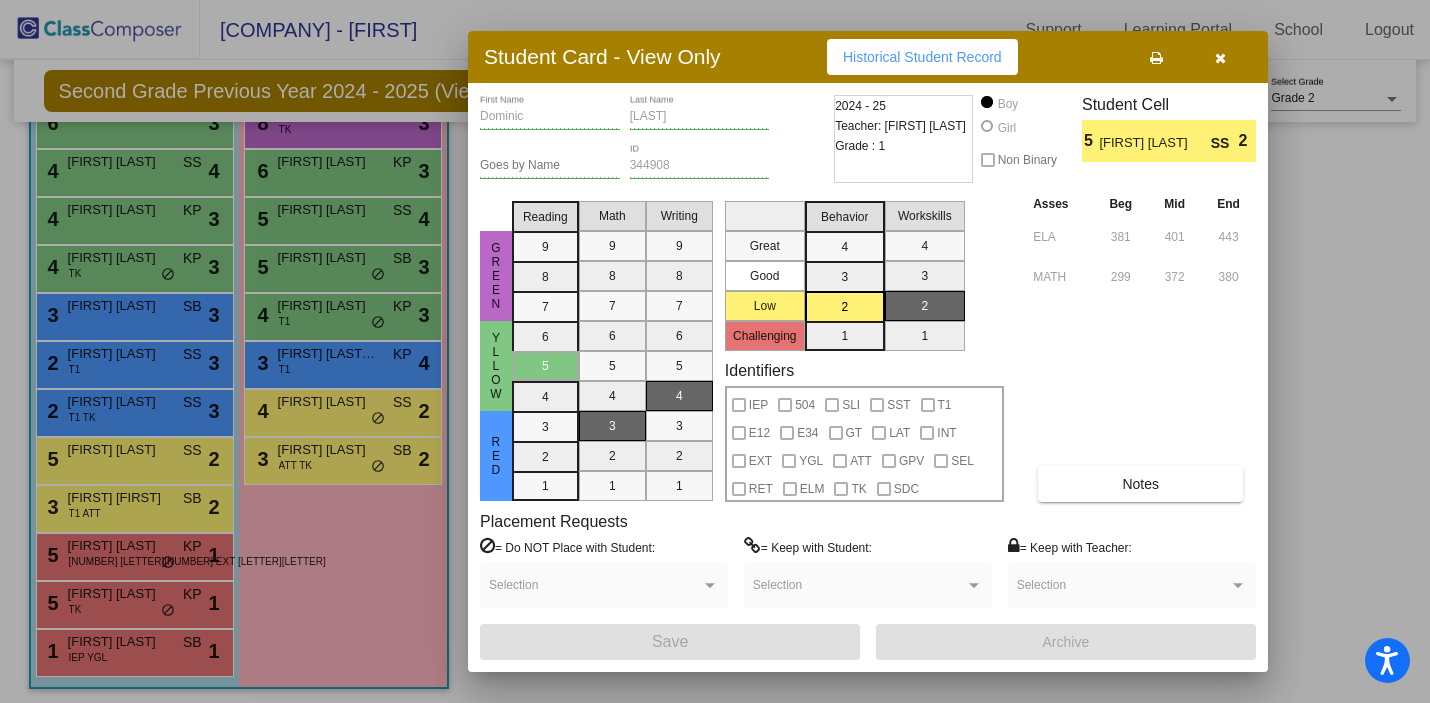 click at bounding box center (715, 351) 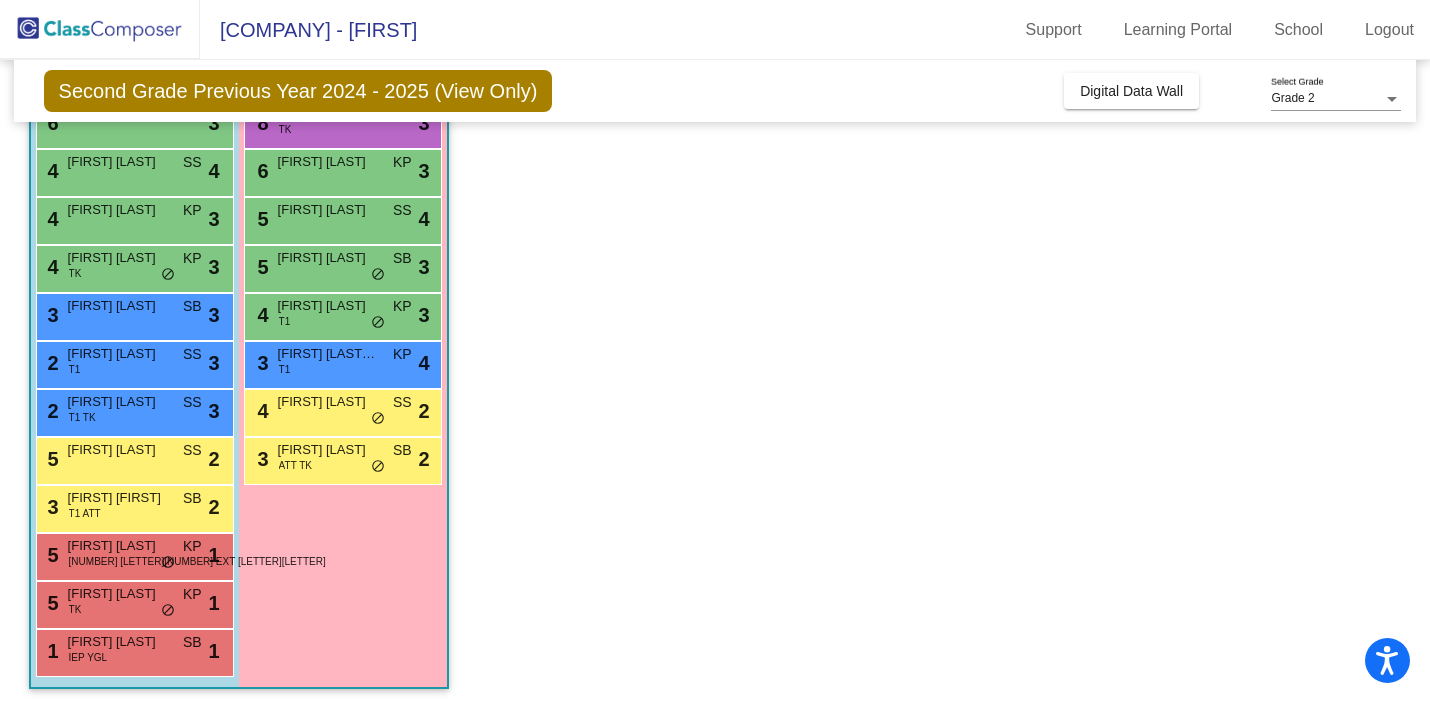 click on "[FIRST] [FIRST]" at bounding box center (118, 498) 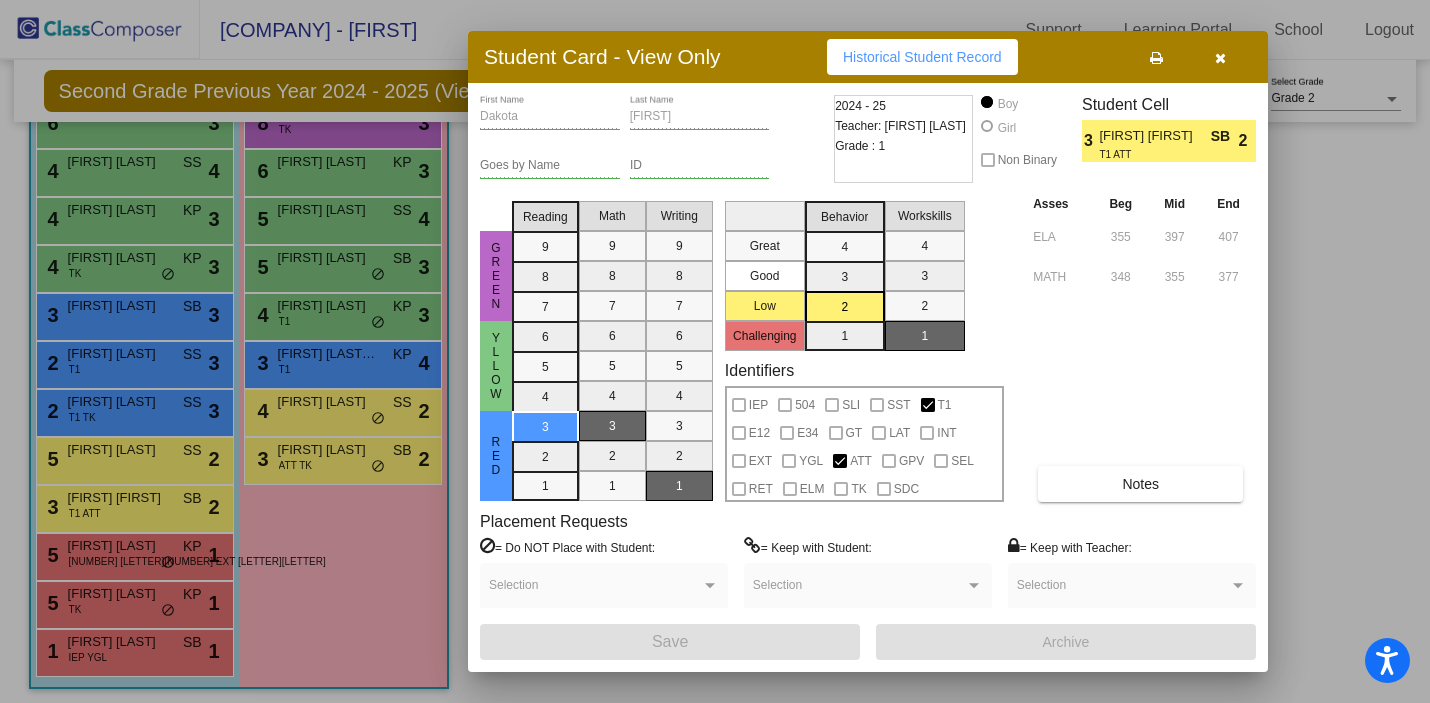 click at bounding box center (715, 351) 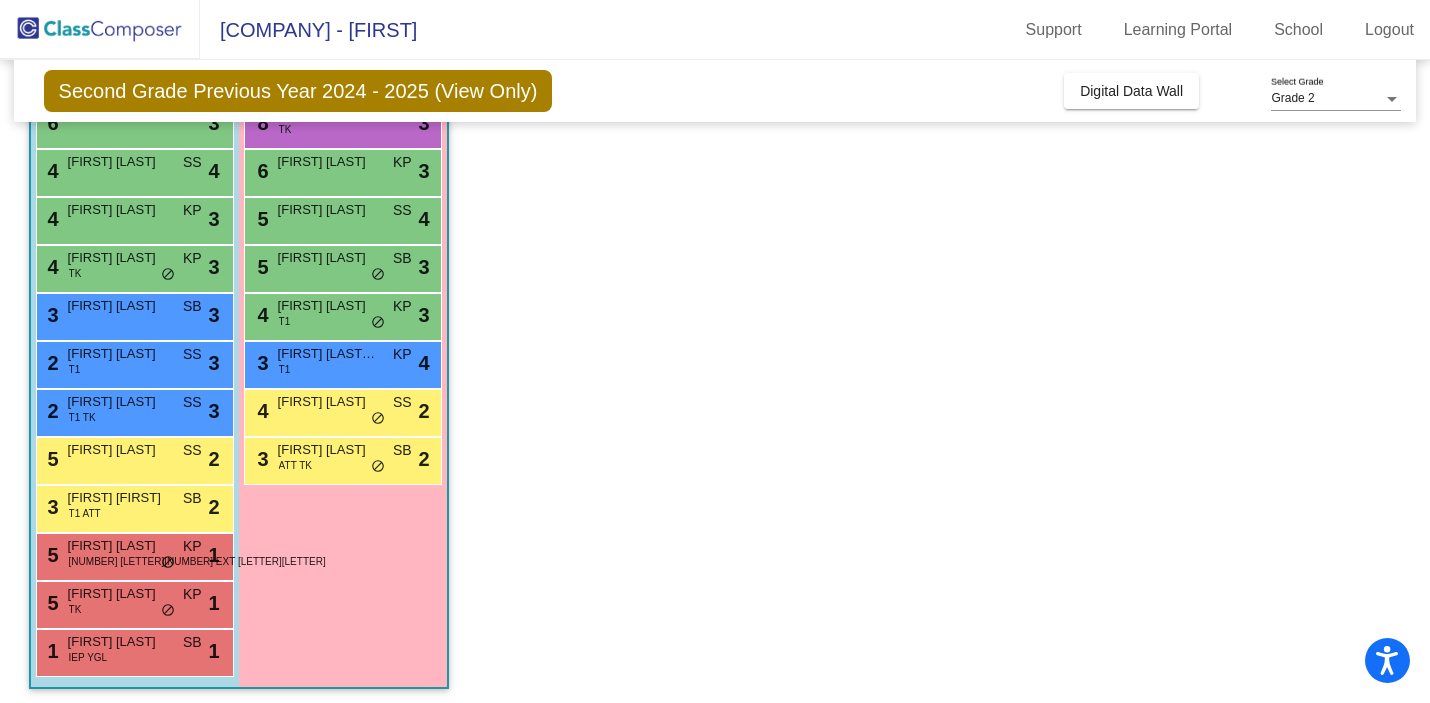 click on "[FIRST] [LAST]" at bounding box center [328, 402] 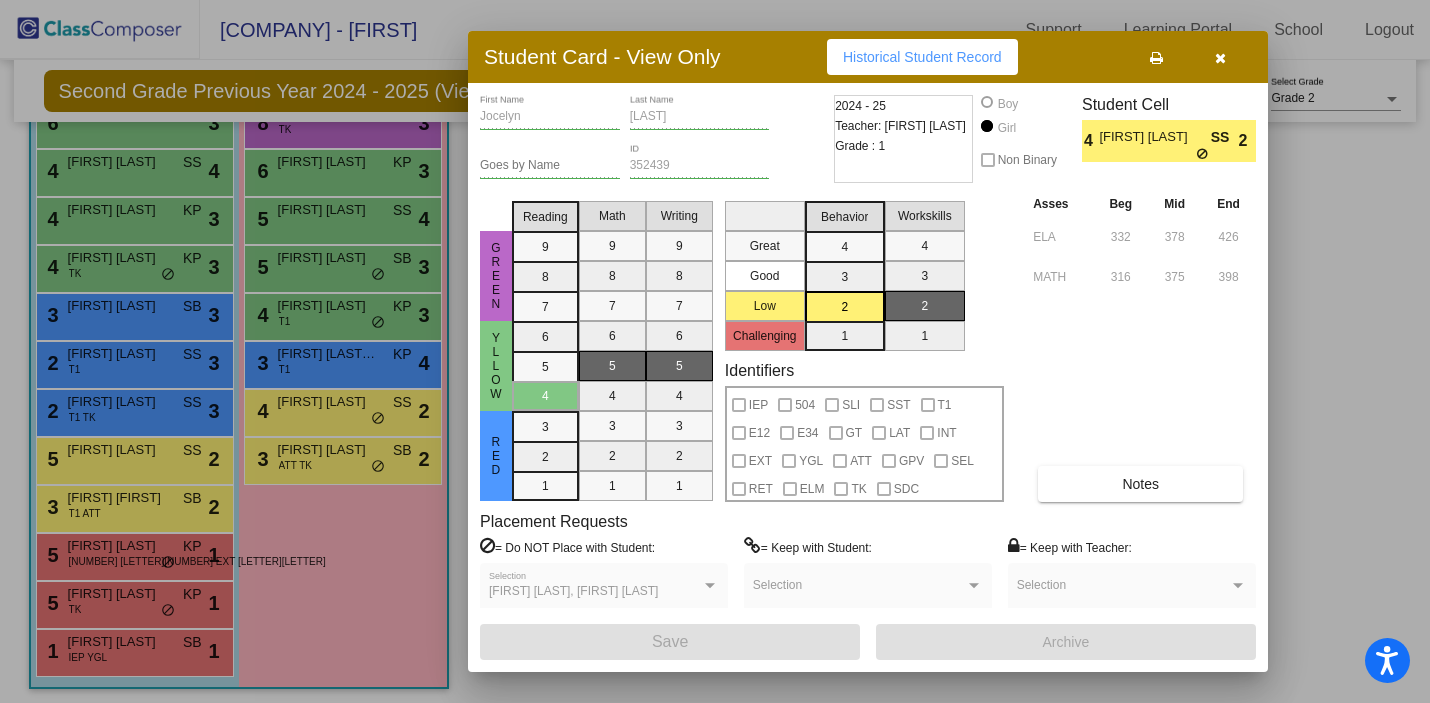 click at bounding box center [715, 351] 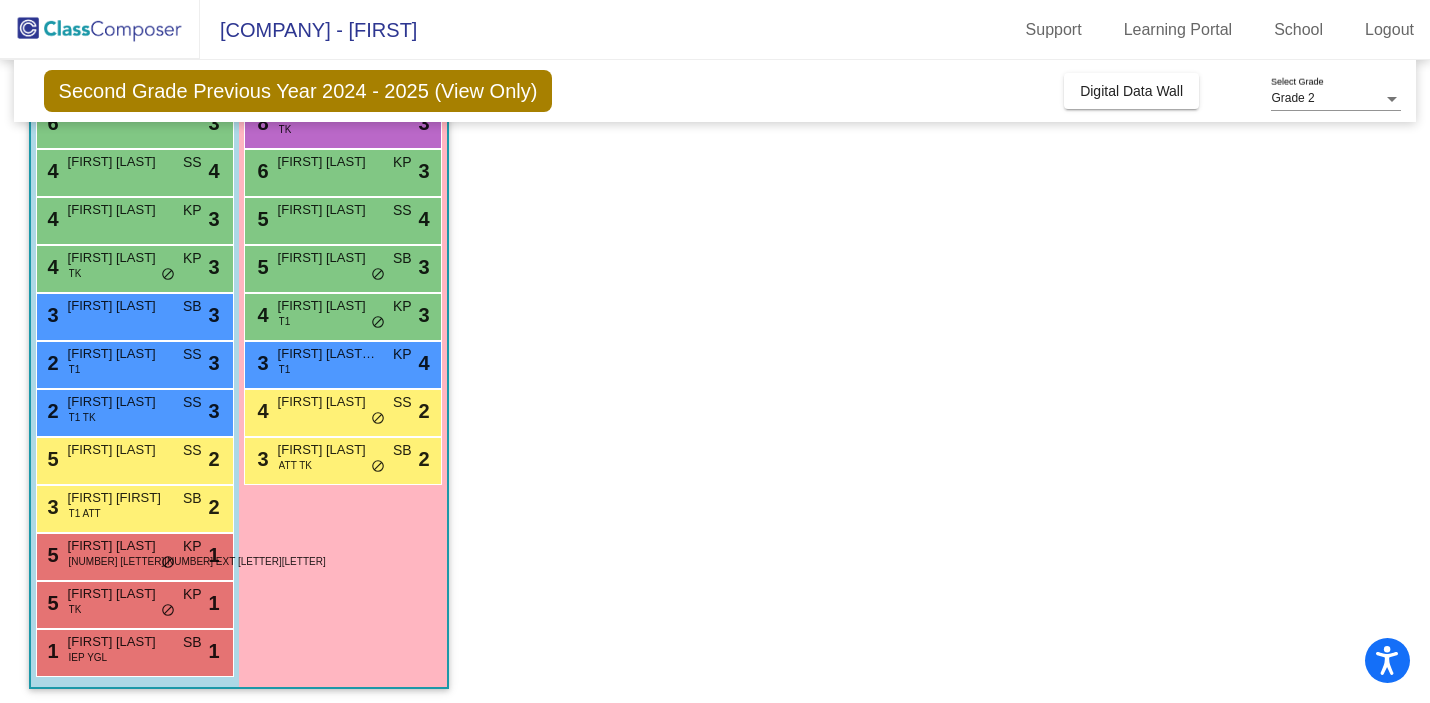 click on "[NUMBER] [FIRST] [LAST] [LAST] [LAST] [LAST] [LAST]" at bounding box center (342, 458) 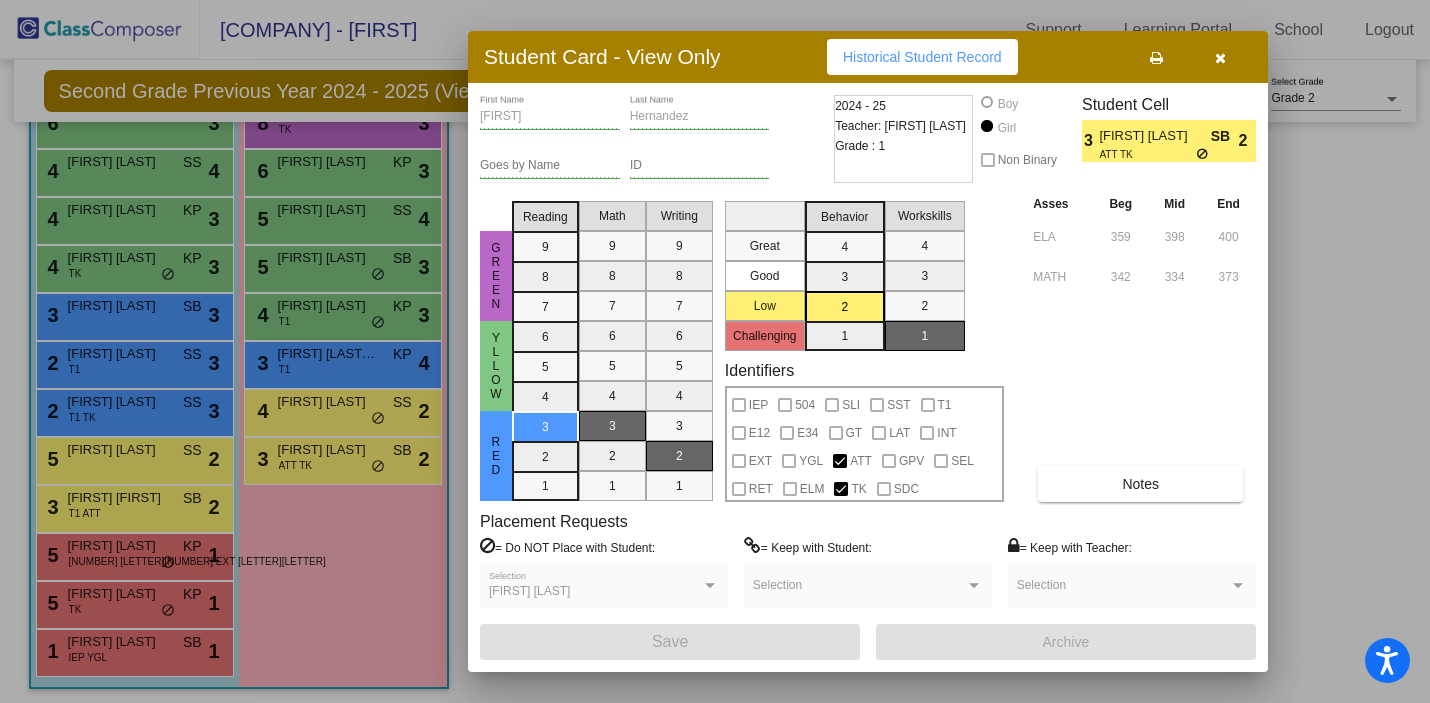 click at bounding box center [715, 351] 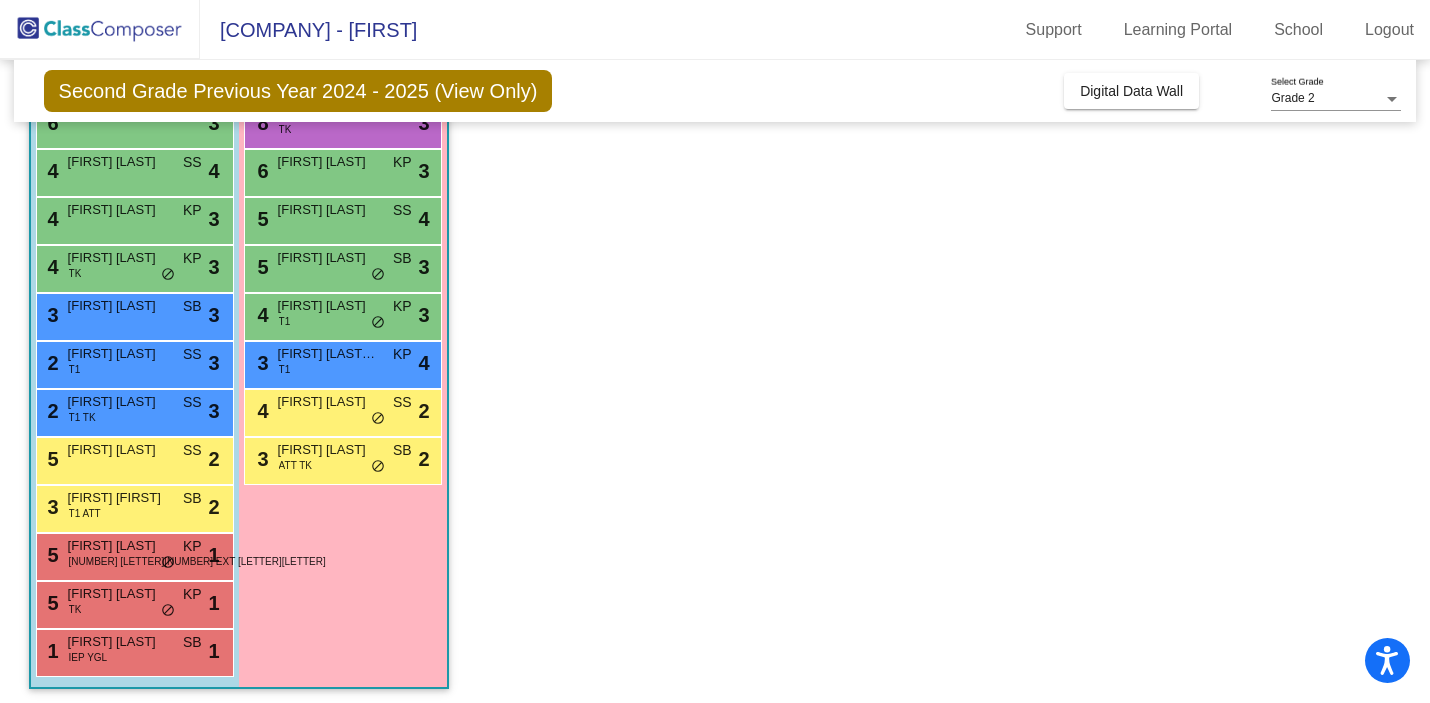 click on "[FIRST] [LAST]" at bounding box center [118, 546] 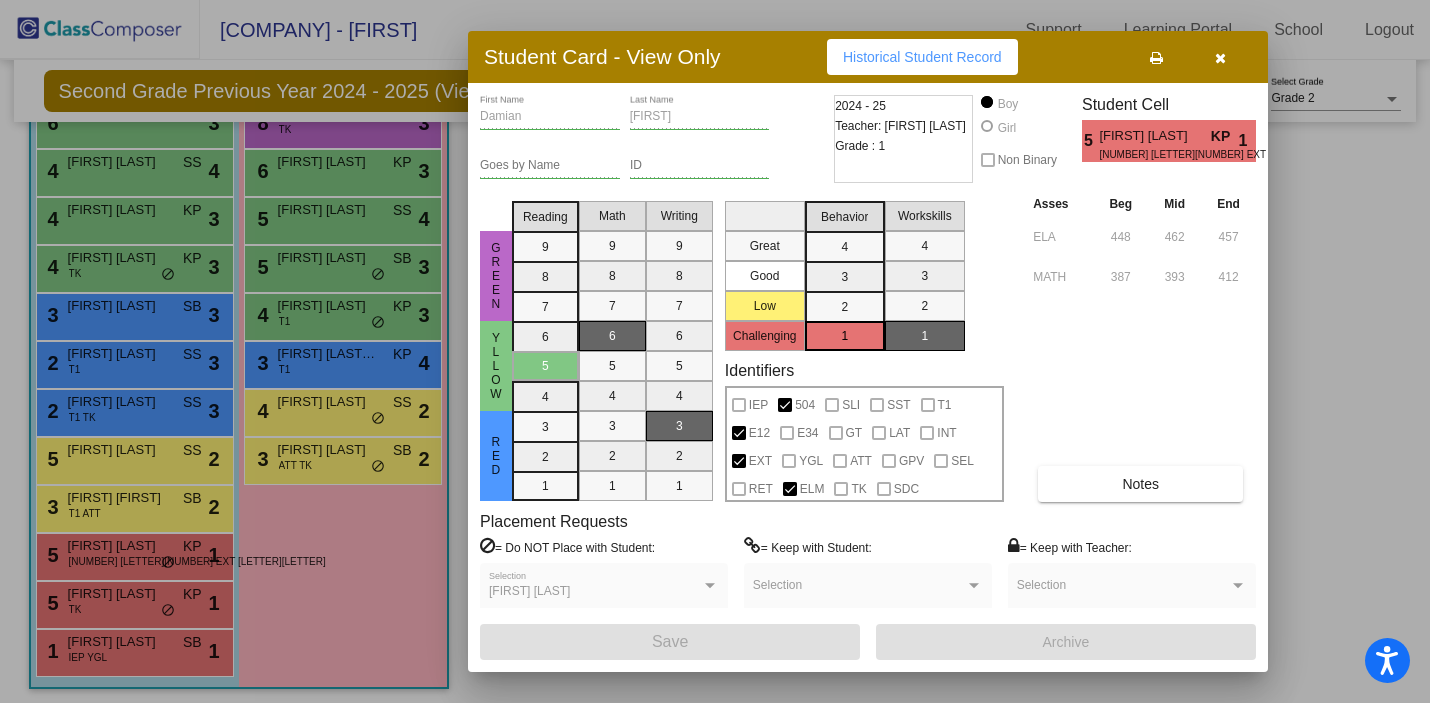 click at bounding box center [715, 351] 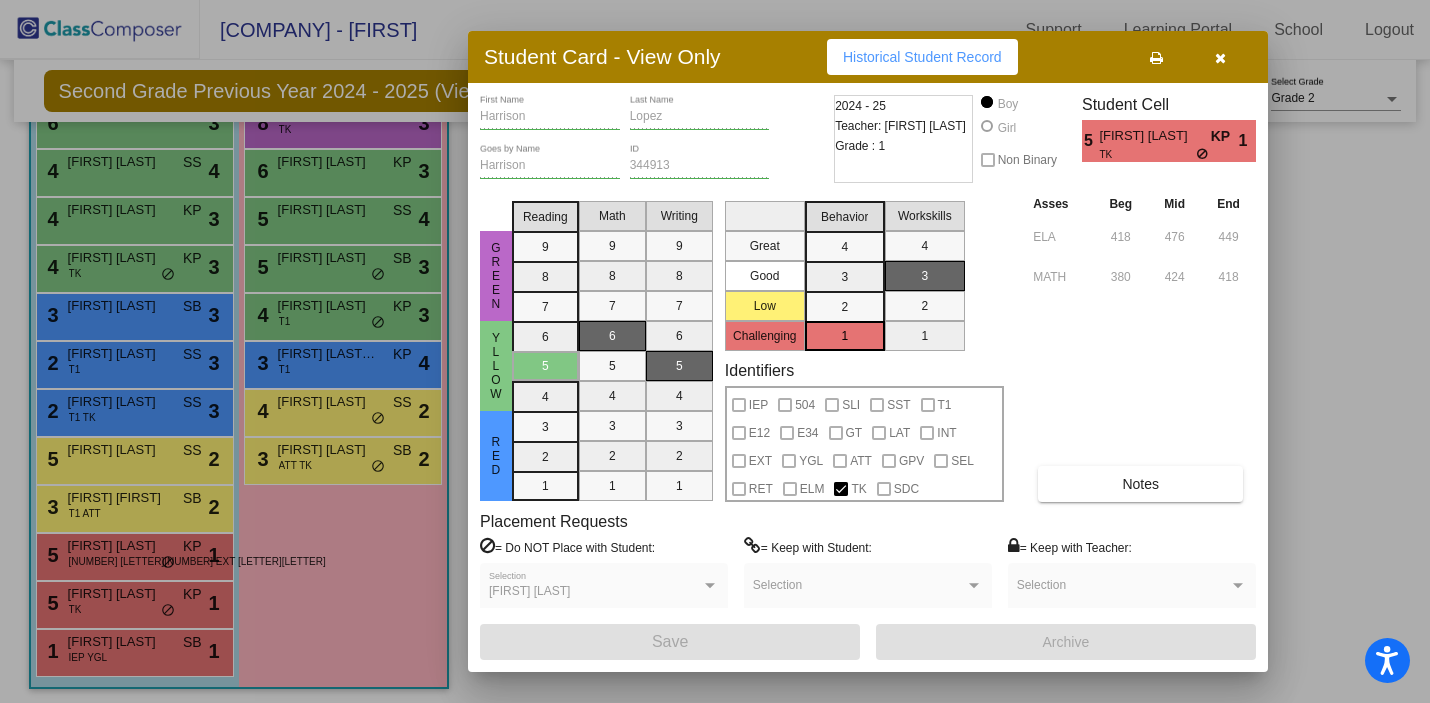 click at bounding box center (715, 351) 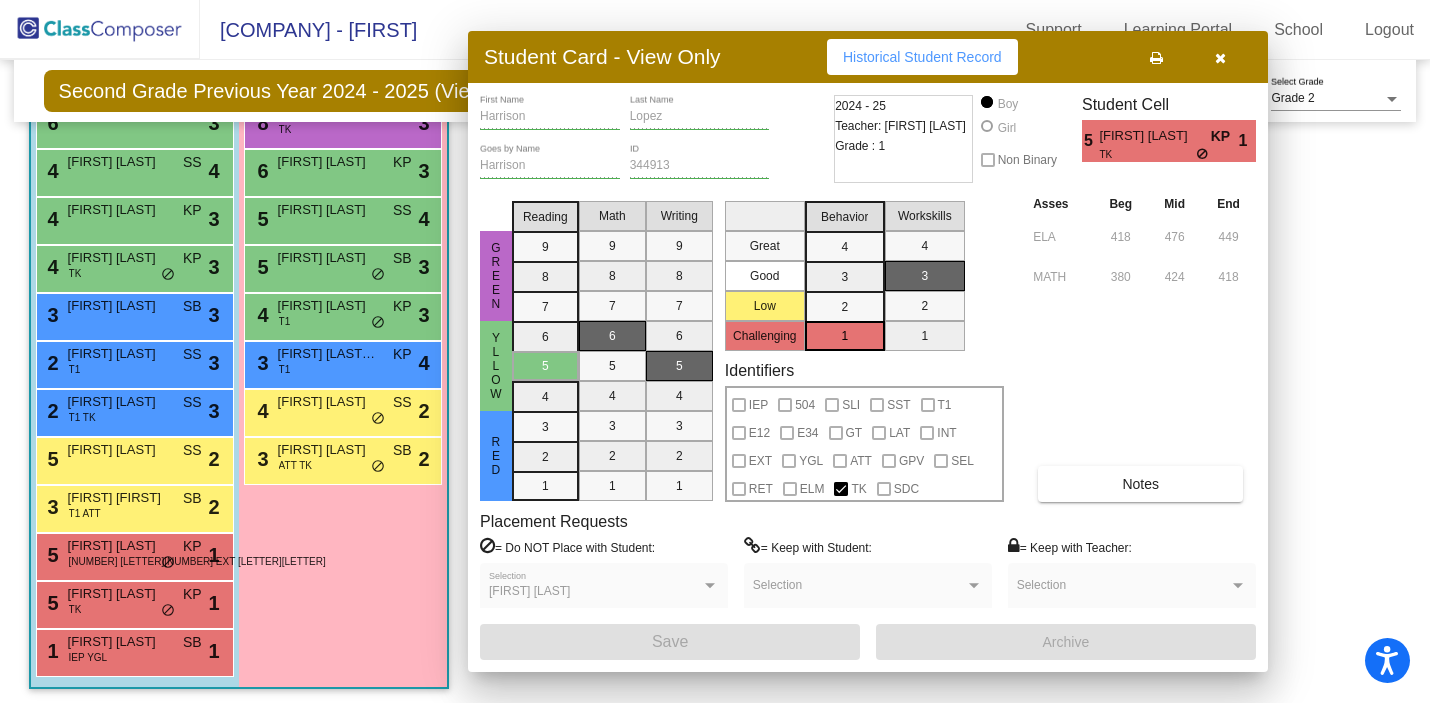 click on "[NUMBER] [FIRST] [LAST] [LAST] [LAST] [LAST] [LAST]" at bounding box center (132, 650) 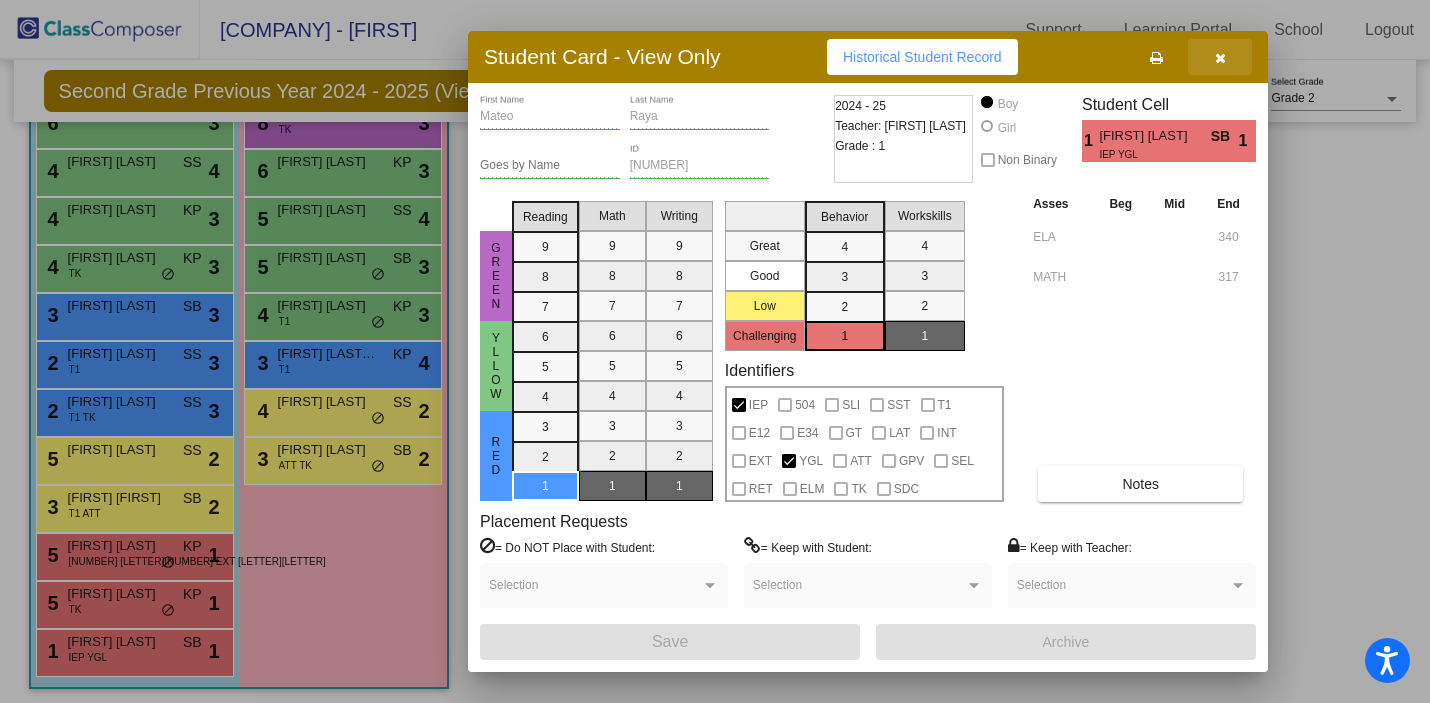 click at bounding box center (1220, 58) 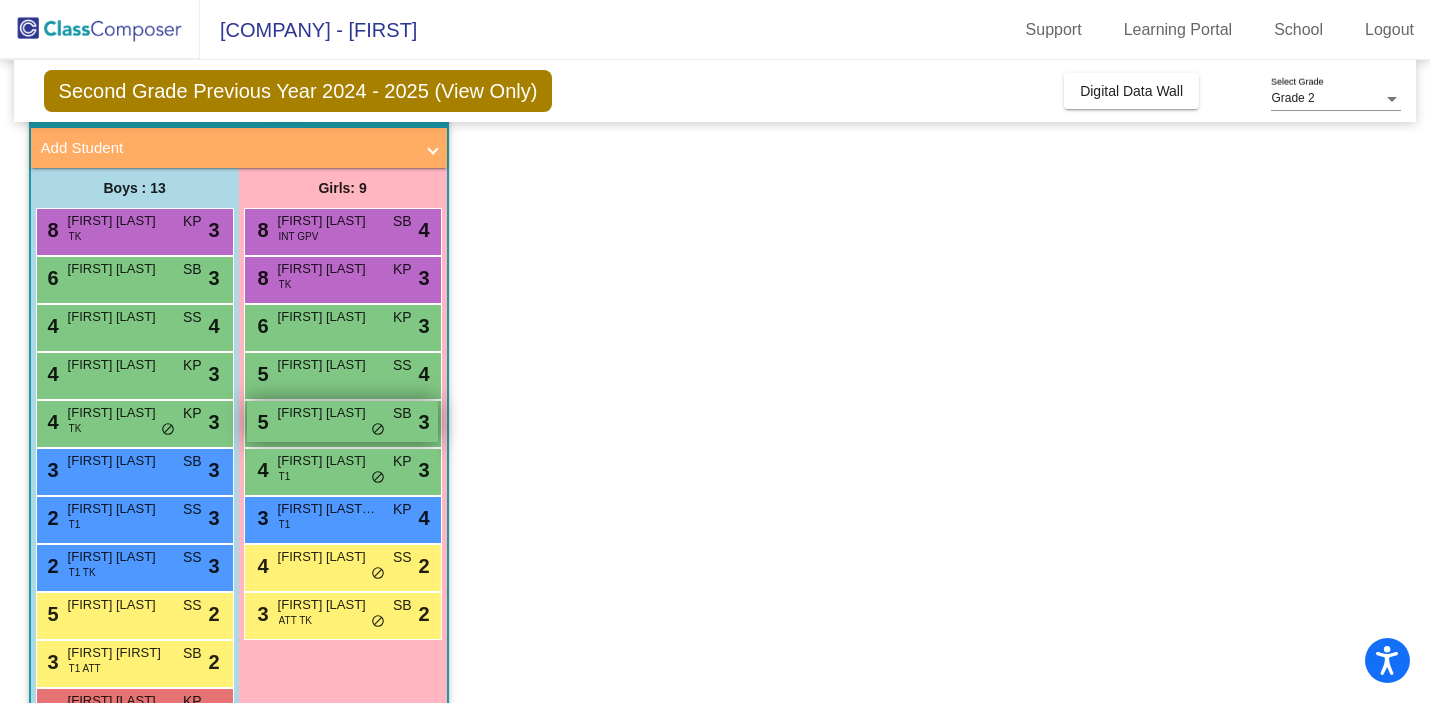 scroll, scrollTop: 106, scrollLeft: 0, axis: vertical 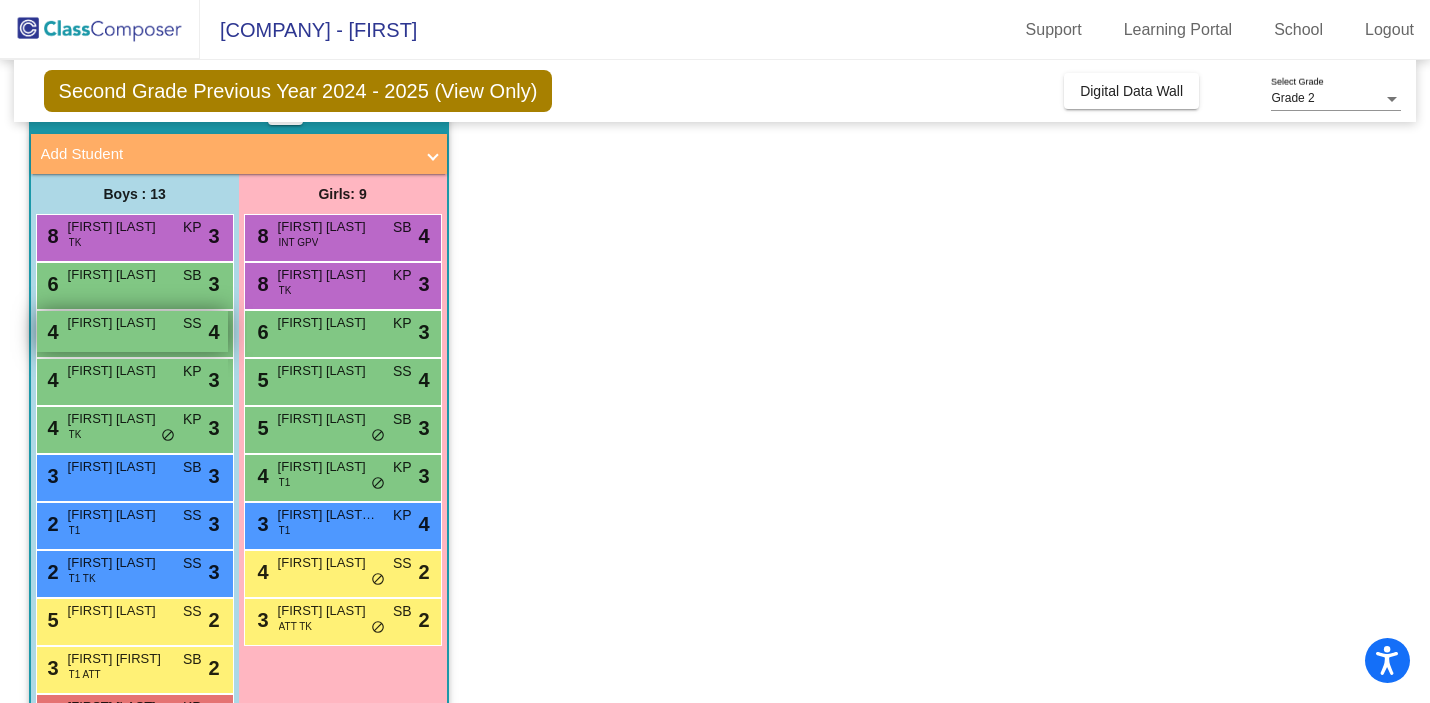 click on "[FIRST] [LAST]" at bounding box center [118, 323] 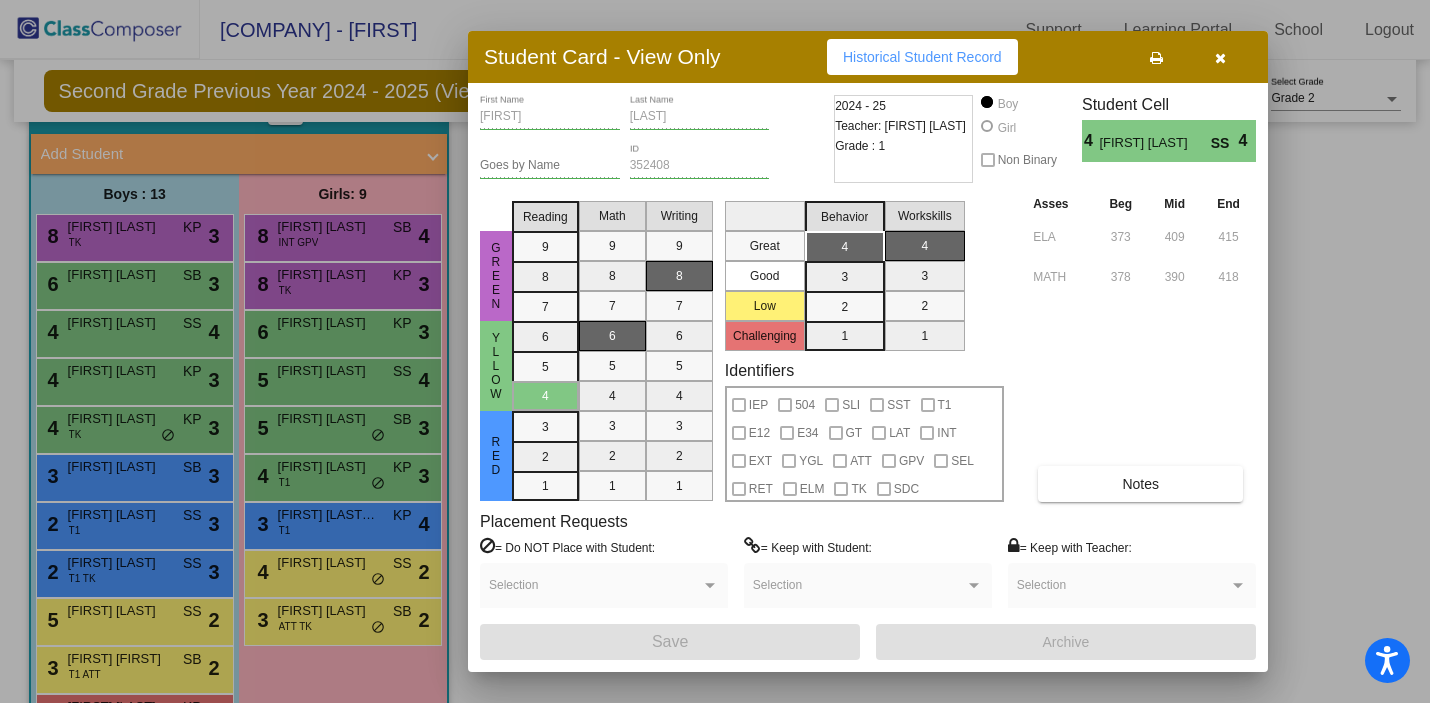 scroll, scrollTop: 0, scrollLeft: 0, axis: both 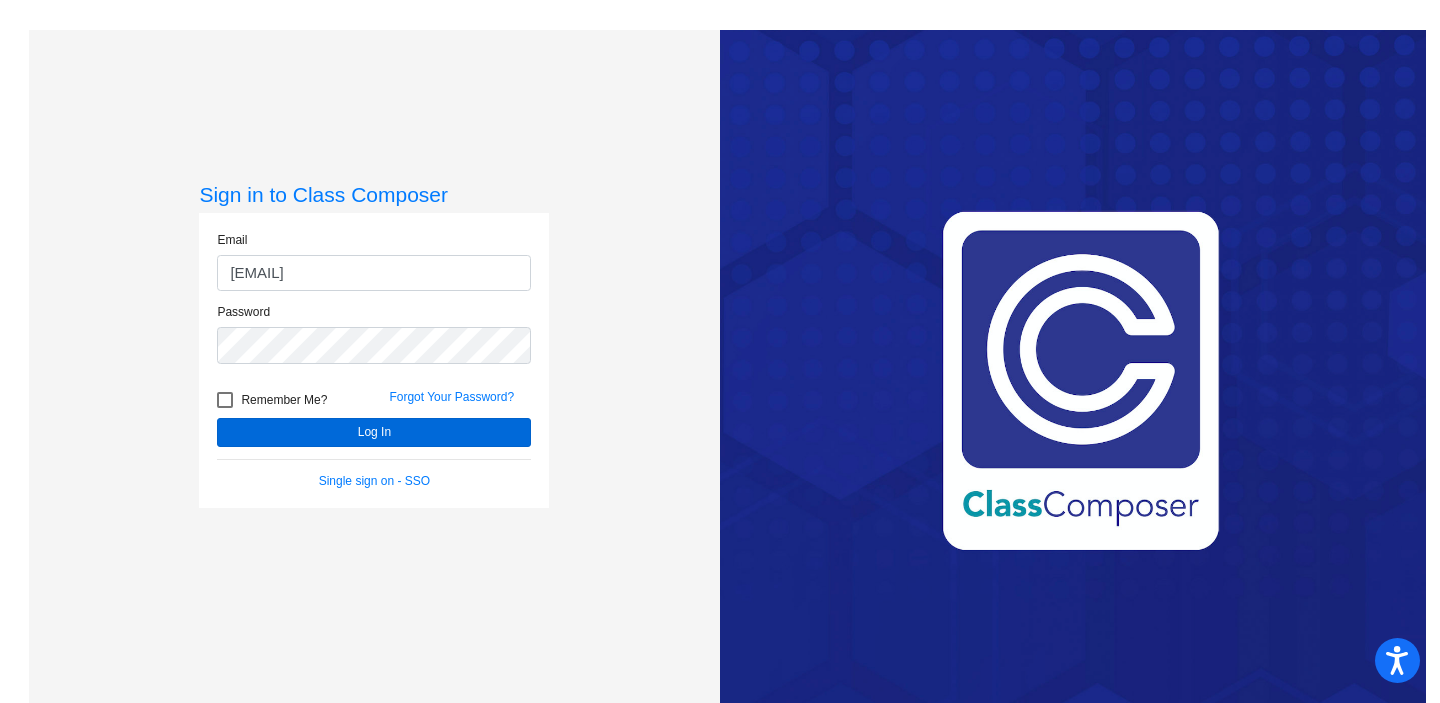 click on "Log In" 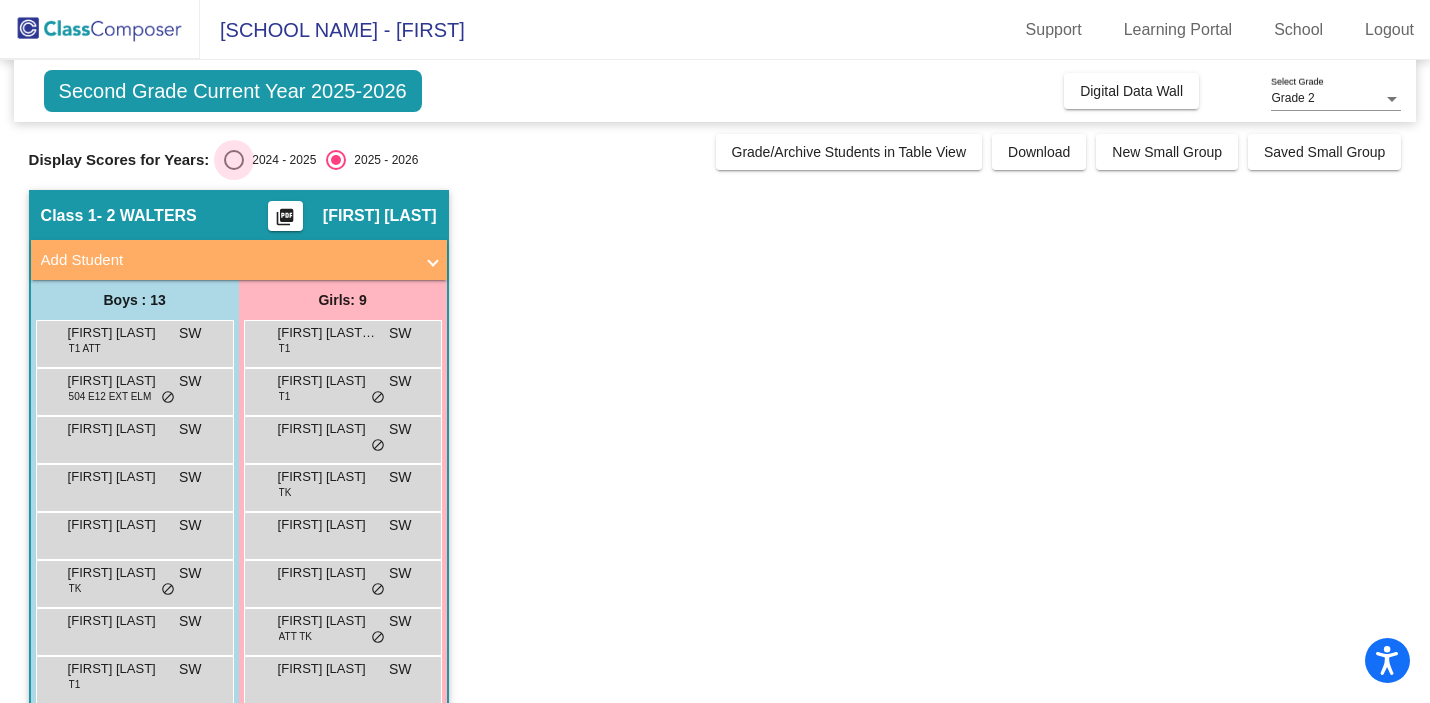 click at bounding box center (234, 160) 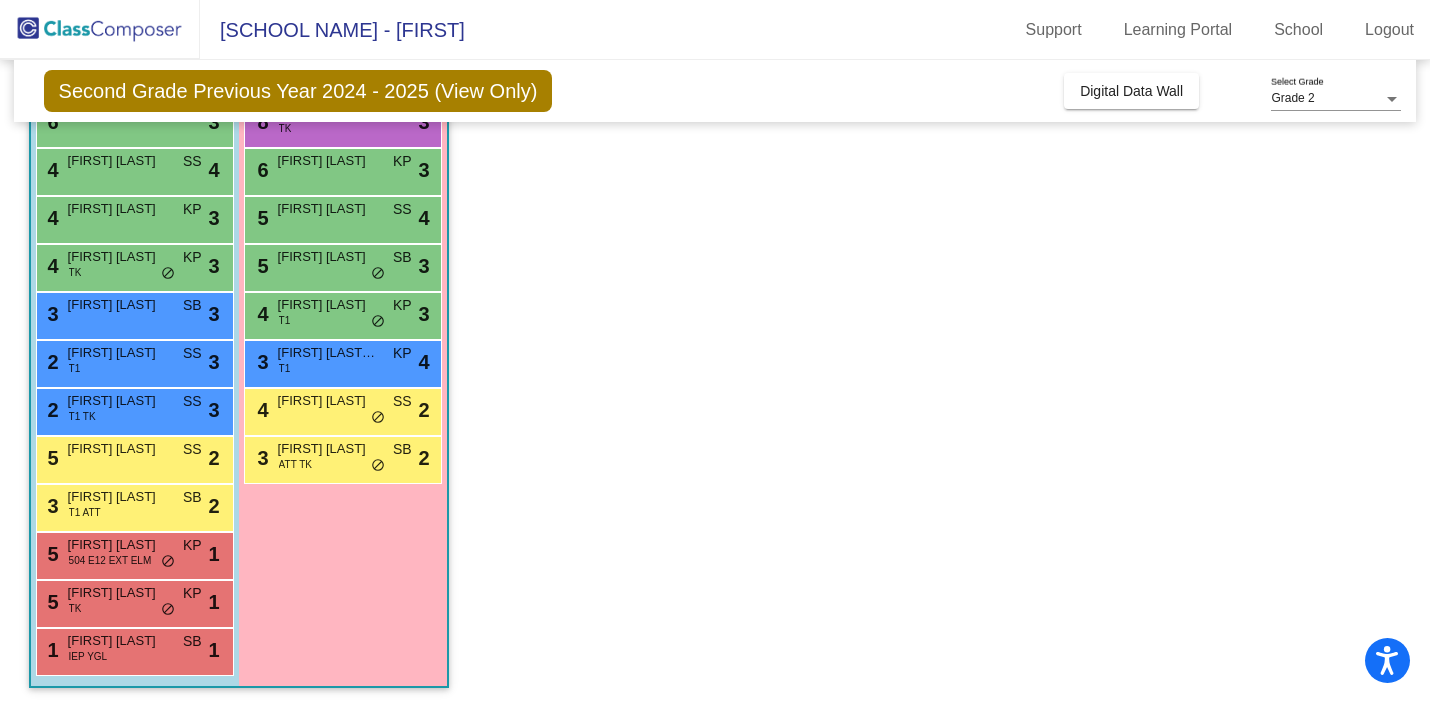 scroll, scrollTop: 273, scrollLeft: 0, axis: vertical 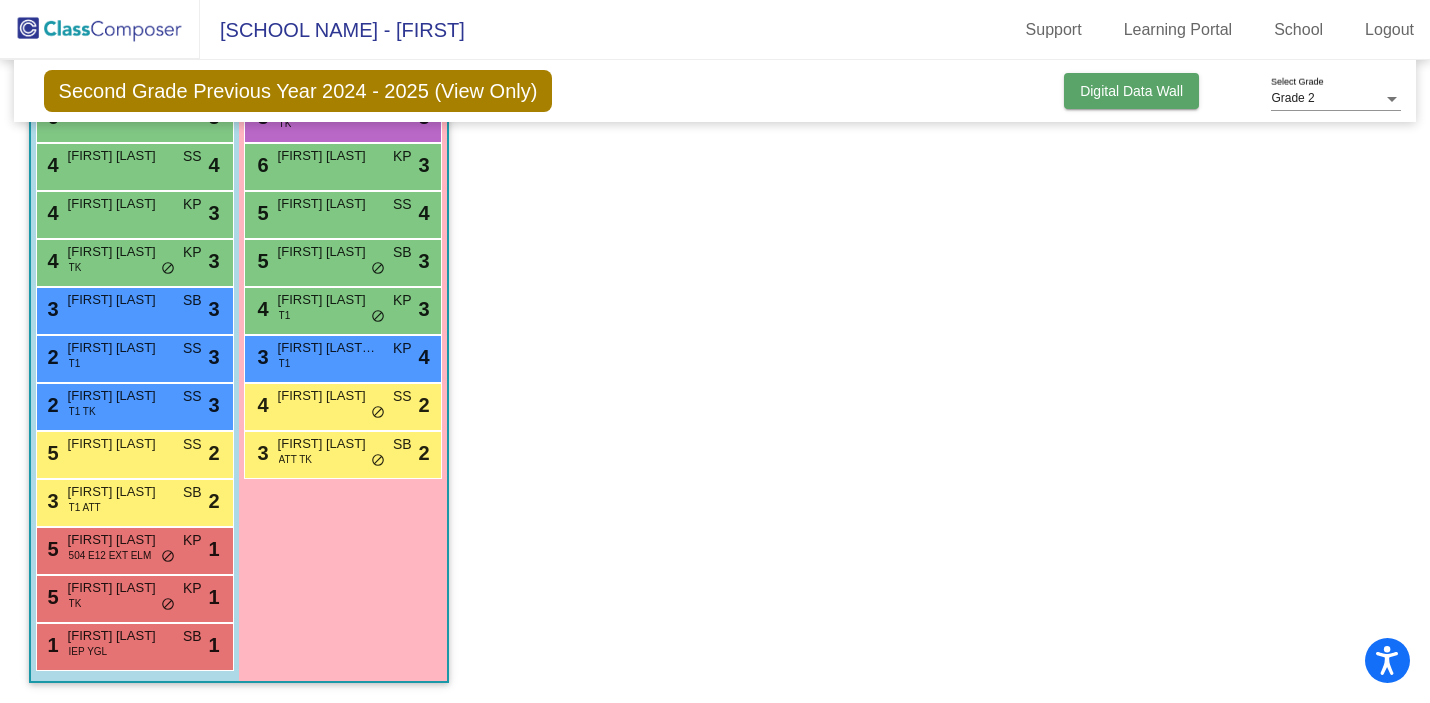 click on "Digital Data Wall" 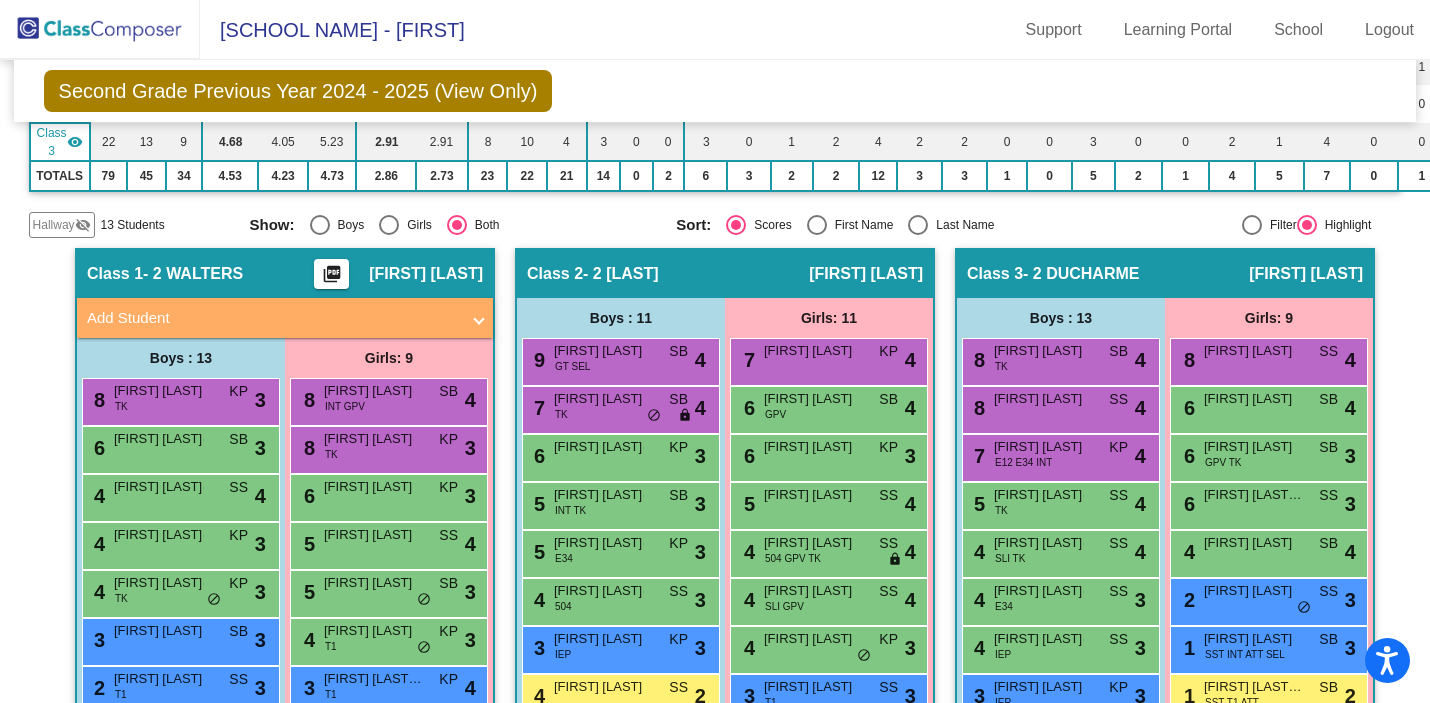 scroll, scrollTop: 0, scrollLeft: 0, axis: both 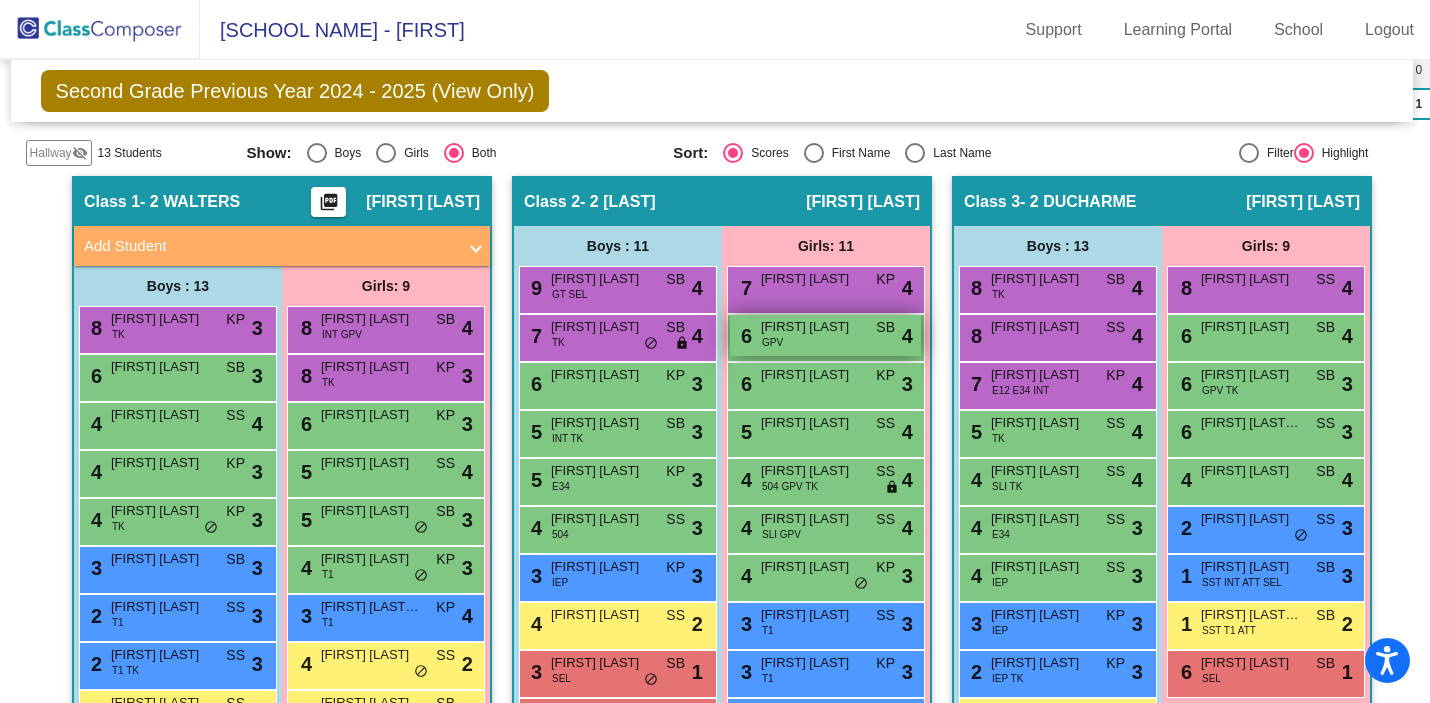 click on "[FIRST] [LAST]" at bounding box center [811, 327] 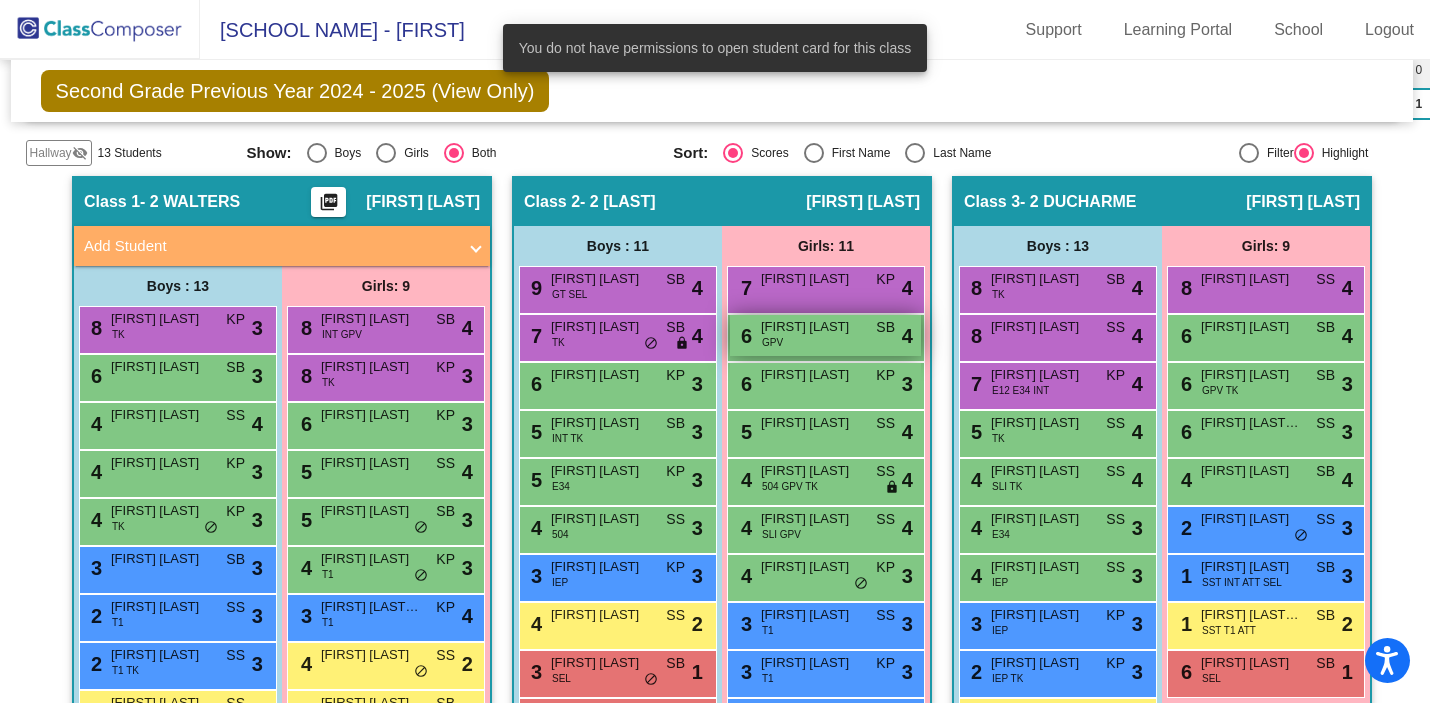 click on "[FIRST] [LAST]" at bounding box center (811, 327) 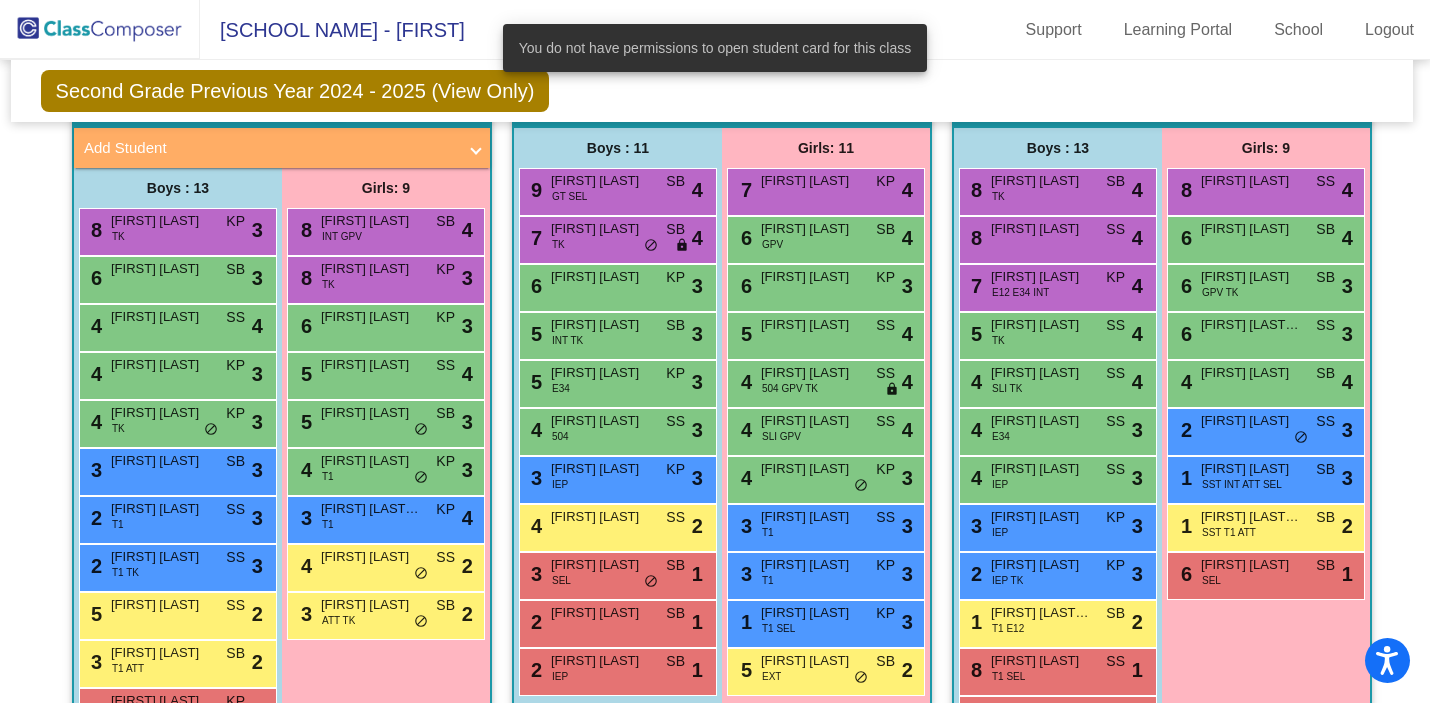 scroll, scrollTop: 445, scrollLeft: 3, axis: both 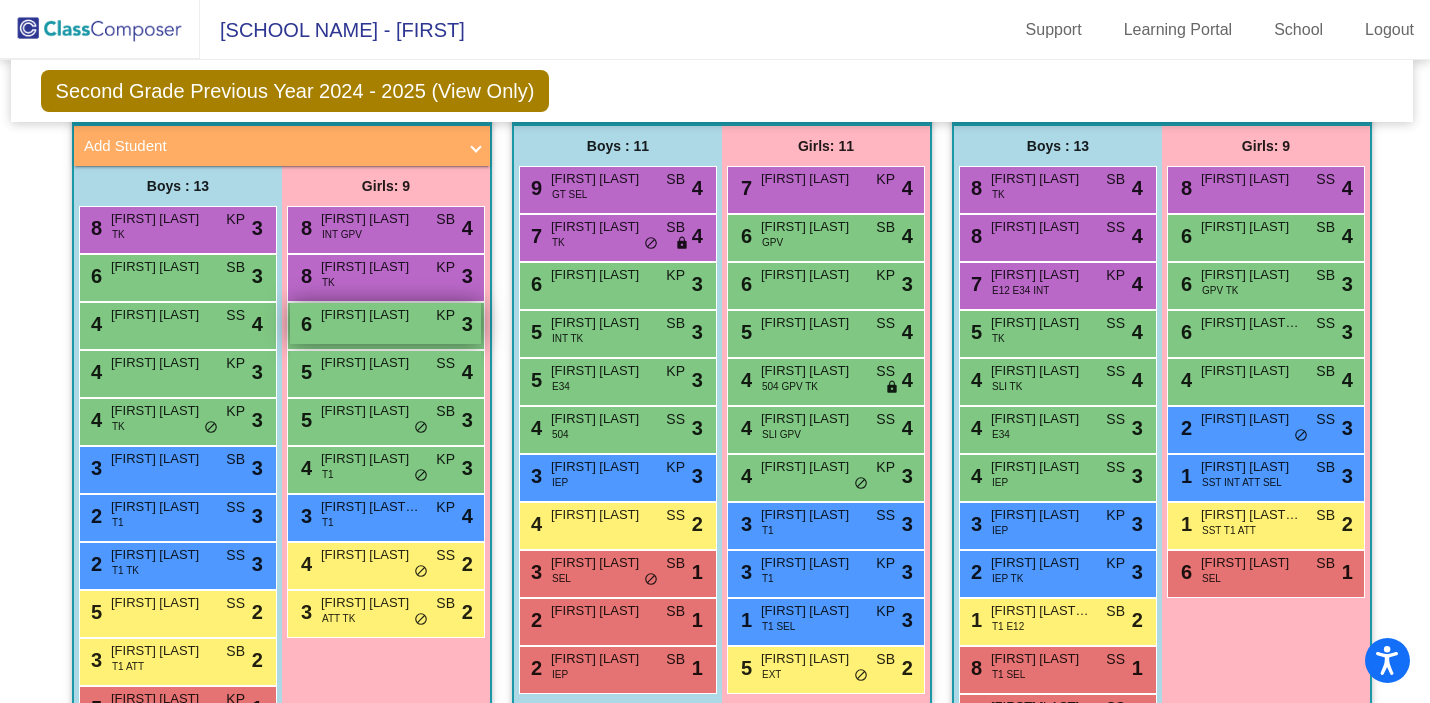 click on "[FIRST] [LAST]" at bounding box center [371, 315] 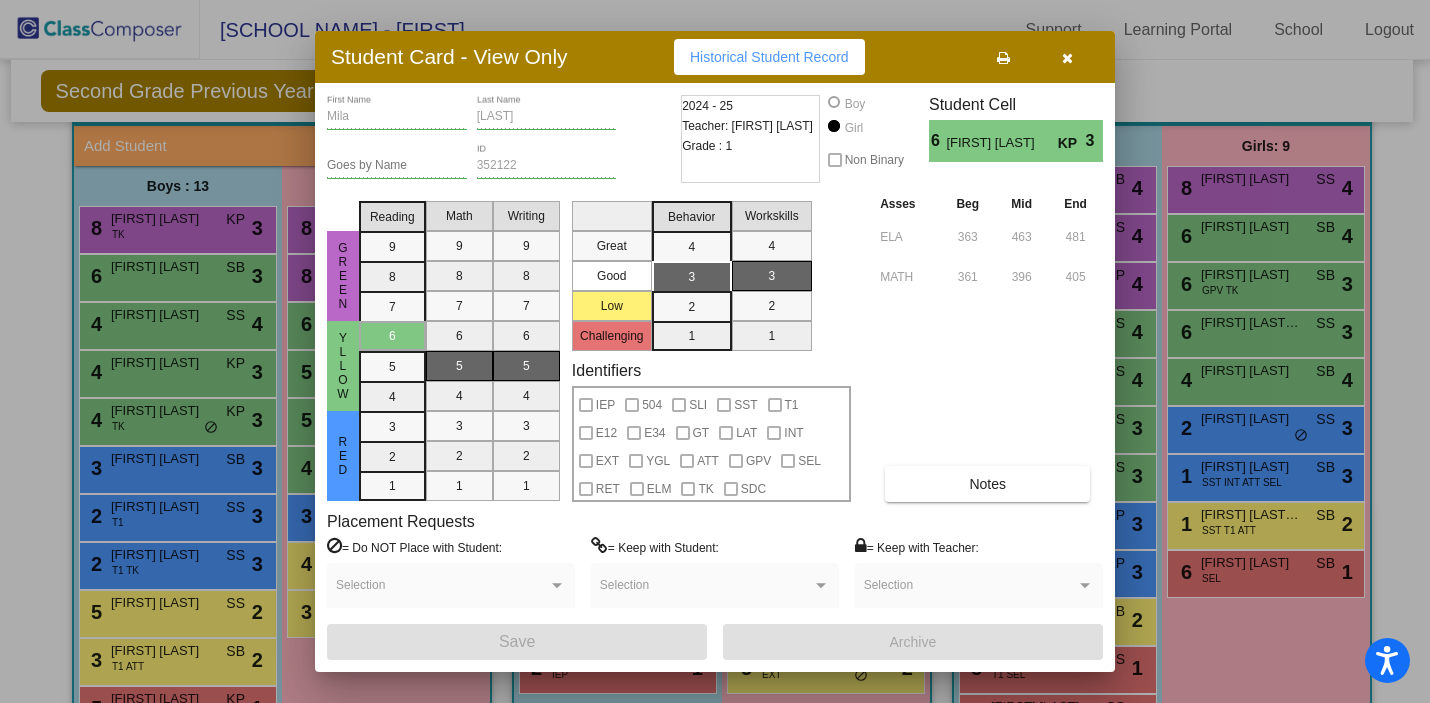 click at bounding box center [1067, 58] 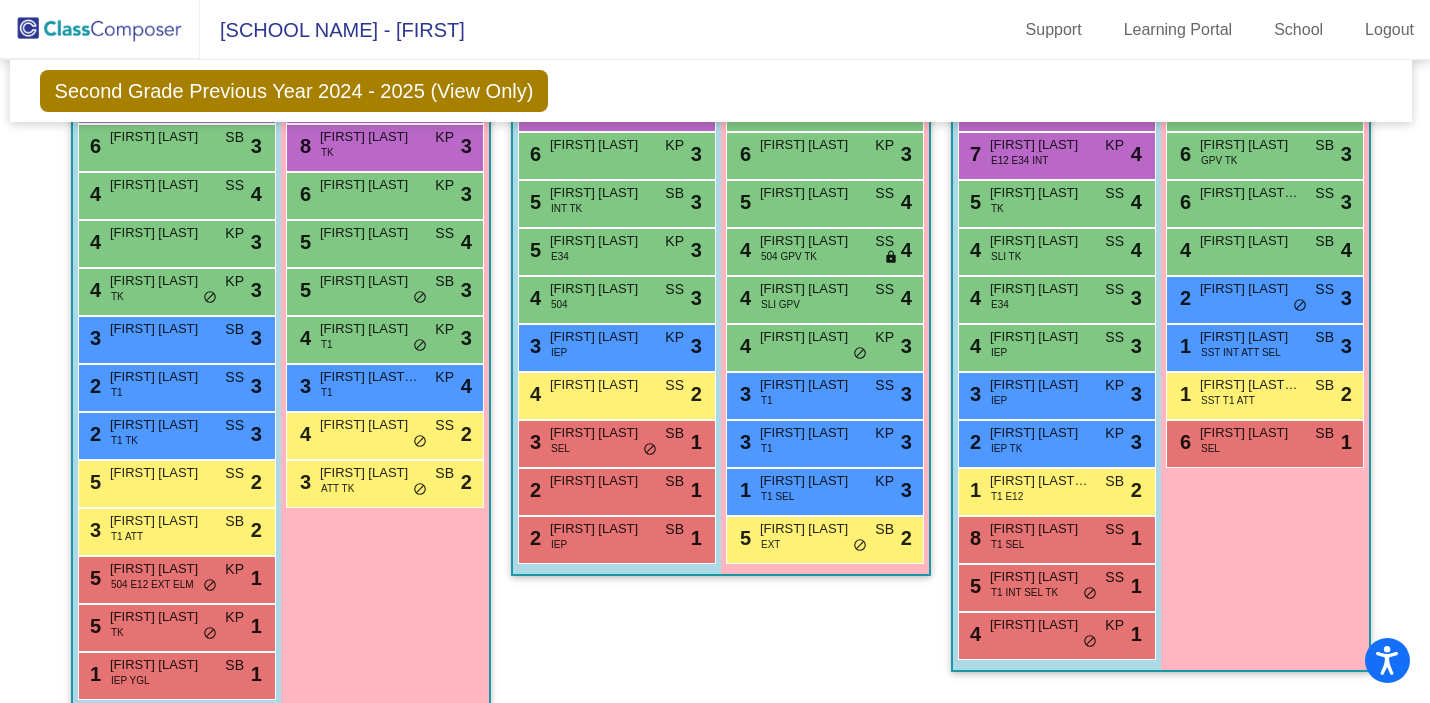 scroll, scrollTop: 587, scrollLeft: 4, axis: both 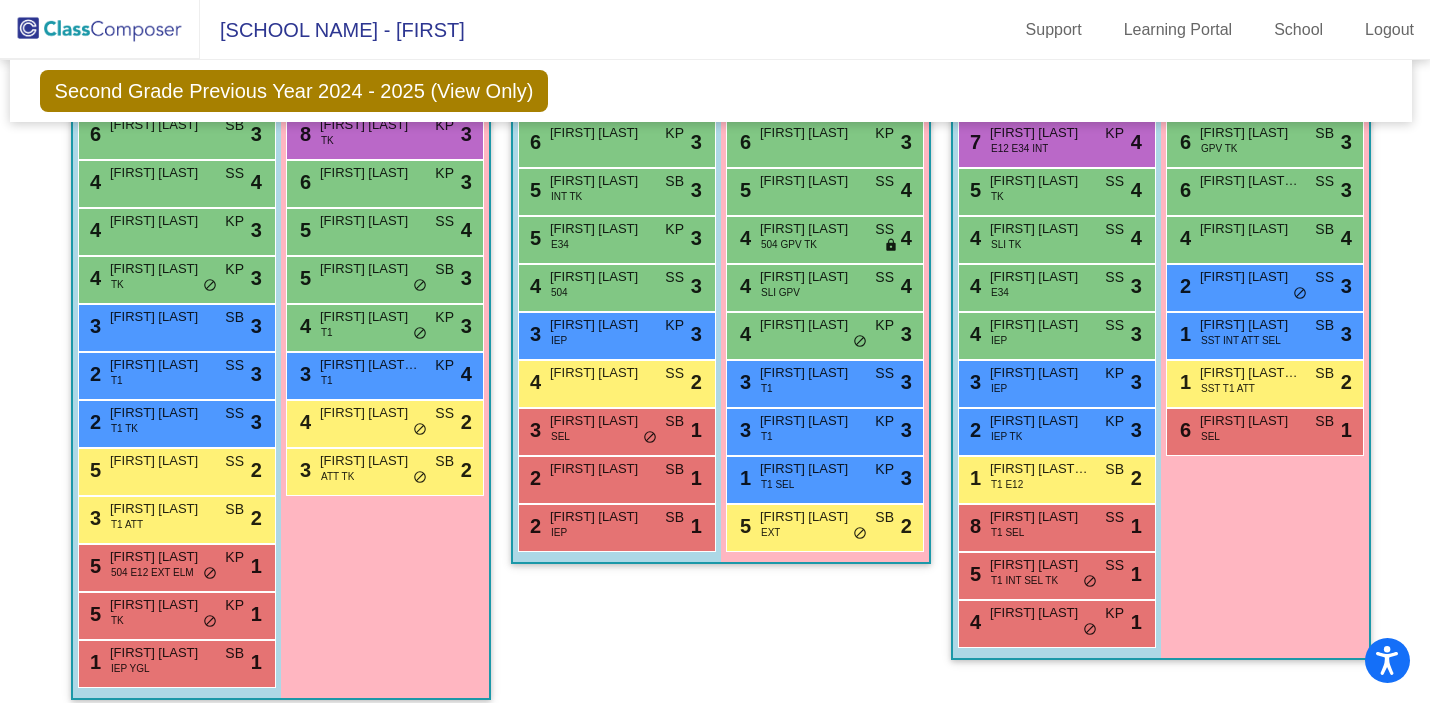 click on "[FIRST] [LAST]" at bounding box center (160, 557) 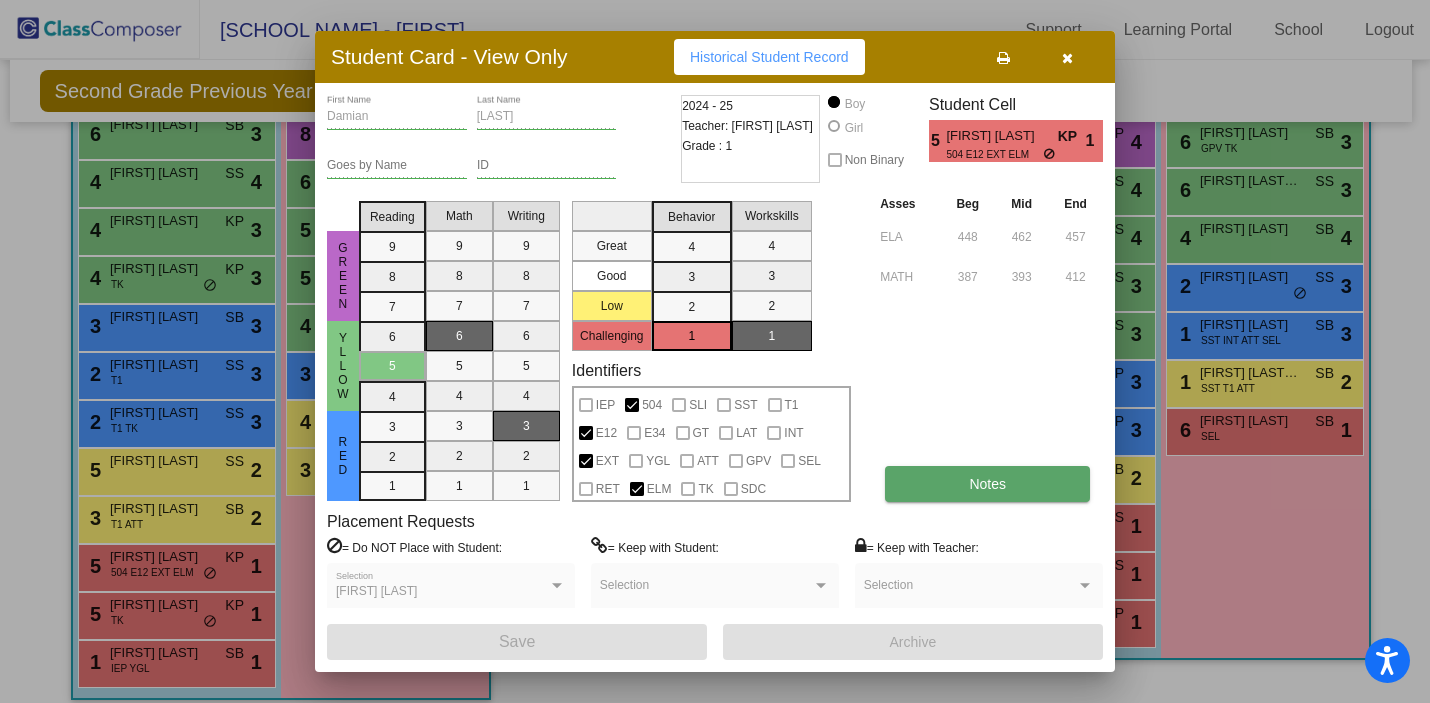 click on "Notes" at bounding box center (987, 484) 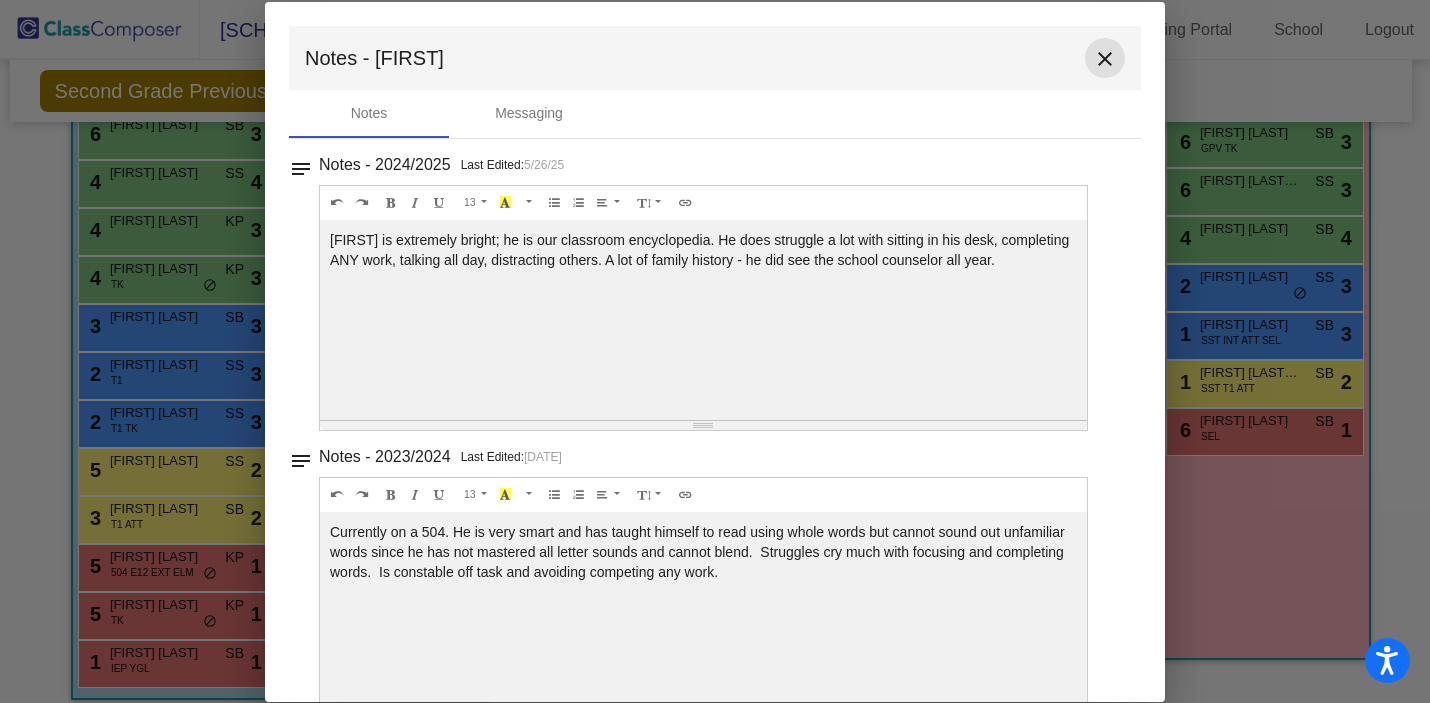 click on "close" at bounding box center [1105, 59] 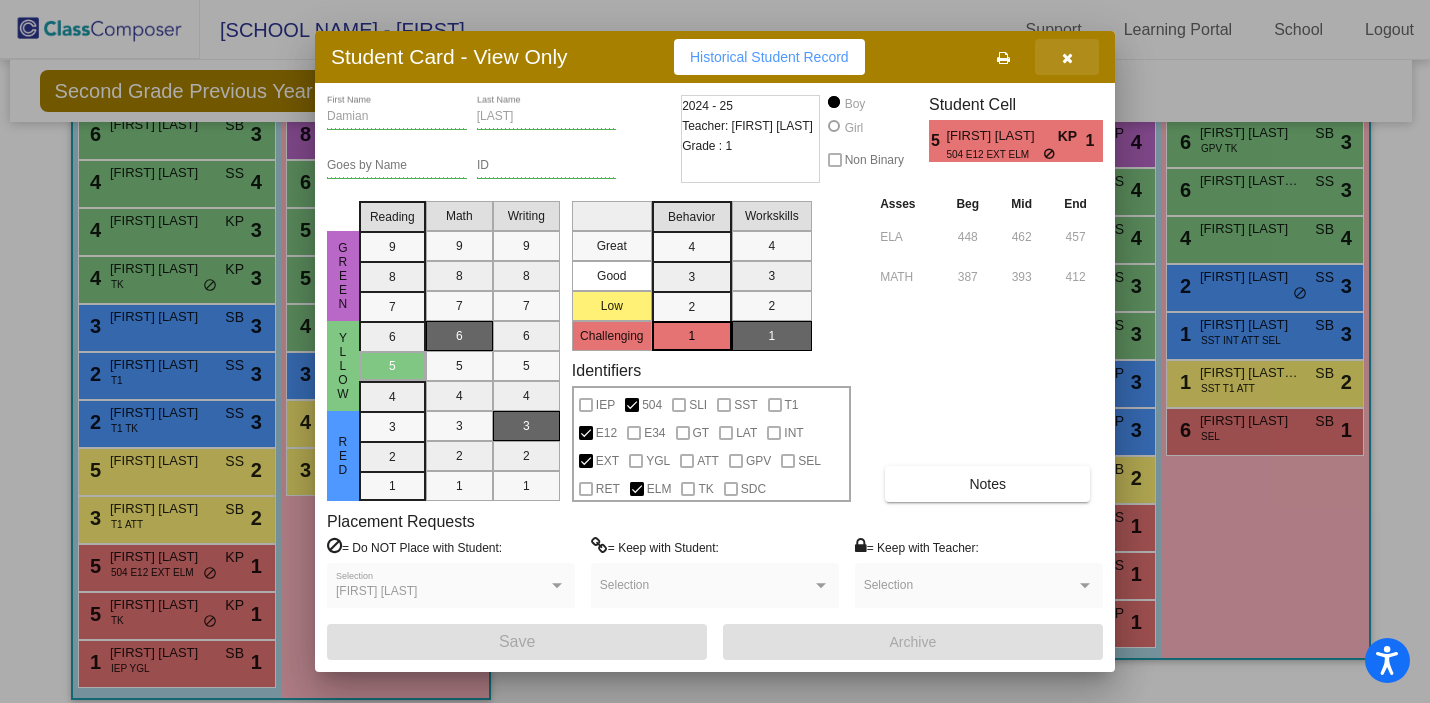 click at bounding box center [1067, 58] 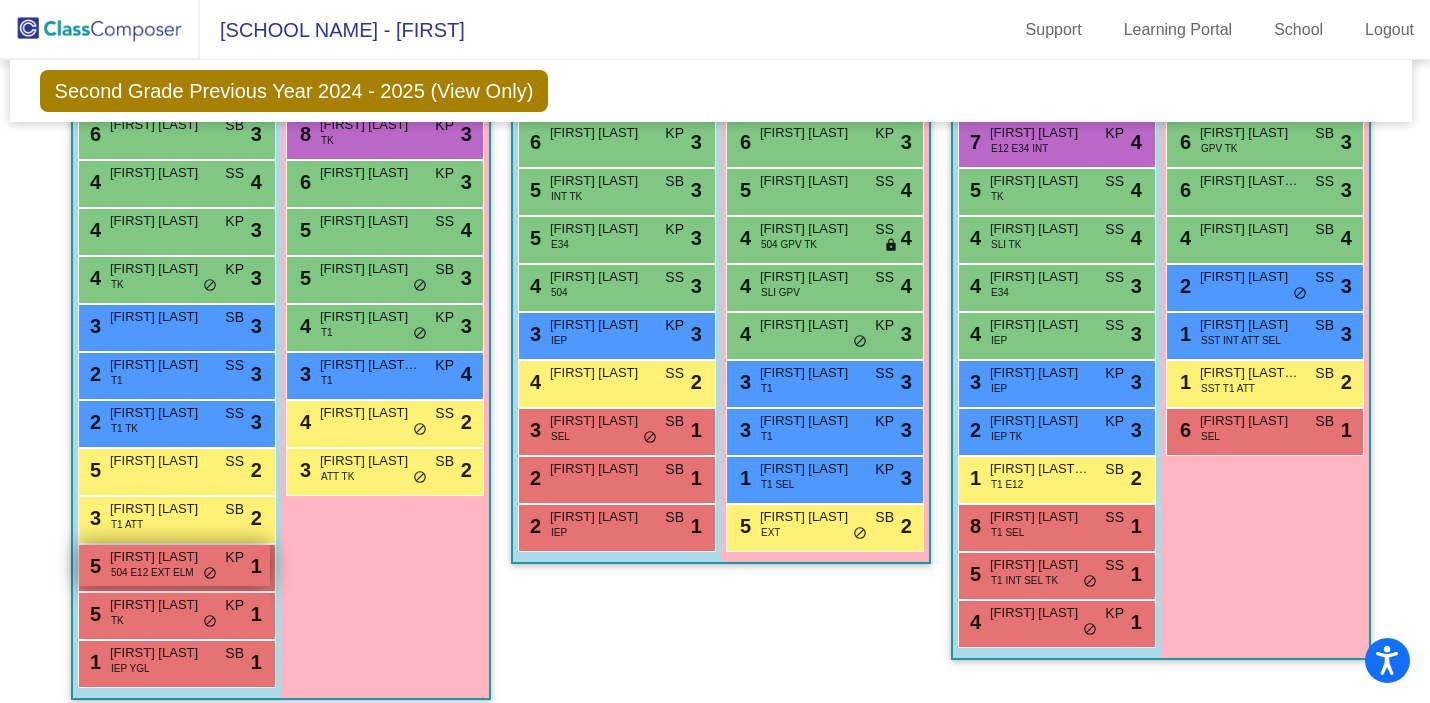 click on "5 Damian Serafin 504 E12 EXT ELM KP lock do_not_disturb_alt 1" at bounding box center (174, 565) 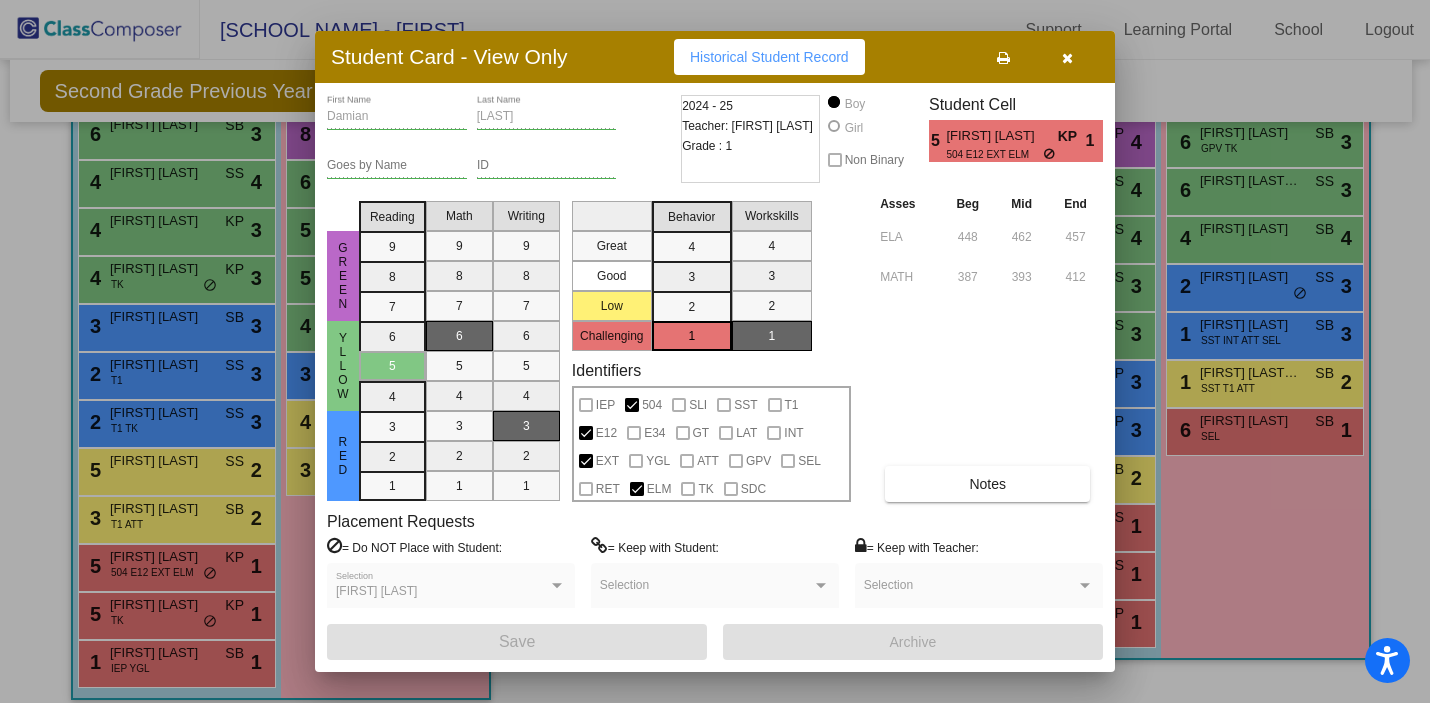 click at bounding box center [1067, 58] 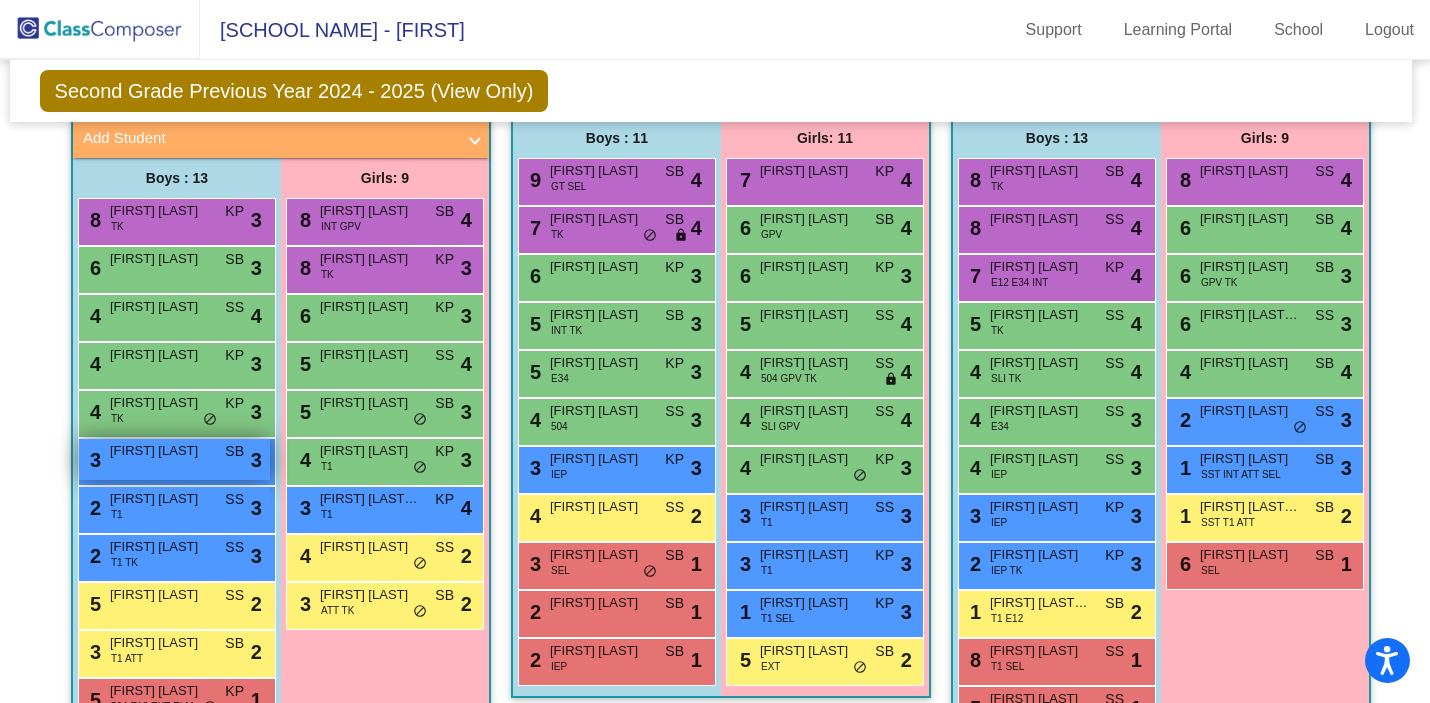 scroll, scrollTop: 449, scrollLeft: 4, axis: both 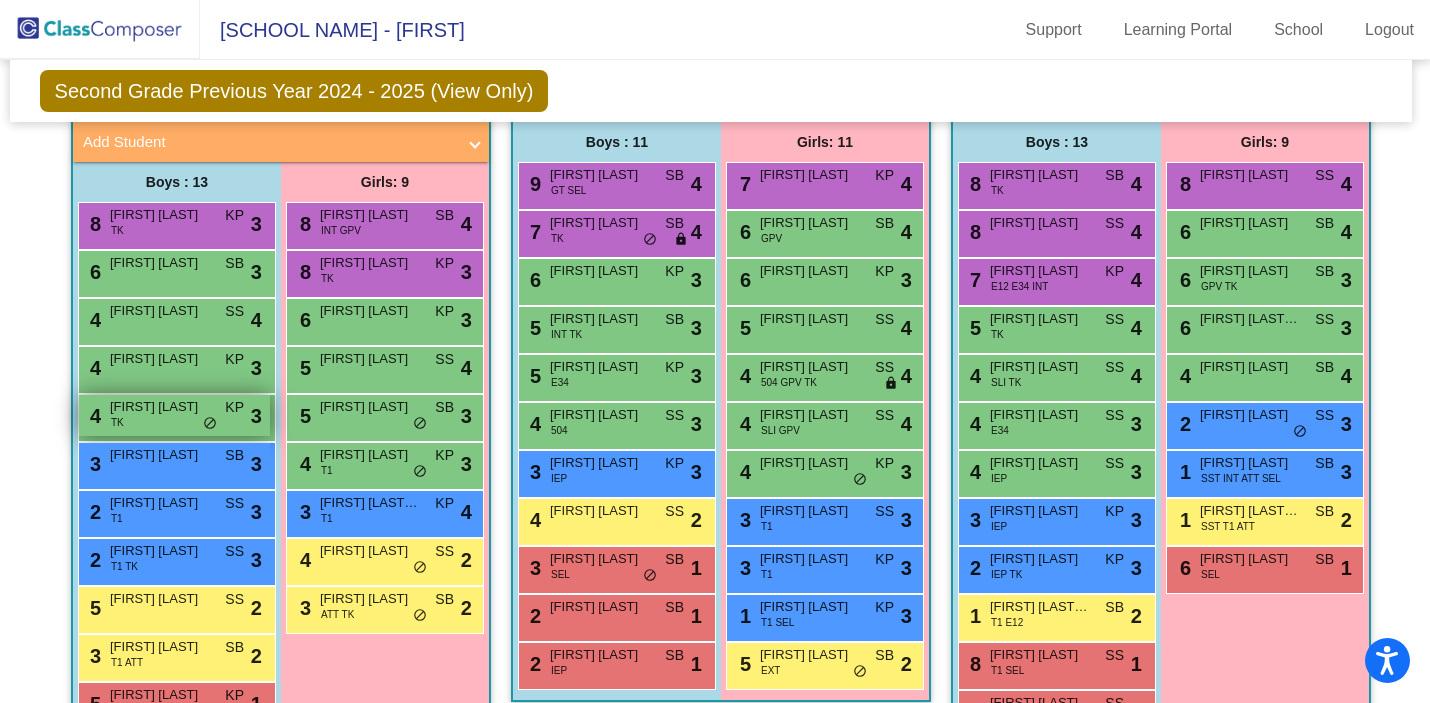 click on "[FIRST] [LAST]" at bounding box center (160, 407) 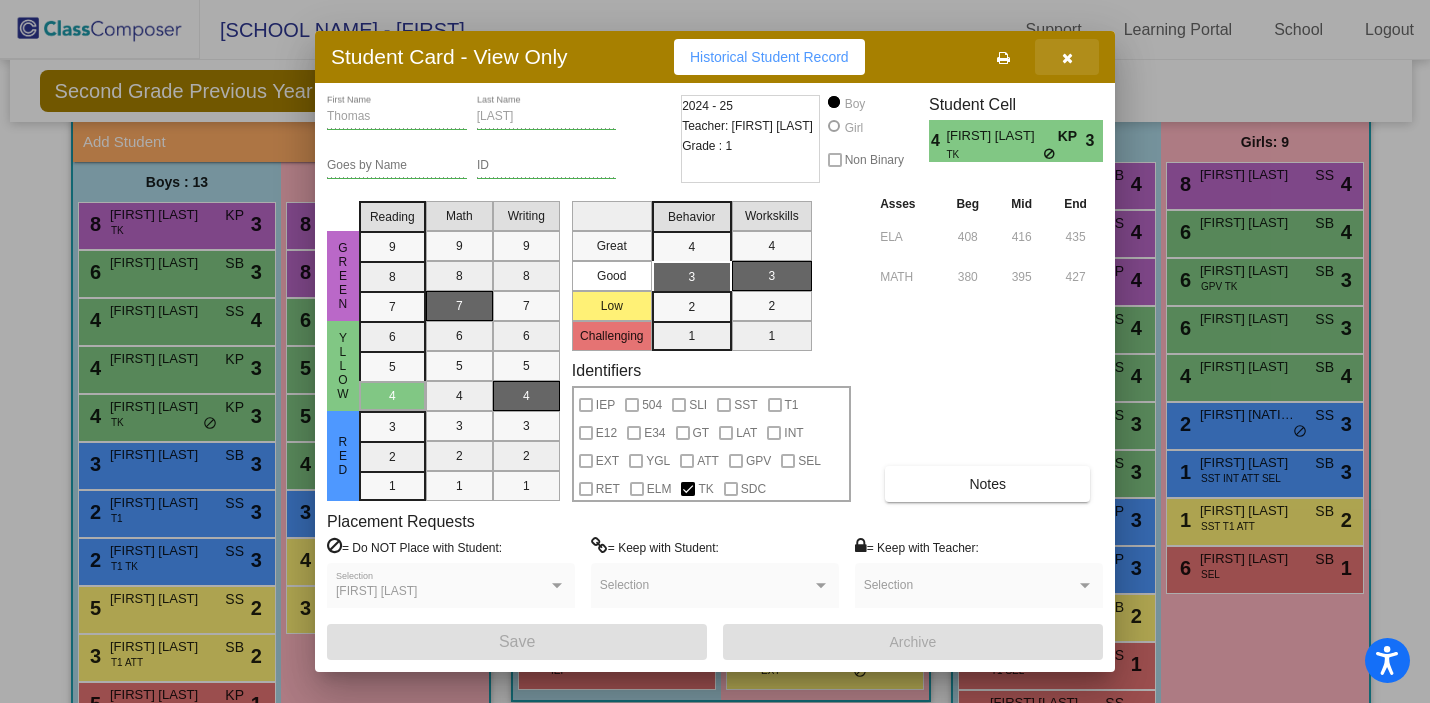 click at bounding box center [1067, 58] 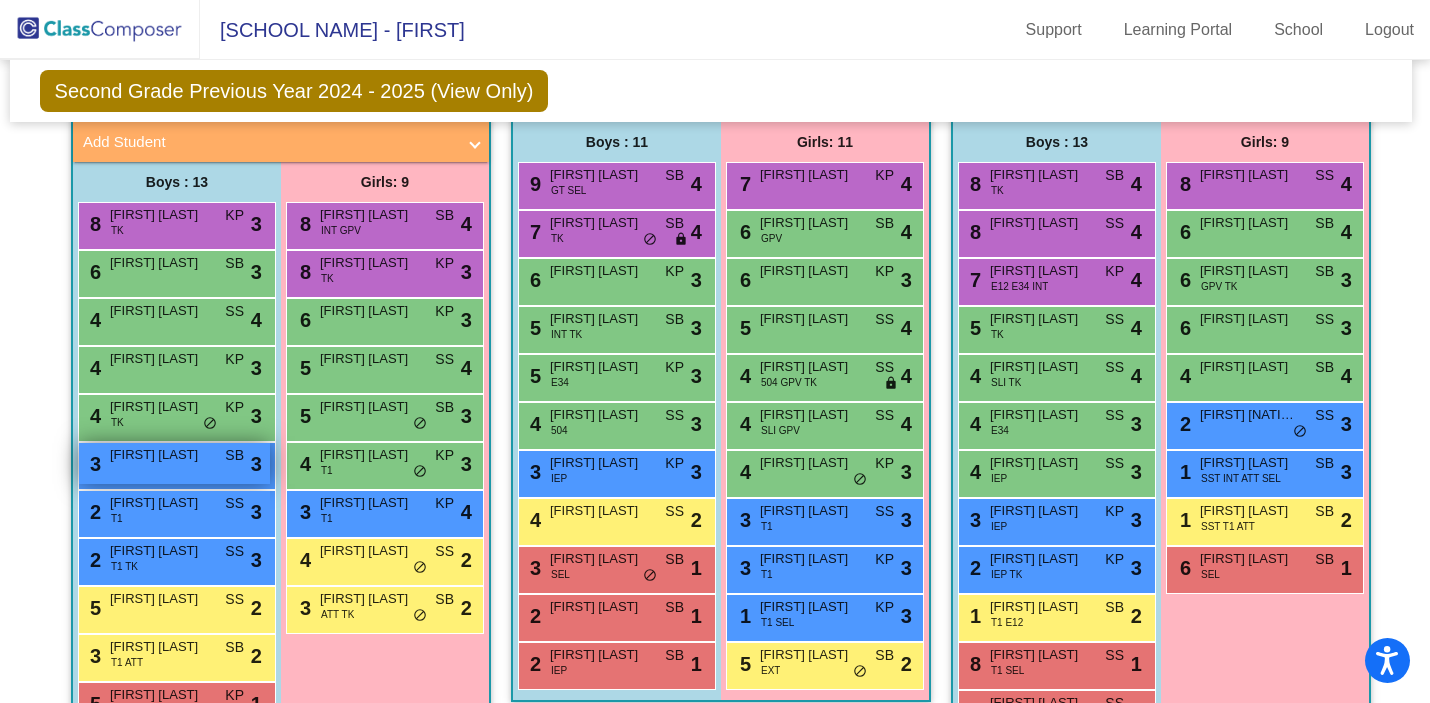 click on "3 Dominic Stevenson SB lock do_not_disturb_alt 3" at bounding box center (174, 463) 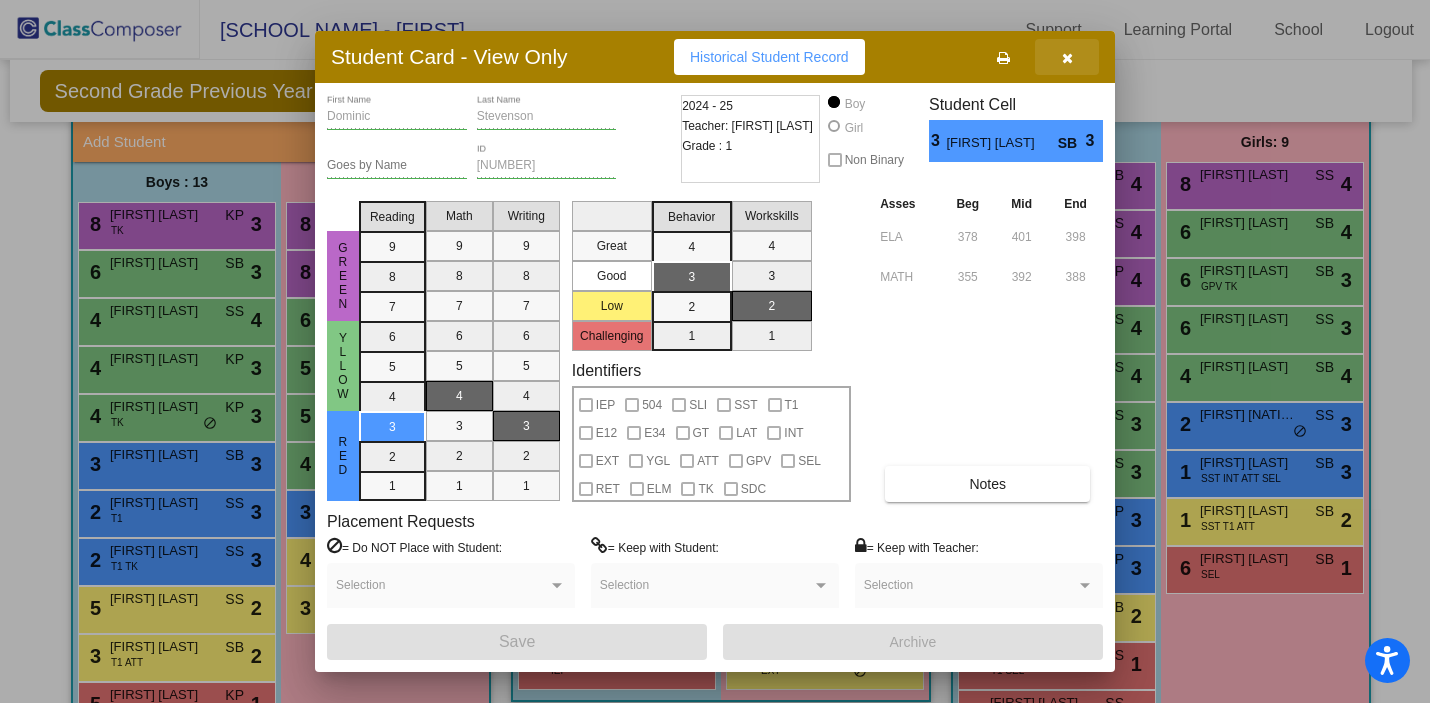 click at bounding box center [1067, 58] 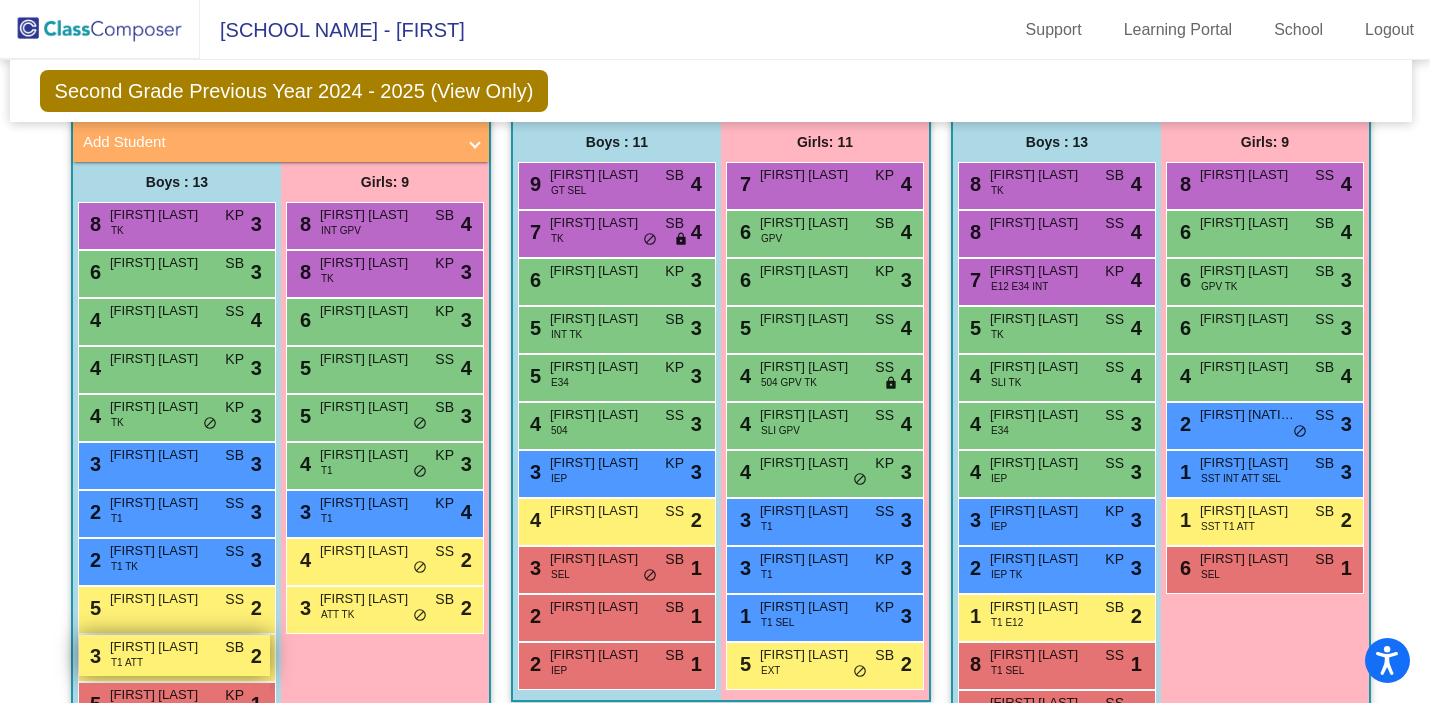click on "SB" at bounding box center [234, 647] 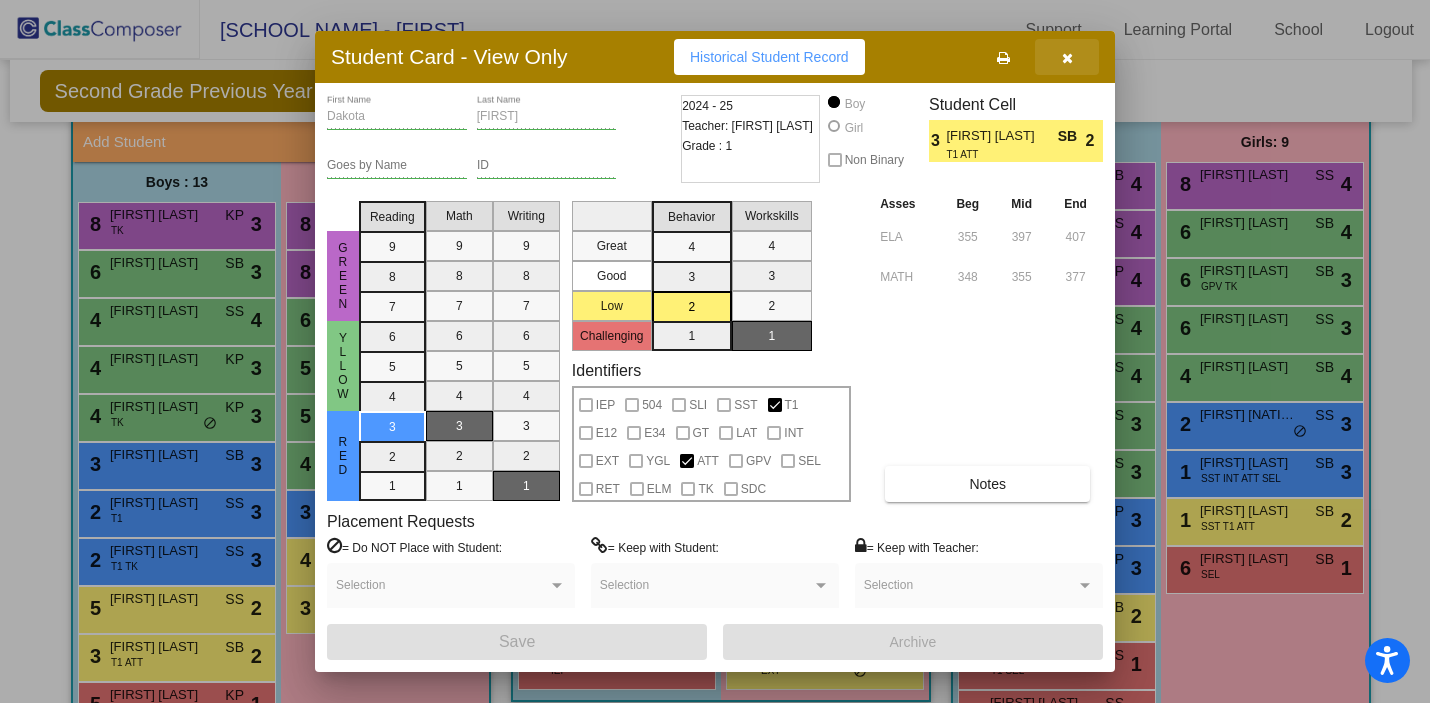 click at bounding box center [1067, 58] 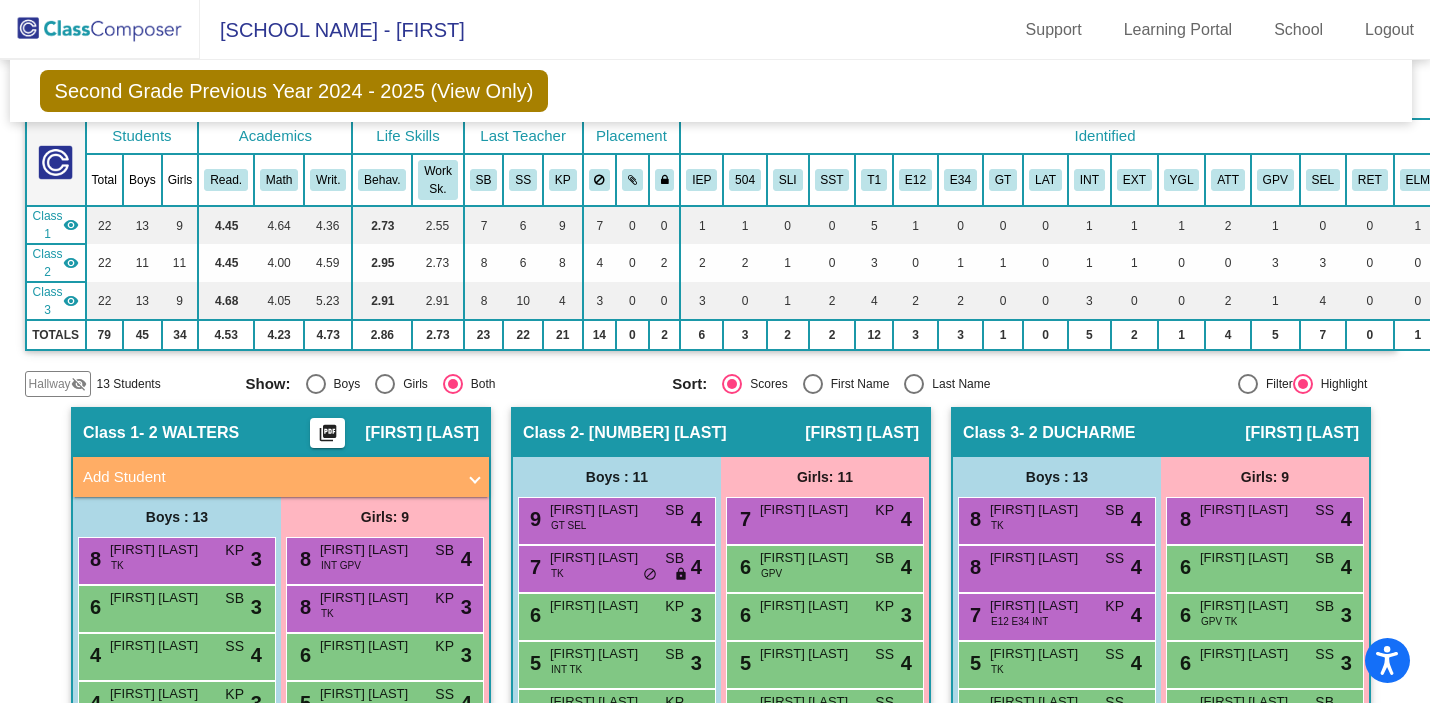 scroll, scrollTop: 108, scrollLeft: 4, axis: both 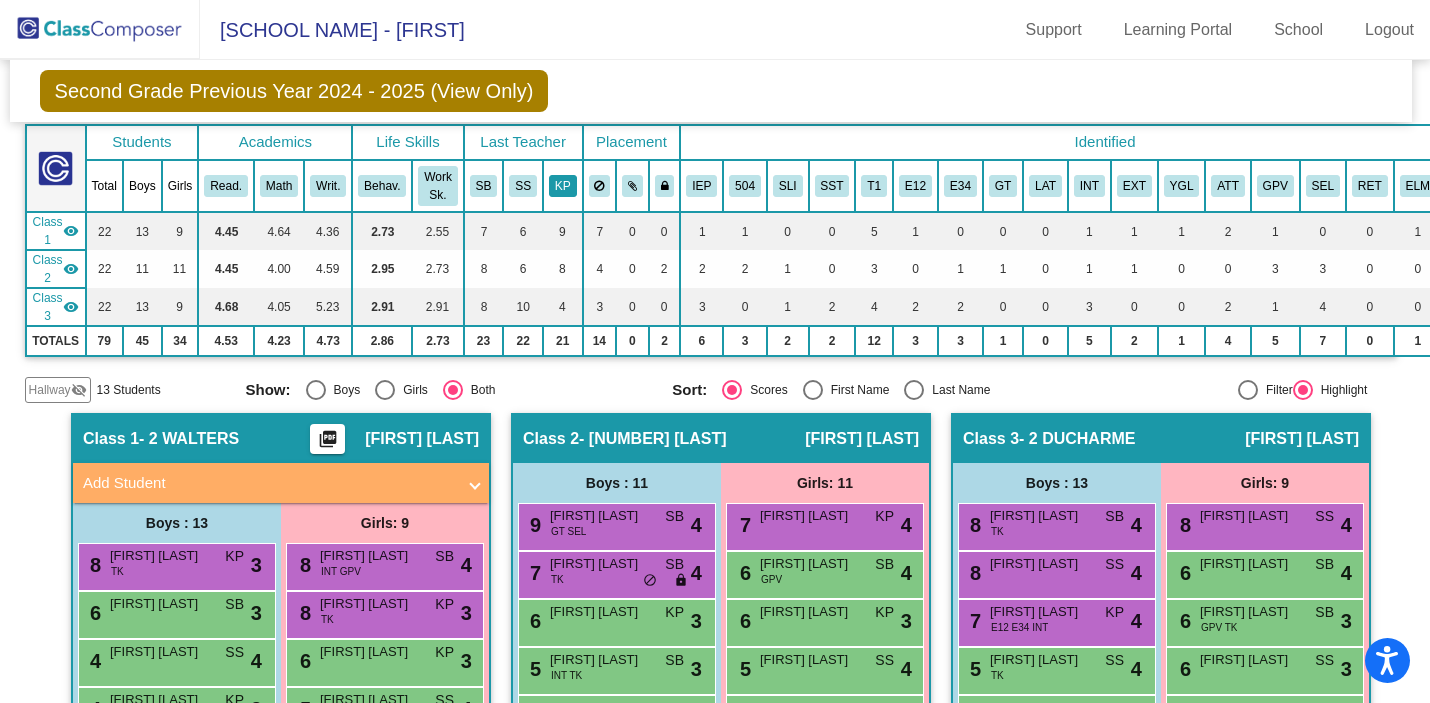 click on "KP" 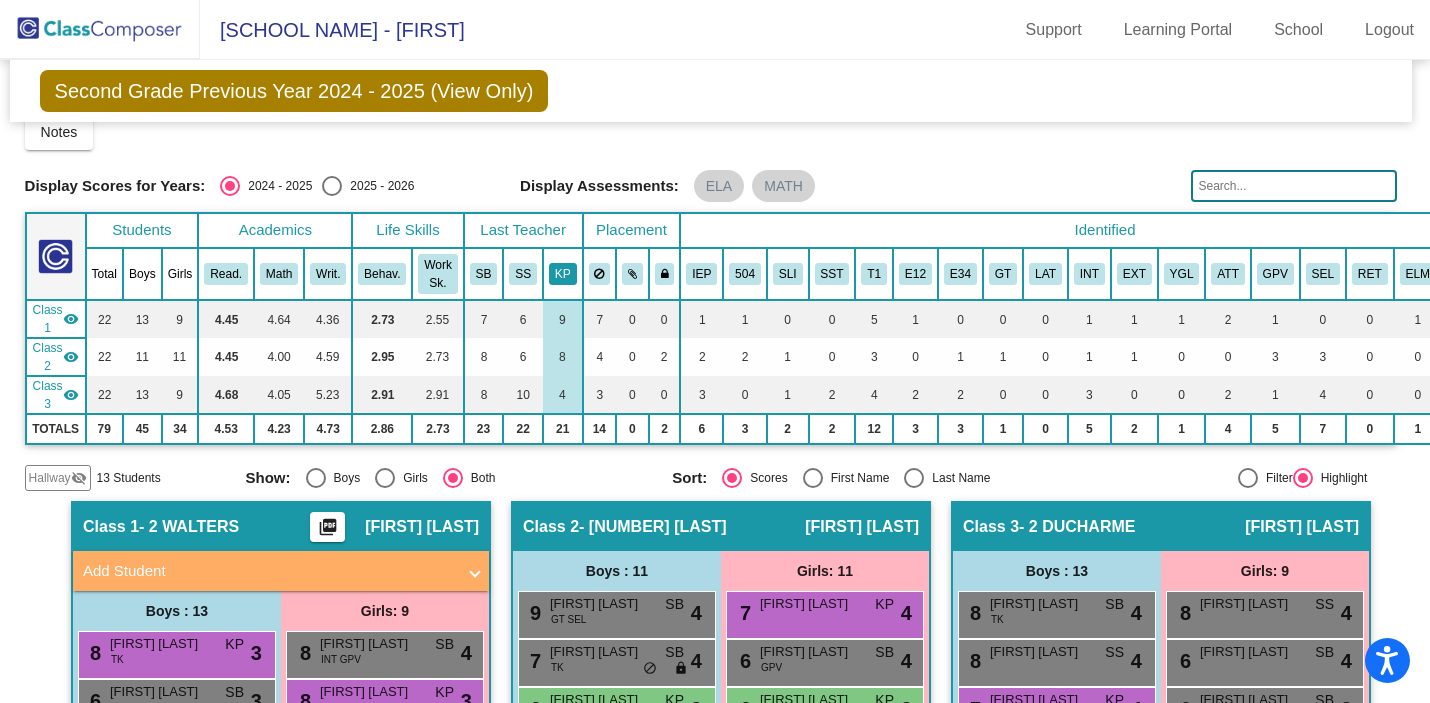 scroll, scrollTop: 18, scrollLeft: 4, axis: both 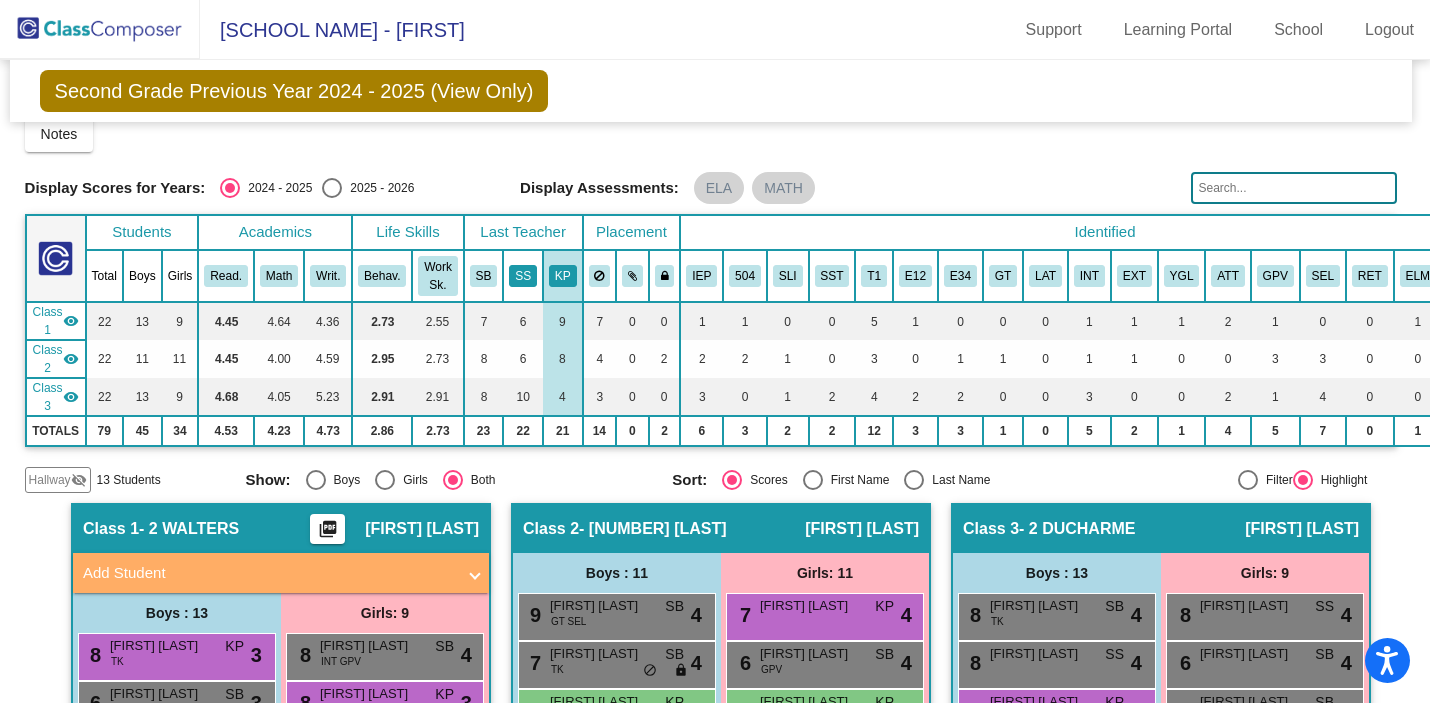 click on "SS" 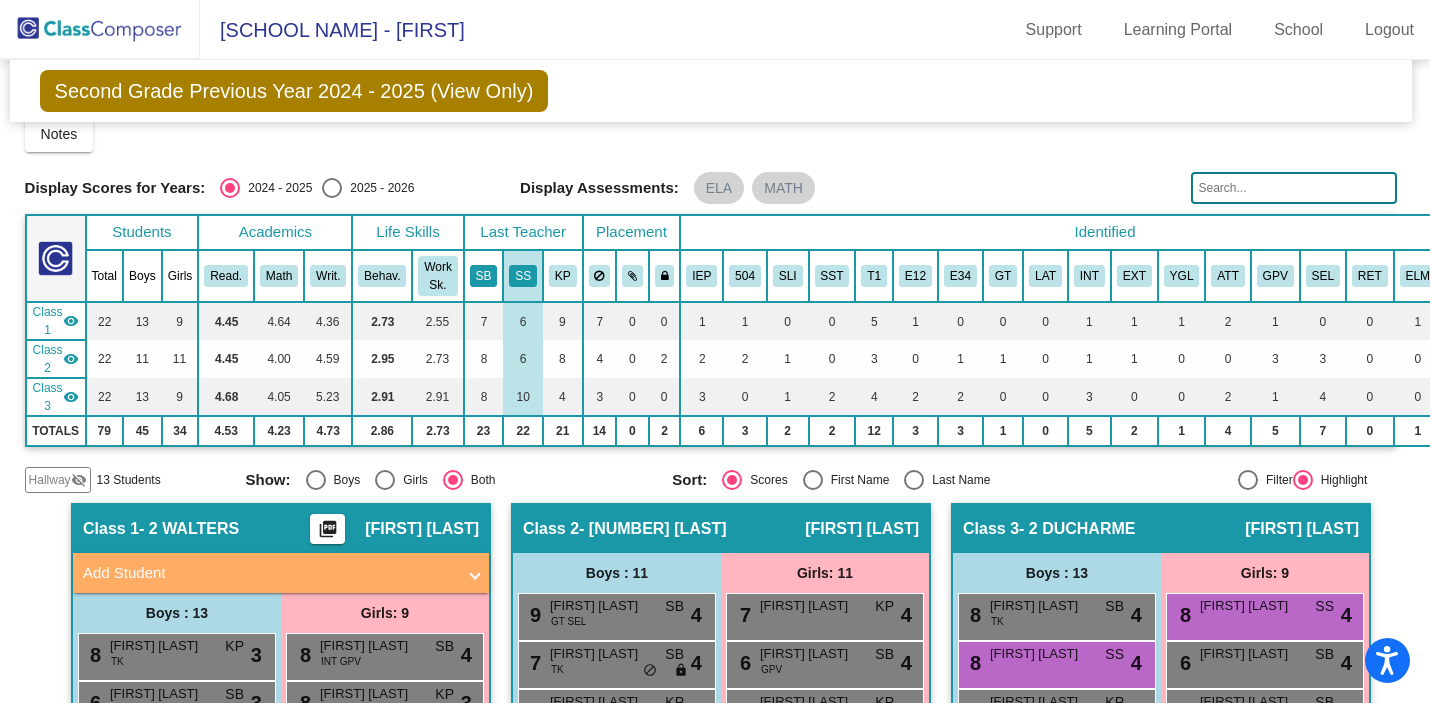click on "SB" 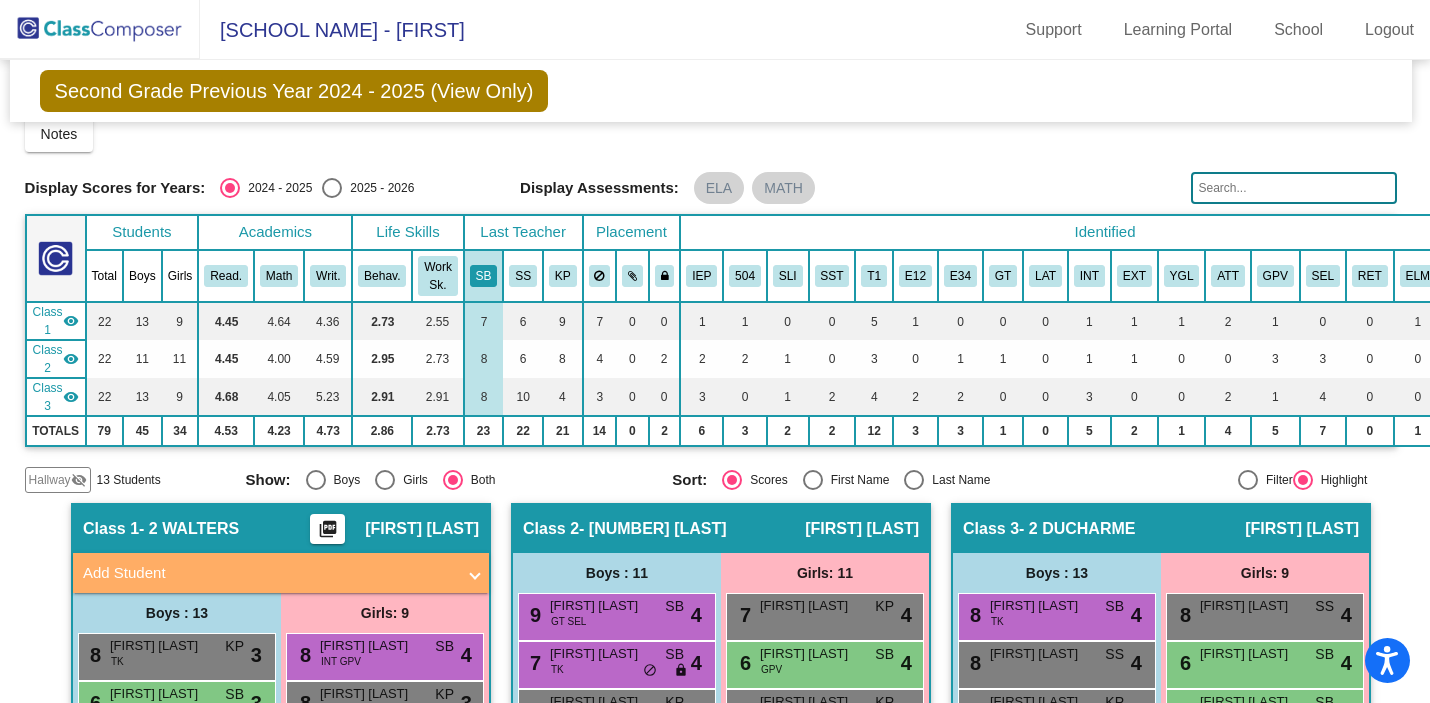 click on "Display Scores for Years:   2024 - 2025   2025 - 2026" 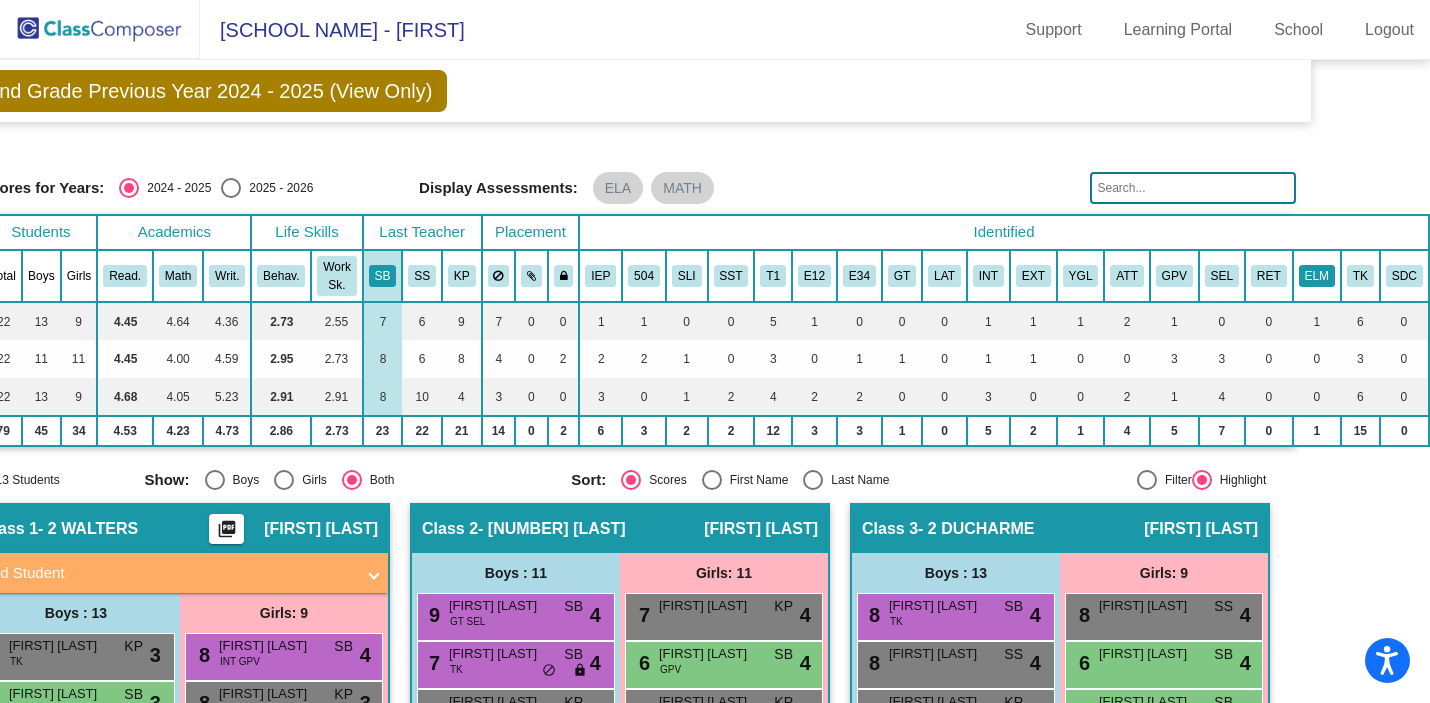 scroll, scrollTop: 18, scrollLeft: 115, axis: both 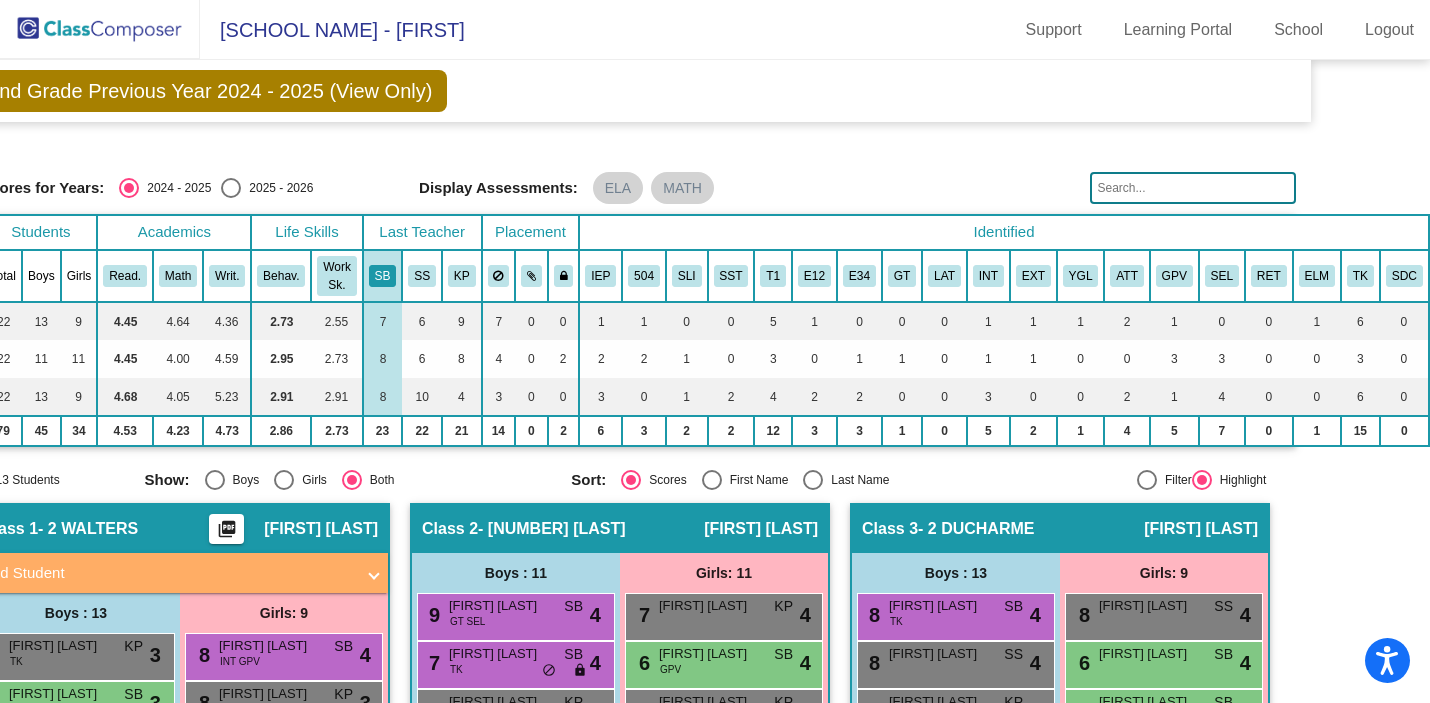 click on "Notes   Download Class List   Import Students   New Small Group   Saved Small Group" 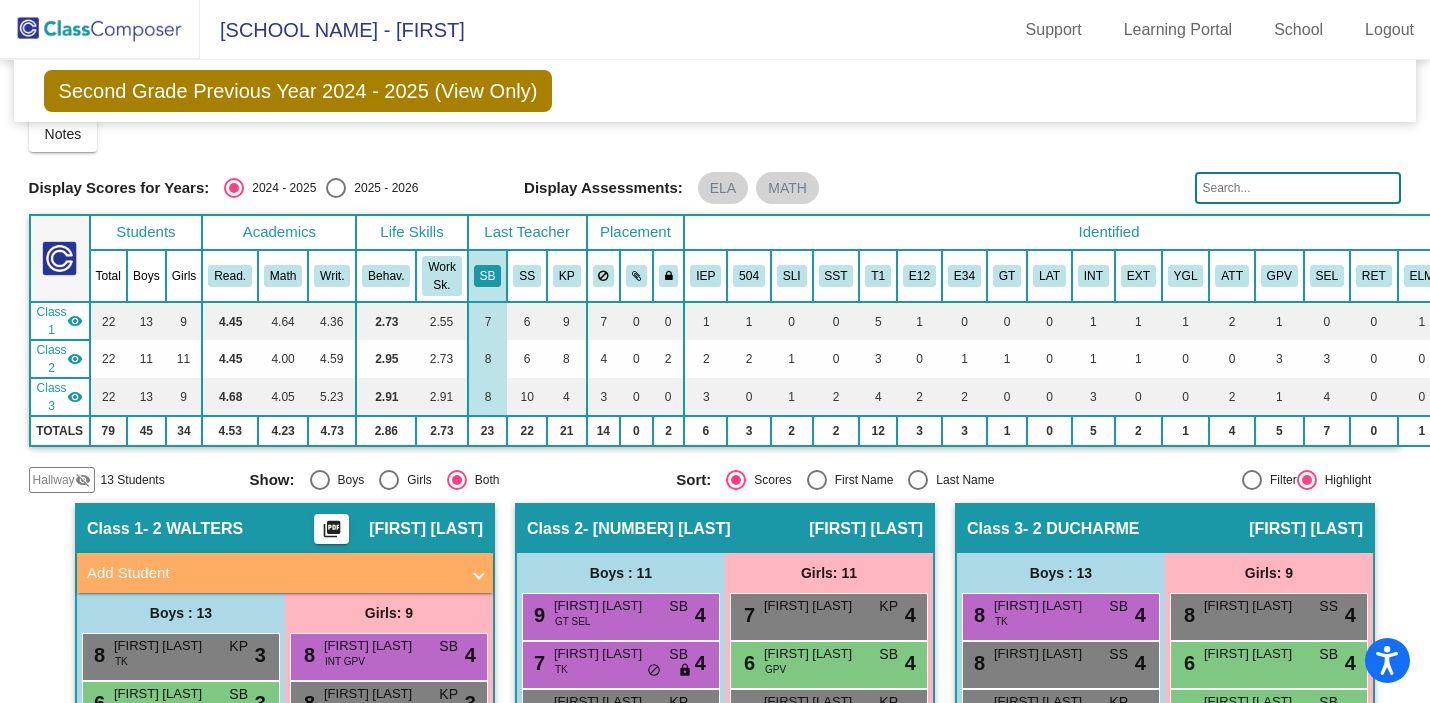scroll, scrollTop: 13, scrollLeft: 0, axis: vertical 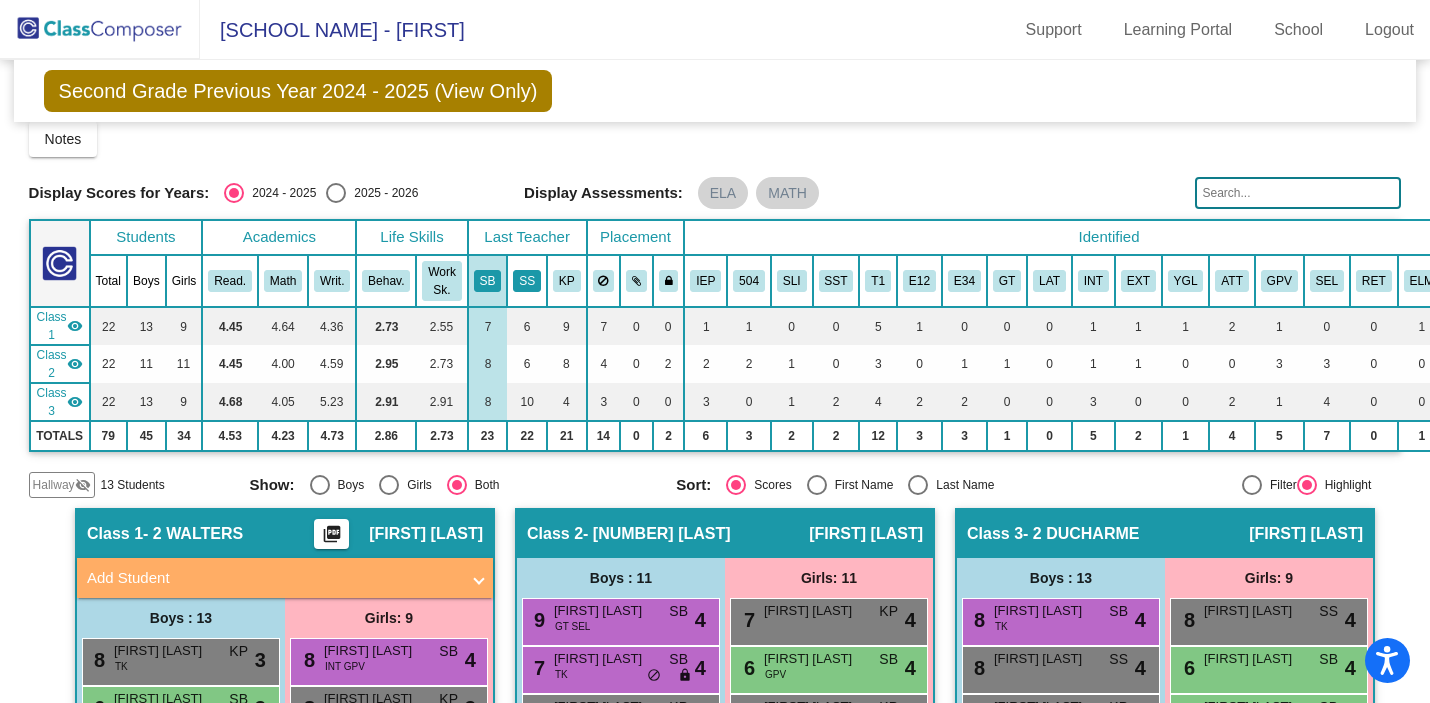 click on "SS" 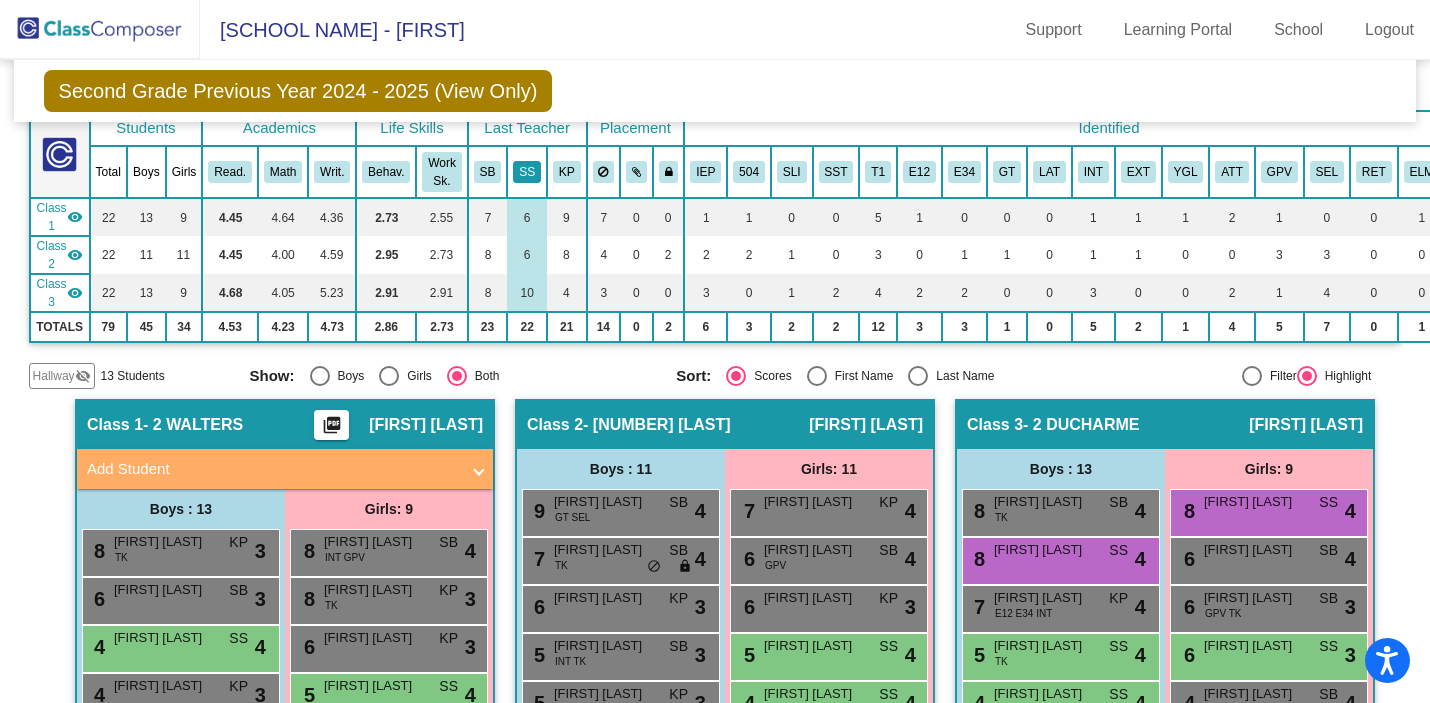 scroll, scrollTop: 121, scrollLeft: 0, axis: vertical 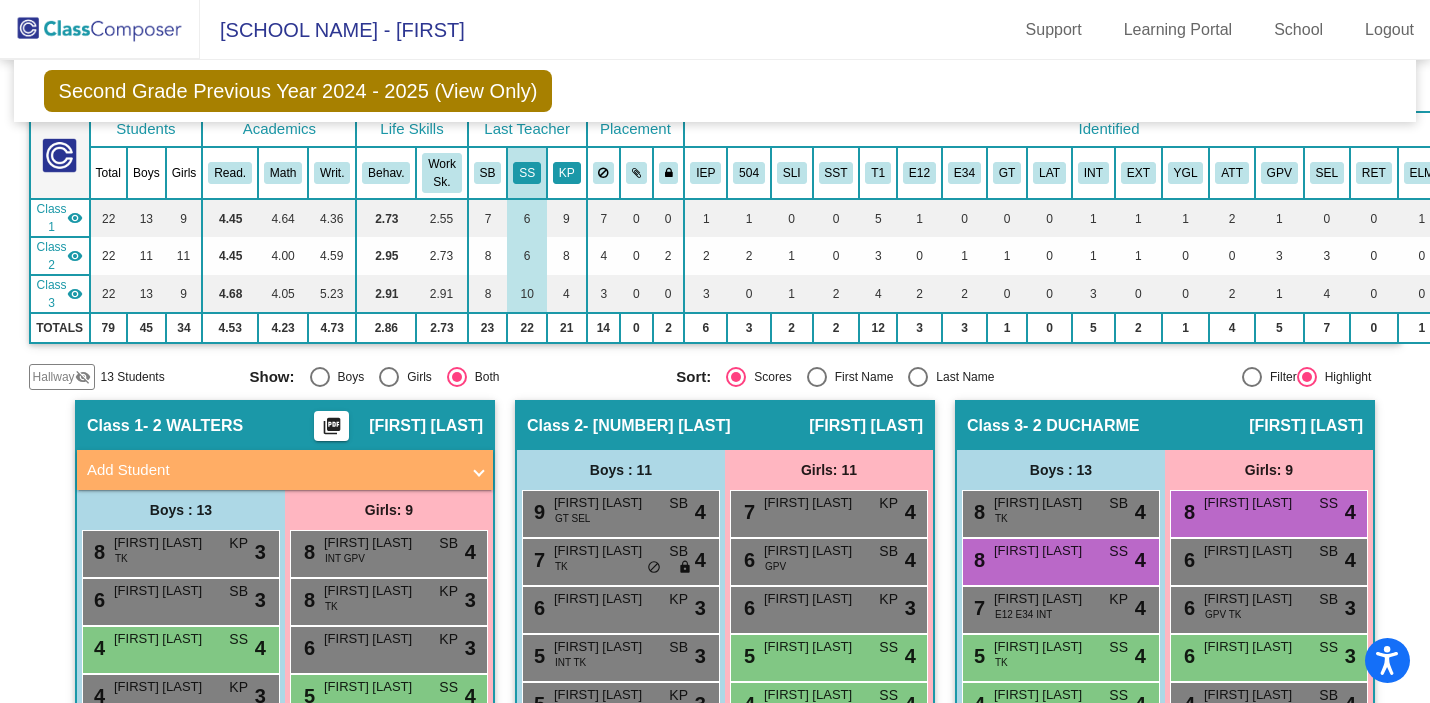 click on "KP" 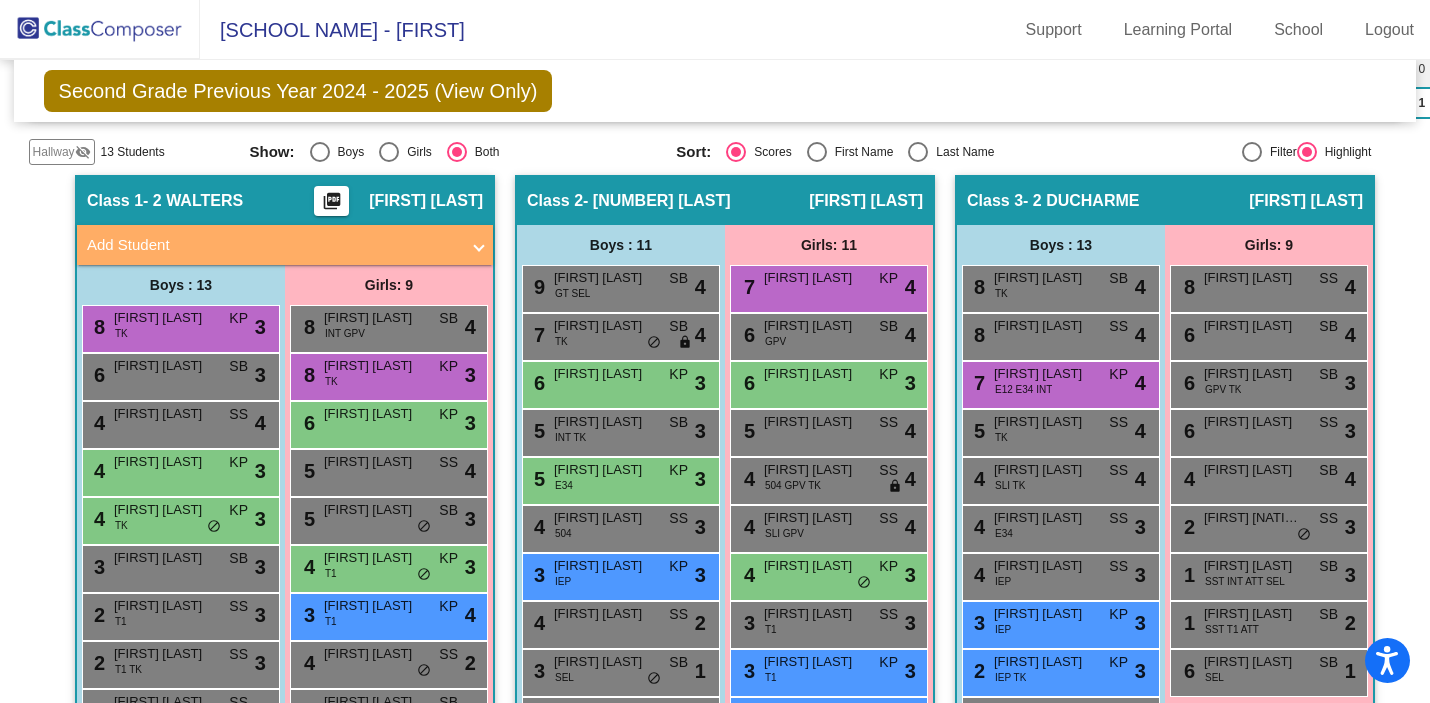 scroll, scrollTop: 613, scrollLeft: 0, axis: vertical 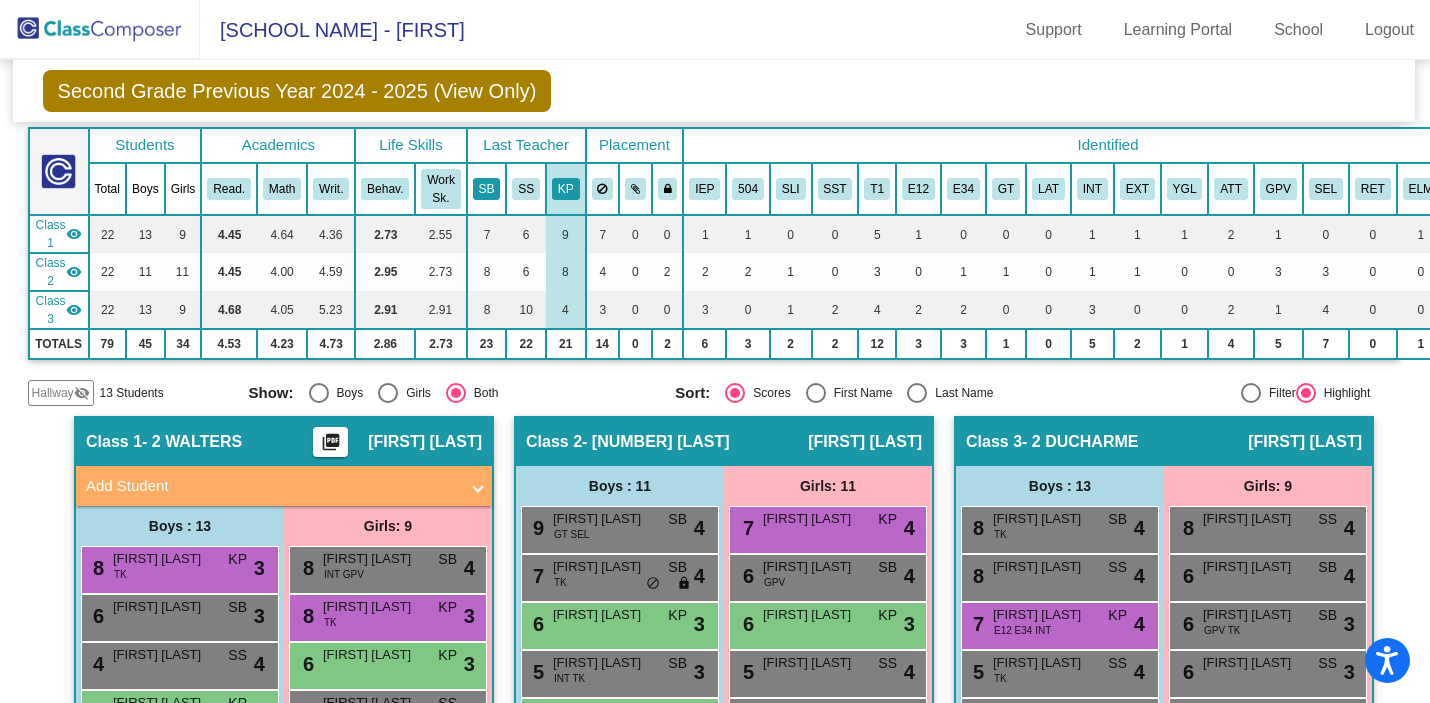 click on "SB" 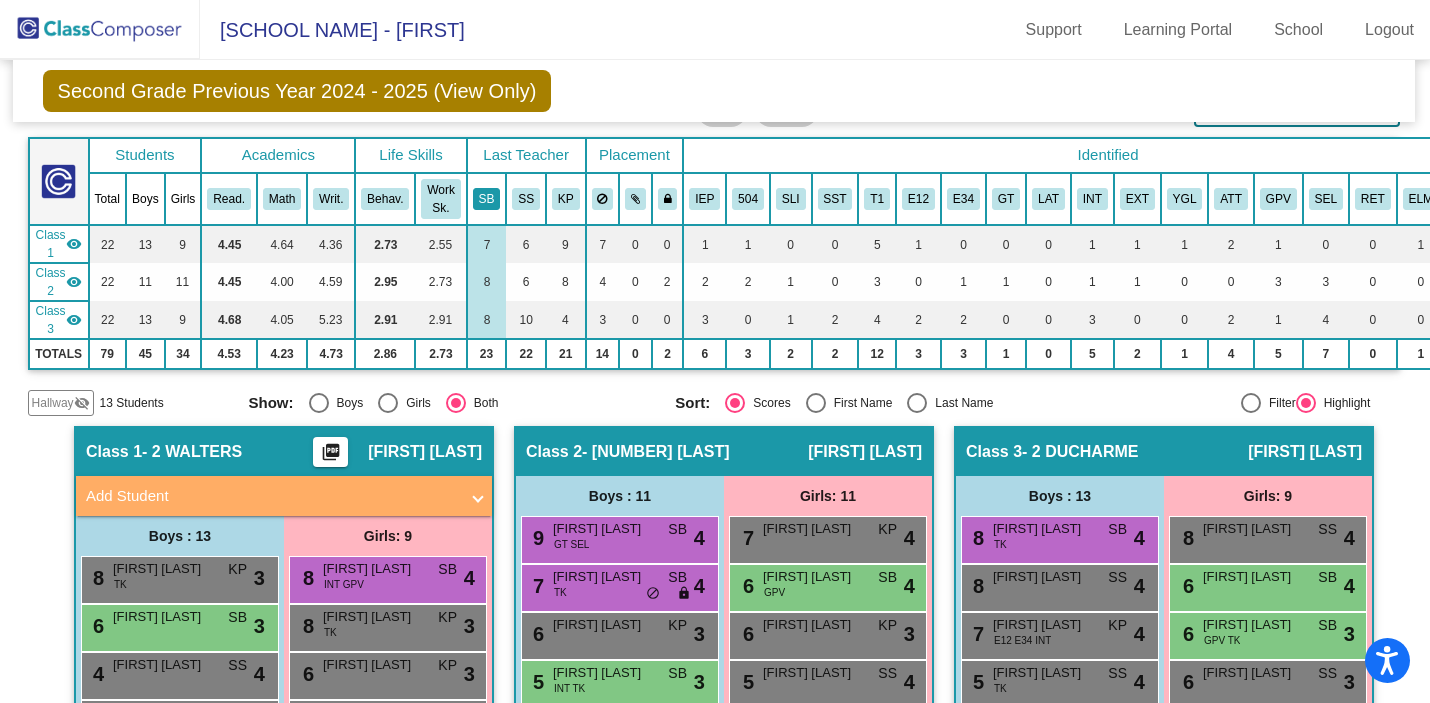 scroll, scrollTop: 87, scrollLeft: 1, axis: both 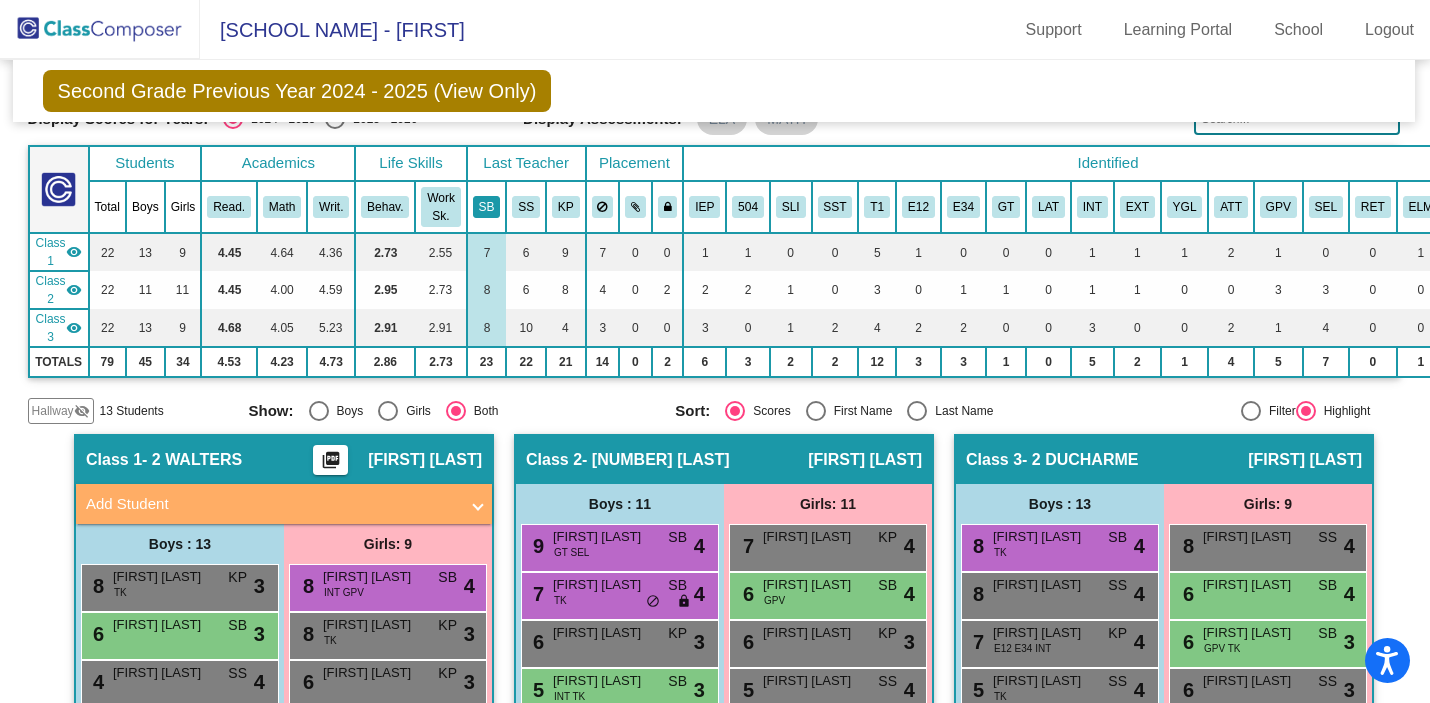 click on "SB" 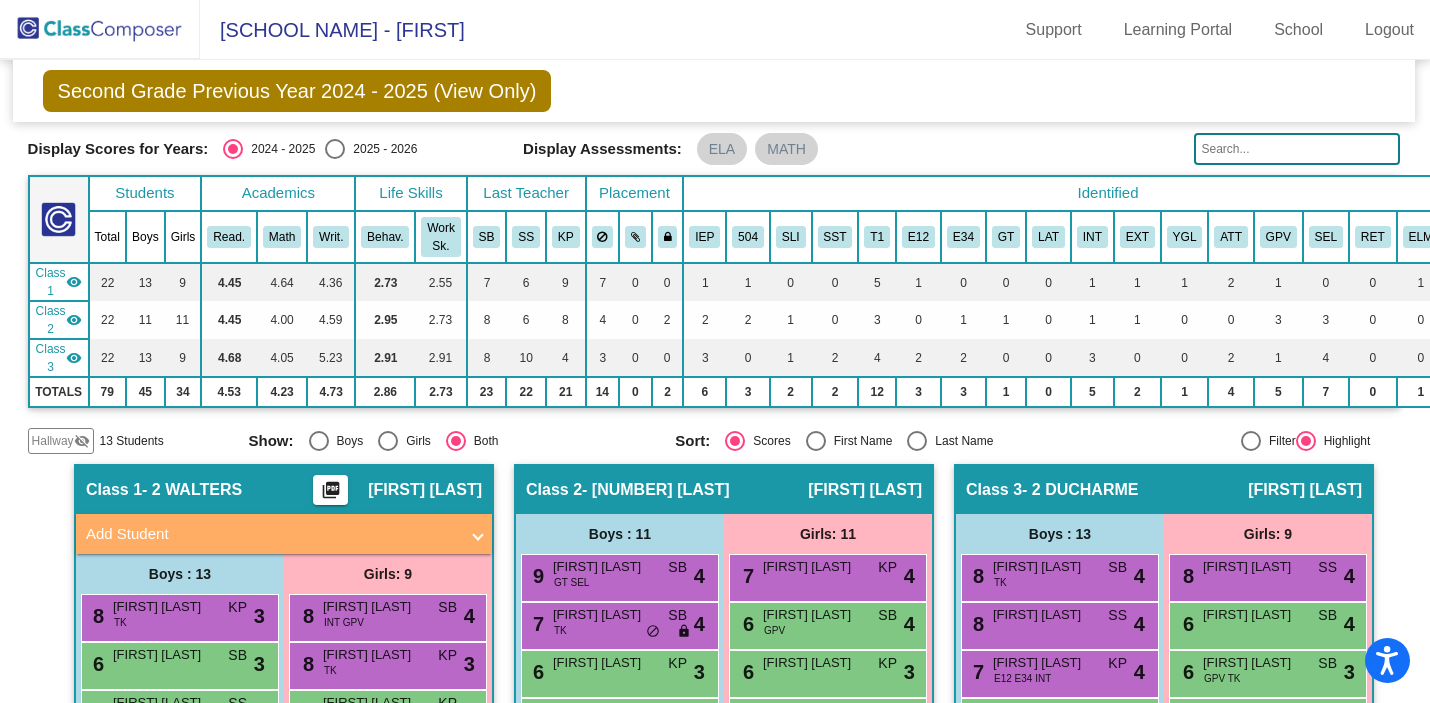 scroll, scrollTop: 18, scrollLeft: 1, axis: both 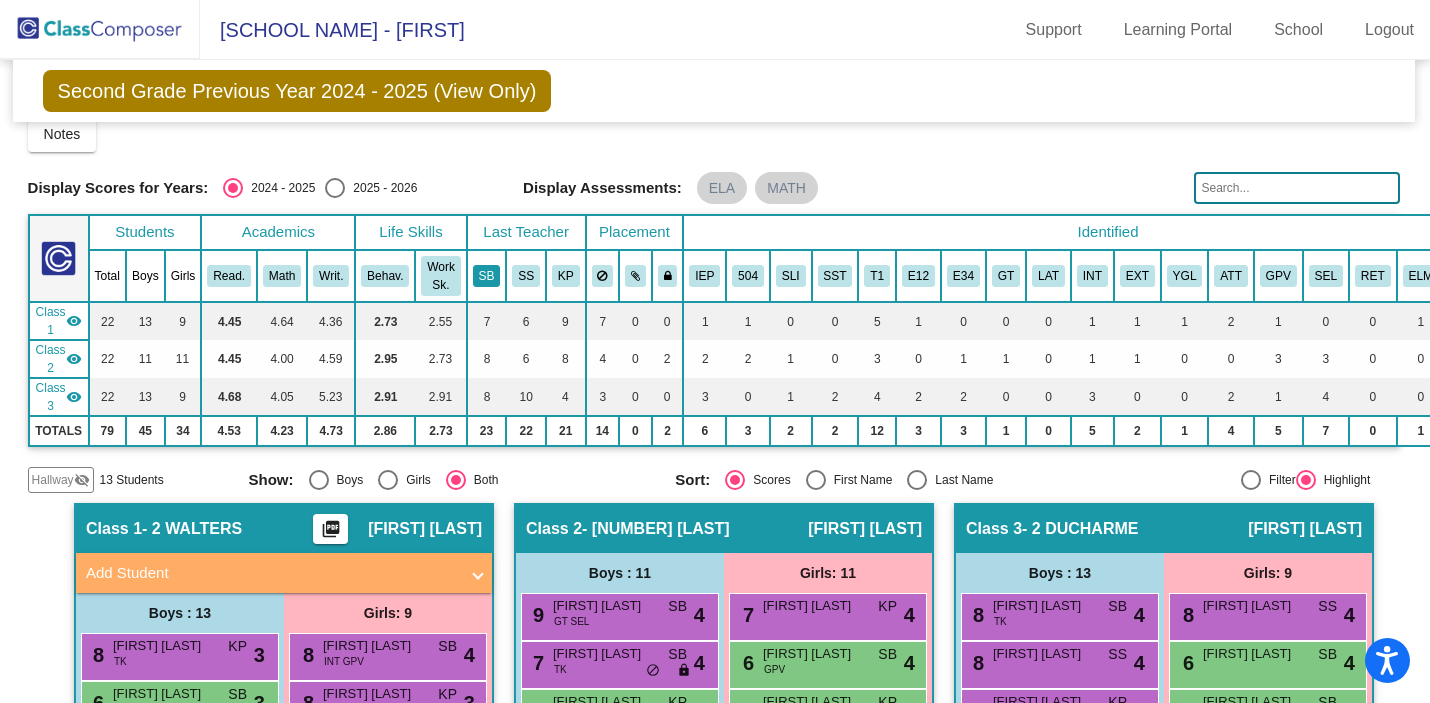 click on "SB" 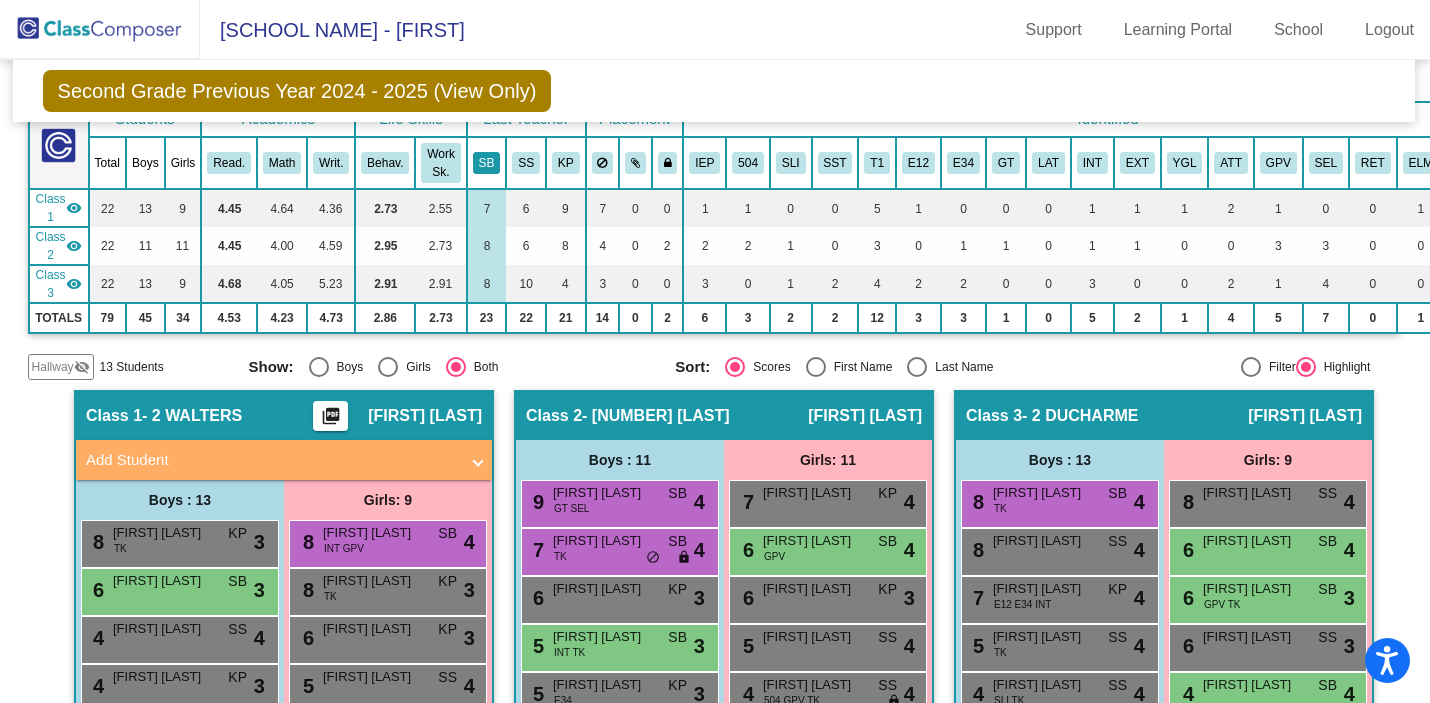 scroll, scrollTop: 128, scrollLeft: 1, axis: both 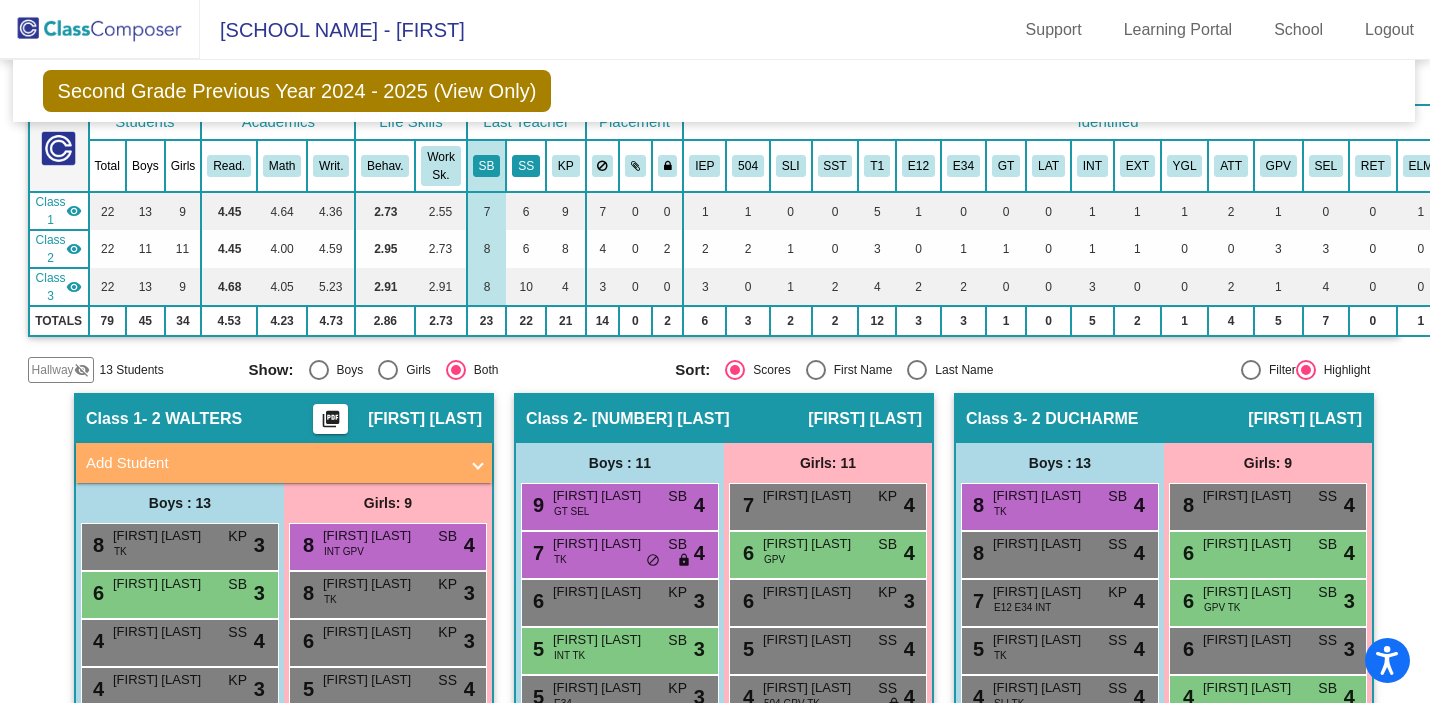 click on "SS" 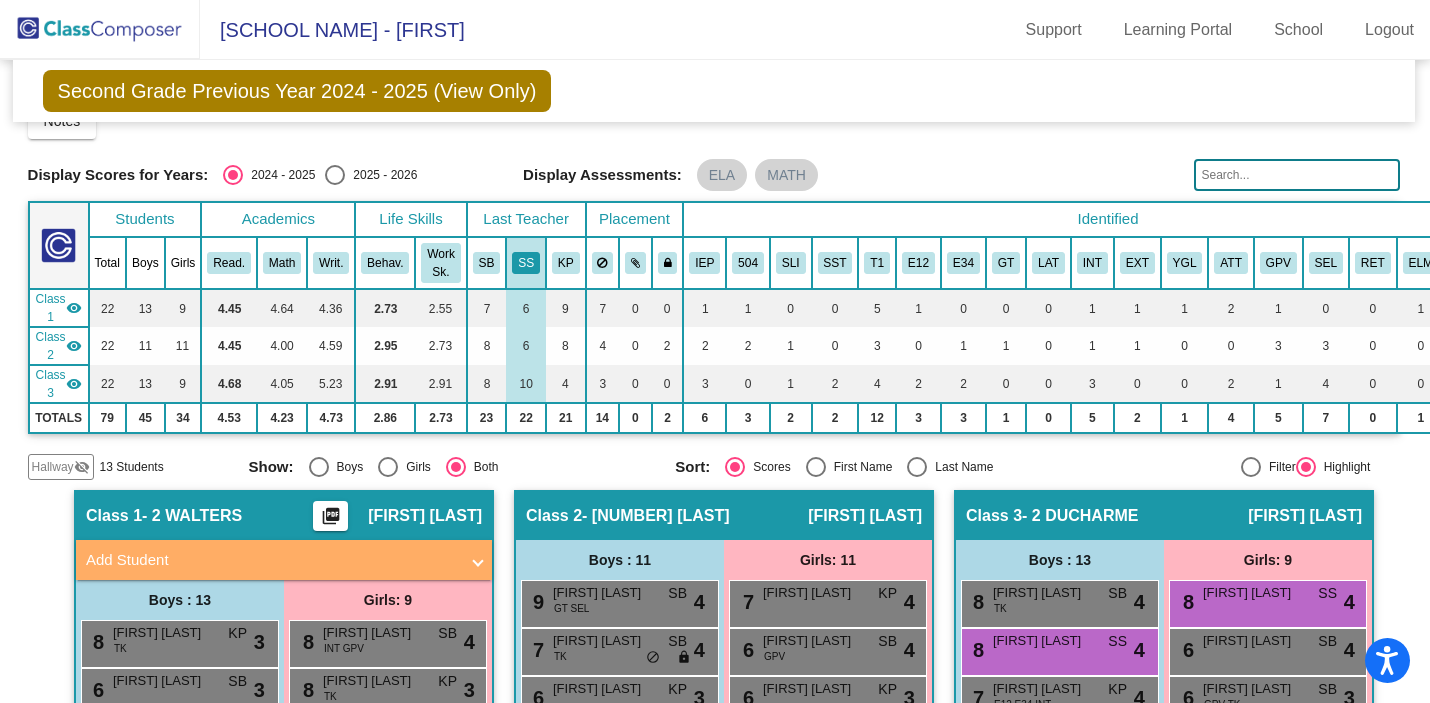 scroll, scrollTop: 0, scrollLeft: 1, axis: horizontal 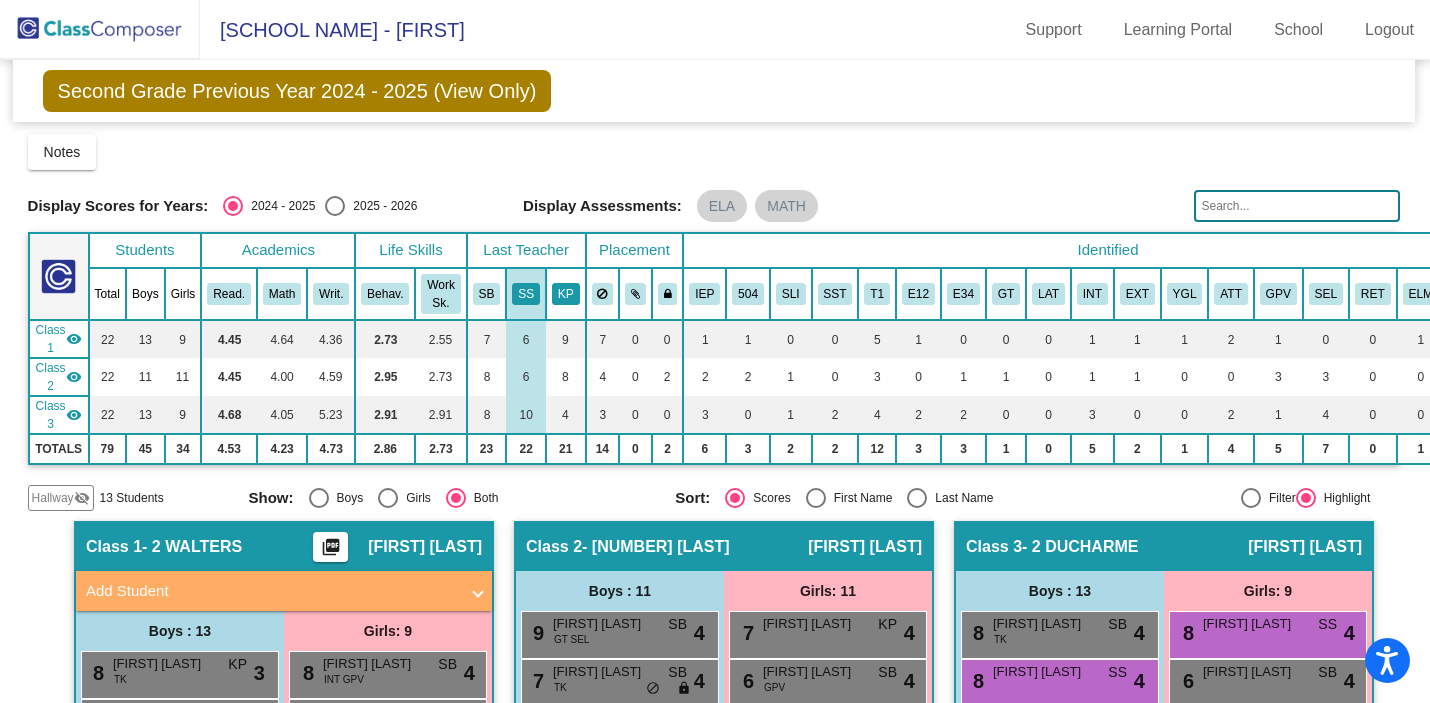 click on "KP" 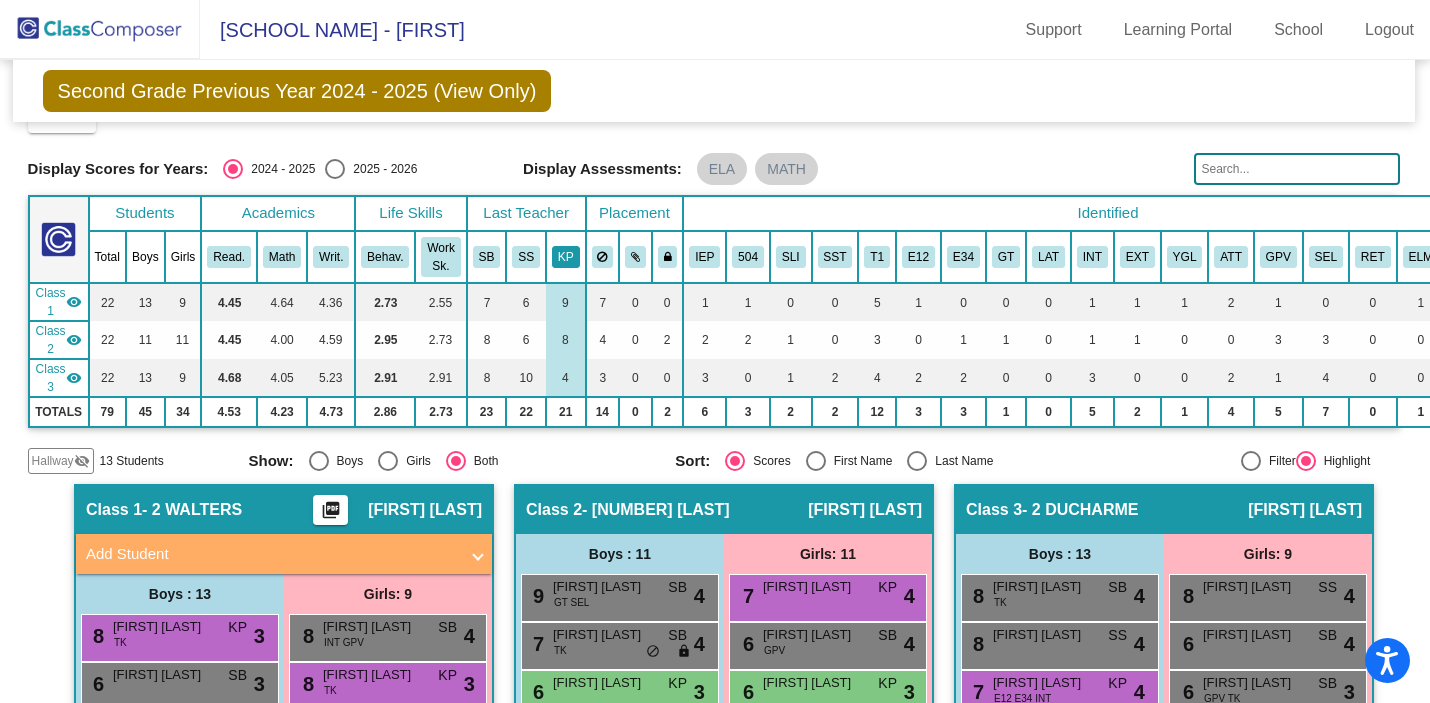 scroll, scrollTop: 23, scrollLeft: 1, axis: both 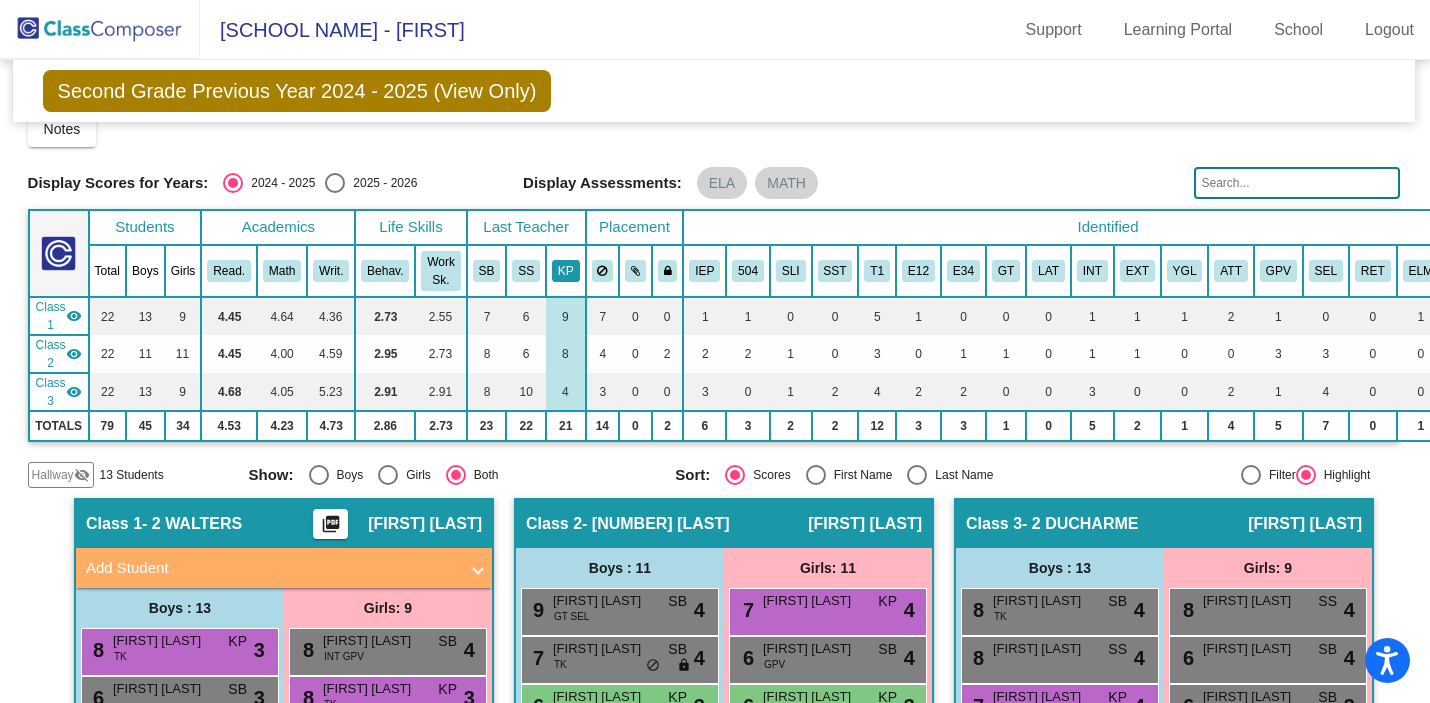 click on "KP" 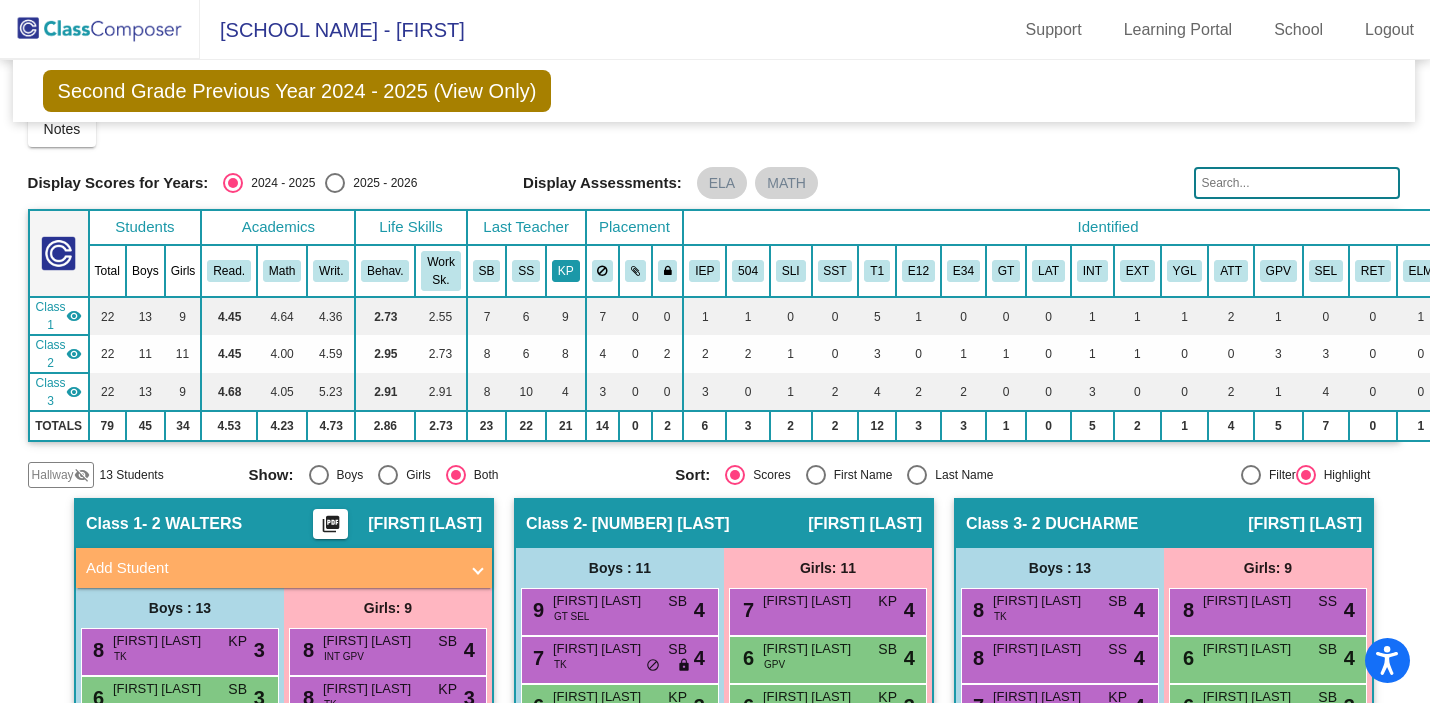 click on "KP" 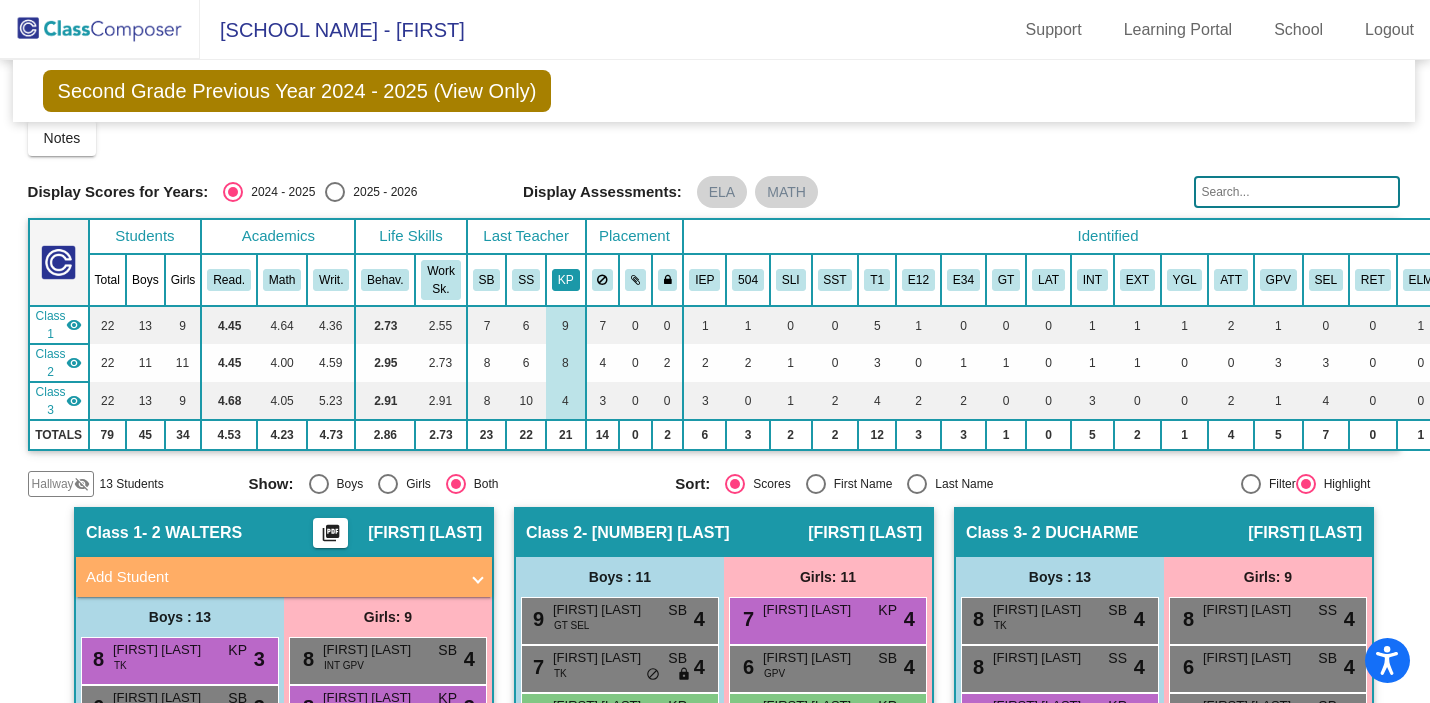 scroll, scrollTop: 0, scrollLeft: 1, axis: horizontal 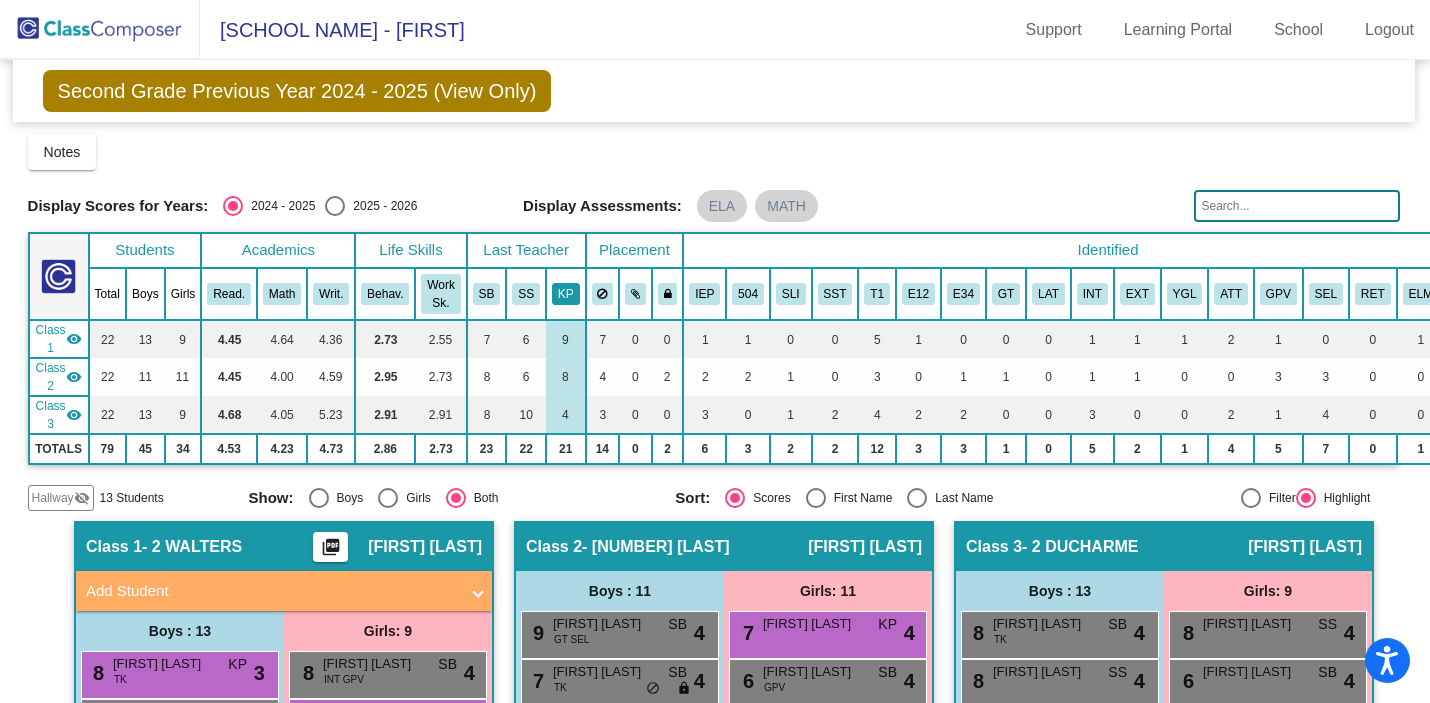 click on "KP" 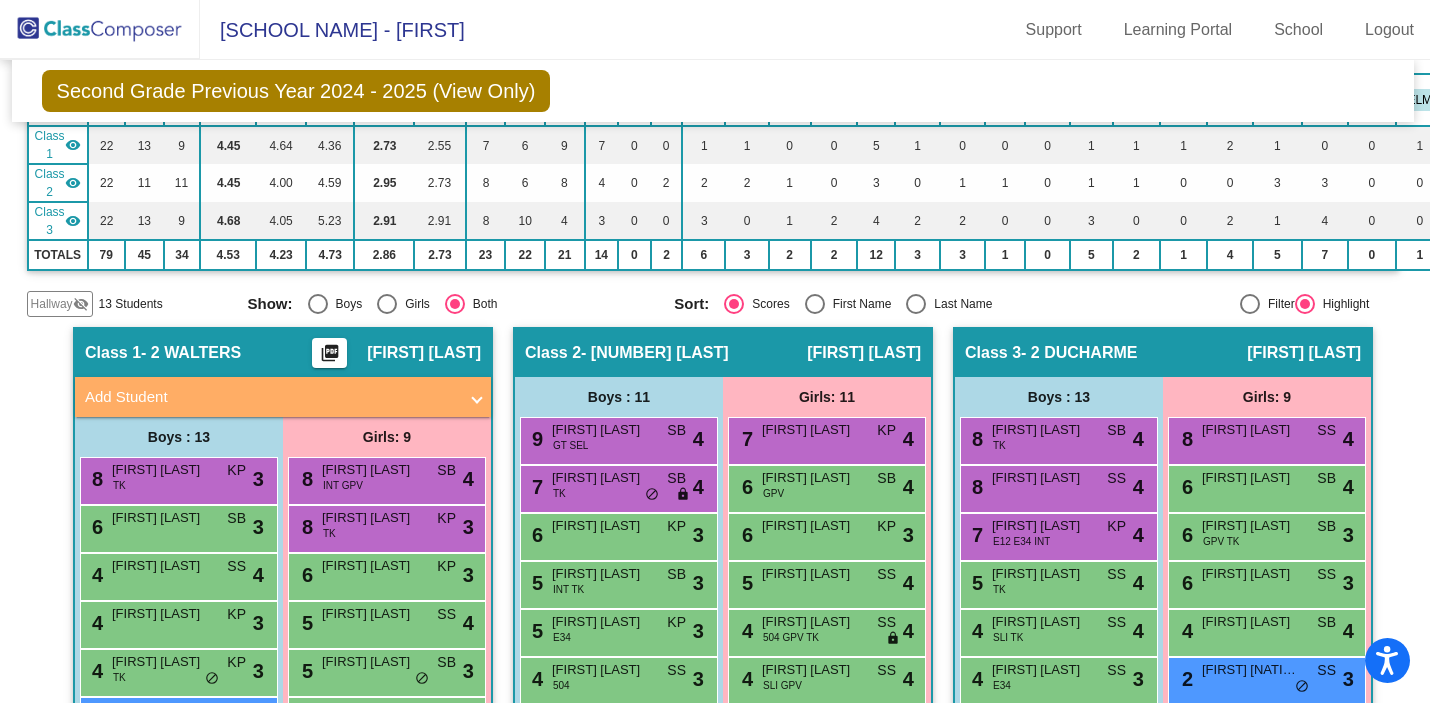 scroll, scrollTop: 191, scrollLeft: 2, axis: both 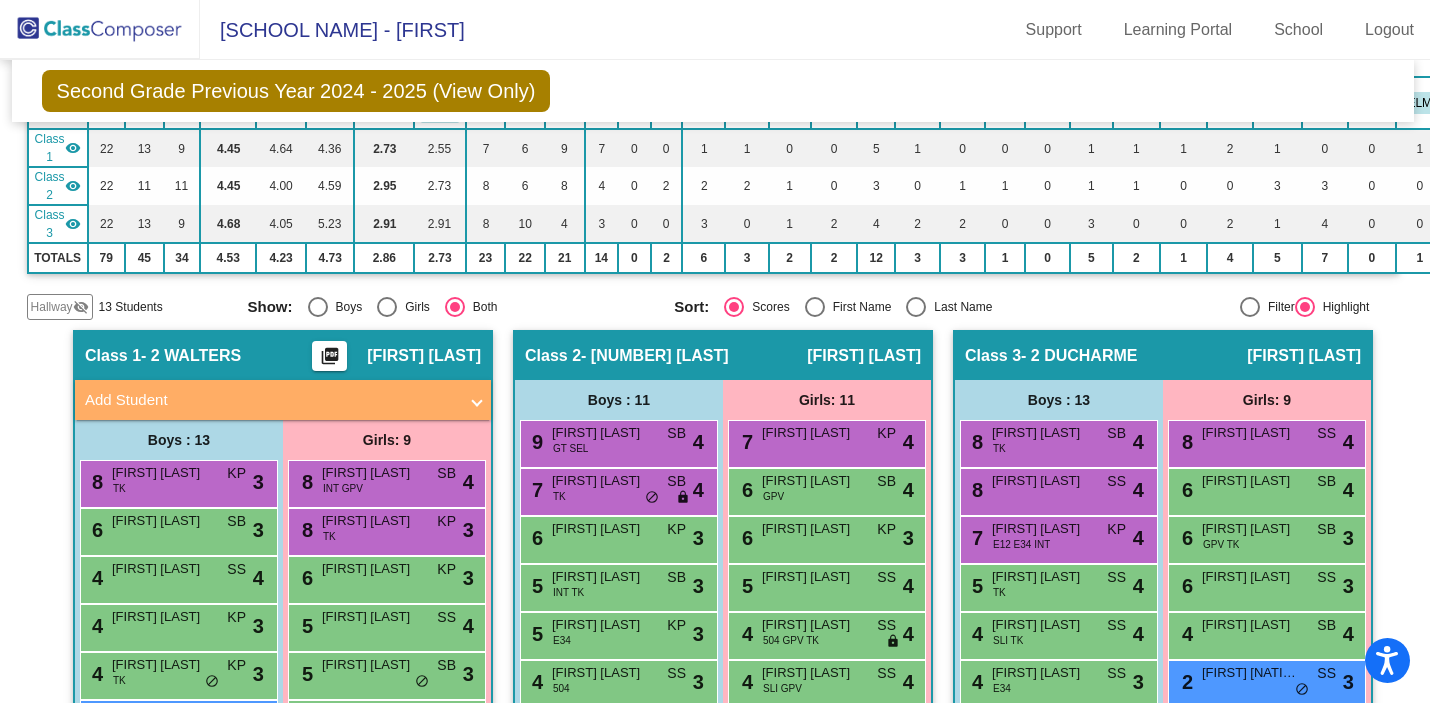 click on "Hallway" 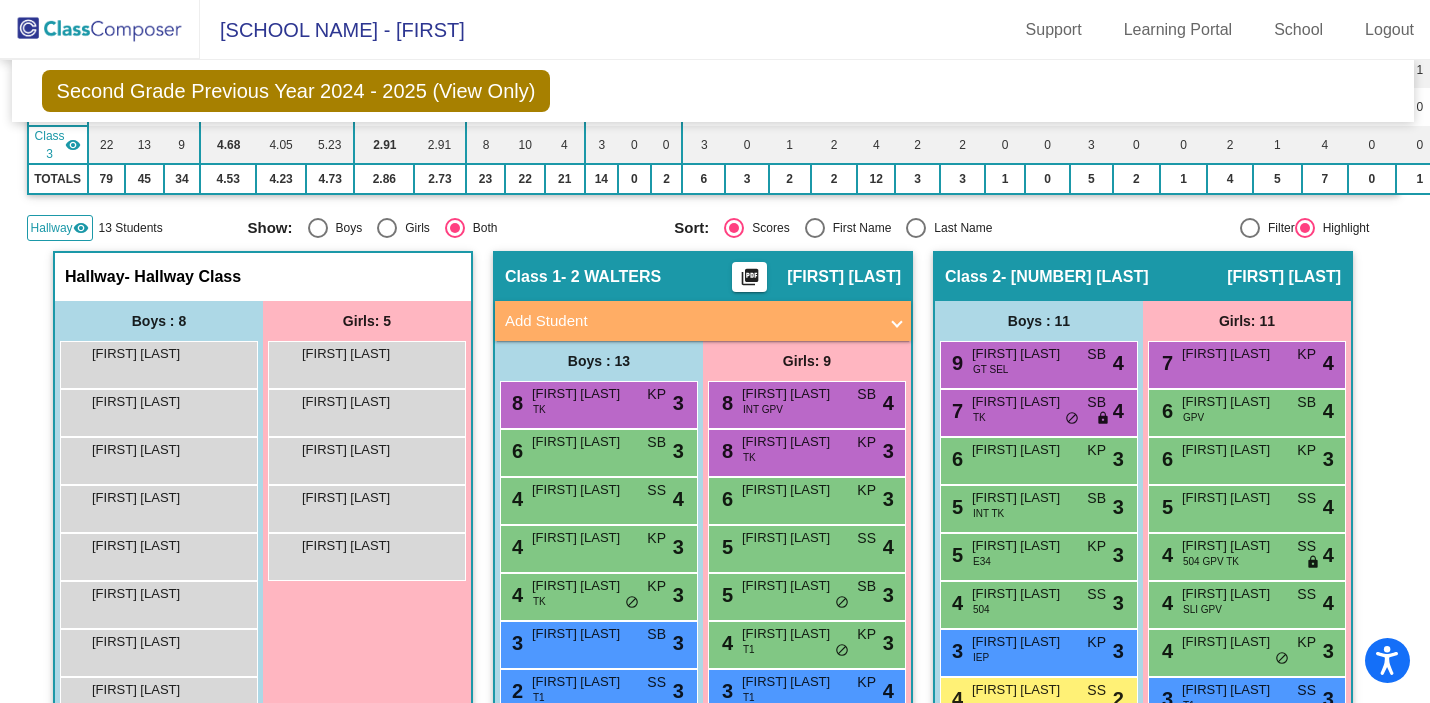 scroll, scrollTop: 264, scrollLeft: 2, axis: both 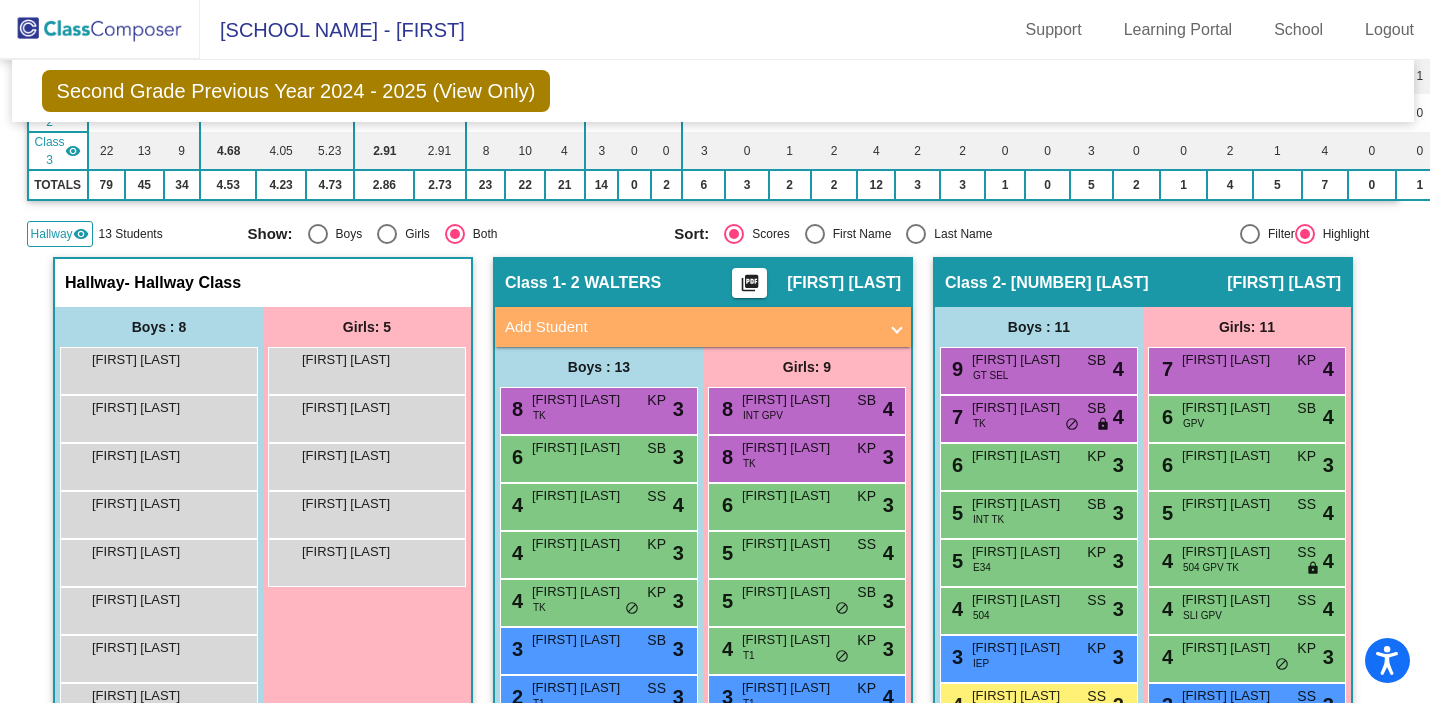click on "13 Students" 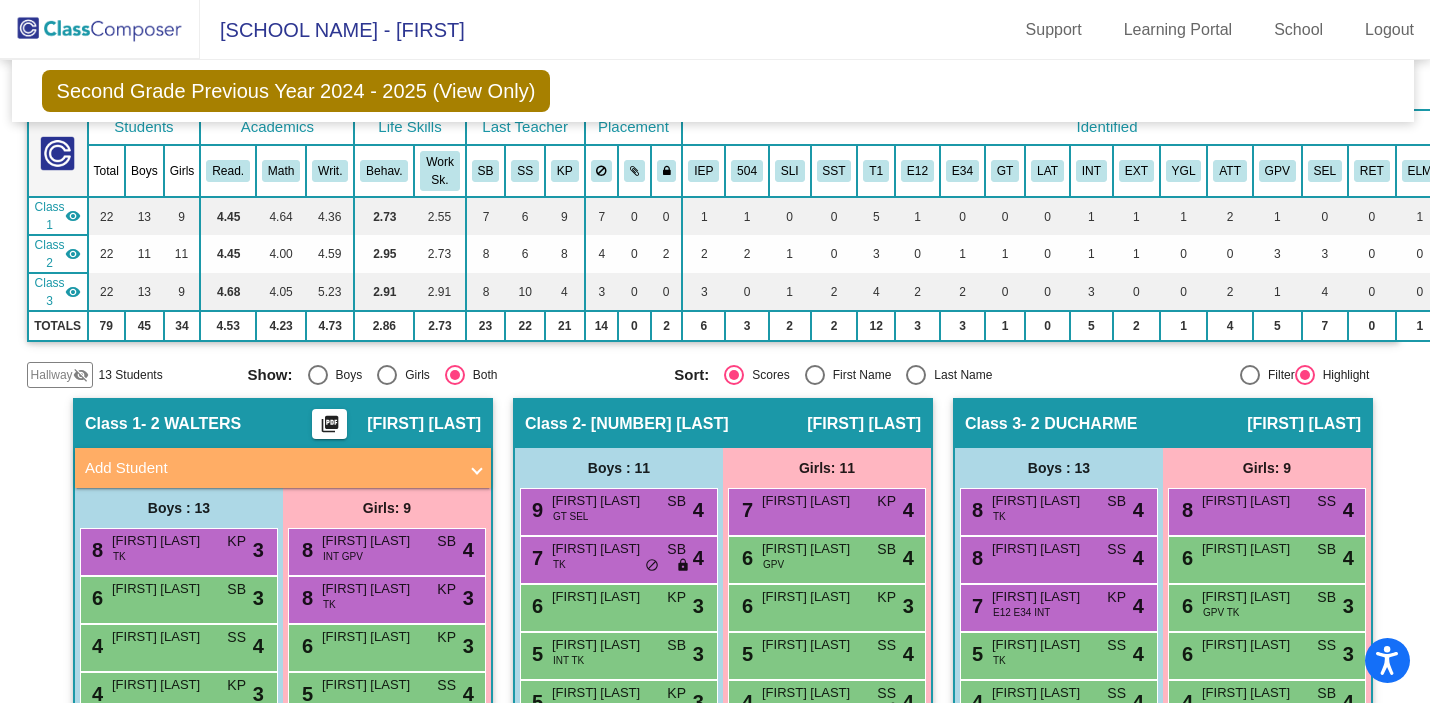 scroll, scrollTop: 0, scrollLeft: 2, axis: horizontal 